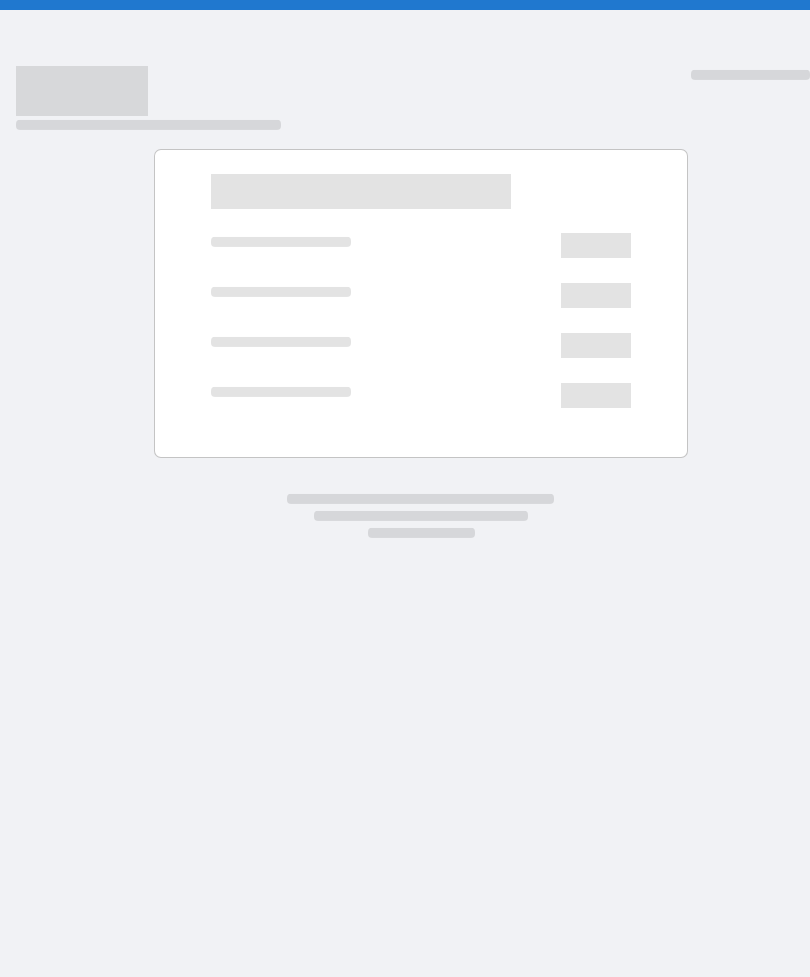 scroll, scrollTop: 0, scrollLeft: 0, axis: both 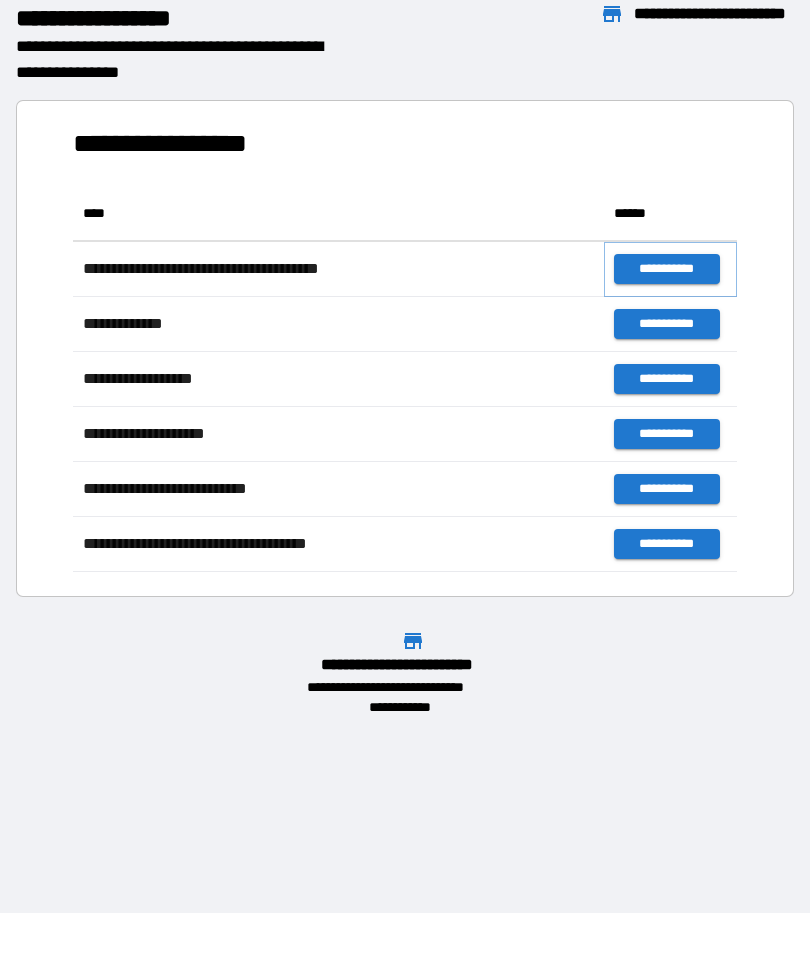 click on "**********" at bounding box center [666, 269] 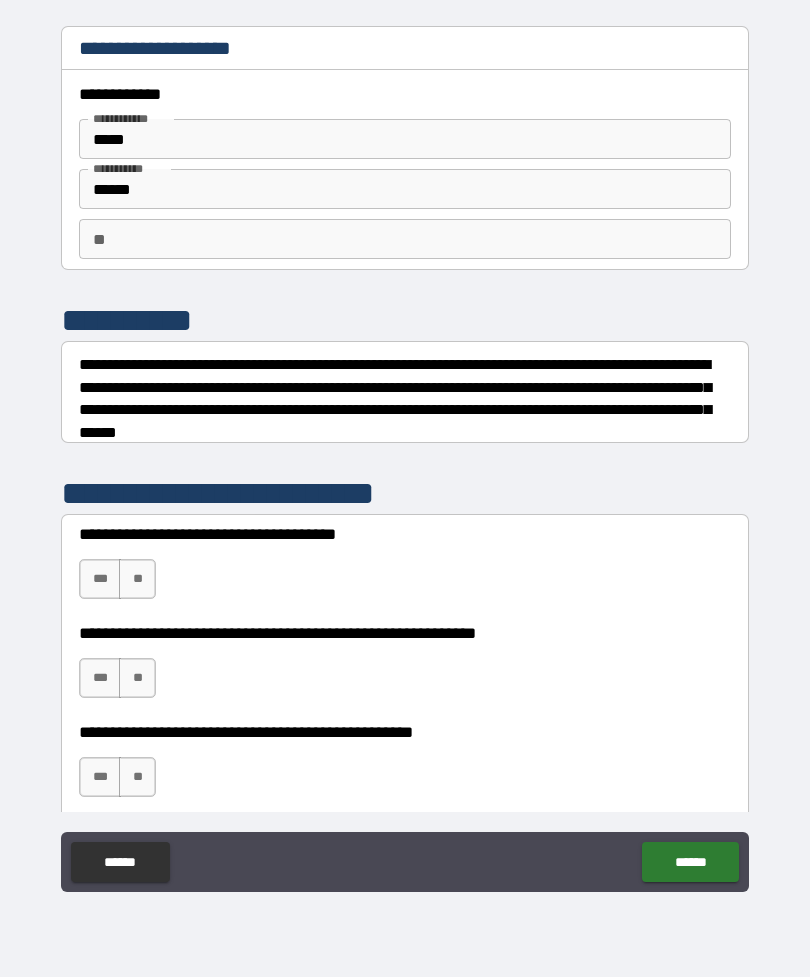 click on "**" at bounding box center [137, 579] 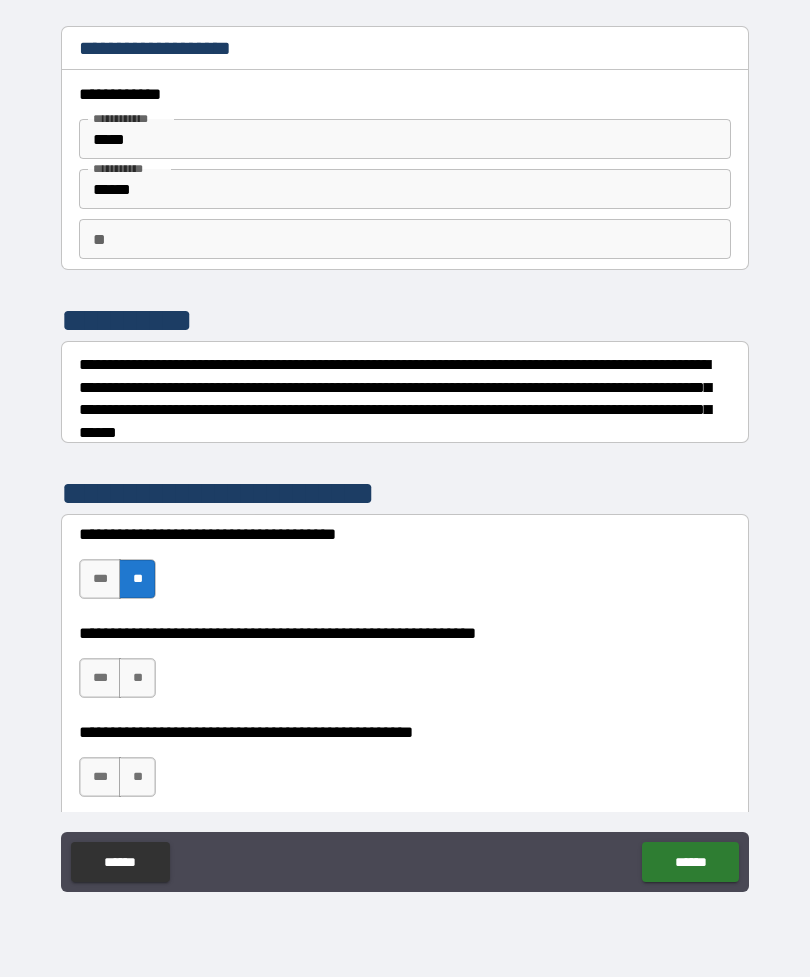 click on "**" at bounding box center (137, 678) 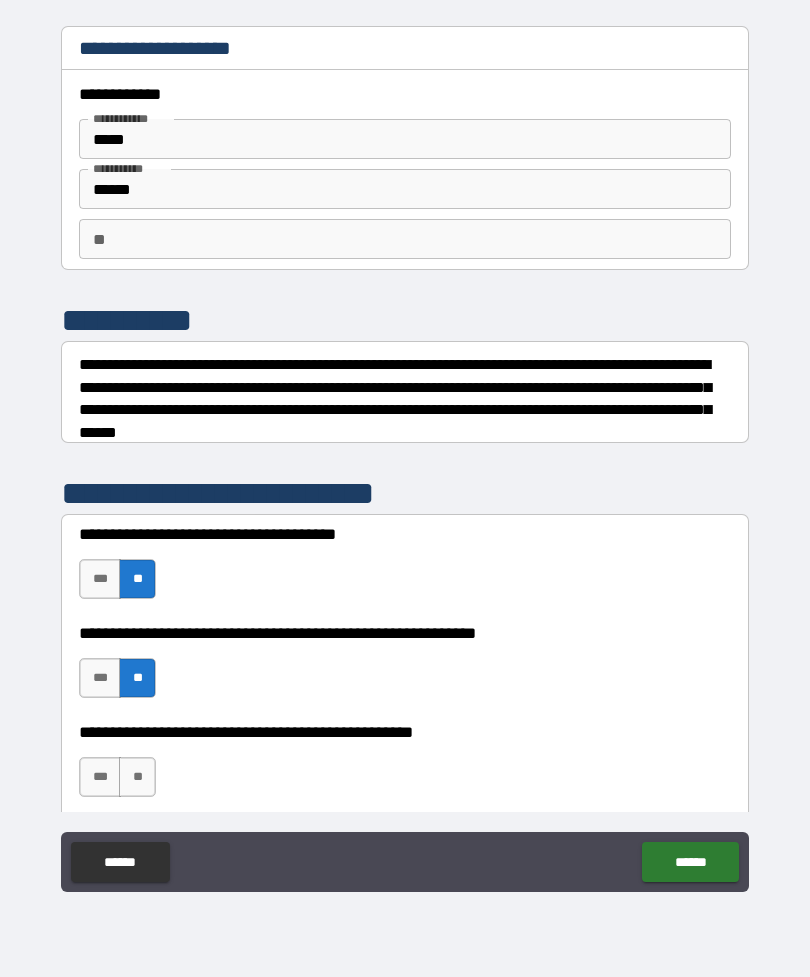 click on "**" at bounding box center [137, 777] 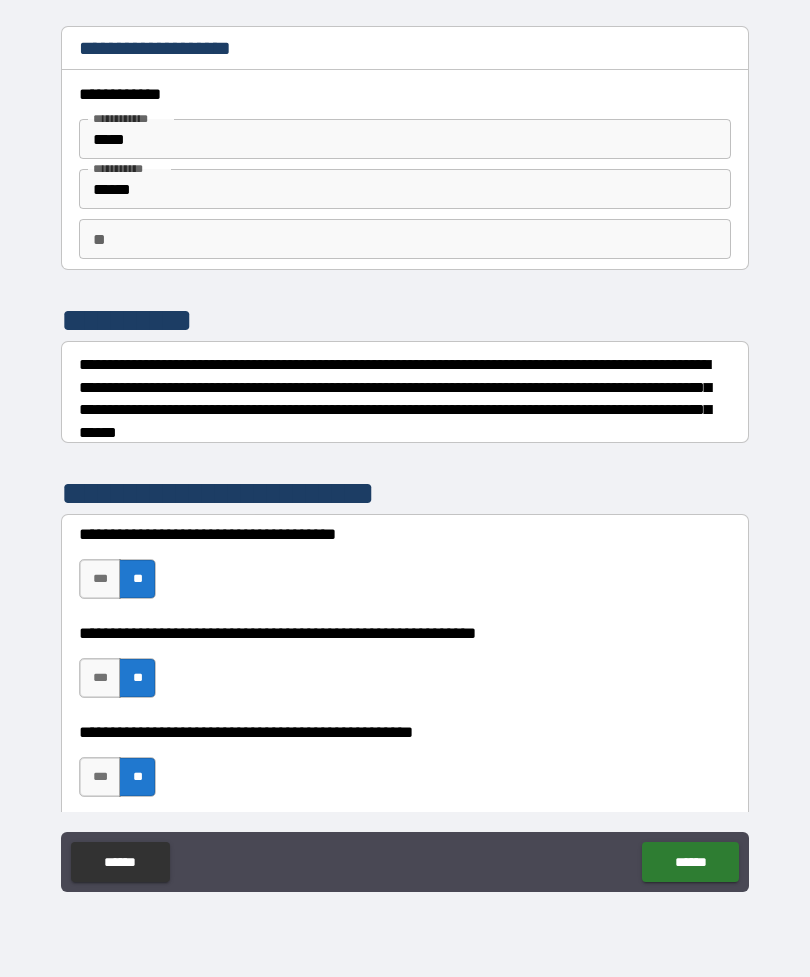 click on "******" at bounding box center [690, 862] 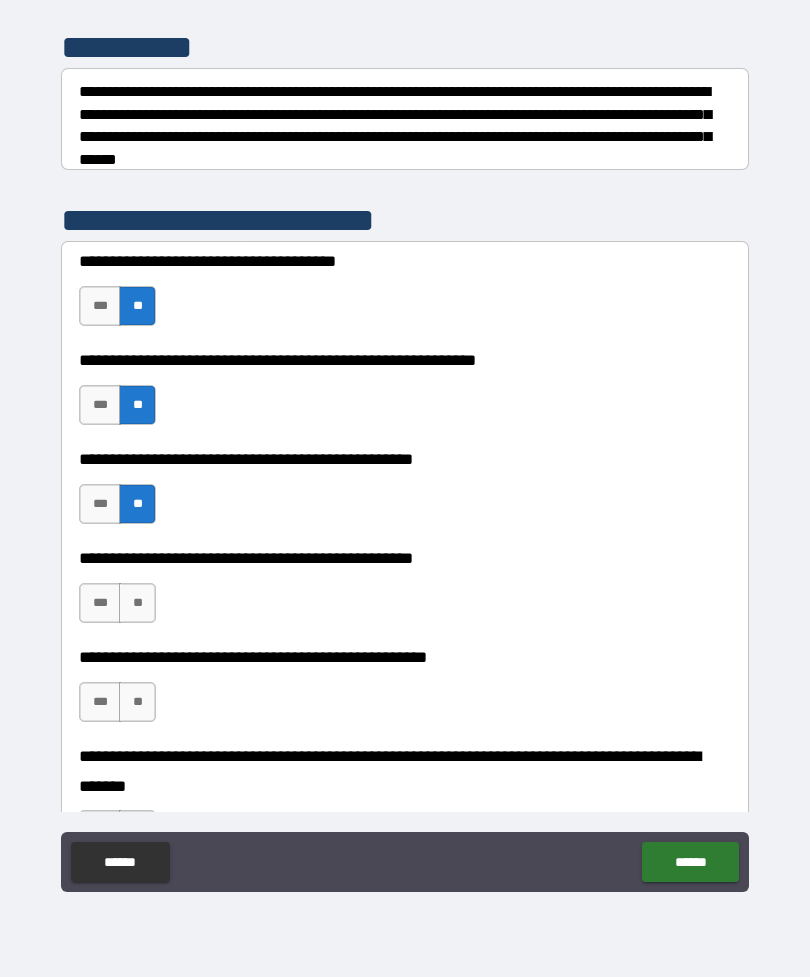 scroll, scrollTop: 279, scrollLeft: 0, axis: vertical 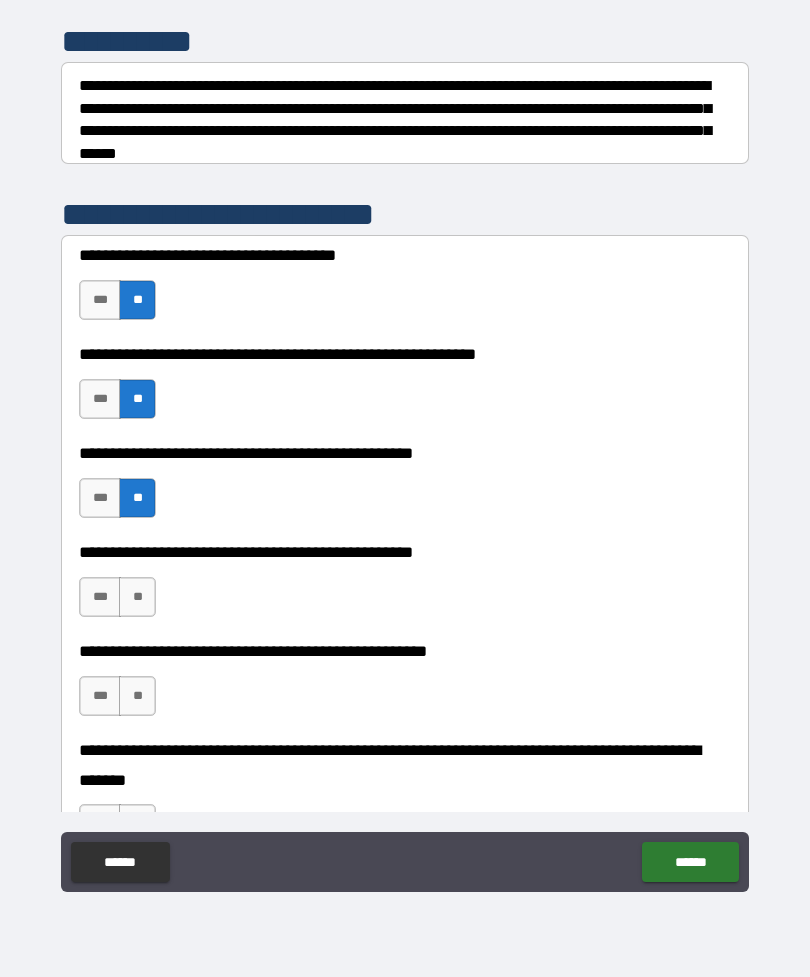 click on "**" at bounding box center [137, 696] 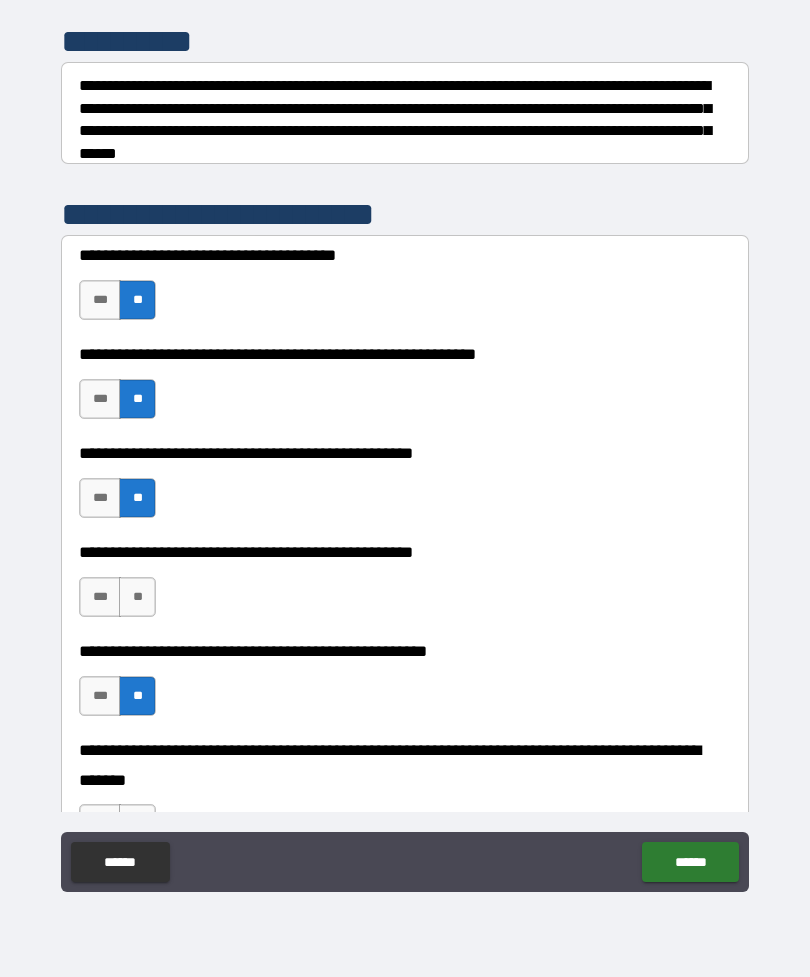 click on "**" at bounding box center (137, 597) 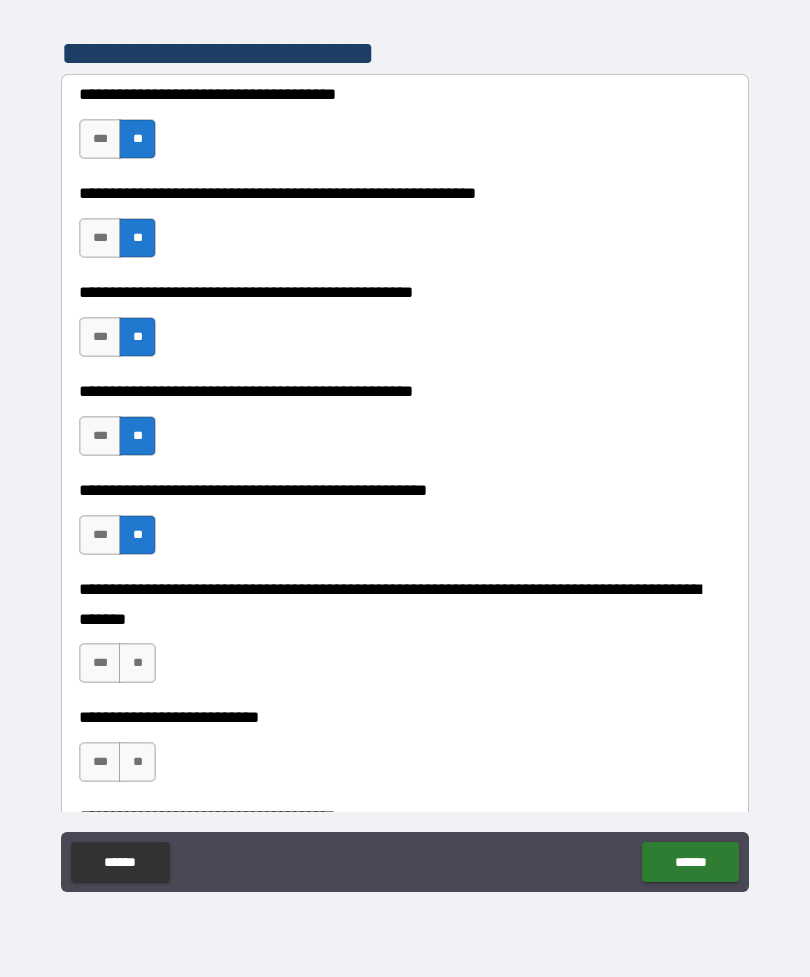 scroll, scrollTop: 449, scrollLeft: 0, axis: vertical 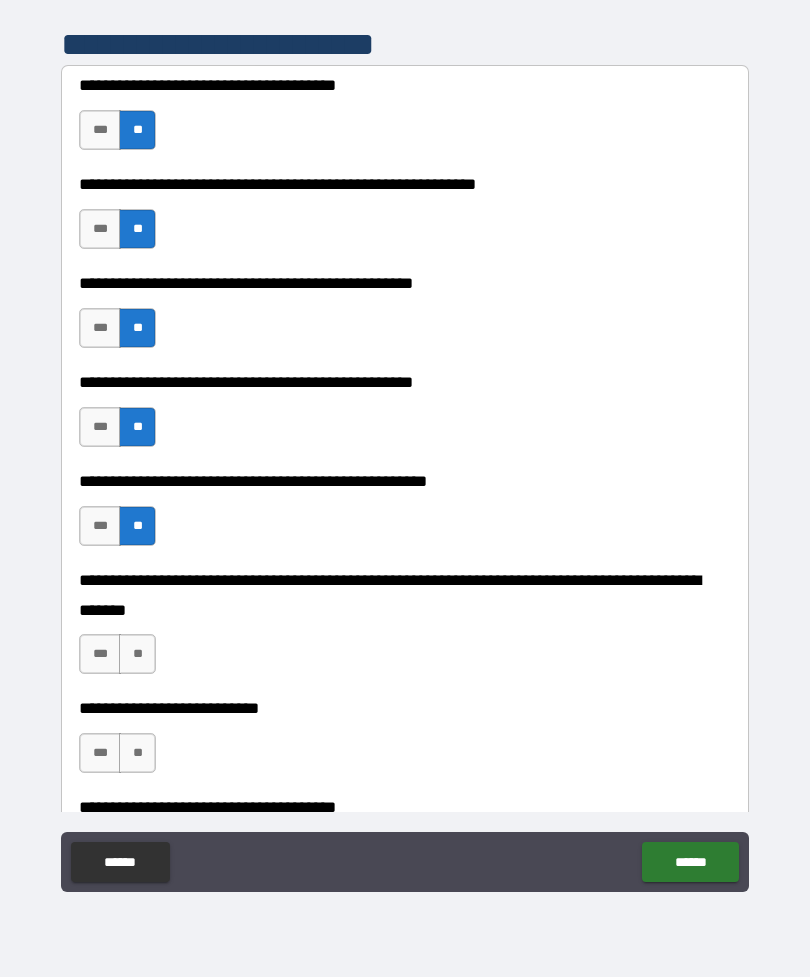click on "**" at bounding box center [137, 654] 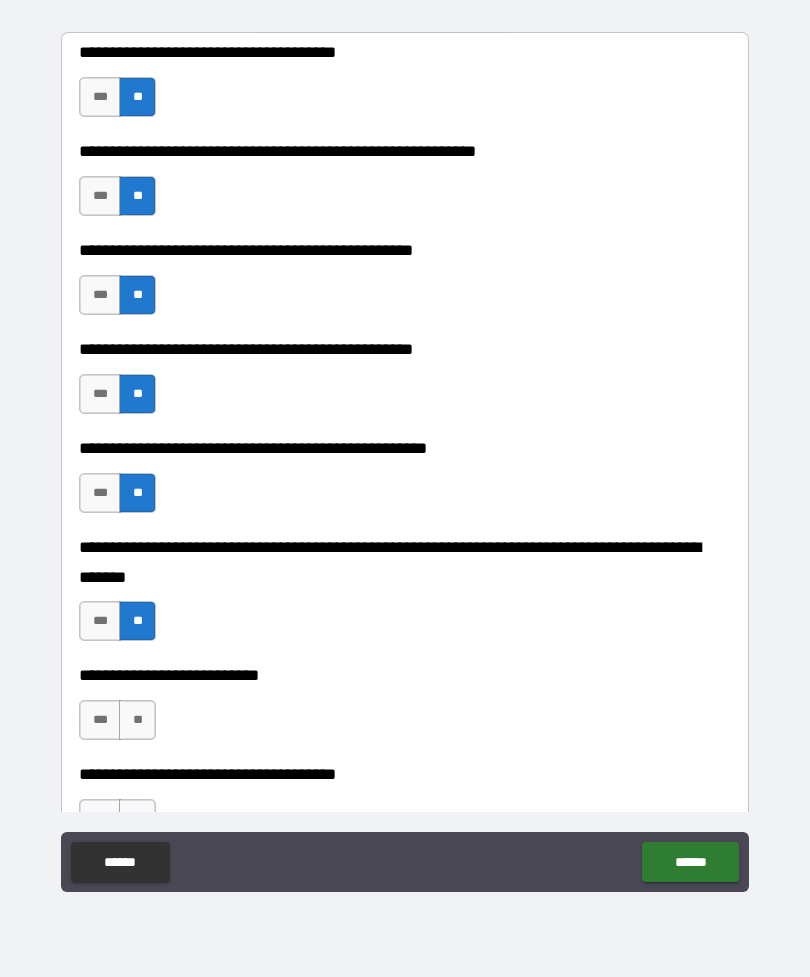 scroll, scrollTop: 514, scrollLeft: 0, axis: vertical 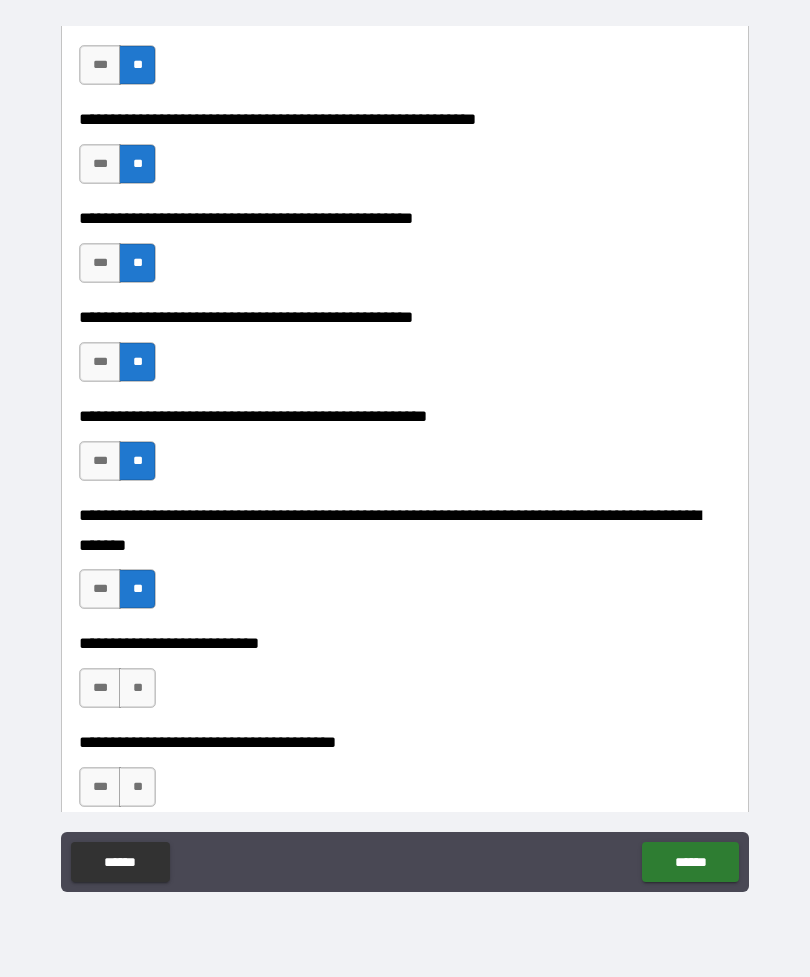 click on "**" at bounding box center (137, 688) 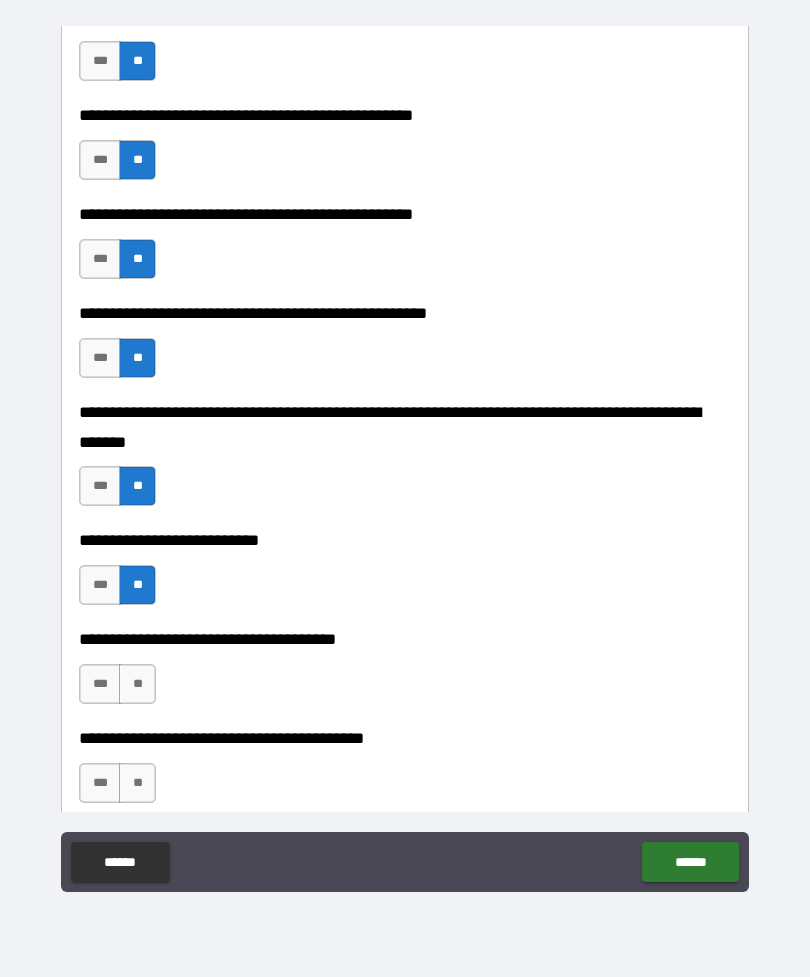 scroll, scrollTop: 632, scrollLeft: 0, axis: vertical 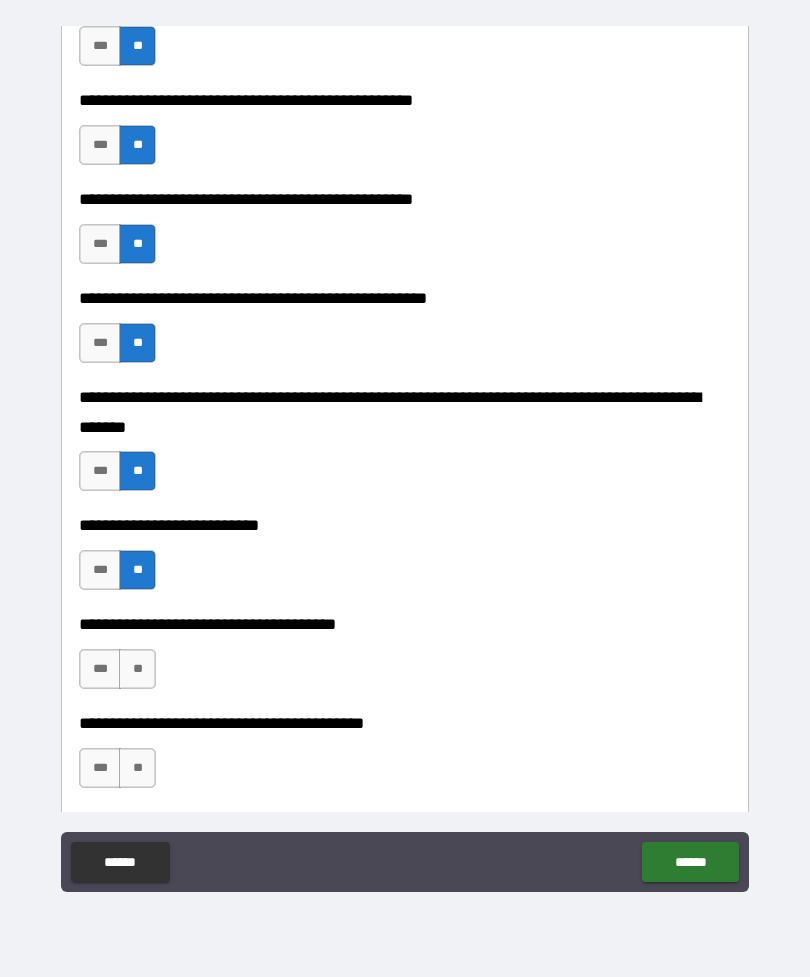 click on "***" at bounding box center [100, 669] 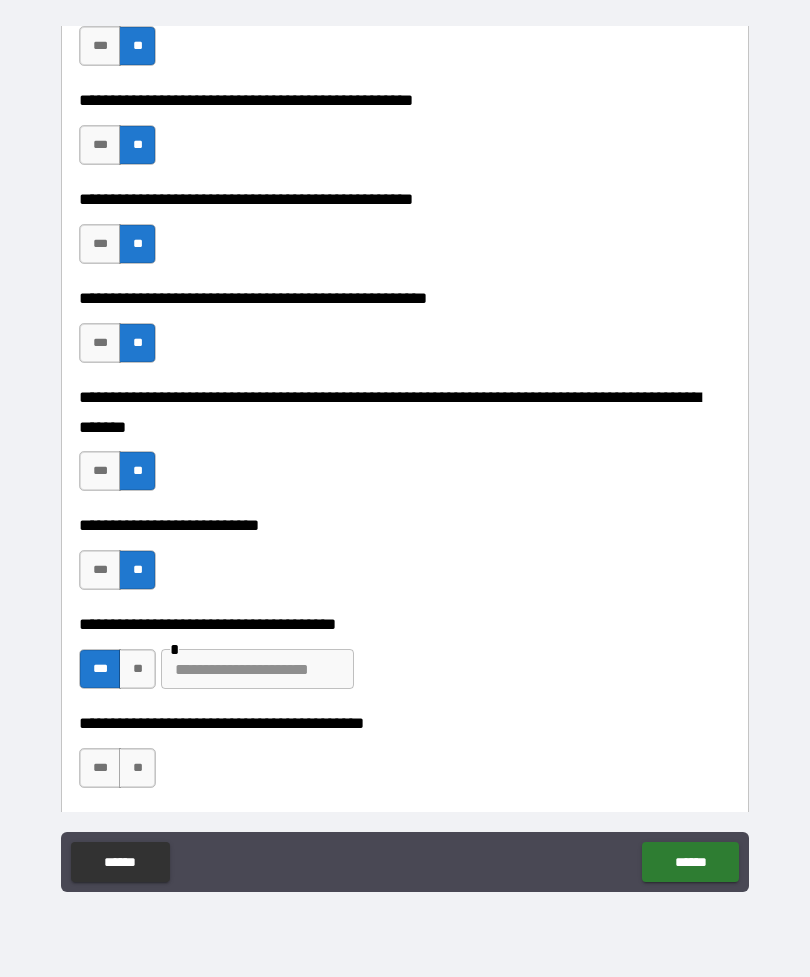 click at bounding box center [257, 669] 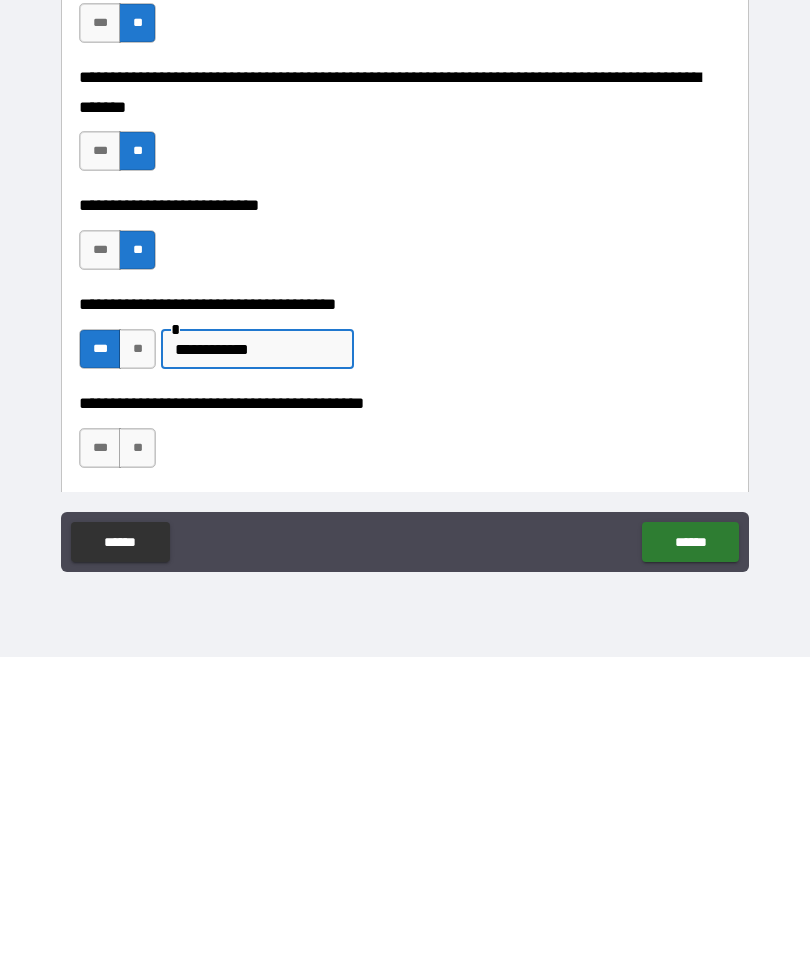 type on "**********" 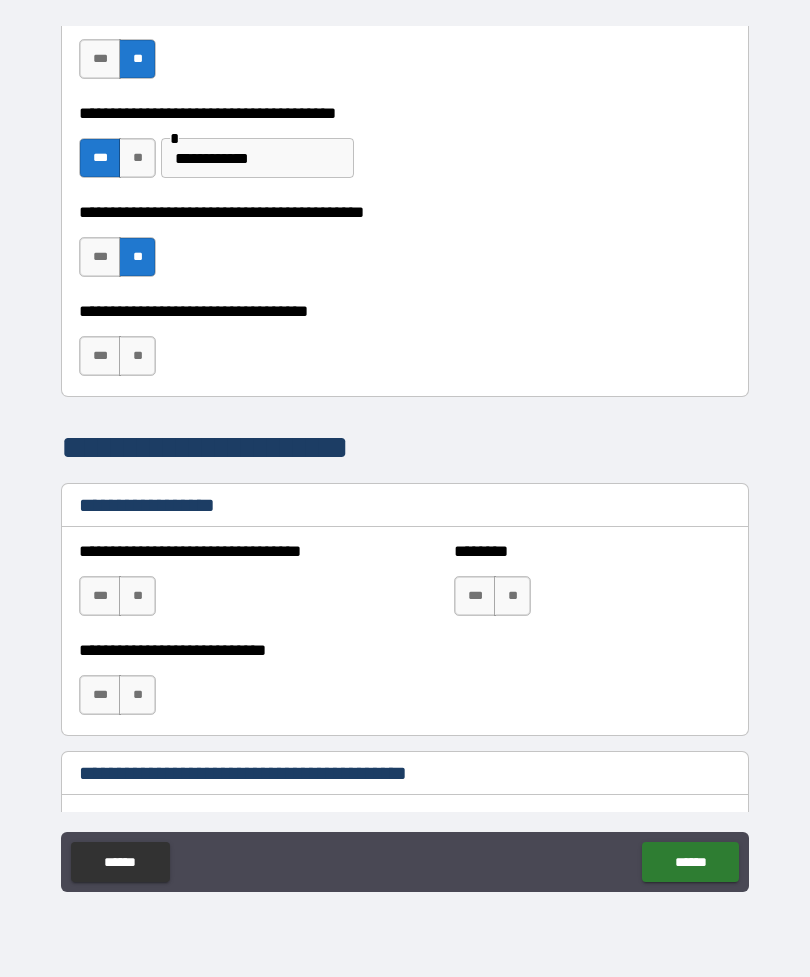 scroll, scrollTop: 1072, scrollLeft: 0, axis: vertical 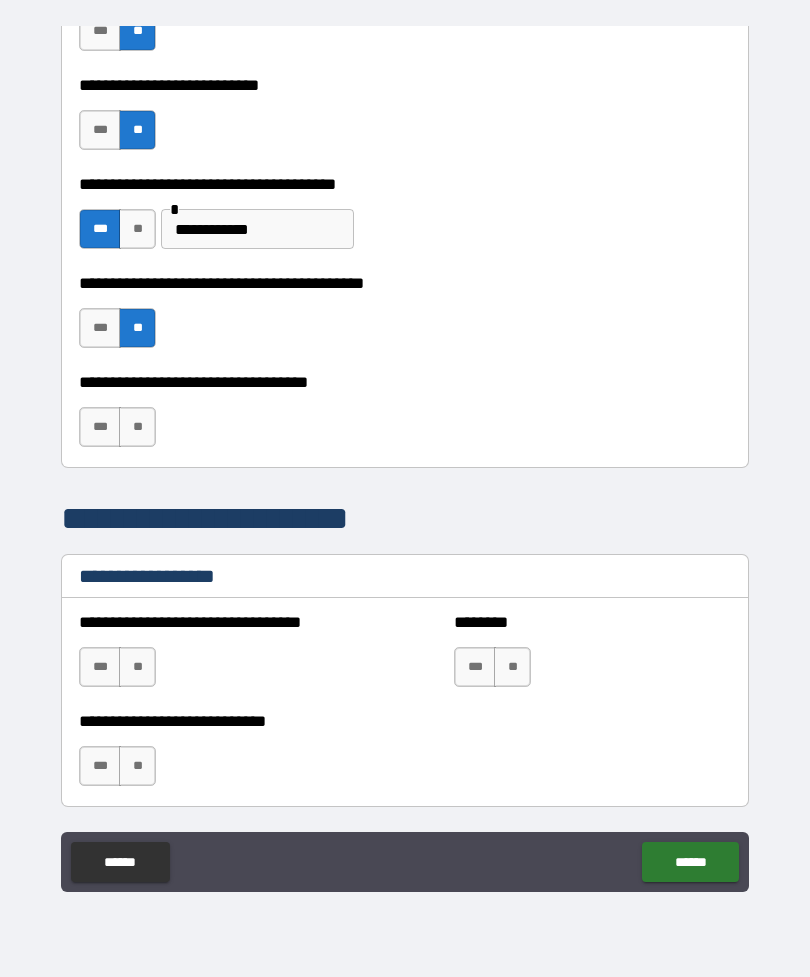 click on "**" at bounding box center [137, 427] 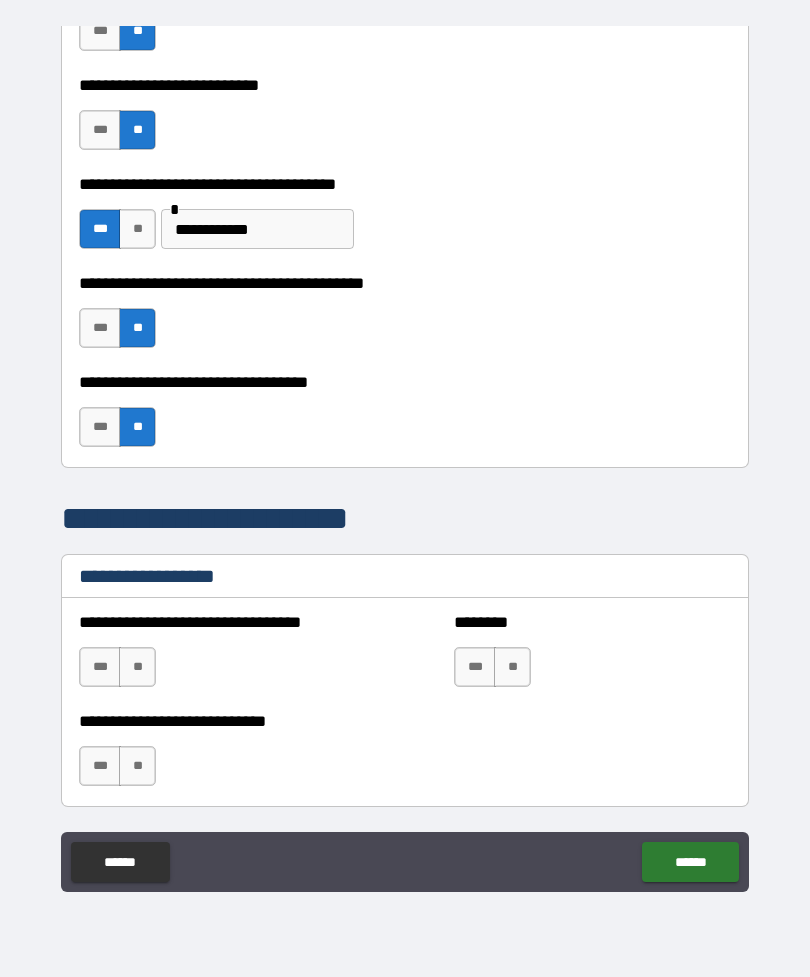 click on "******" at bounding box center (690, 862) 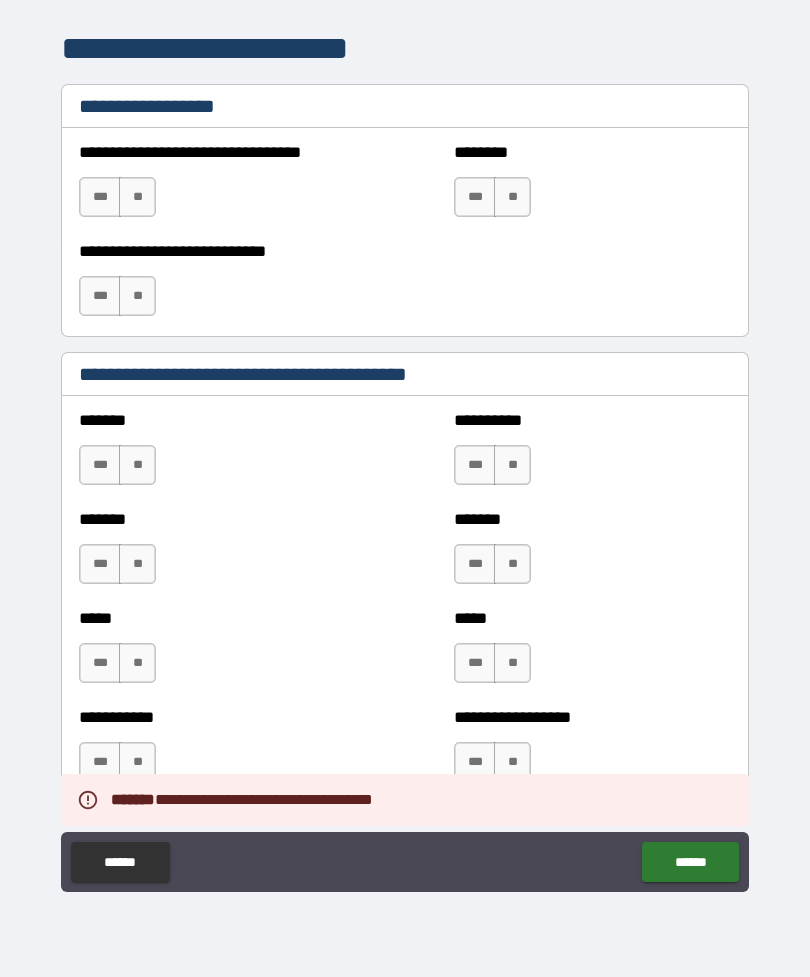 scroll, scrollTop: 1603, scrollLeft: 0, axis: vertical 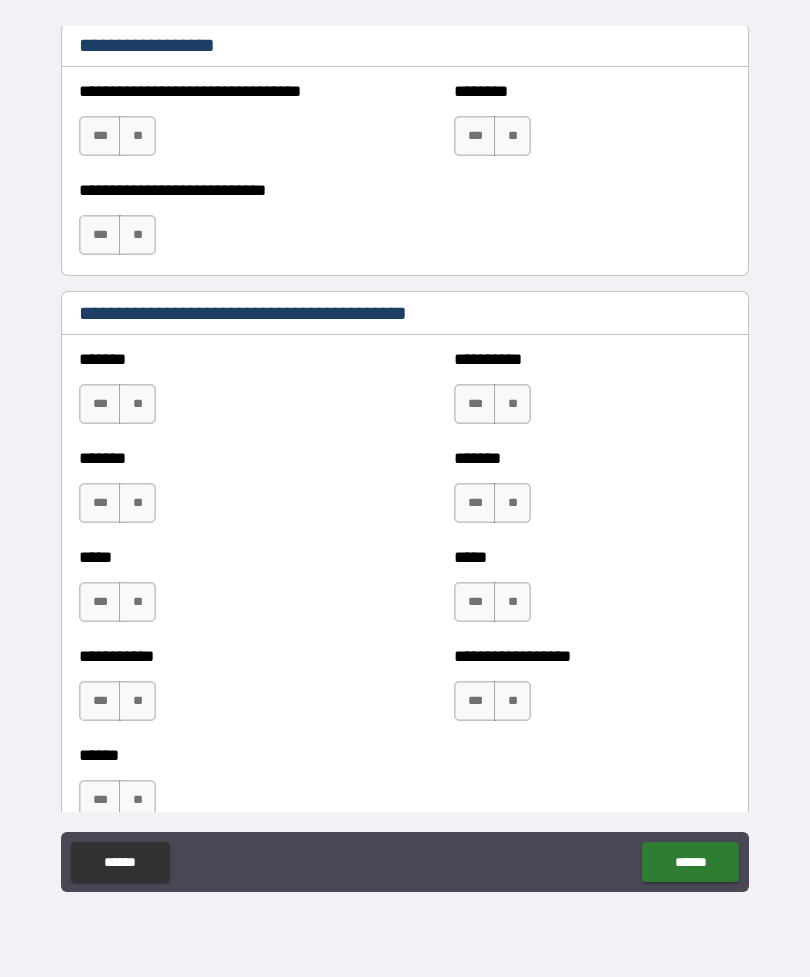 click on "**" at bounding box center [137, 404] 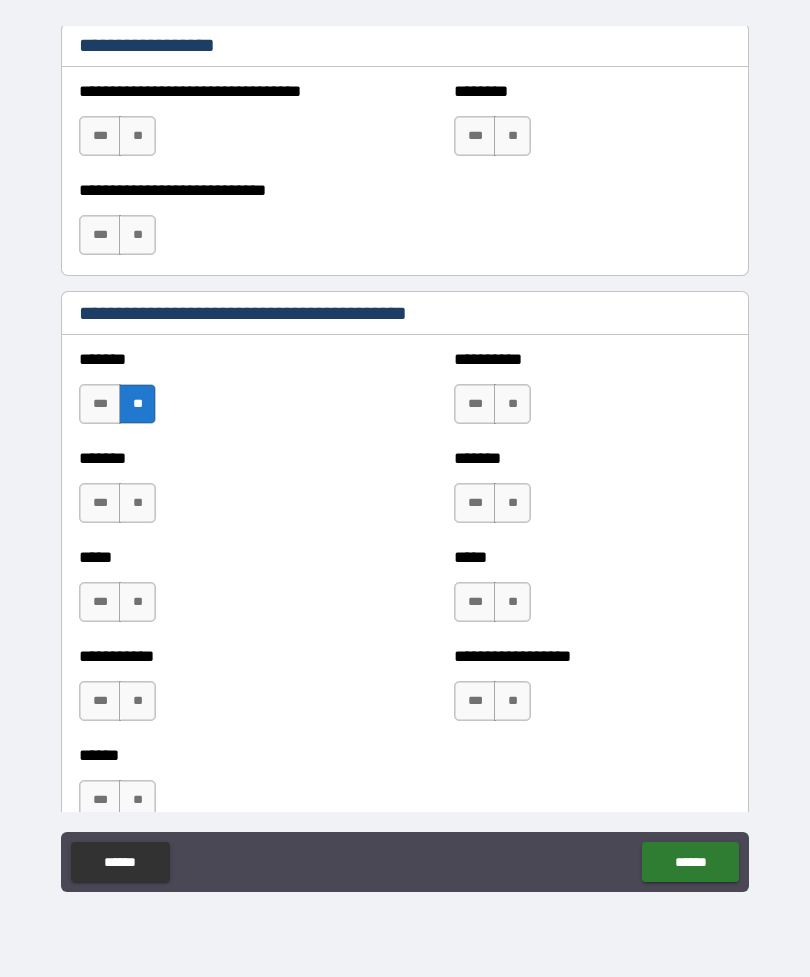 click on "**" at bounding box center [137, 503] 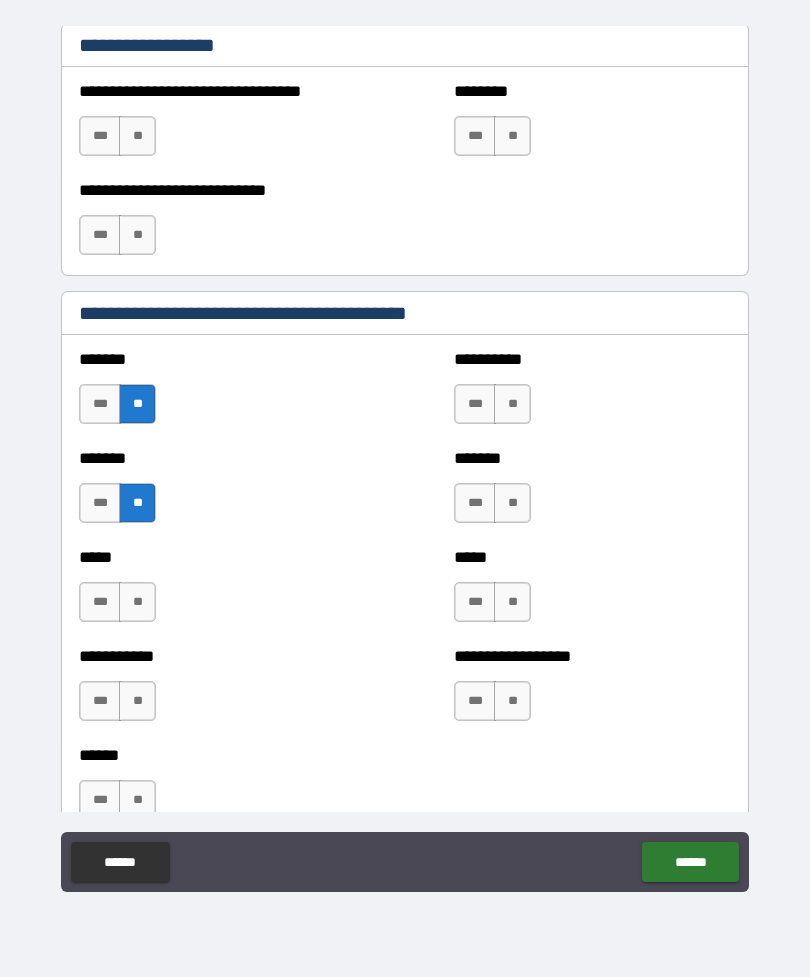 click on "**" at bounding box center [137, 602] 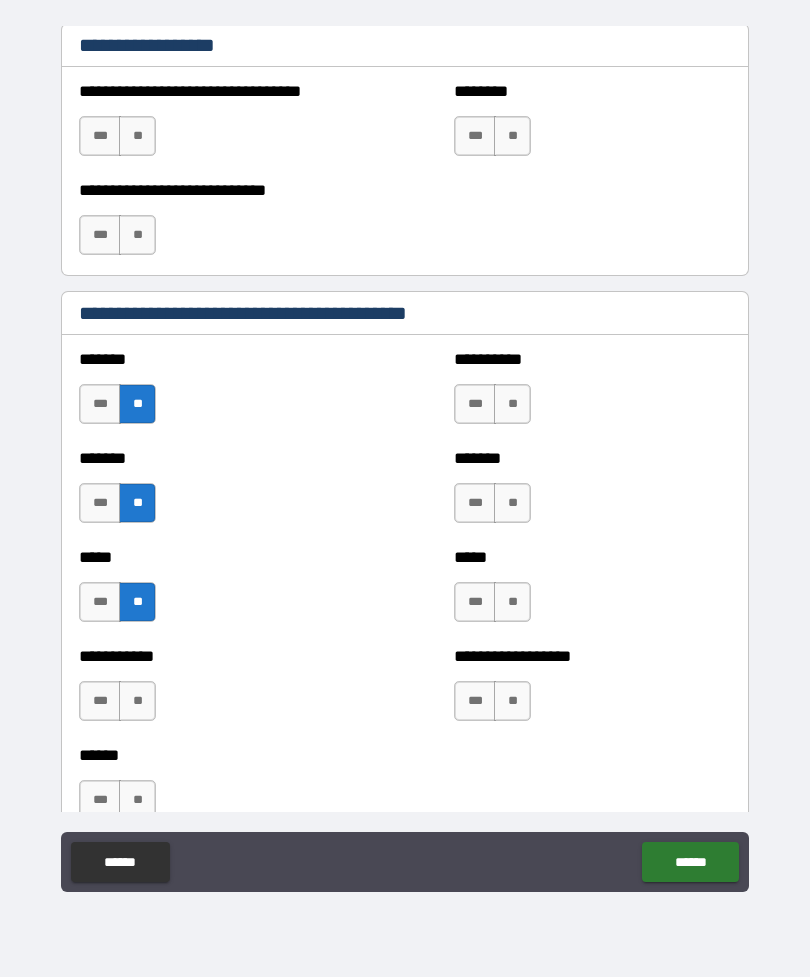 click on "**" at bounding box center [137, 701] 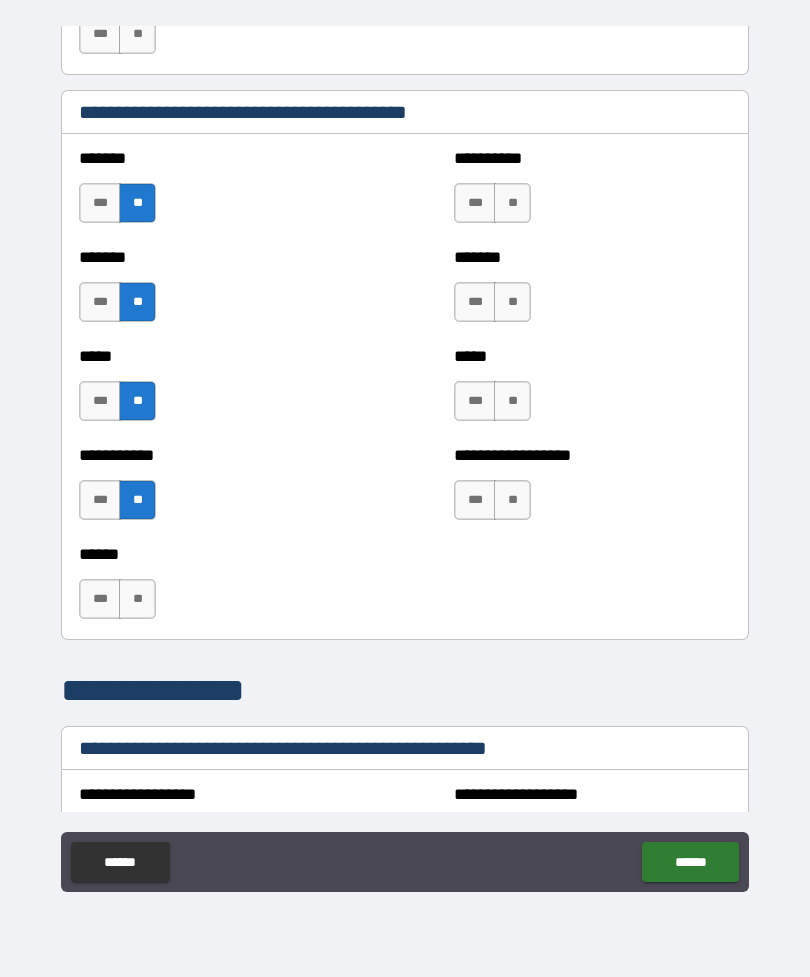 scroll, scrollTop: 1819, scrollLeft: 0, axis: vertical 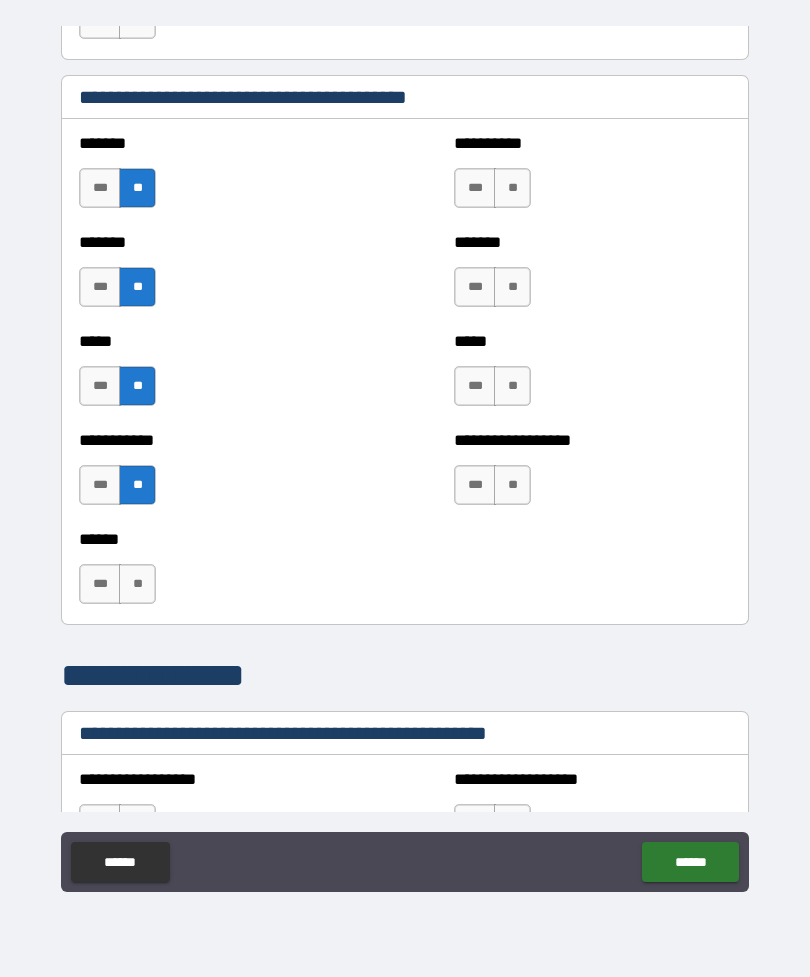 click on "**" at bounding box center [137, 584] 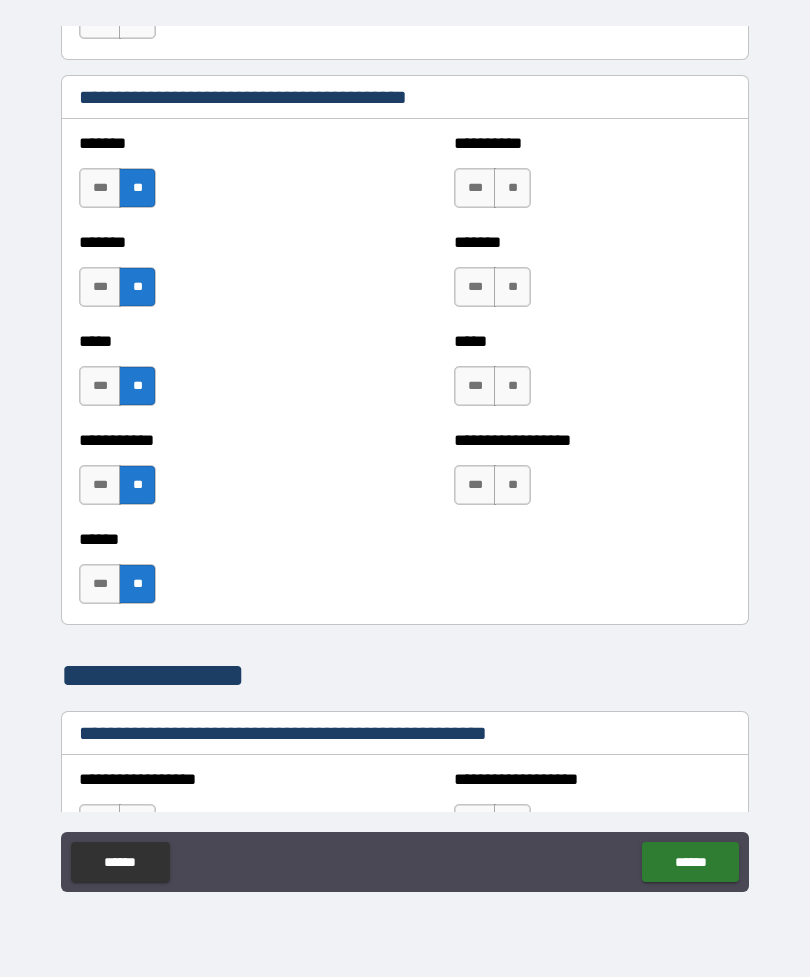 click on "**" at bounding box center (512, 188) 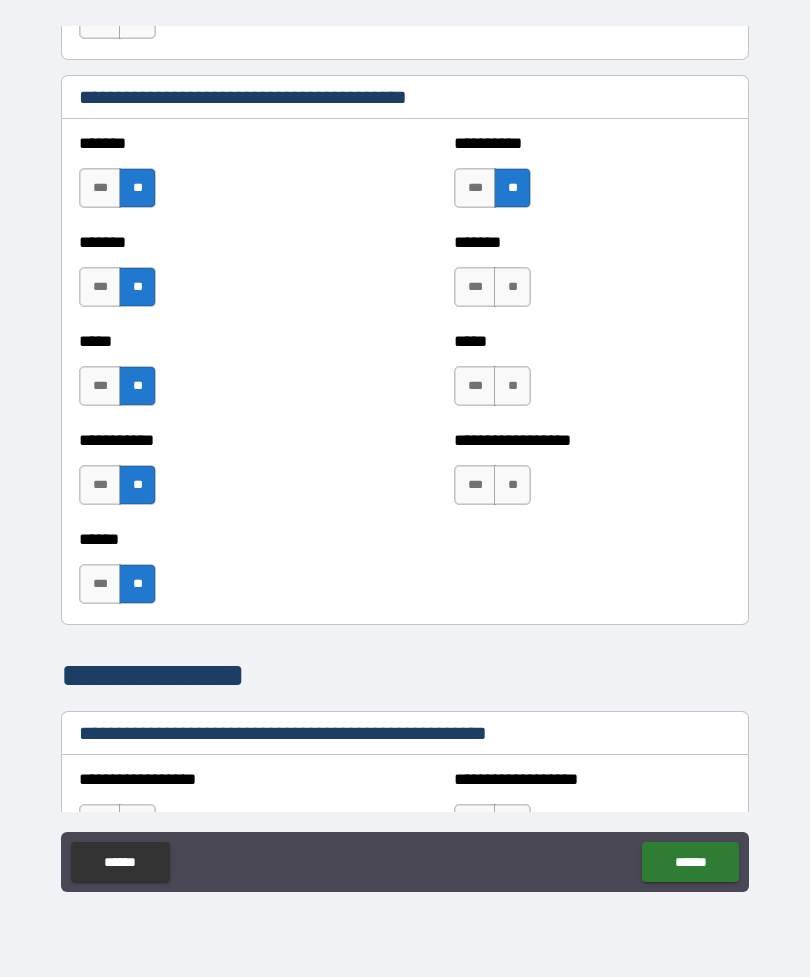 click on "**" at bounding box center [512, 287] 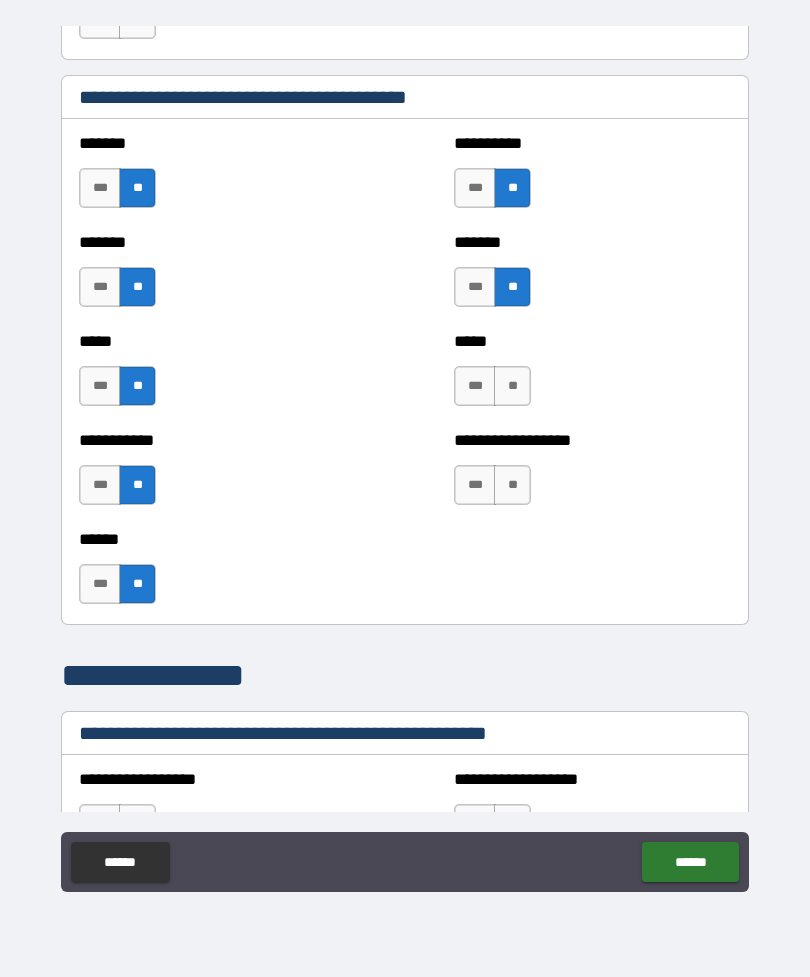 click on "**" at bounding box center [512, 386] 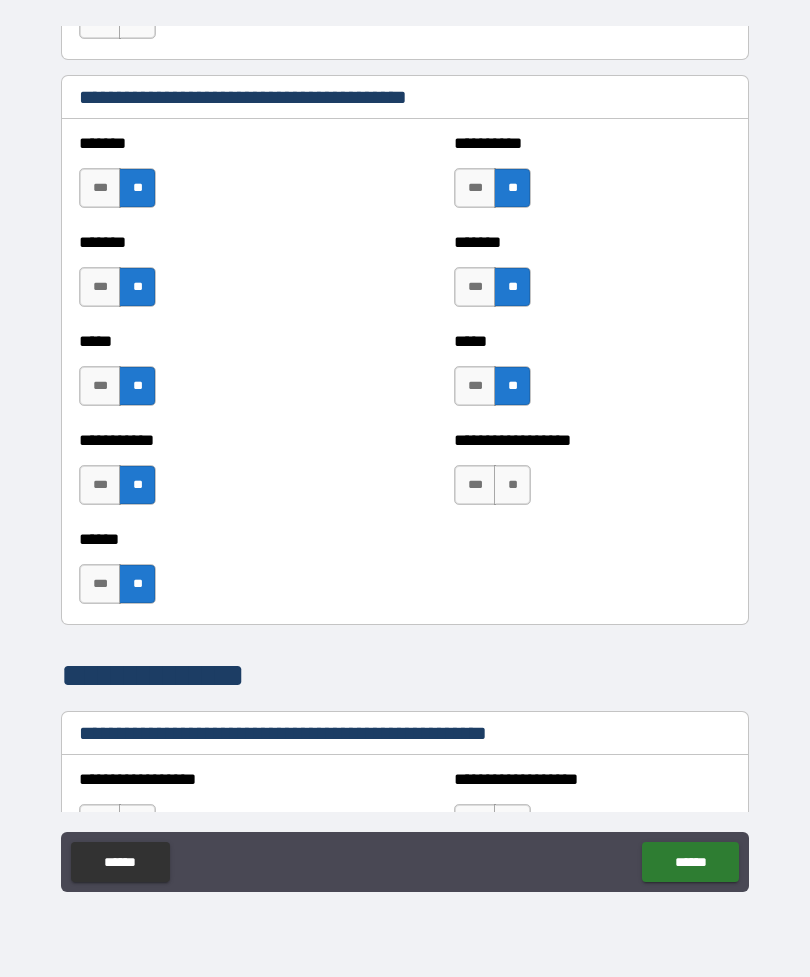 click on "**" at bounding box center (512, 485) 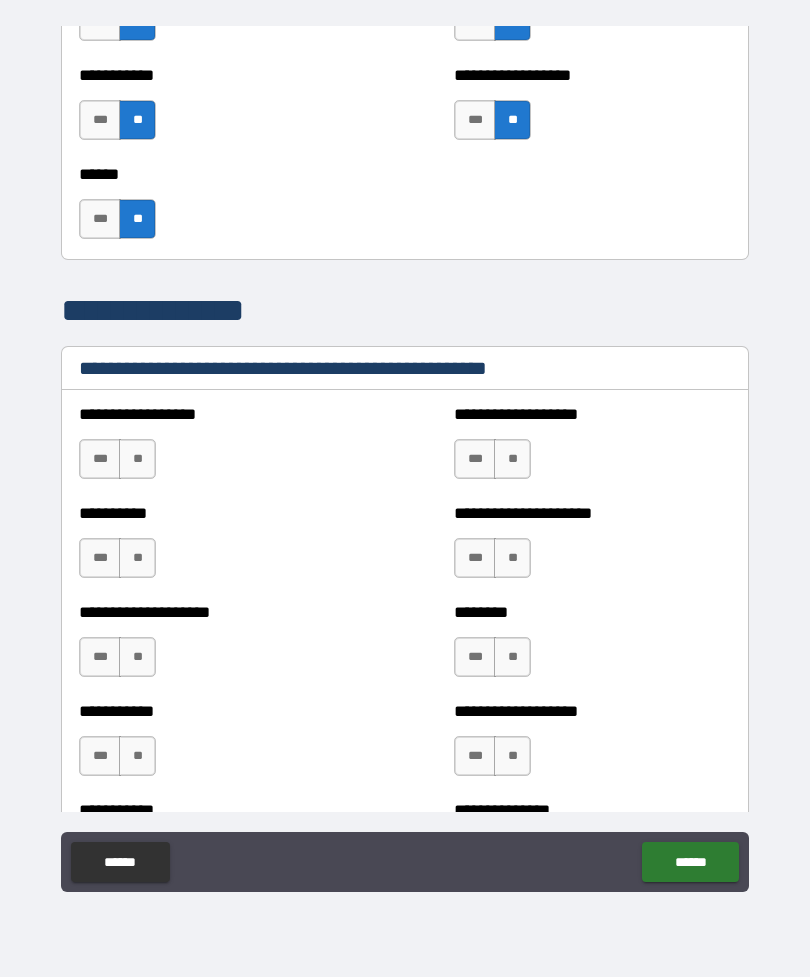 scroll, scrollTop: 2186, scrollLeft: 0, axis: vertical 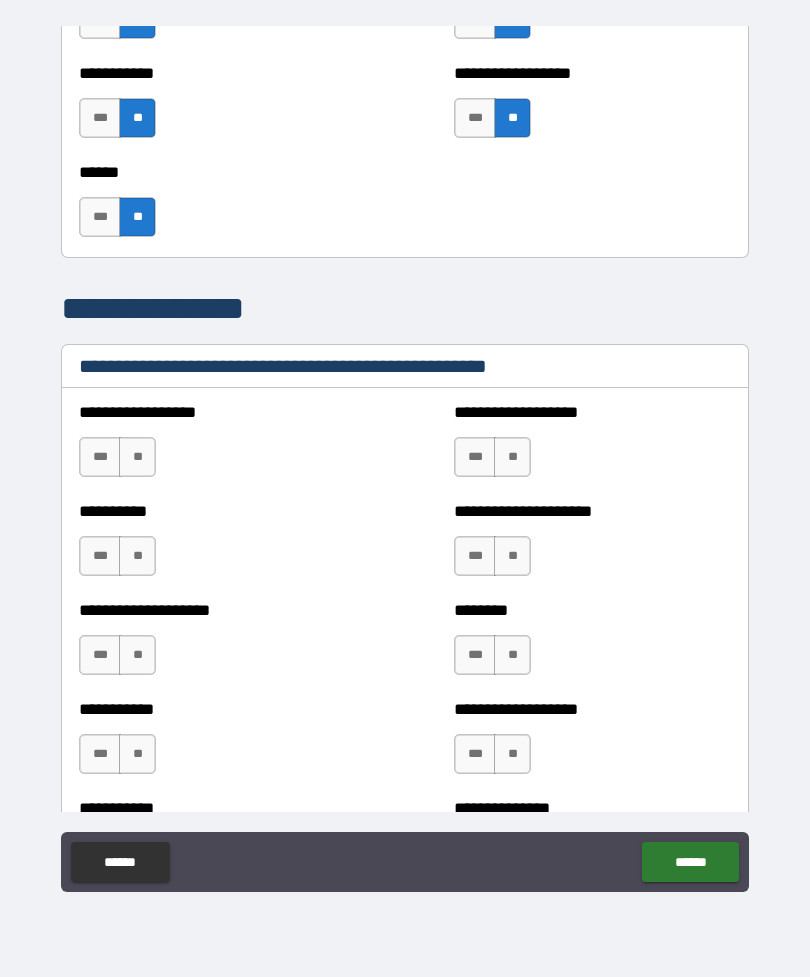 click on "**" at bounding box center [137, 457] 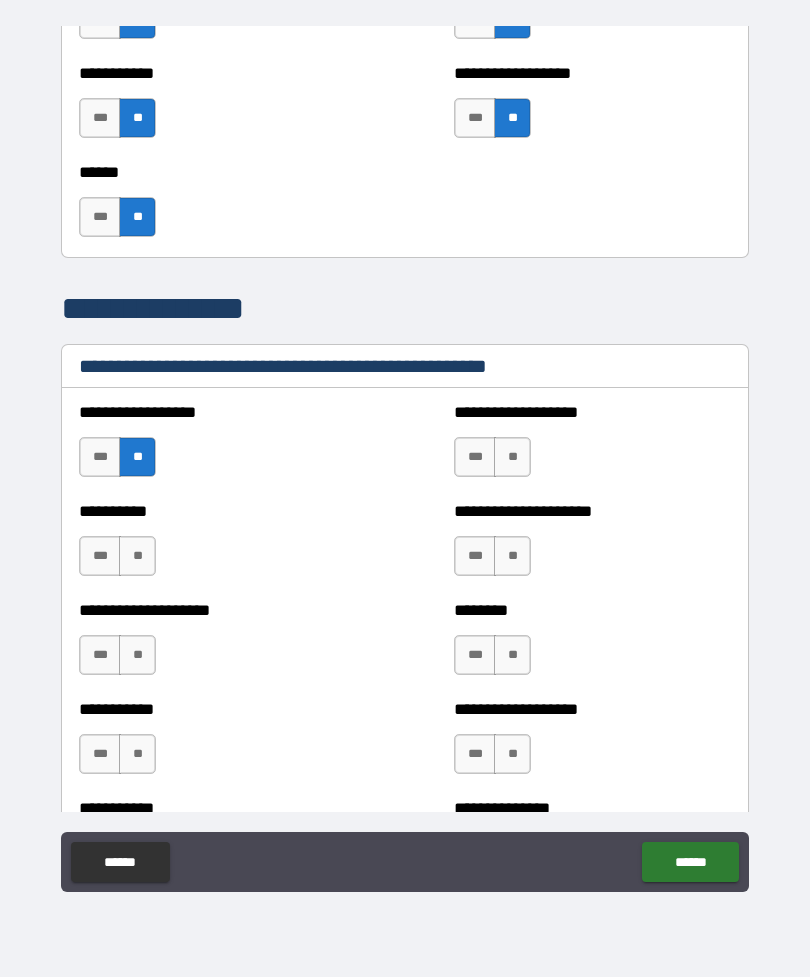 click on "**" at bounding box center [137, 556] 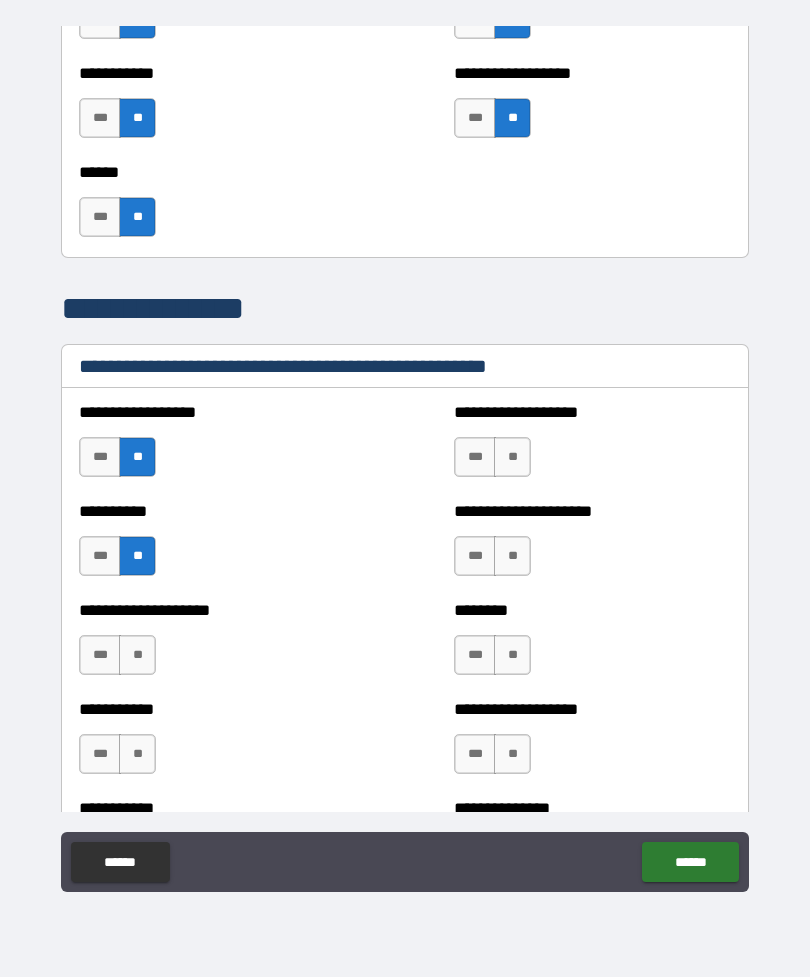 click on "**" at bounding box center (137, 655) 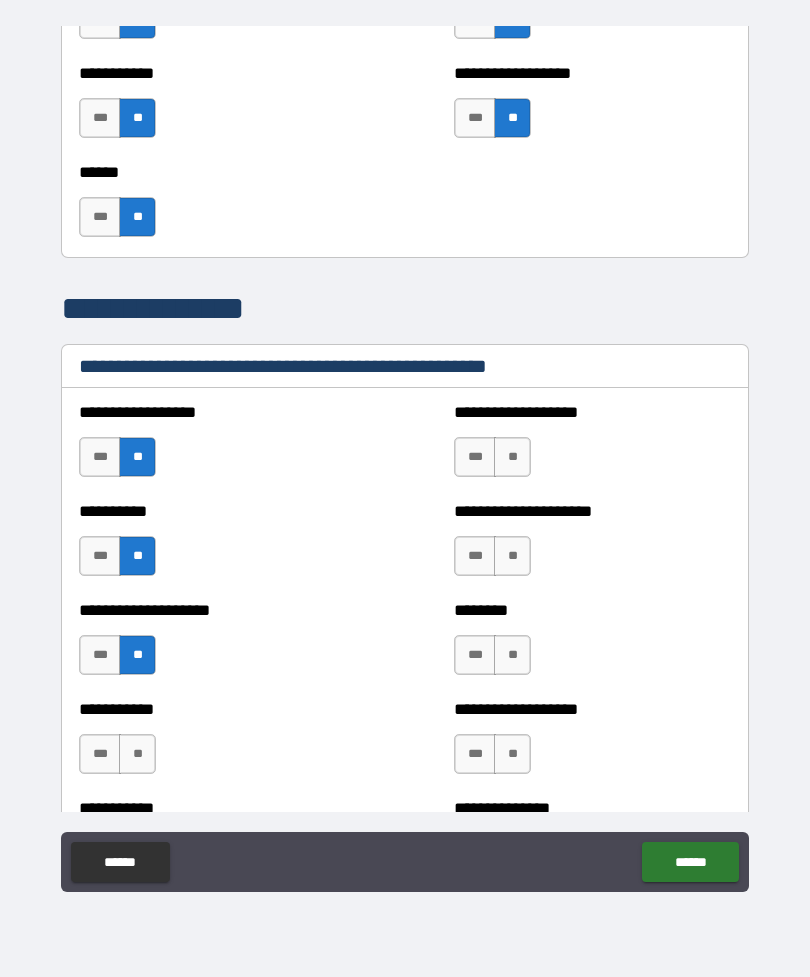 click on "**" at bounding box center [137, 754] 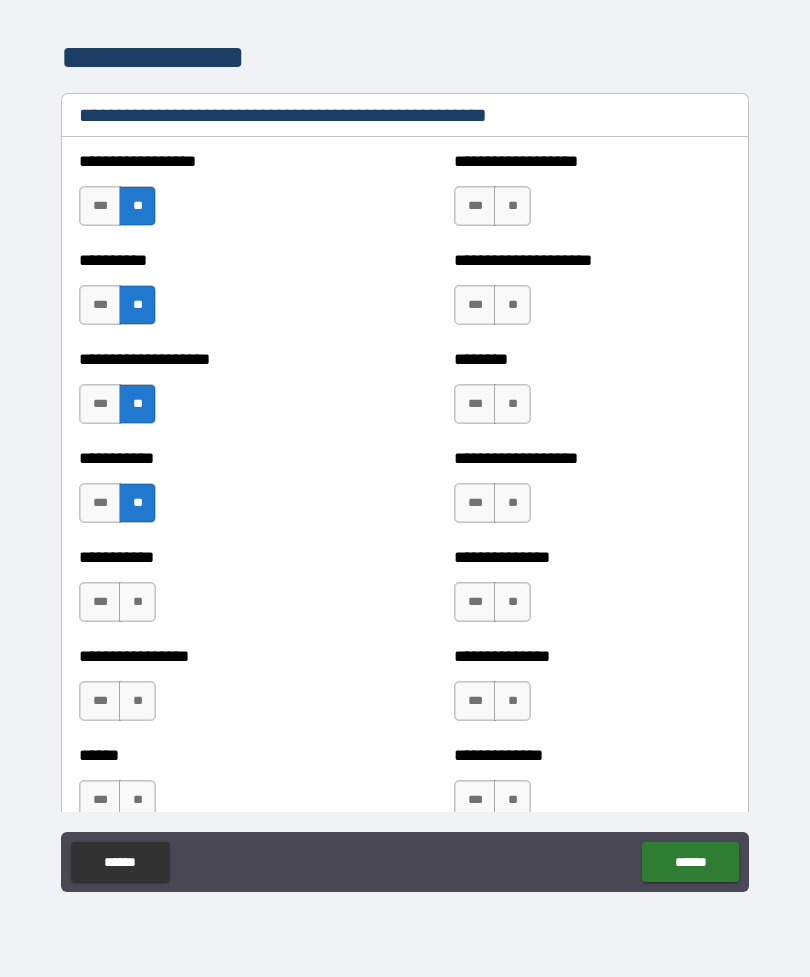 scroll, scrollTop: 2438, scrollLeft: 0, axis: vertical 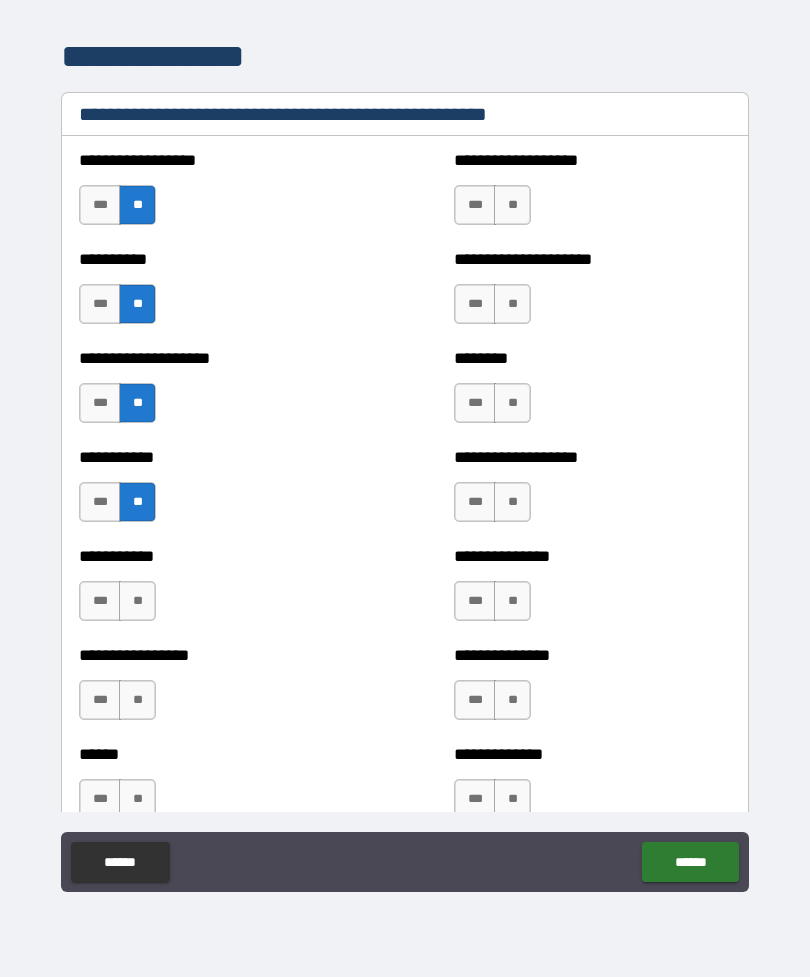 click on "**" at bounding box center [137, 601] 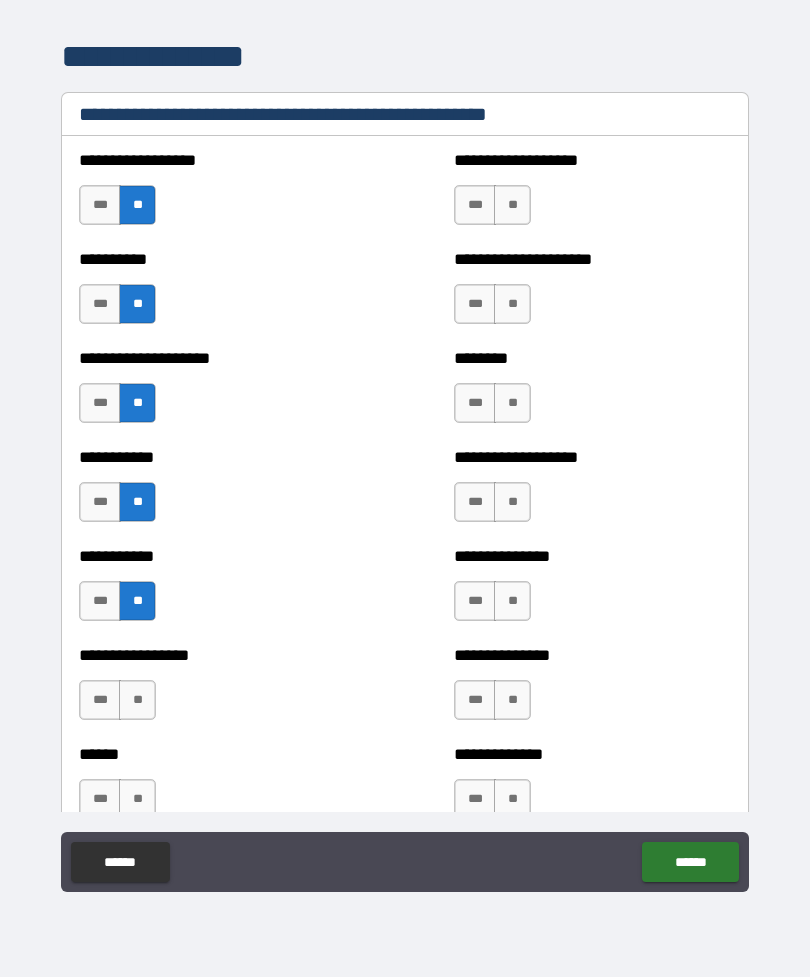 click on "**" at bounding box center [137, 700] 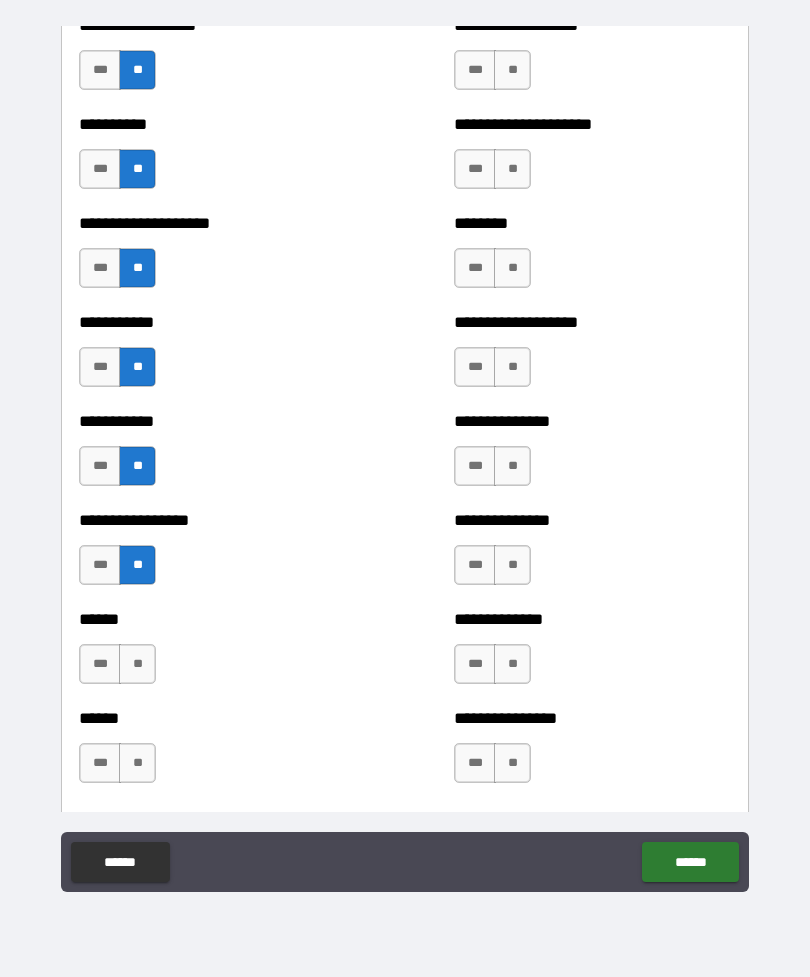 scroll, scrollTop: 2580, scrollLeft: 0, axis: vertical 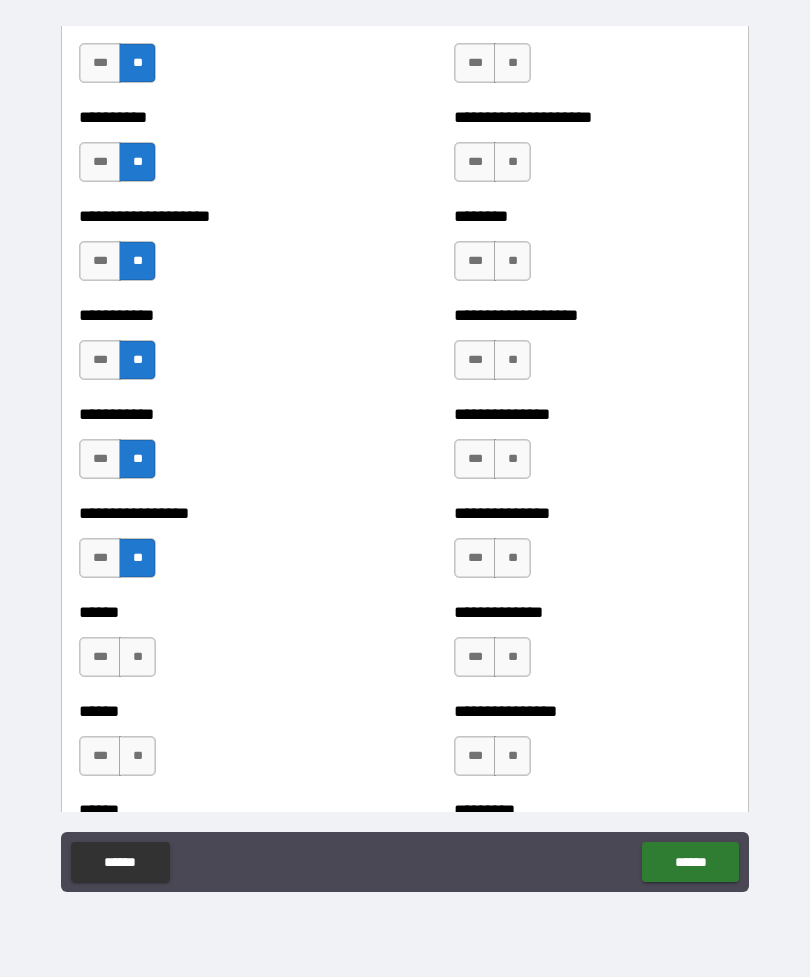 click on "**" at bounding box center (137, 657) 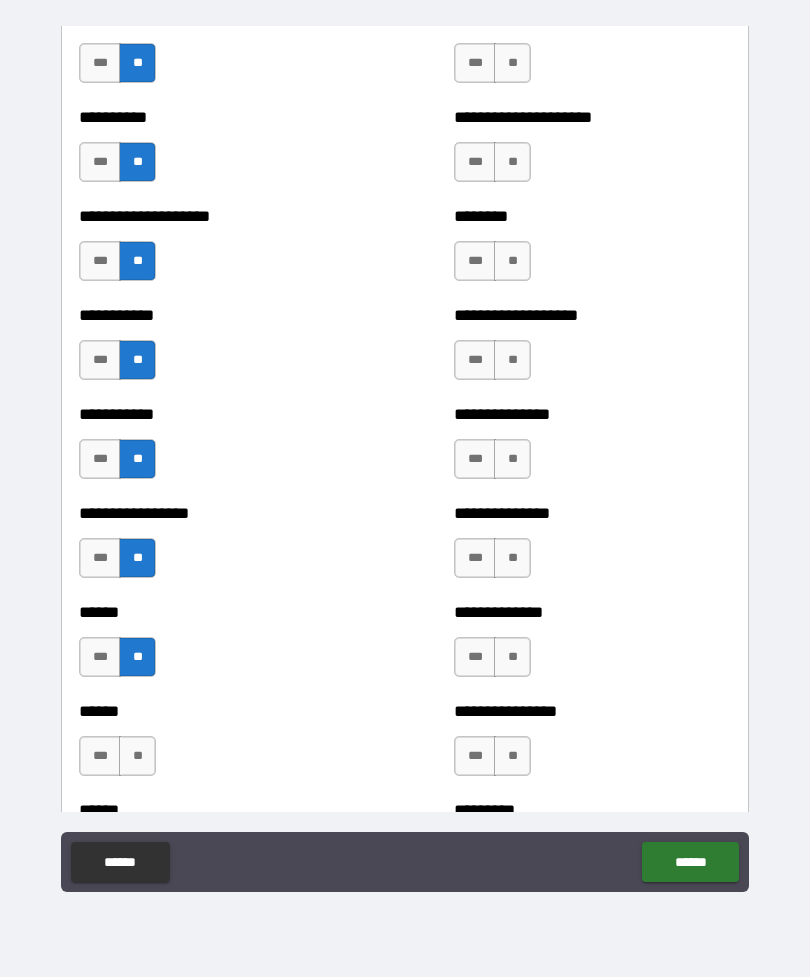 click on "**" at bounding box center (137, 756) 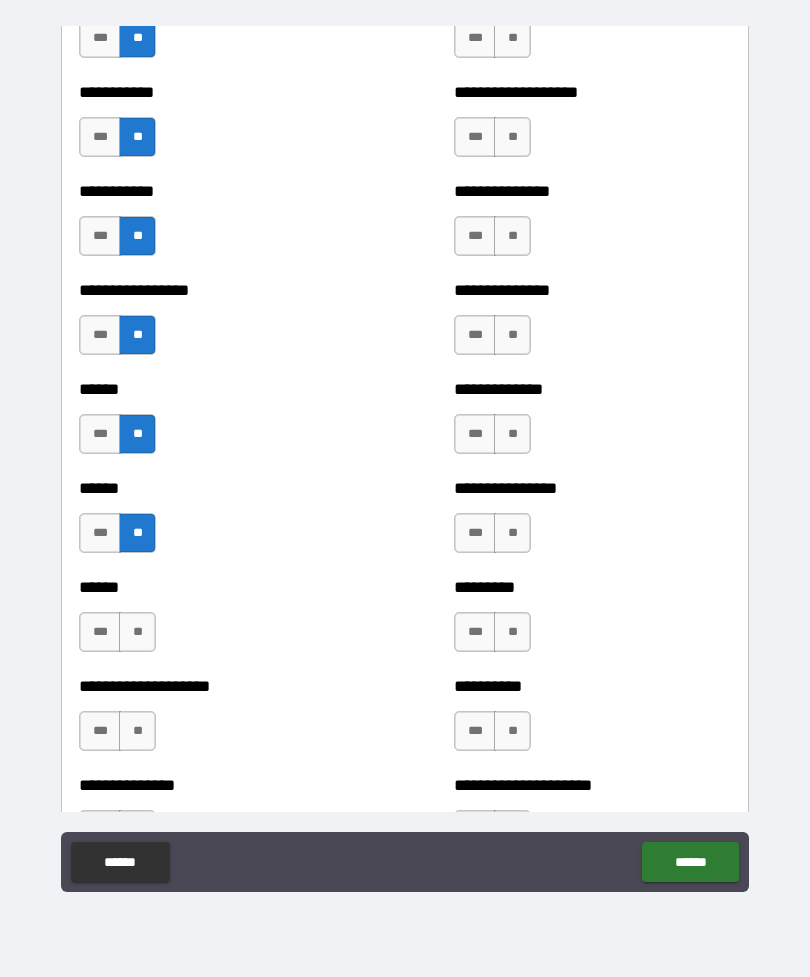 scroll, scrollTop: 2819, scrollLeft: 0, axis: vertical 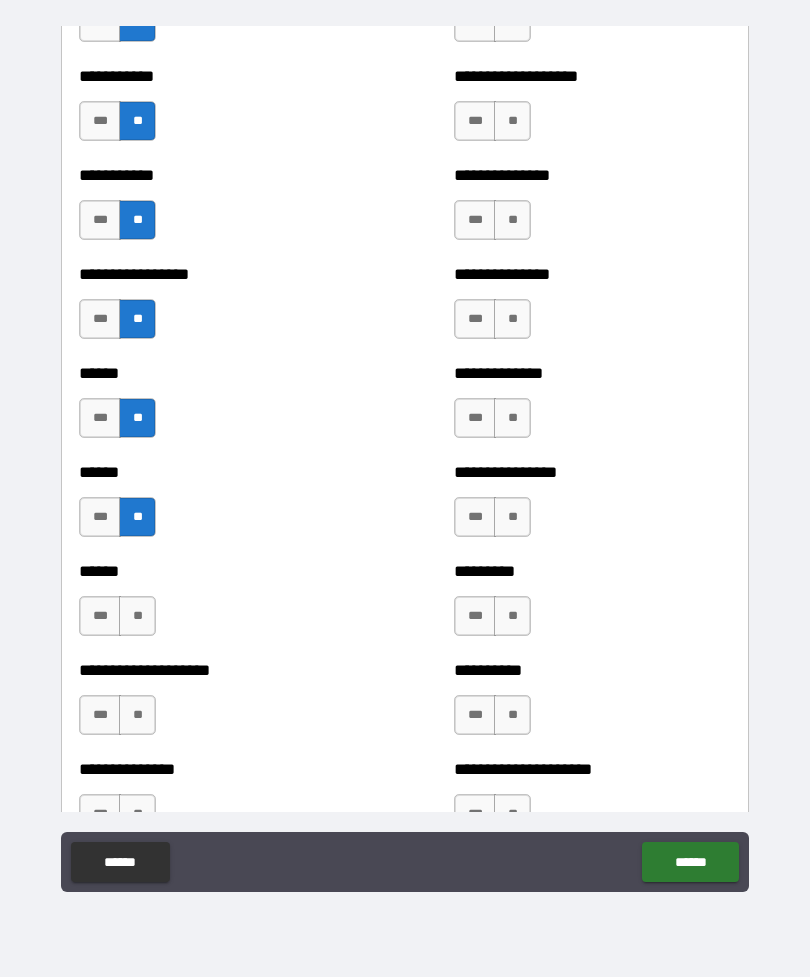 click on "**" at bounding box center [137, 616] 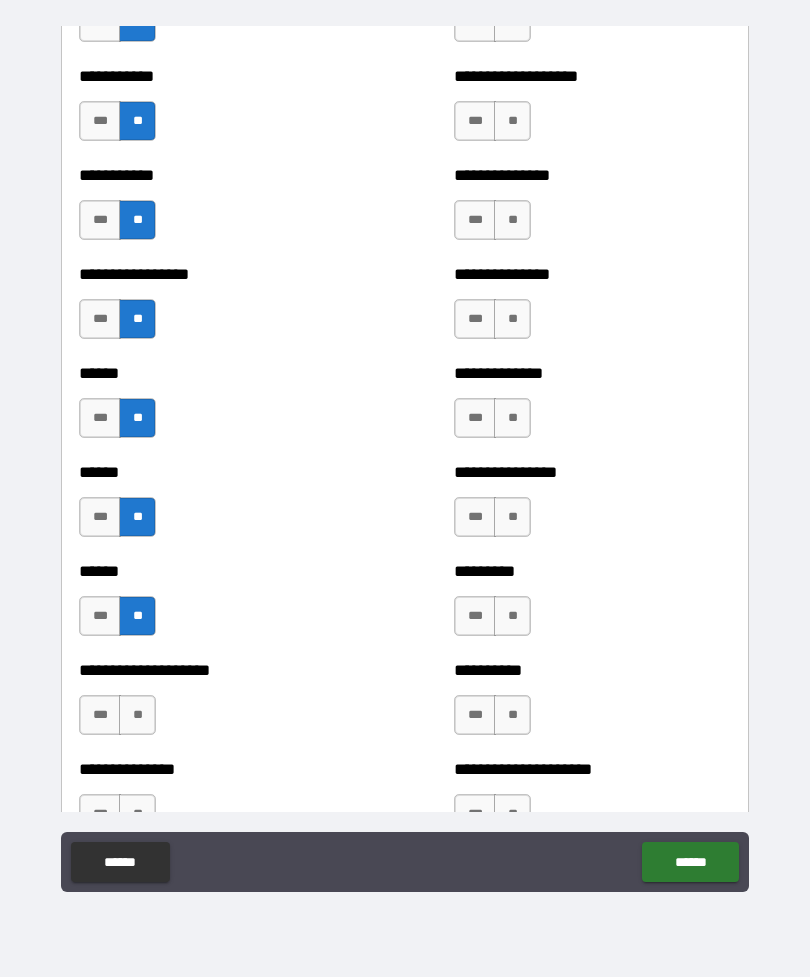 click on "**" at bounding box center (137, 715) 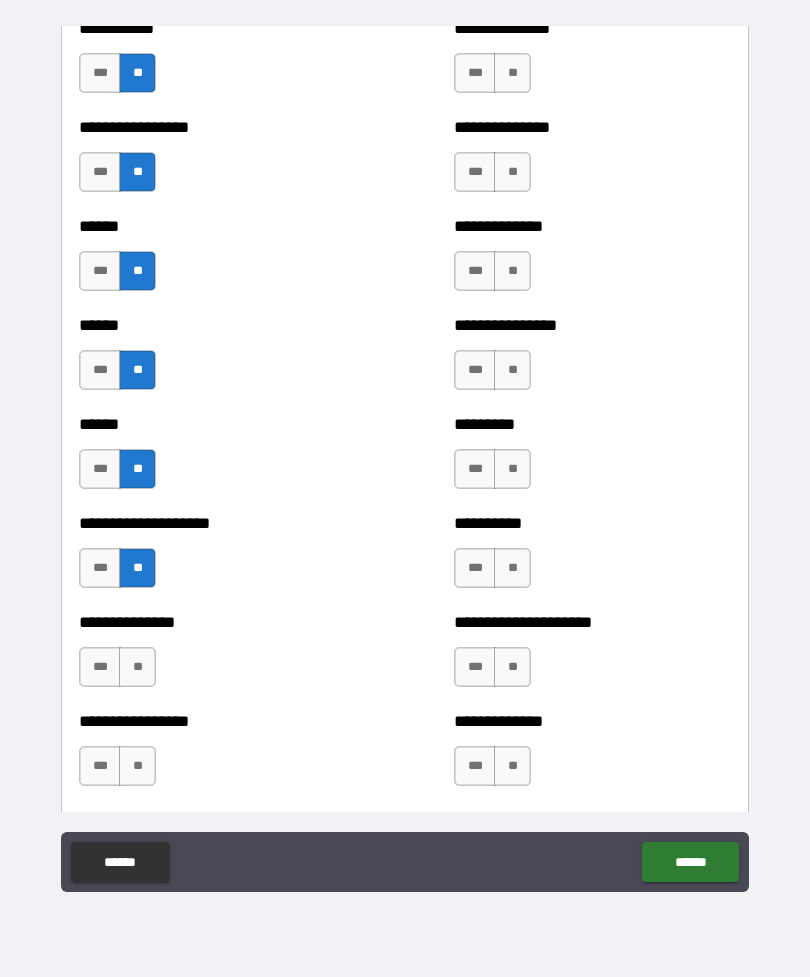 scroll, scrollTop: 2981, scrollLeft: 0, axis: vertical 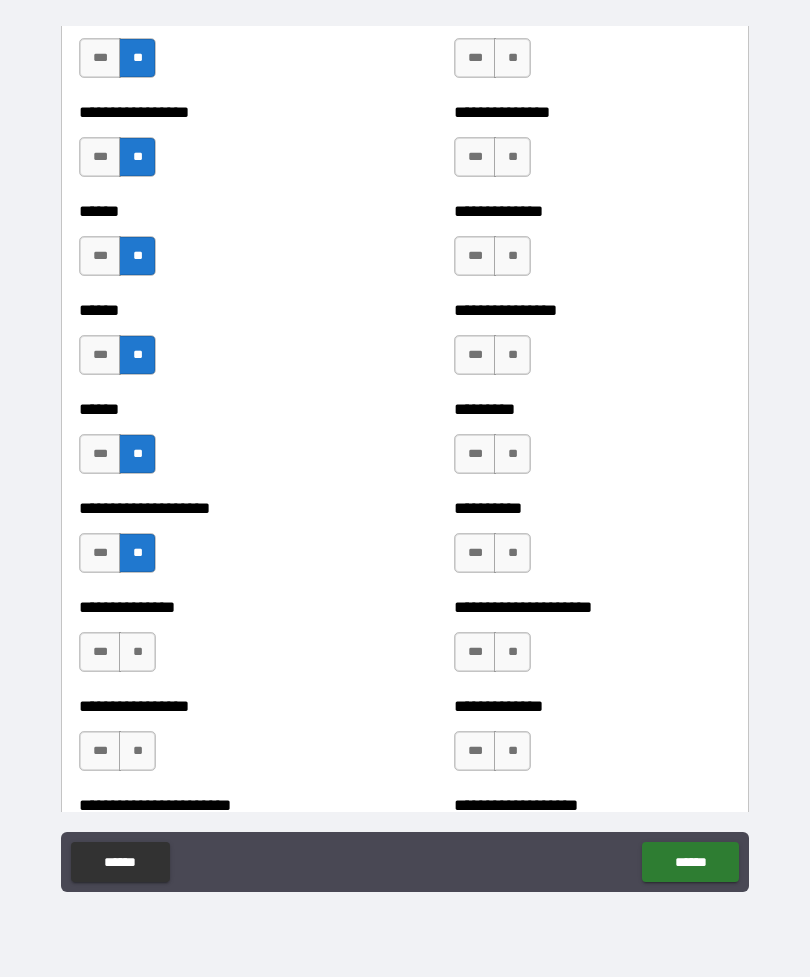 click on "**" at bounding box center [137, 652] 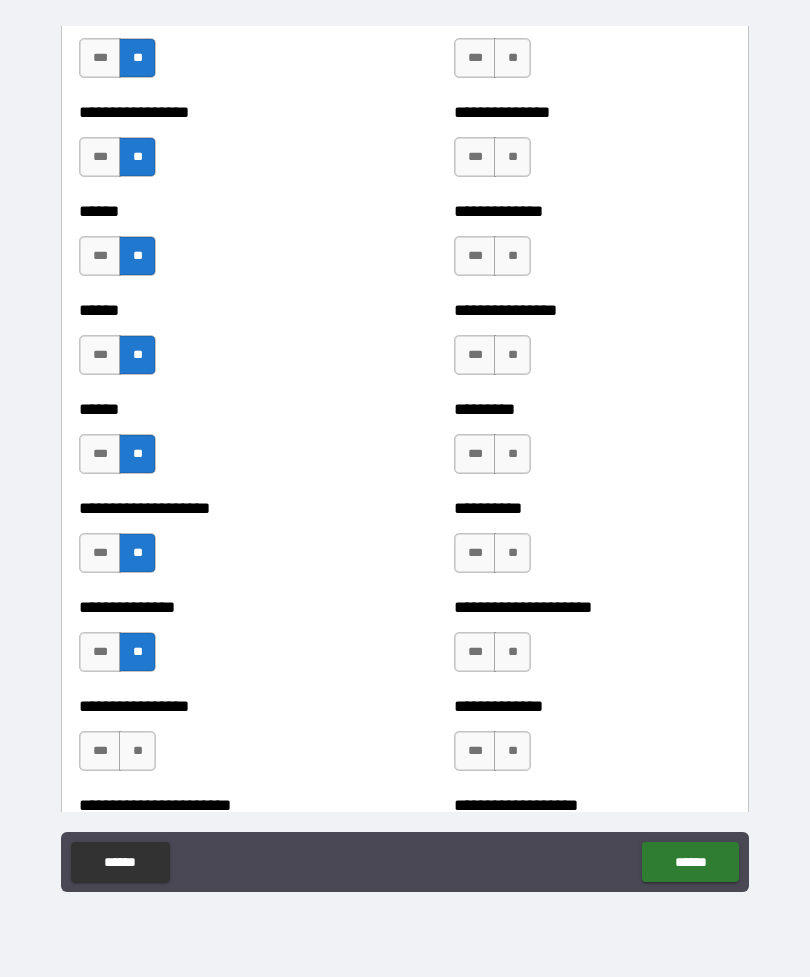 click on "**" at bounding box center (137, 751) 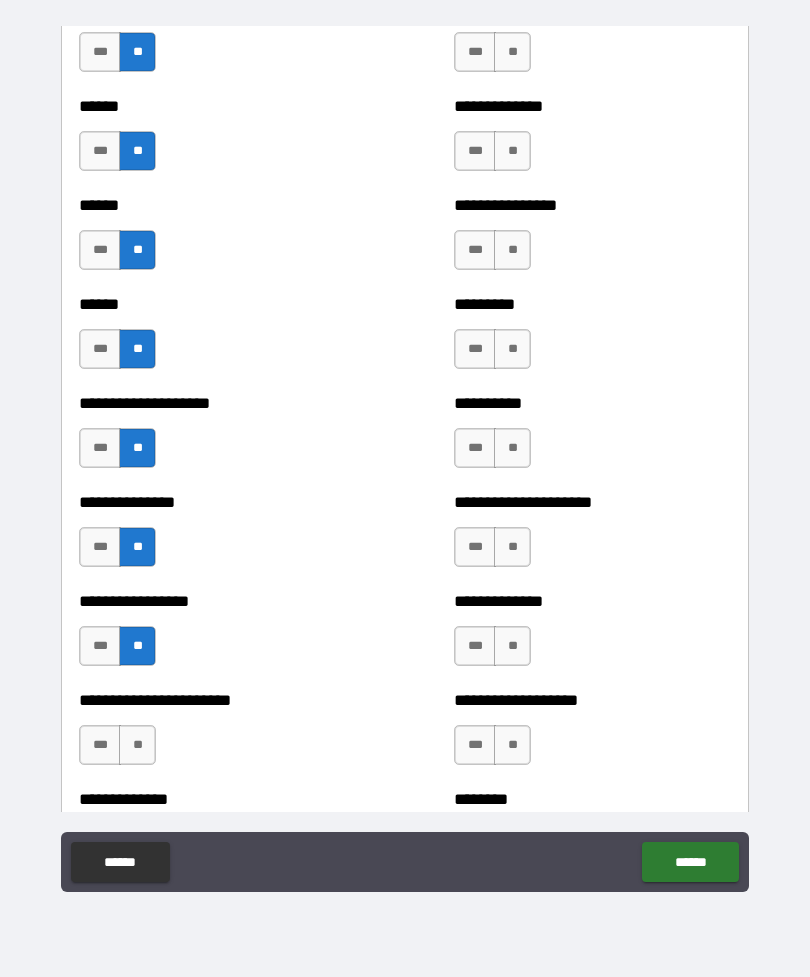 scroll, scrollTop: 3214, scrollLeft: 0, axis: vertical 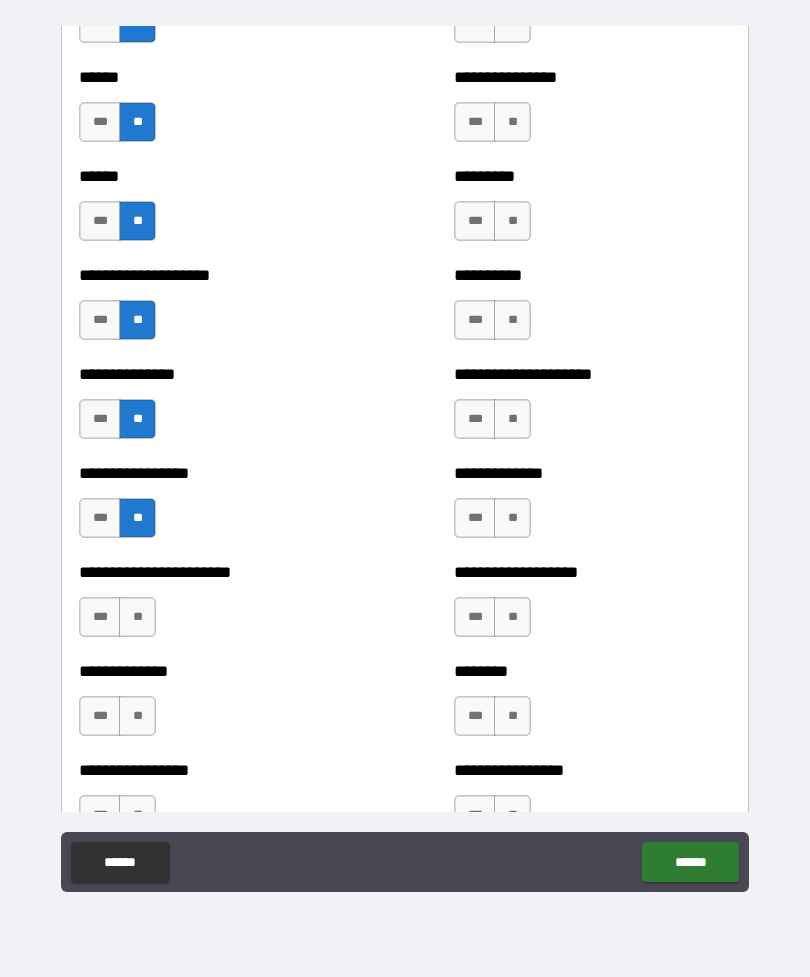 click on "**" at bounding box center [137, 617] 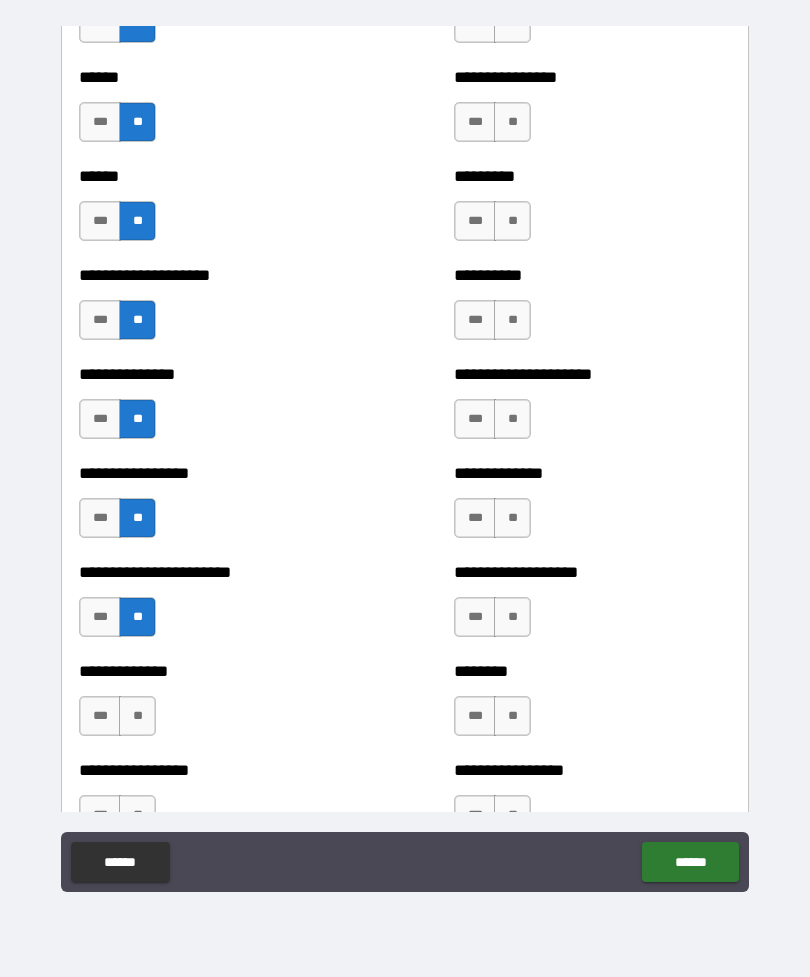 click on "**" at bounding box center [137, 716] 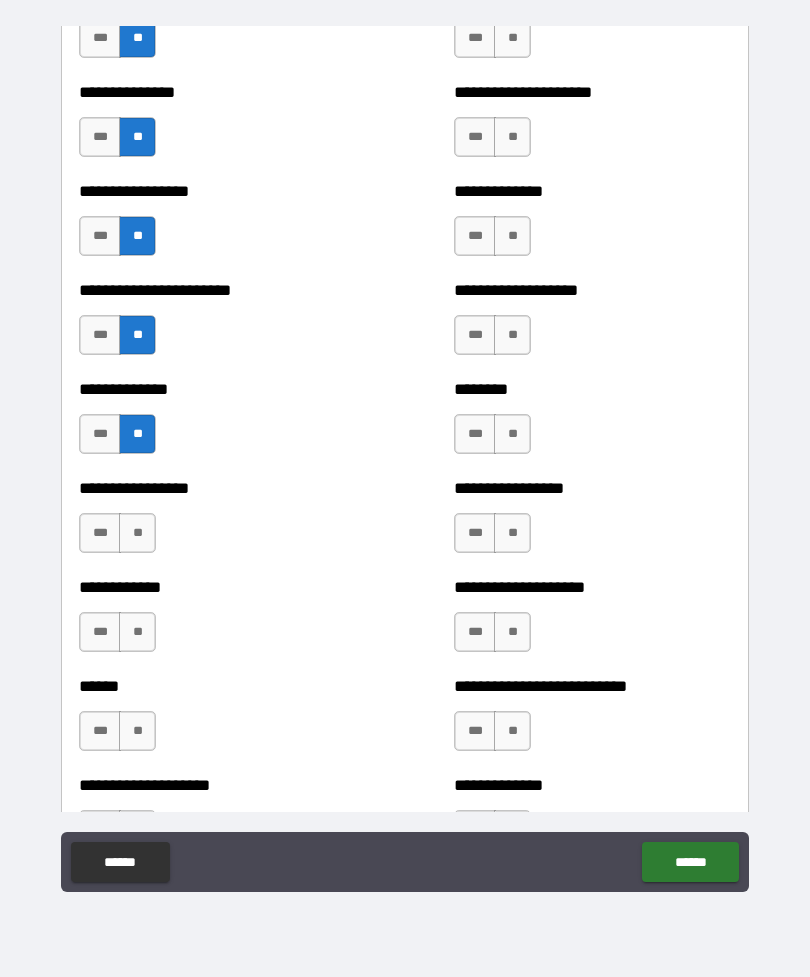 scroll, scrollTop: 3498, scrollLeft: 0, axis: vertical 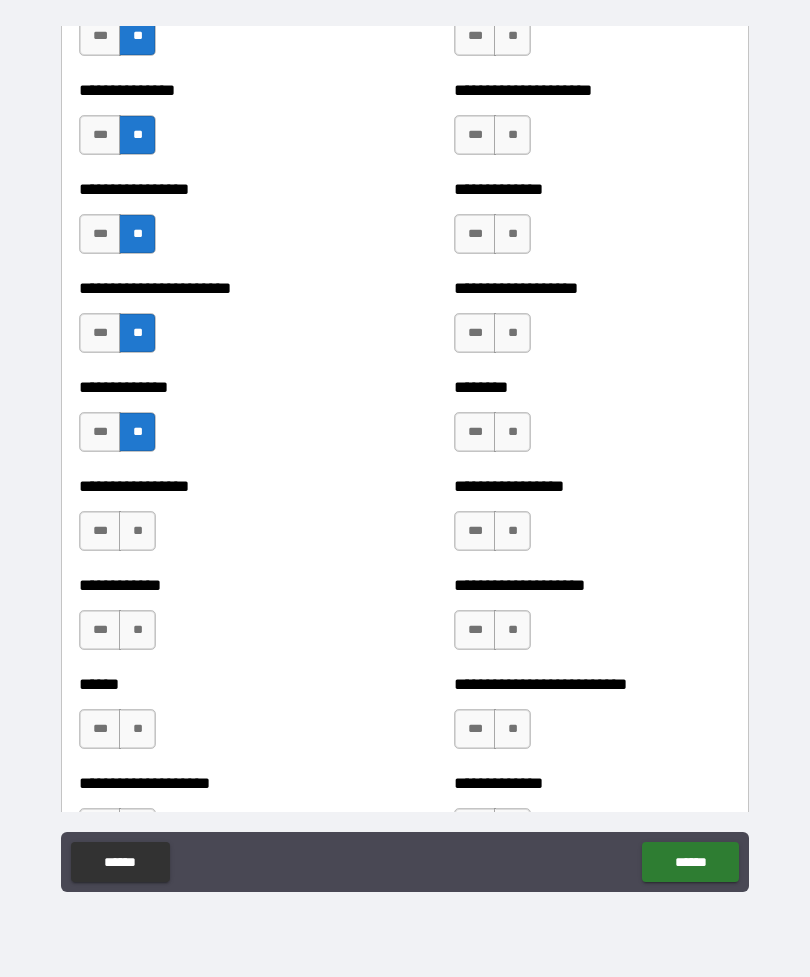 click on "**" at bounding box center (137, 531) 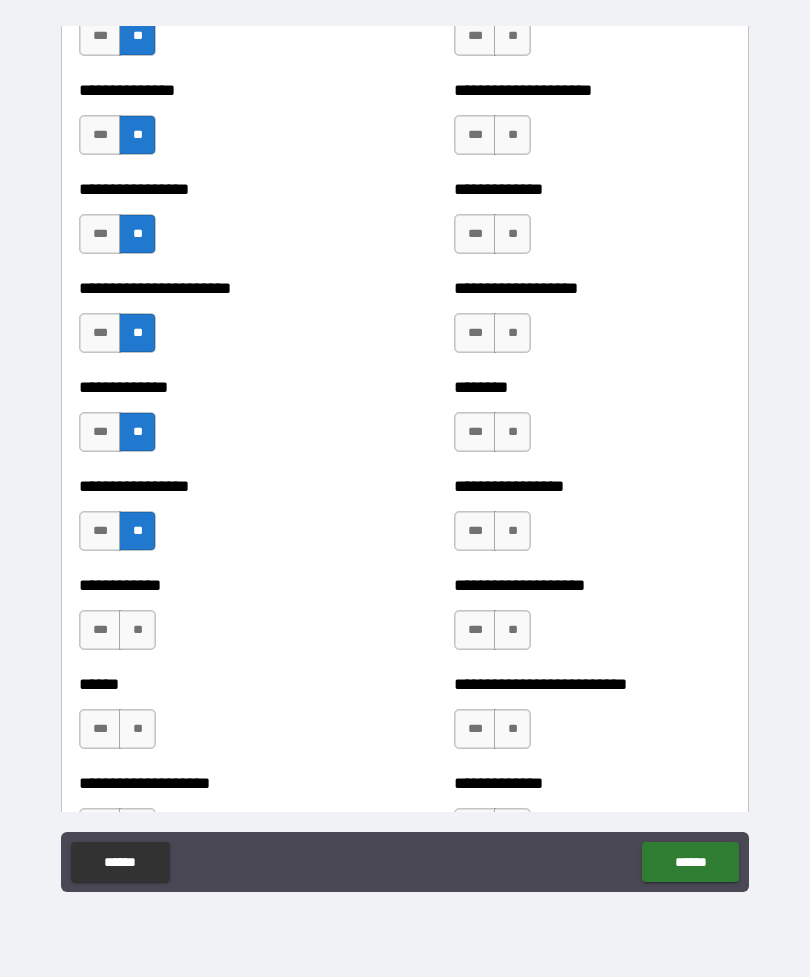 click on "**" at bounding box center (137, 630) 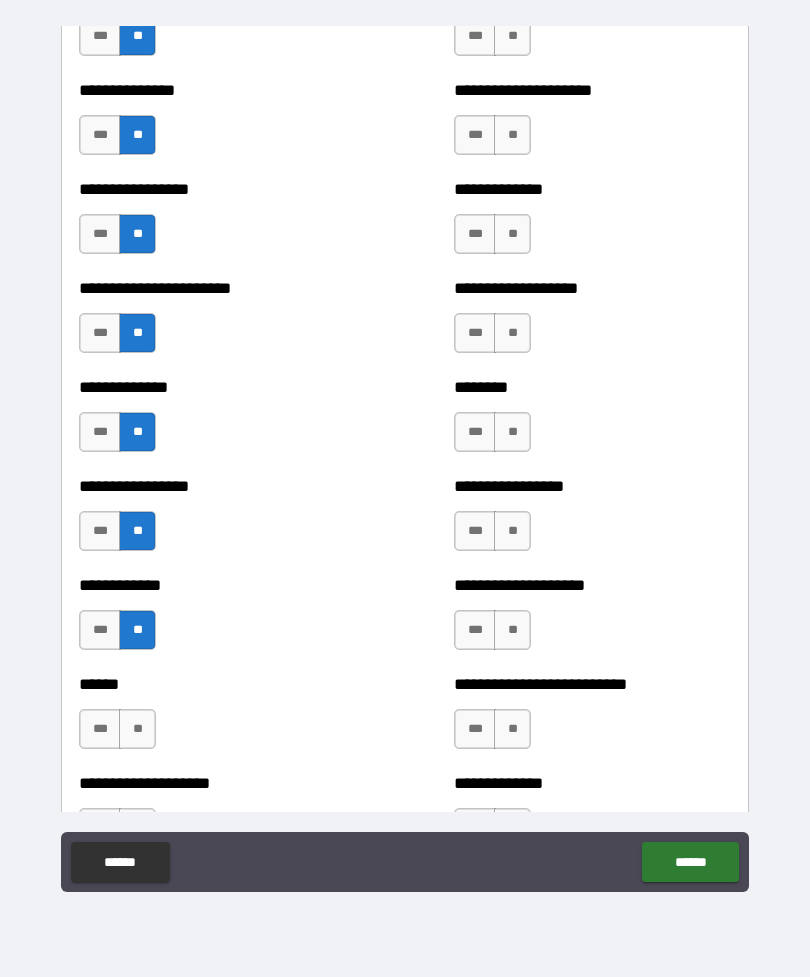 click on "**" at bounding box center (137, 729) 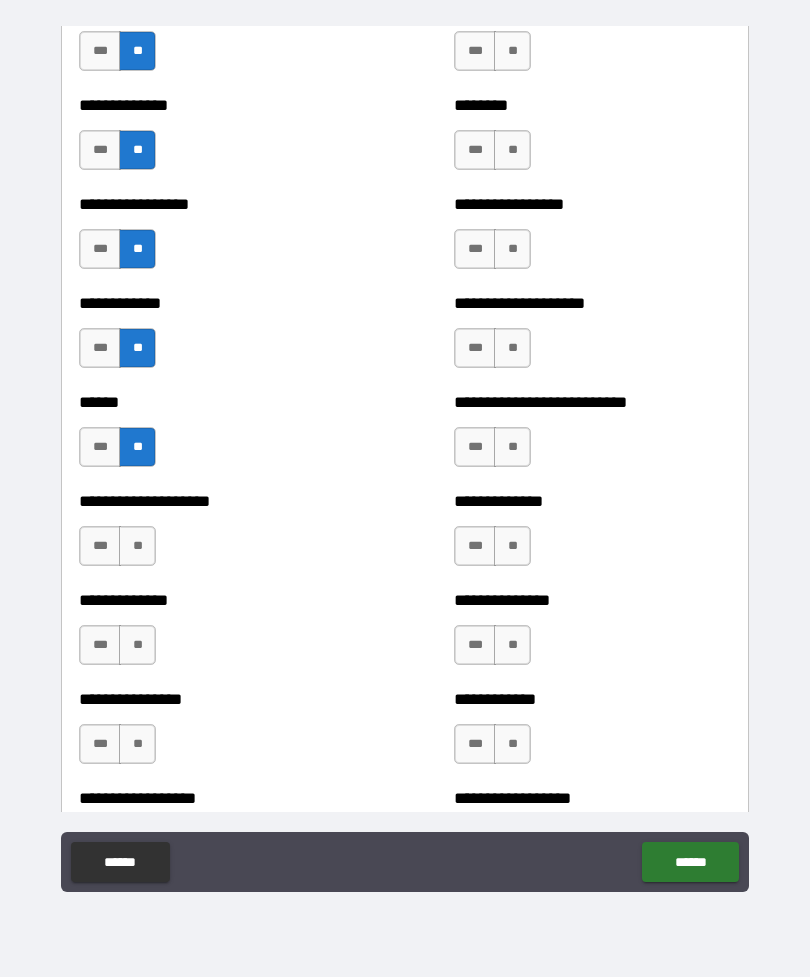 scroll, scrollTop: 3784, scrollLeft: 0, axis: vertical 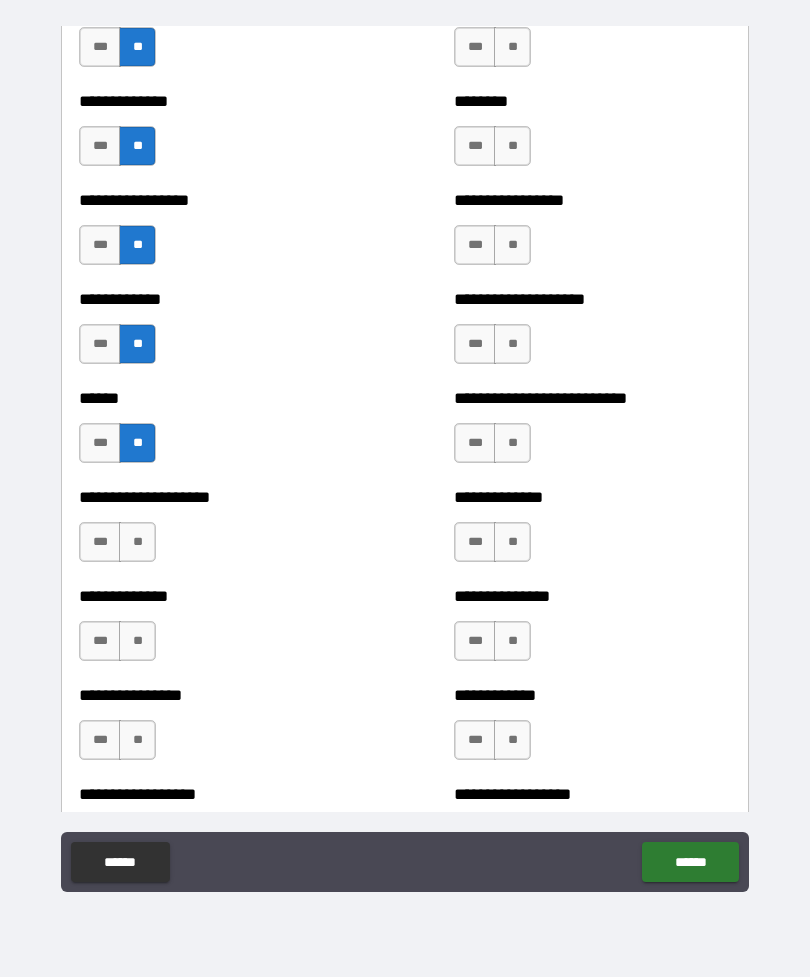 click on "**" at bounding box center [137, 542] 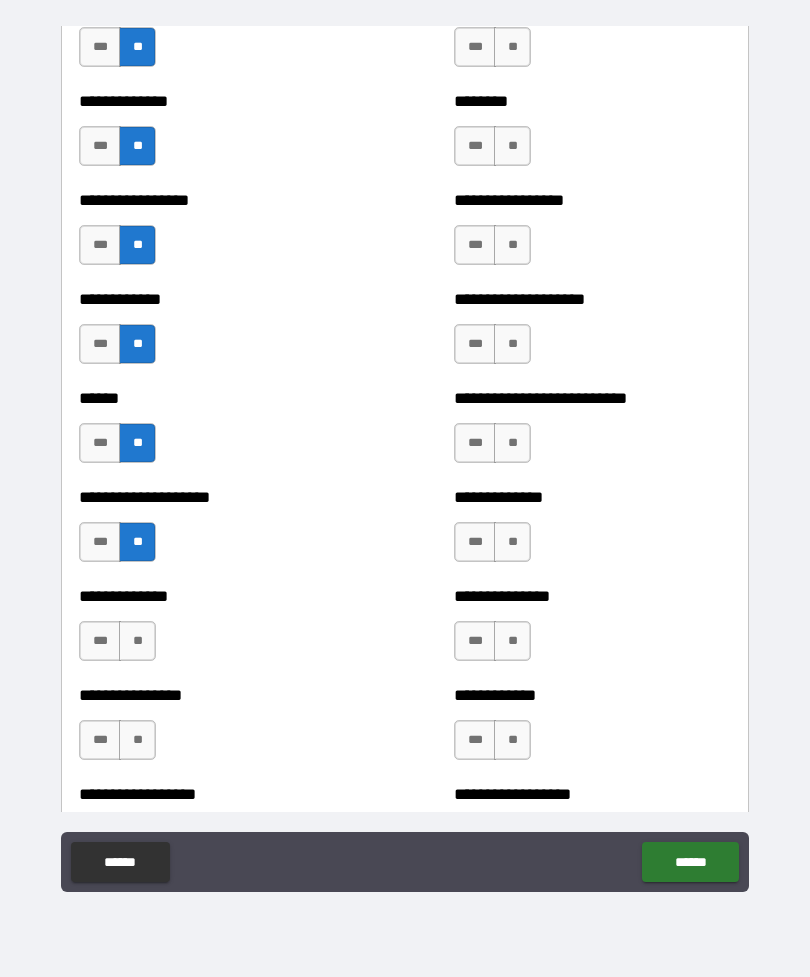 click on "**" at bounding box center [137, 641] 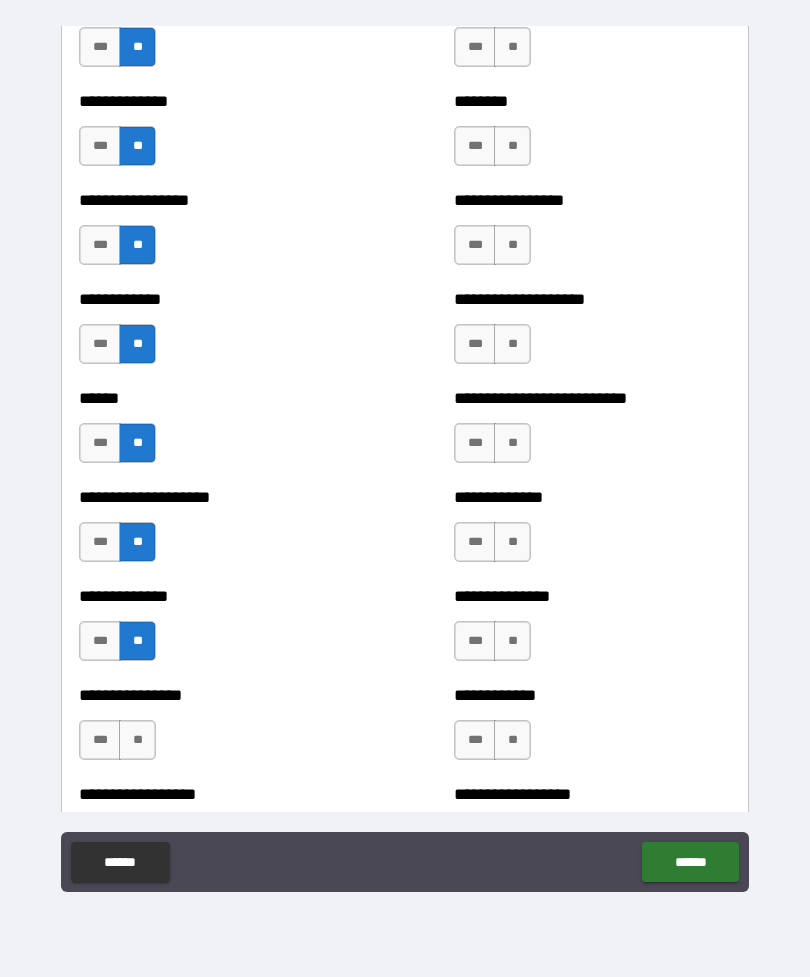 click on "**" at bounding box center (137, 740) 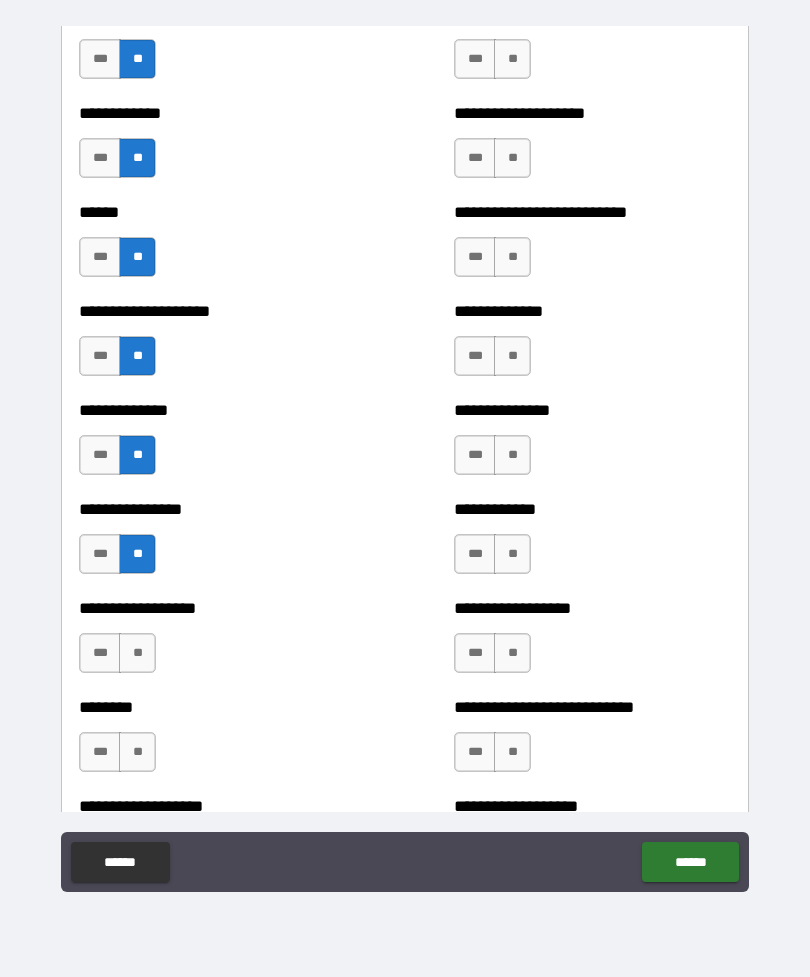 scroll, scrollTop: 3975, scrollLeft: 0, axis: vertical 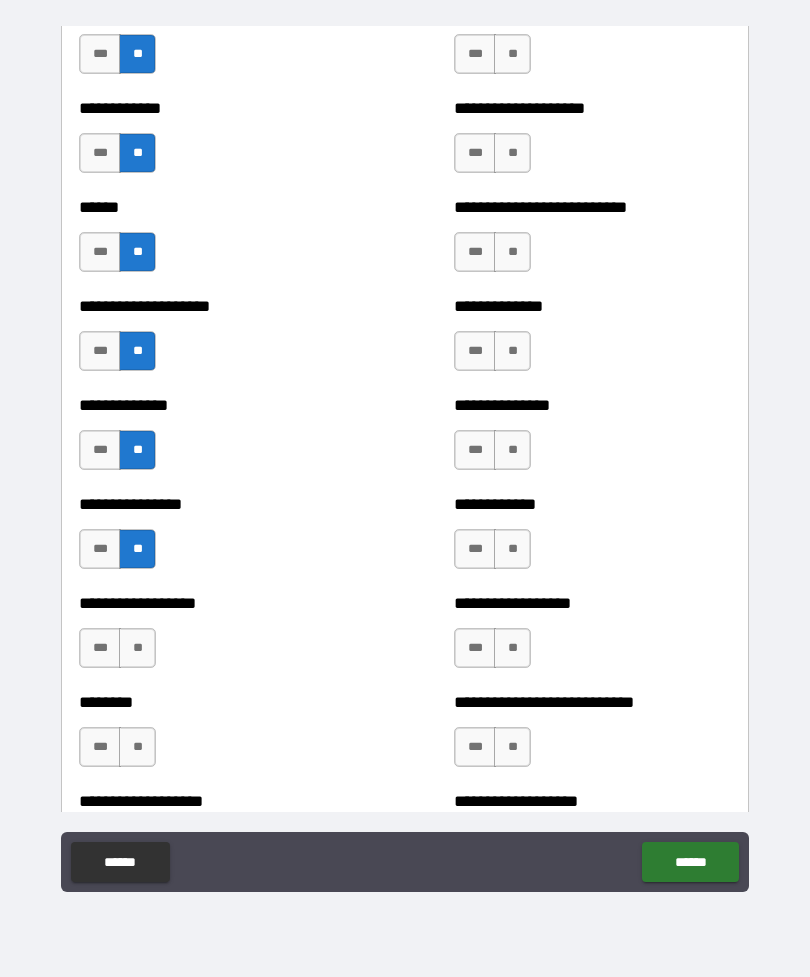 click on "**" at bounding box center (137, 648) 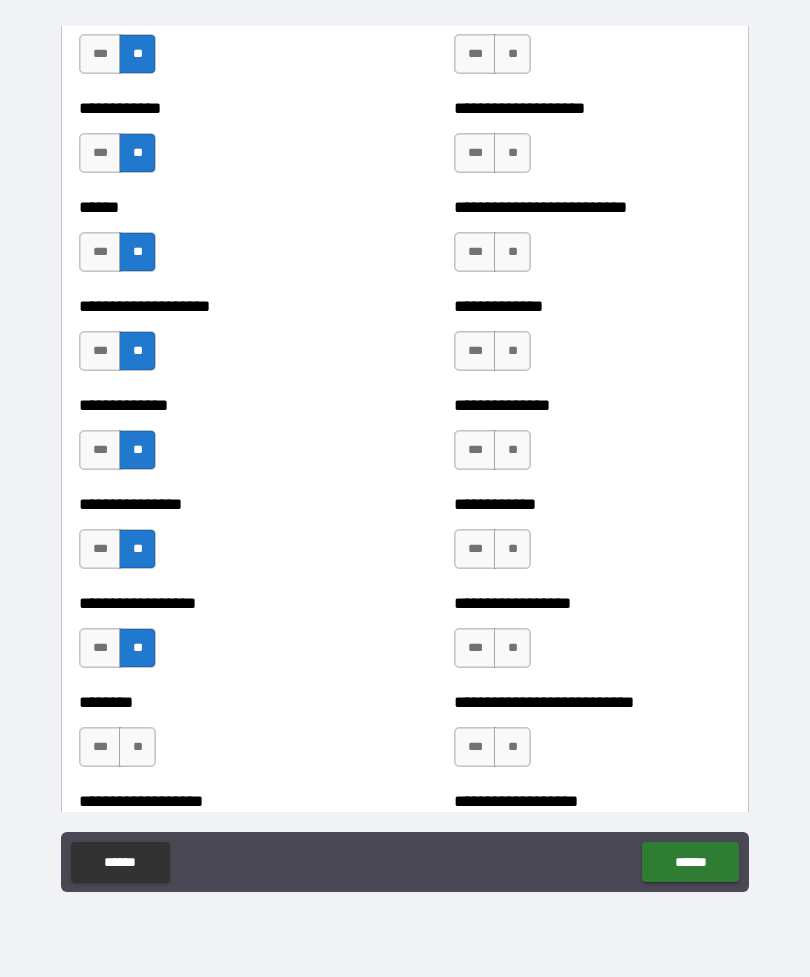 click on "**" at bounding box center [137, 747] 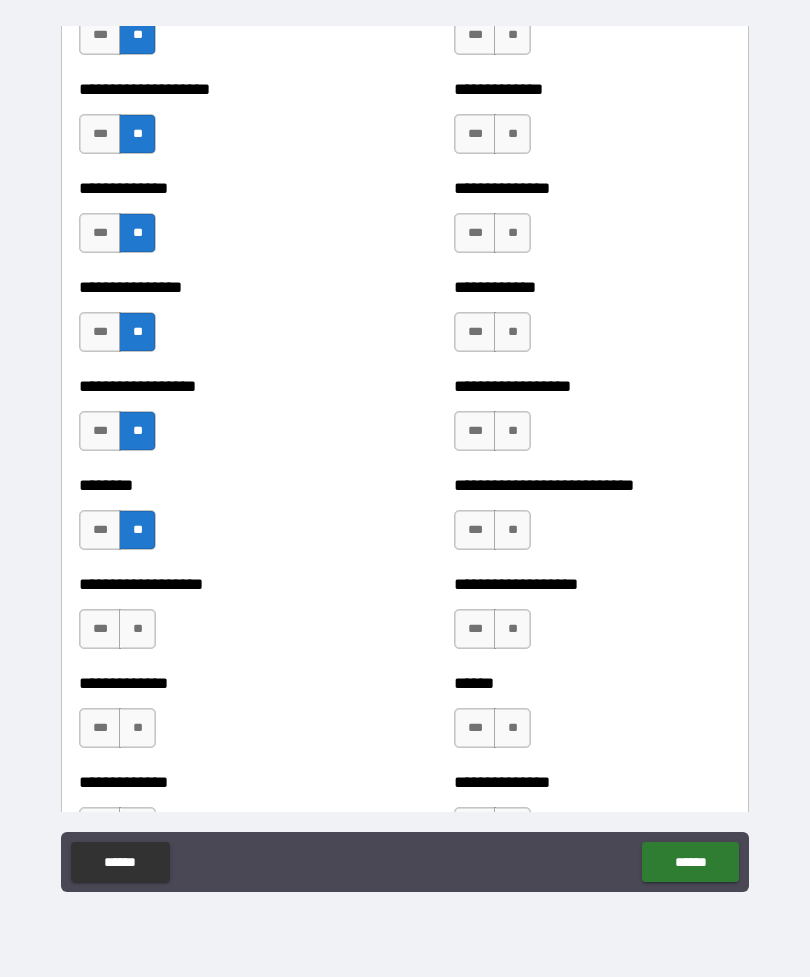 scroll, scrollTop: 4197, scrollLeft: 0, axis: vertical 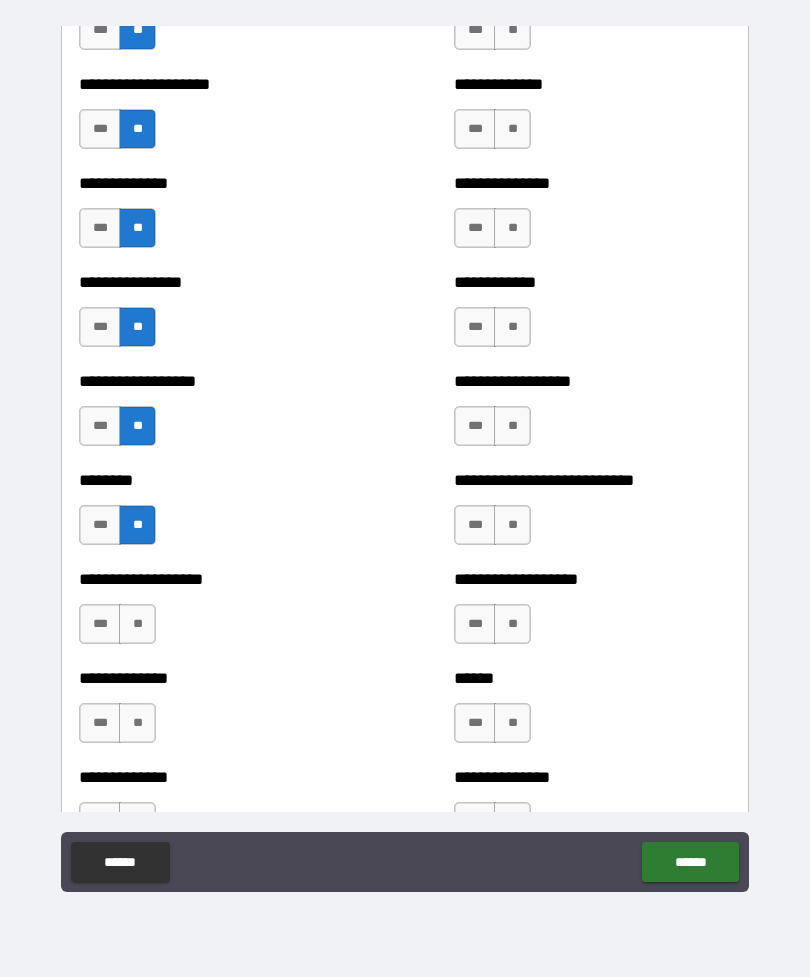 click on "**" at bounding box center (137, 624) 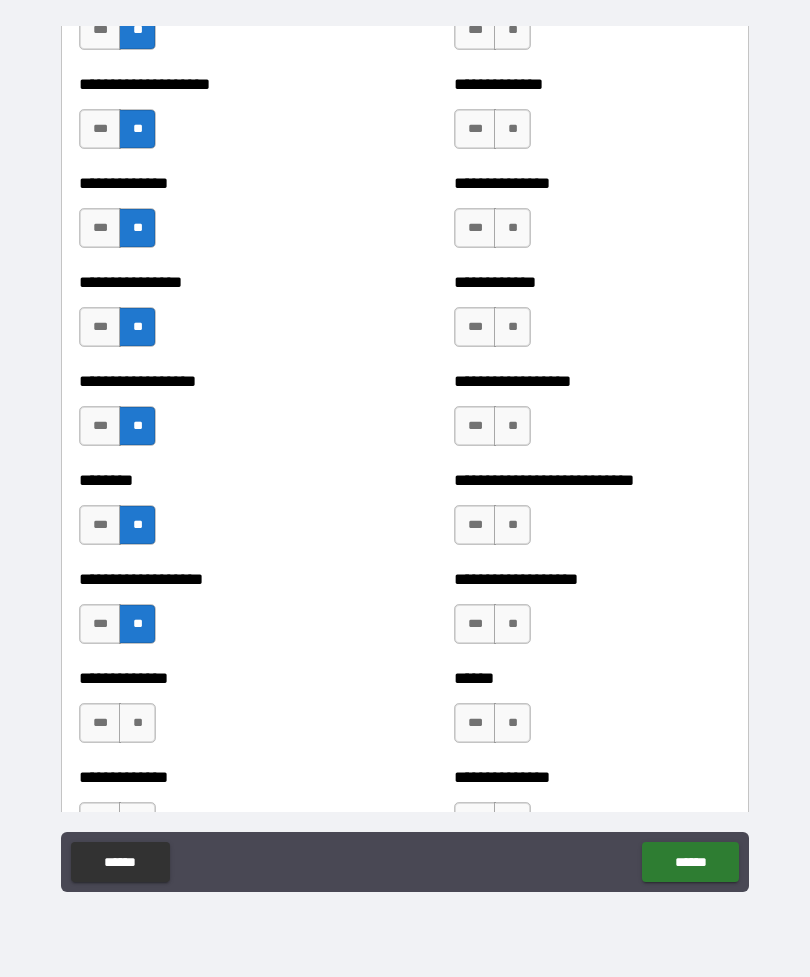click on "**" at bounding box center [137, 723] 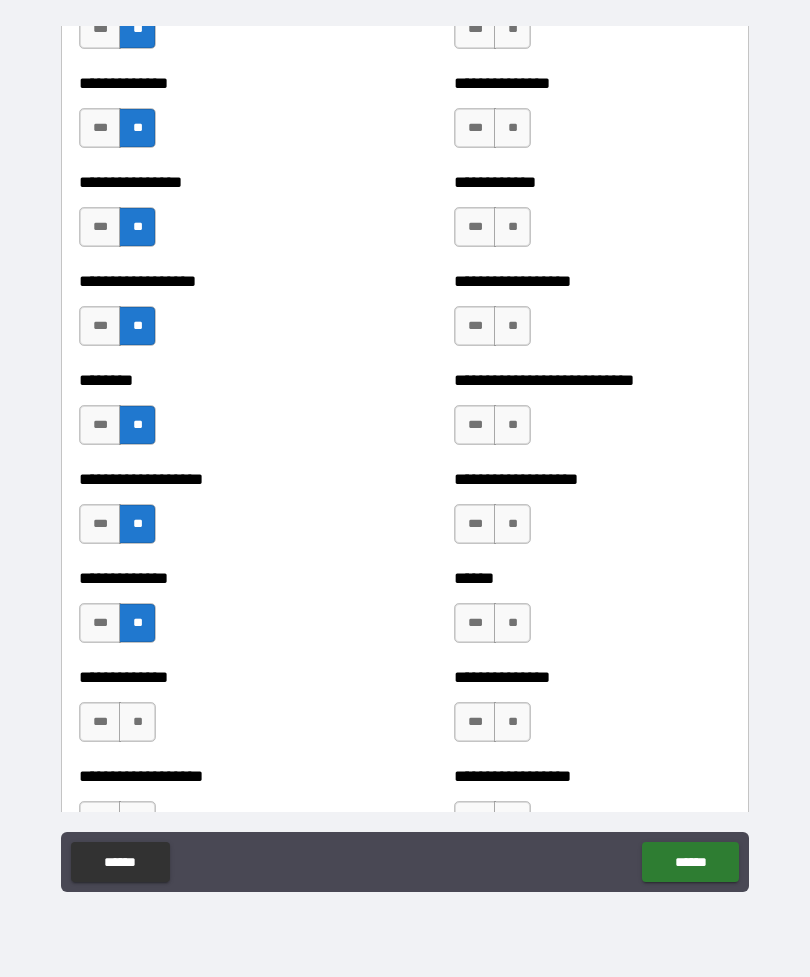 scroll, scrollTop: 4433, scrollLeft: 0, axis: vertical 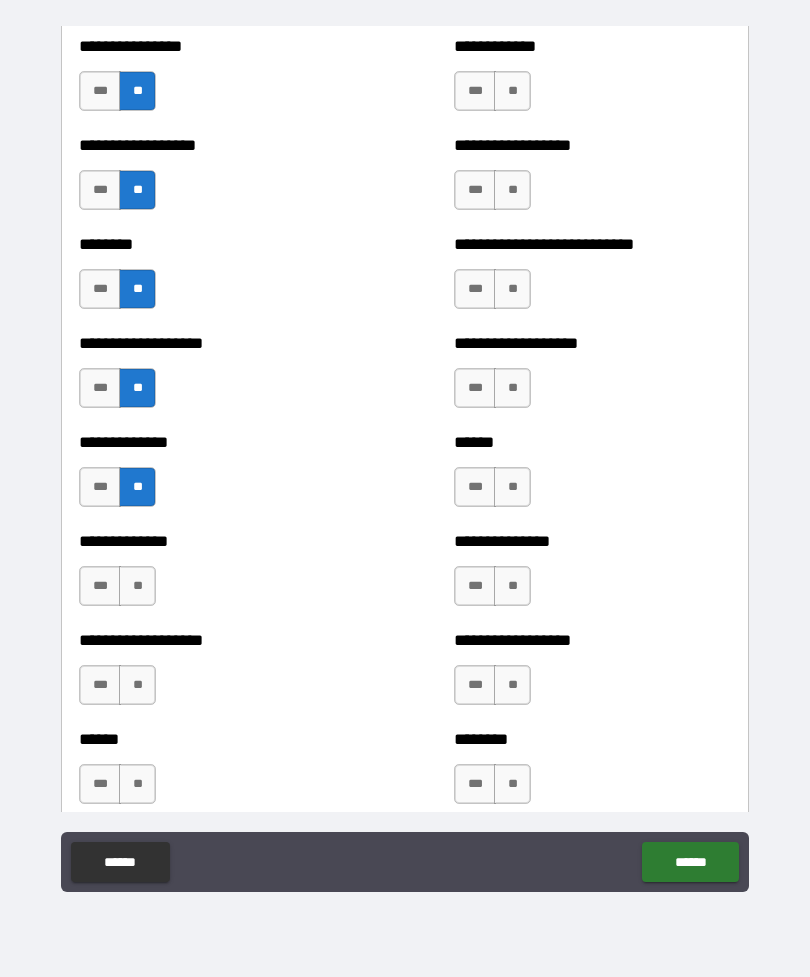 click on "**" at bounding box center [137, 586] 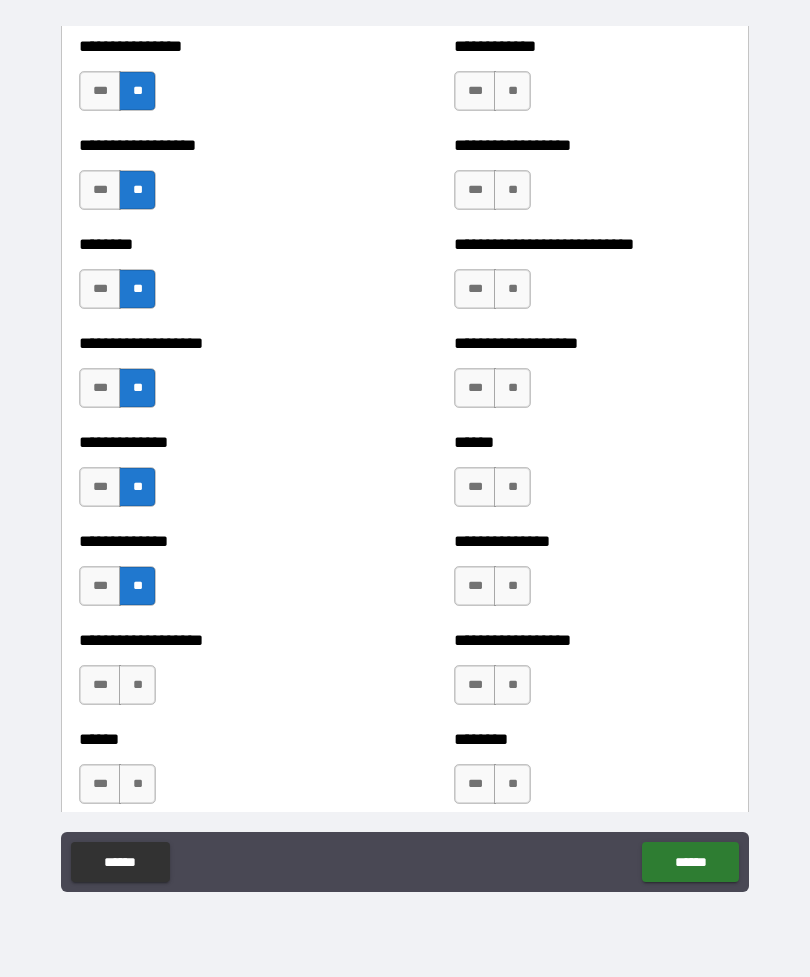 click on "**" at bounding box center (137, 685) 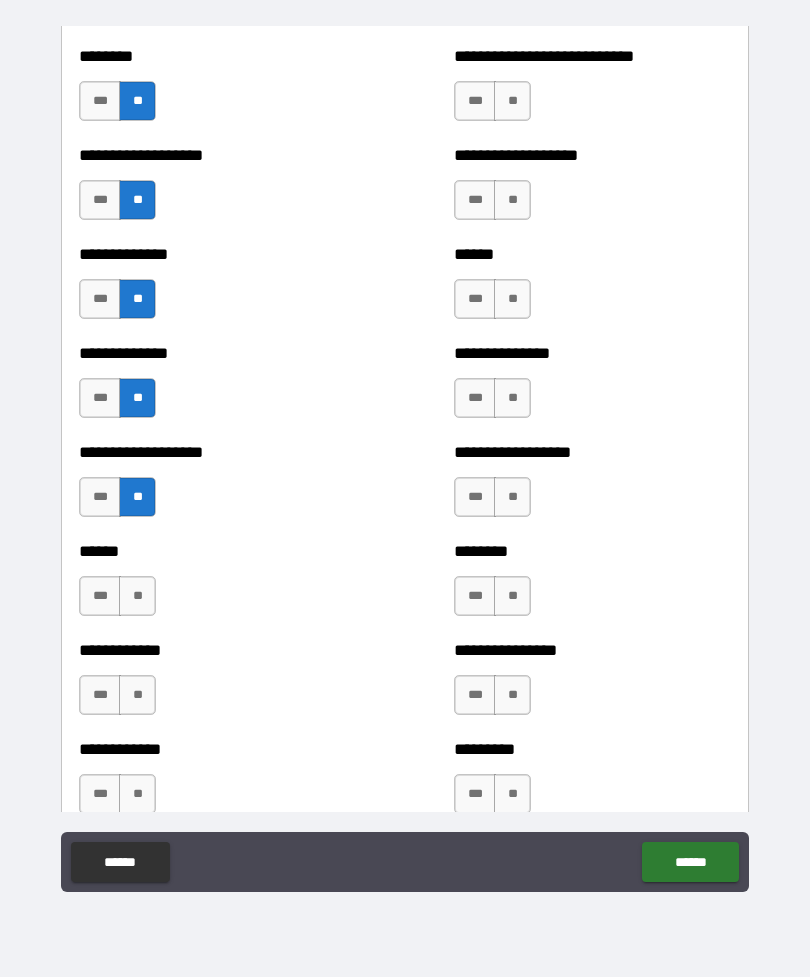 scroll, scrollTop: 4622, scrollLeft: 0, axis: vertical 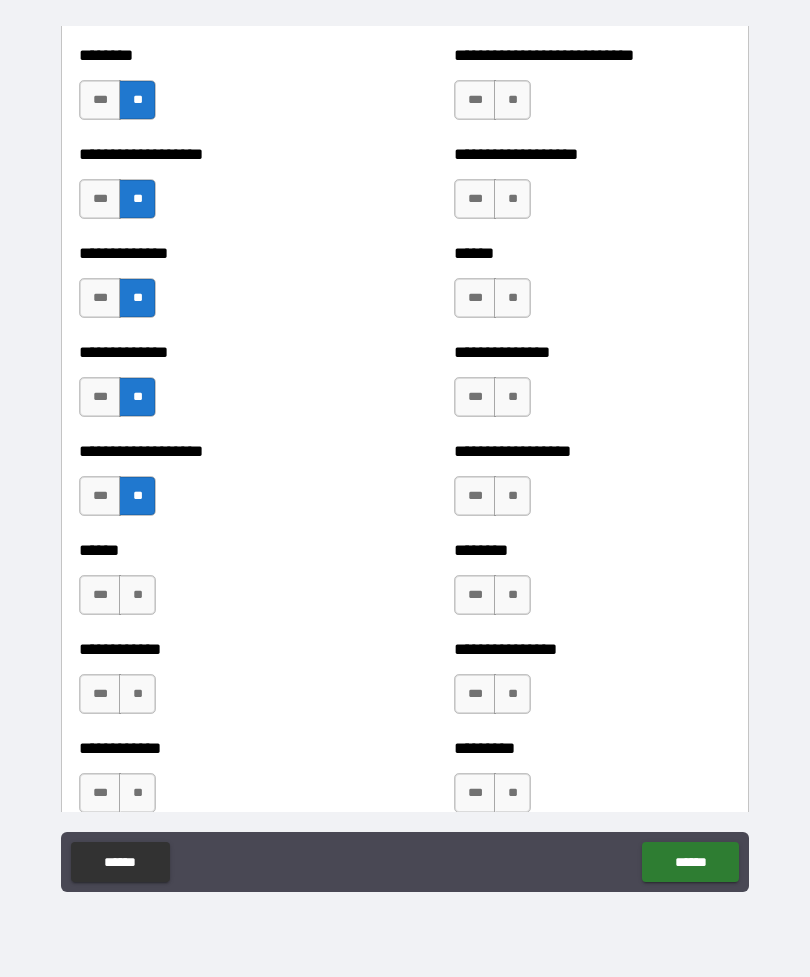 click on "**" at bounding box center [137, 595] 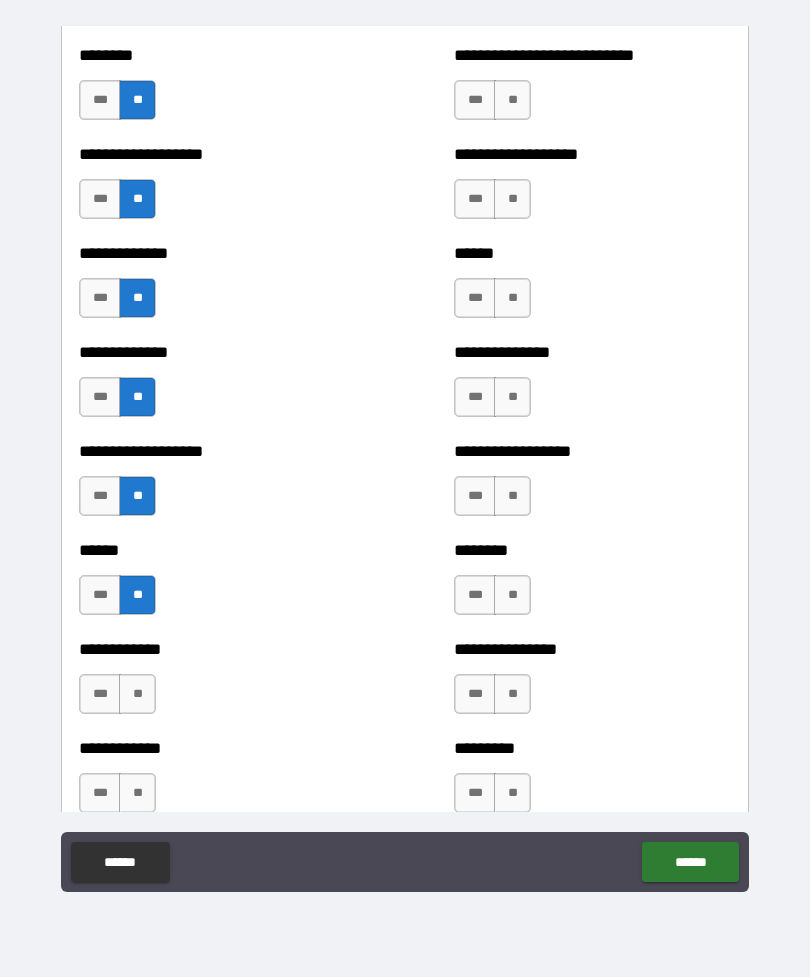 click on "**" at bounding box center [137, 694] 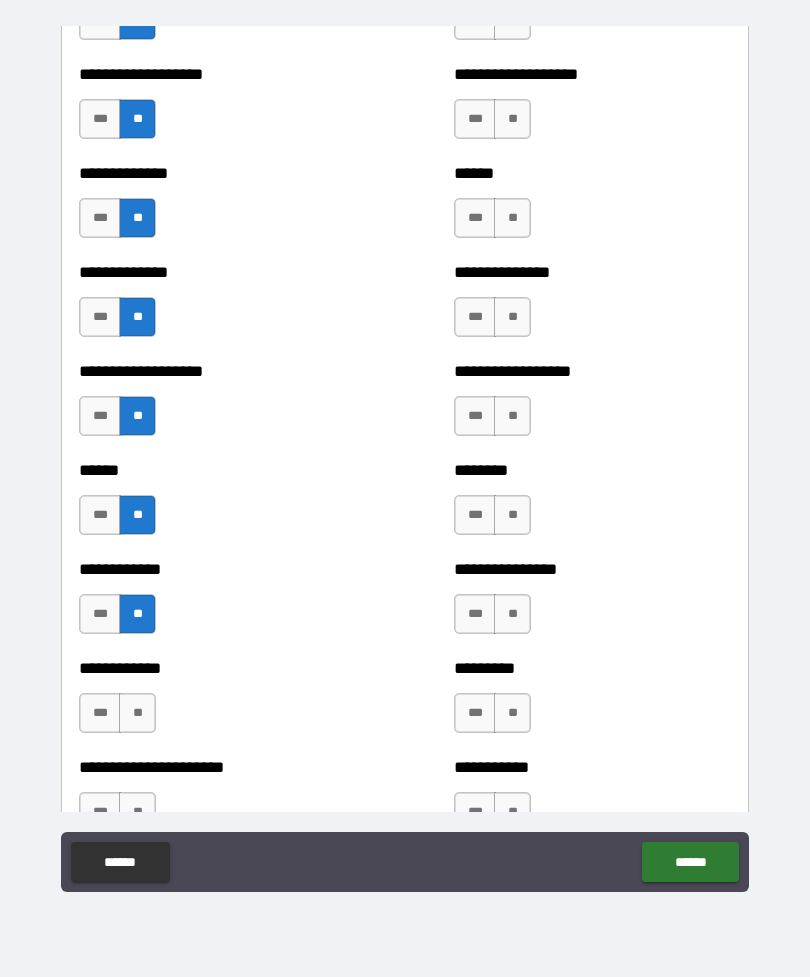 scroll, scrollTop: 4778, scrollLeft: 0, axis: vertical 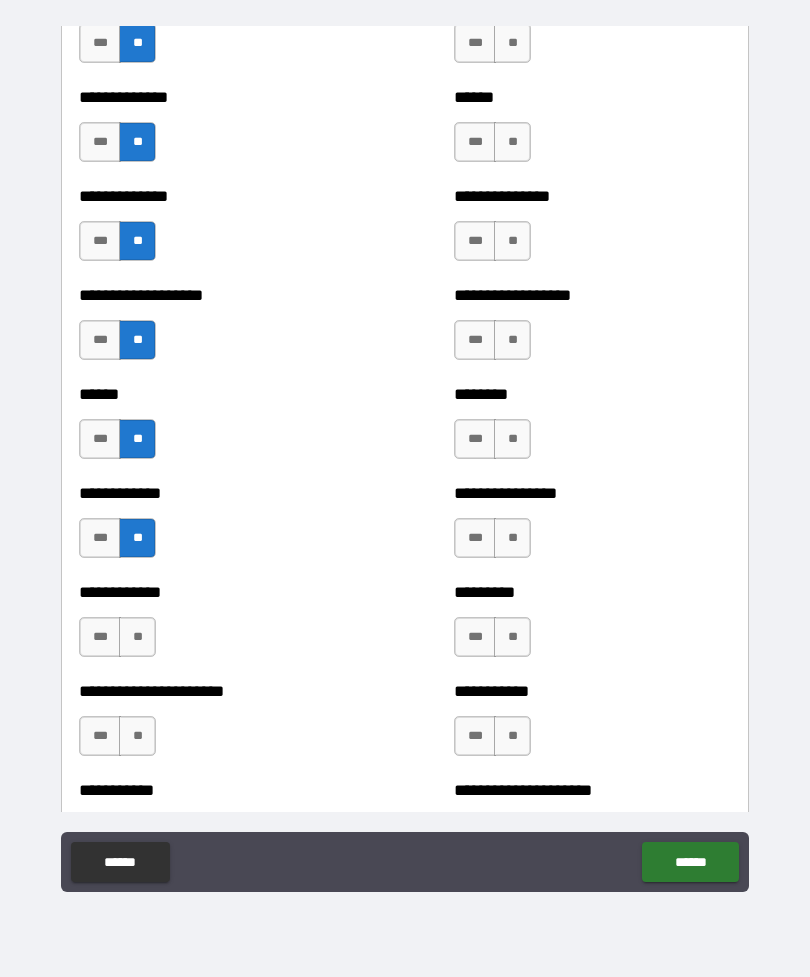 click on "**" at bounding box center (137, 637) 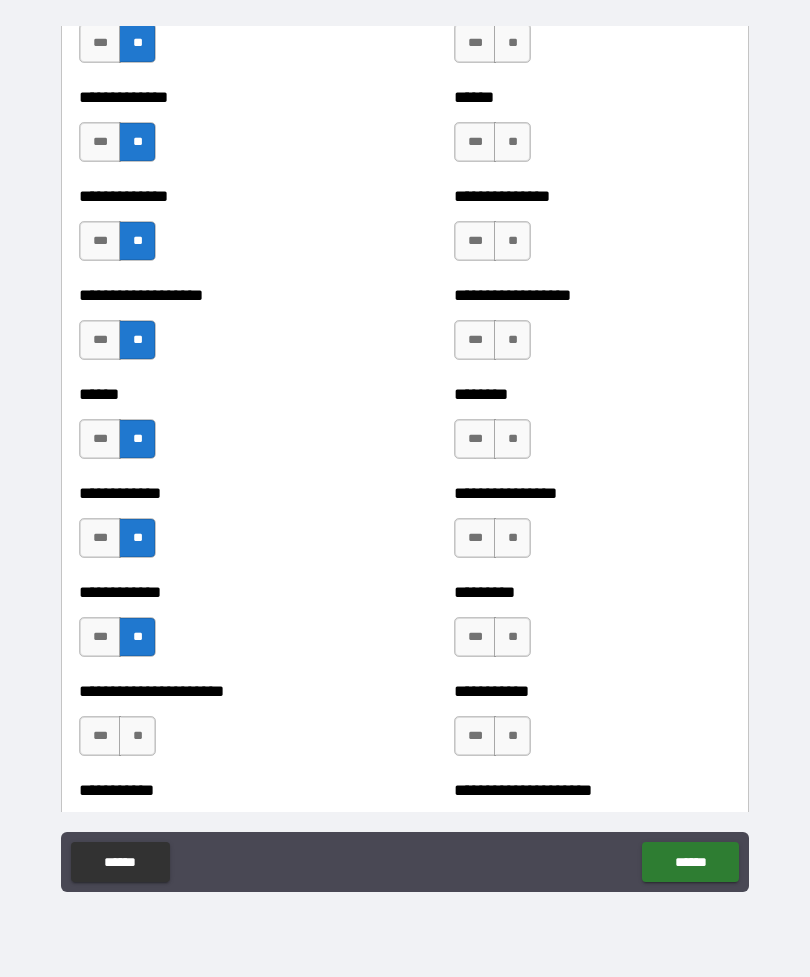 click on "**" at bounding box center [137, 736] 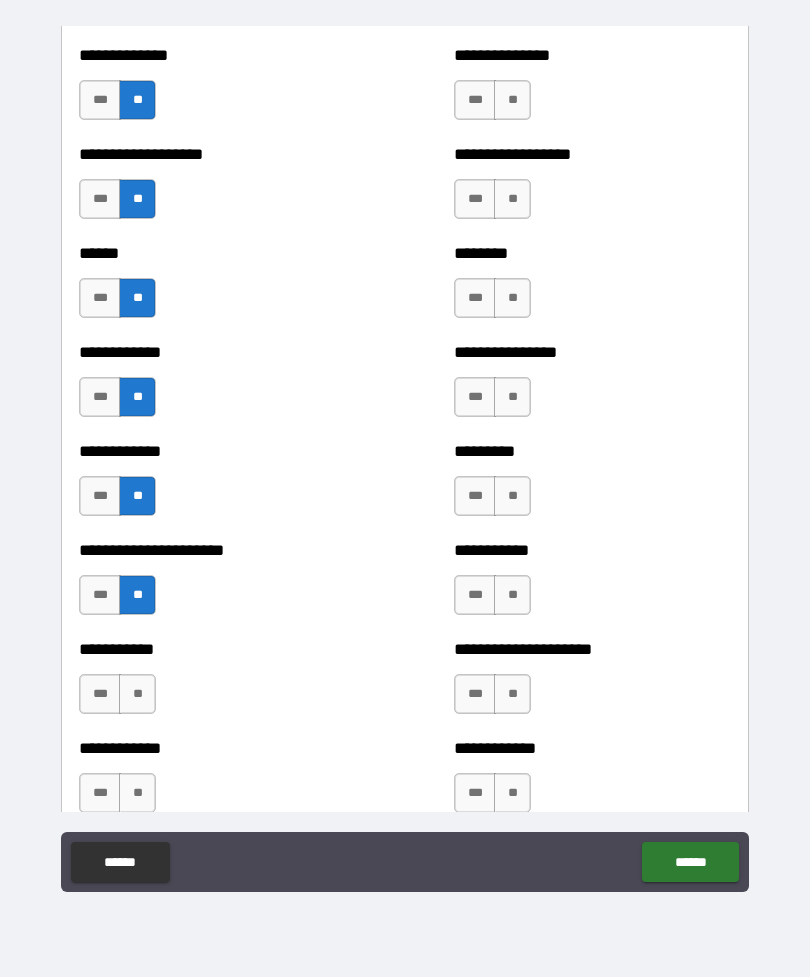 scroll, scrollTop: 4935, scrollLeft: 0, axis: vertical 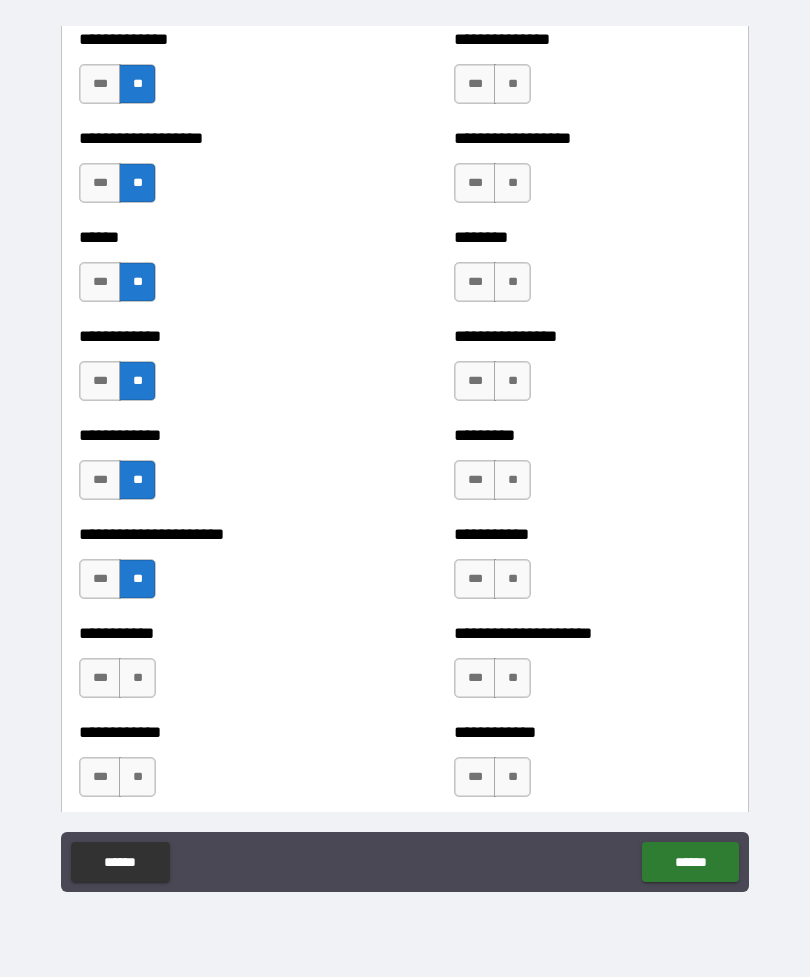 click on "**" at bounding box center (137, 678) 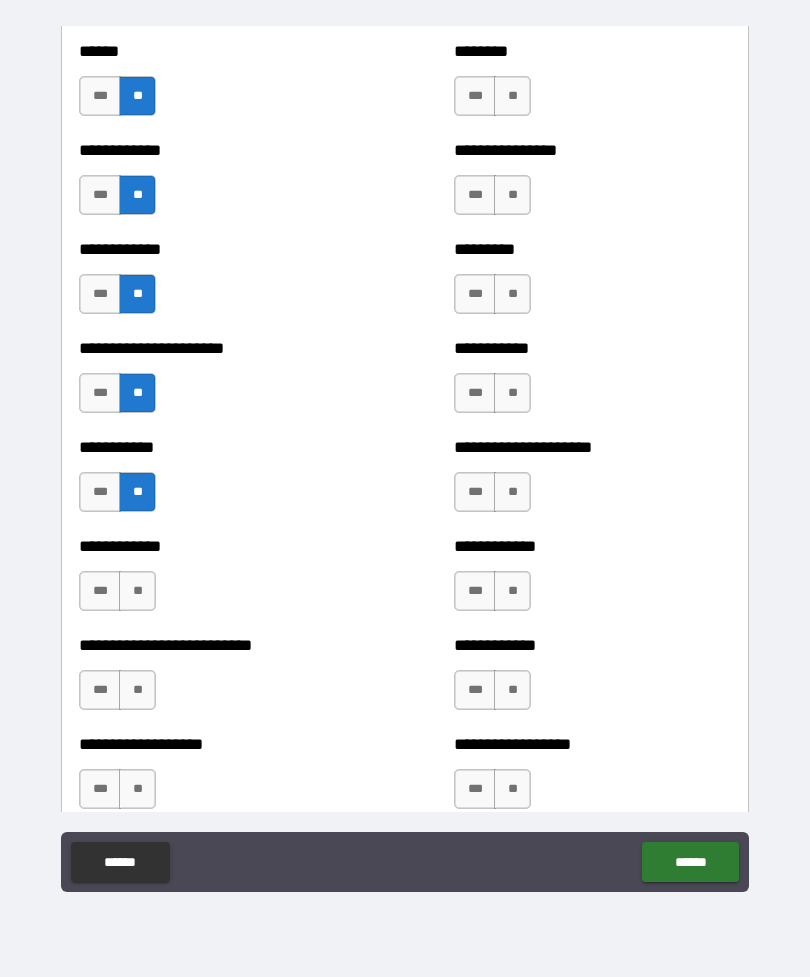 scroll, scrollTop: 5122, scrollLeft: 0, axis: vertical 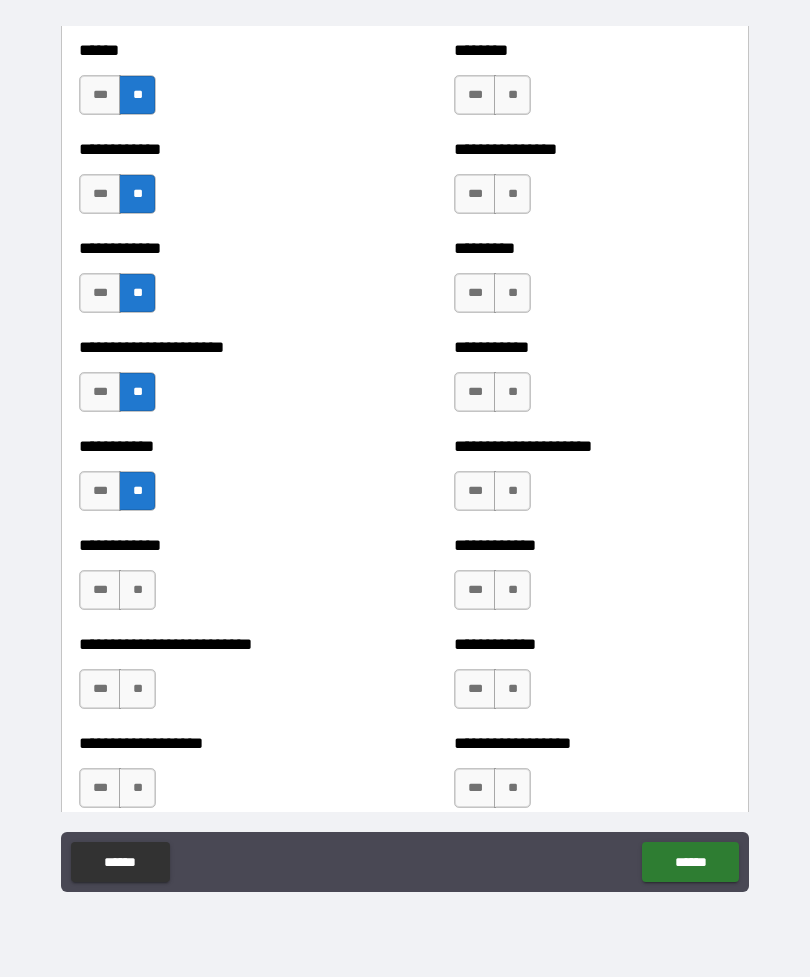 click on "**" at bounding box center (137, 590) 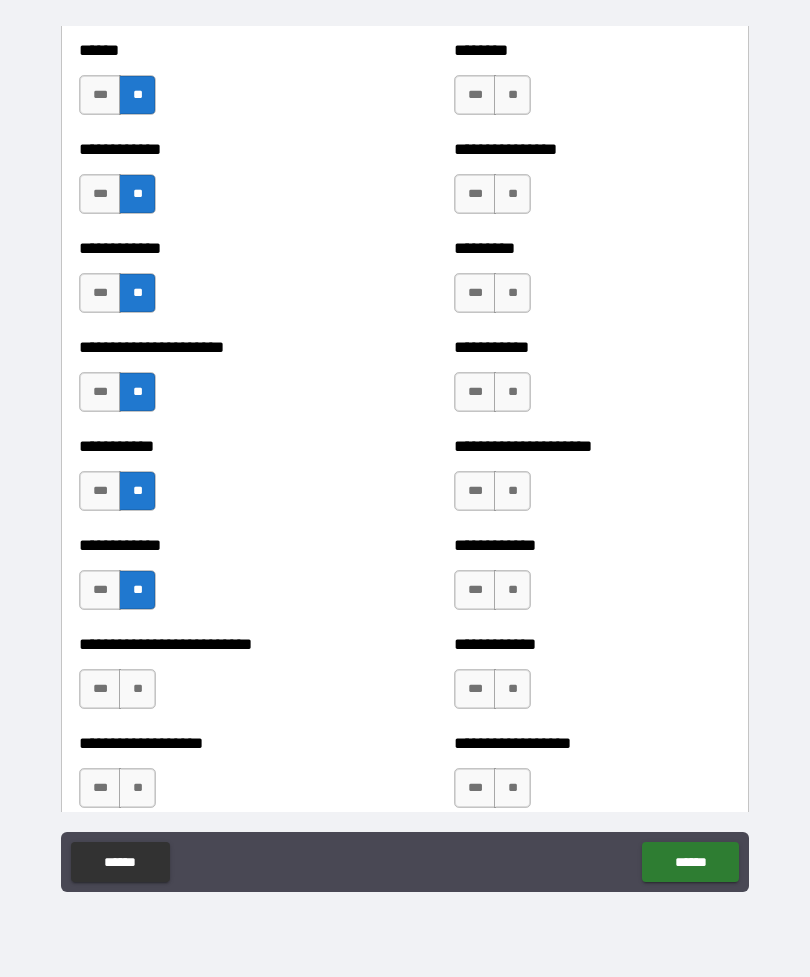 click on "**" at bounding box center (137, 689) 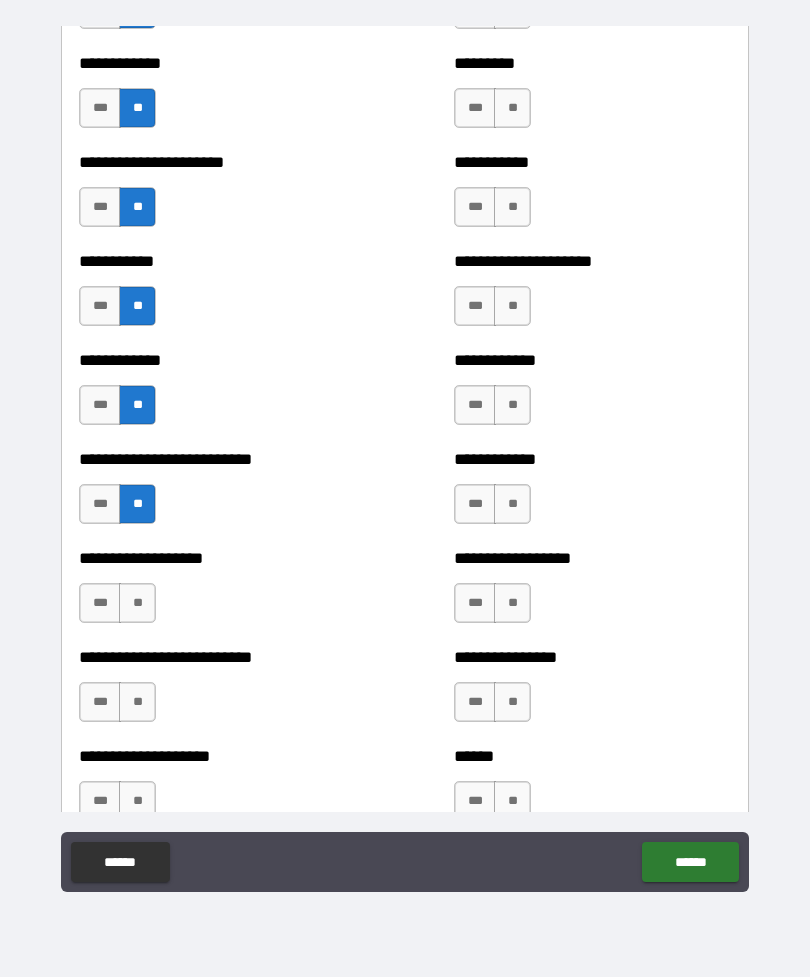 scroll, scrollTop: 5308, scrollLeft: 0, axis: vertical 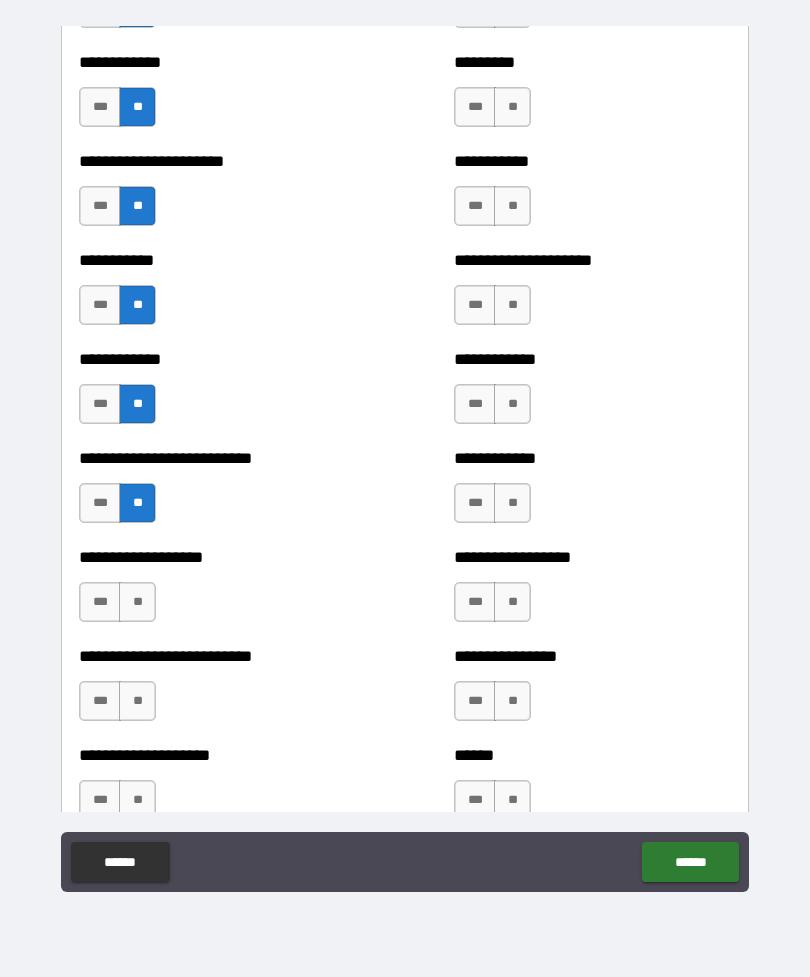 click on "**" at bounding box center [137, 602] 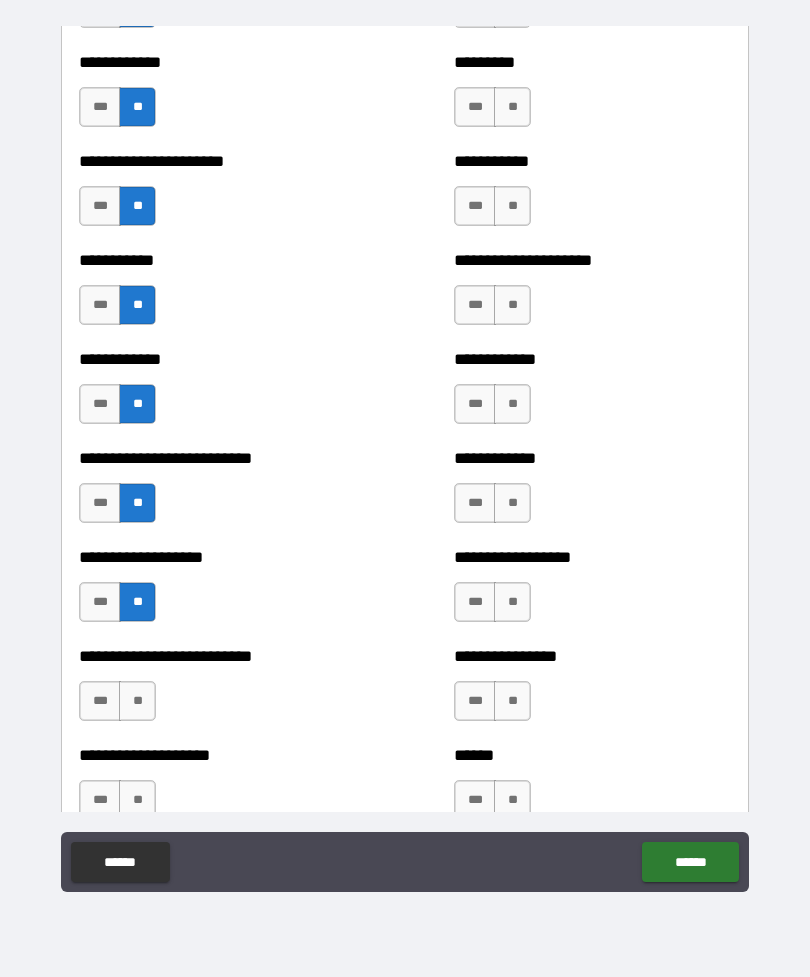 click on "**" at bounding box center [137, 701] 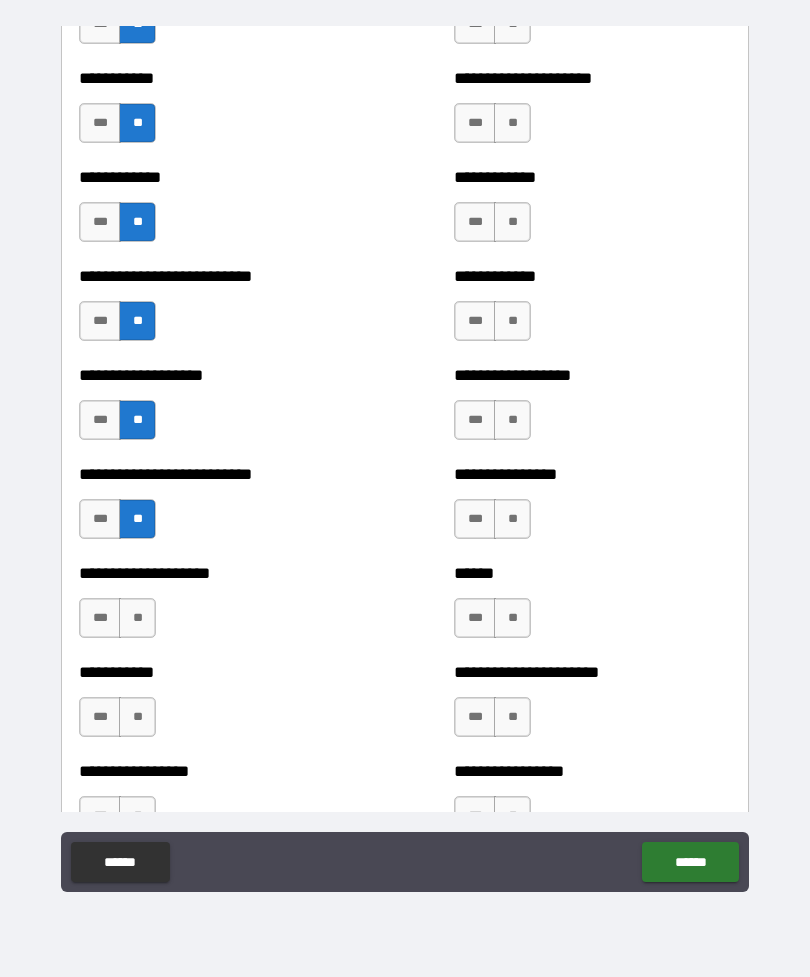scroll, scrollTop: 5497, scrollLeft: 0, axis: vertical 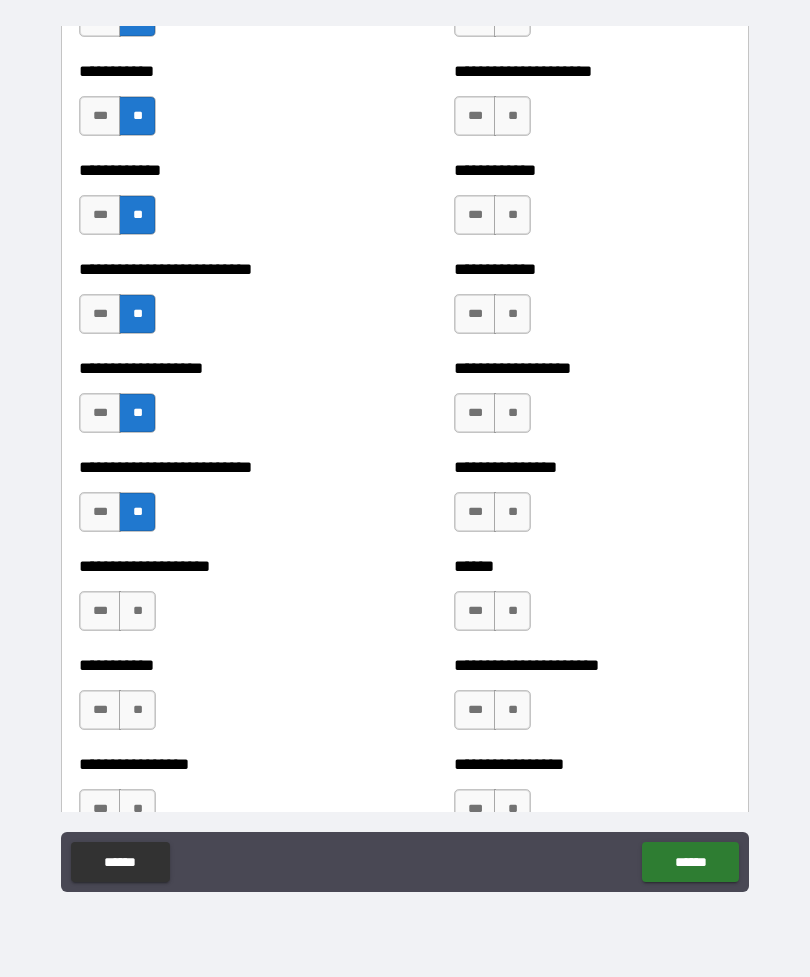 click on "**" at bounding box center [137, 611] 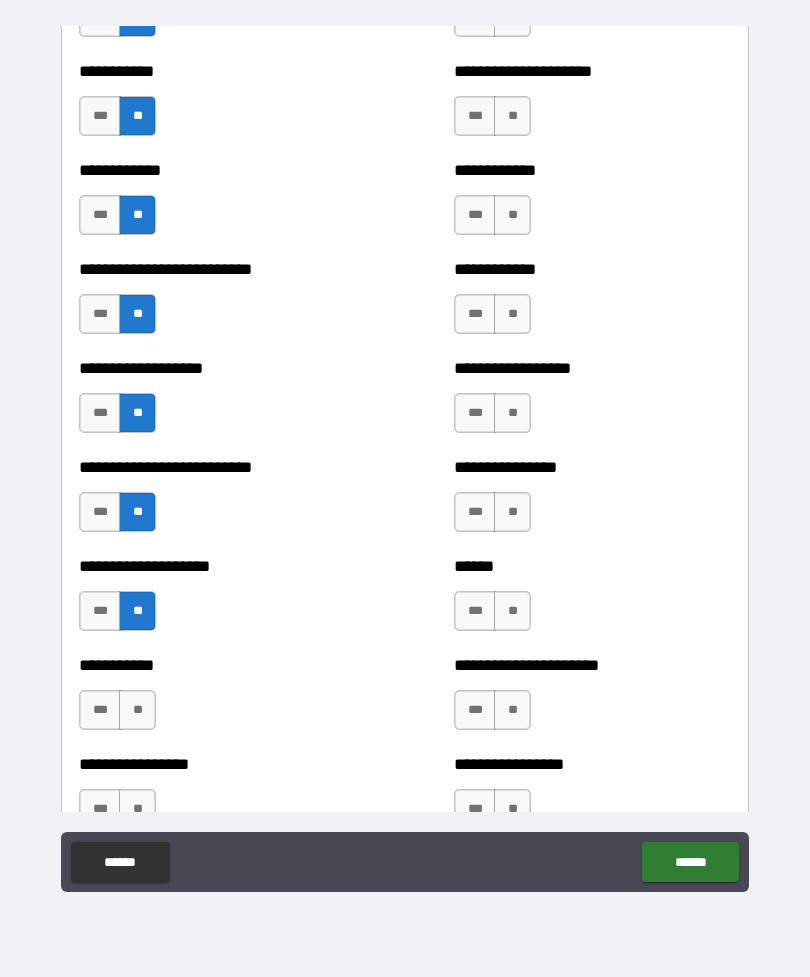 click on "**" at bounding box center [137, 710] 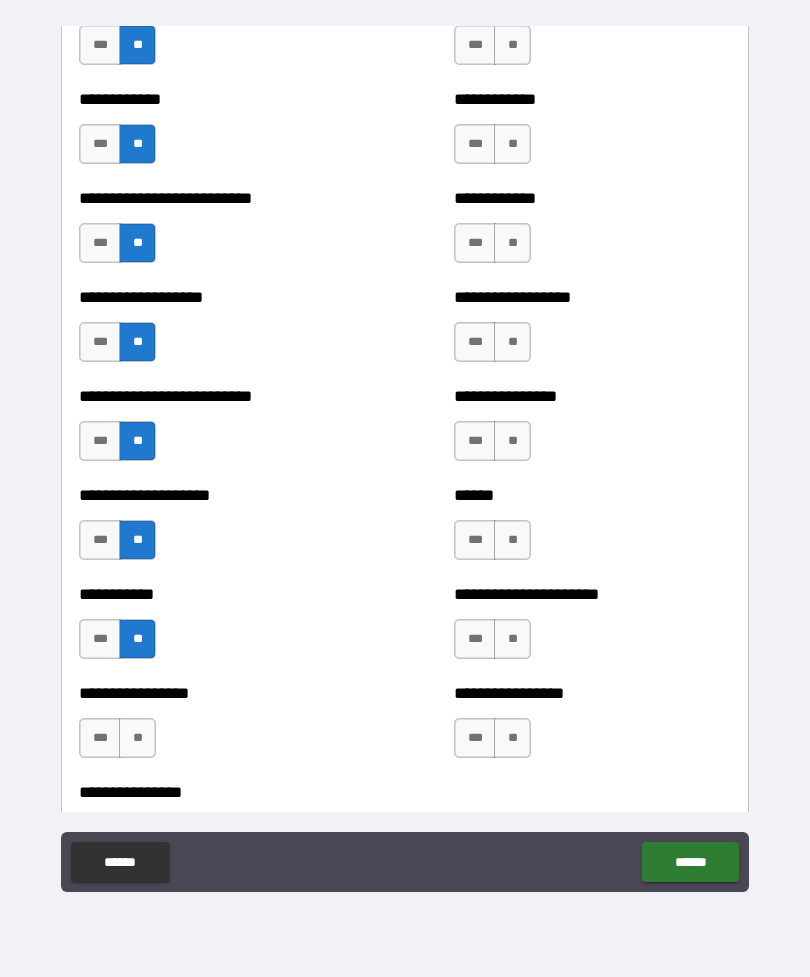 scroll, scrollTop: 5615, scrollLeft: 0, axis: vertical 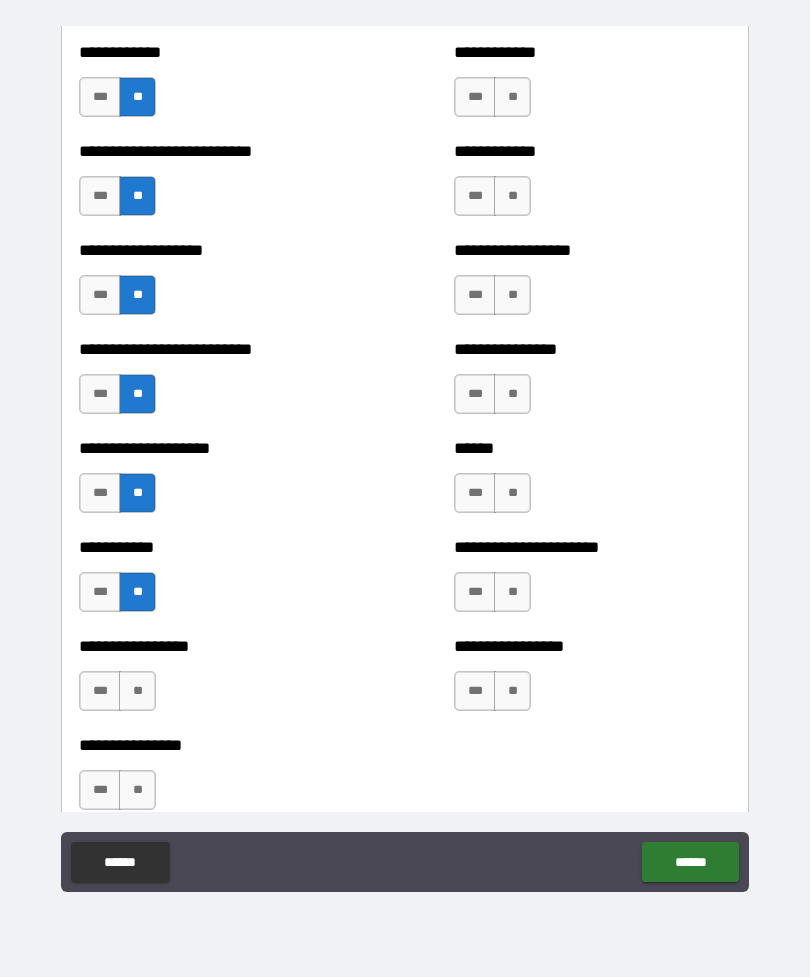 click on "**" at bounding box center [137, 691] 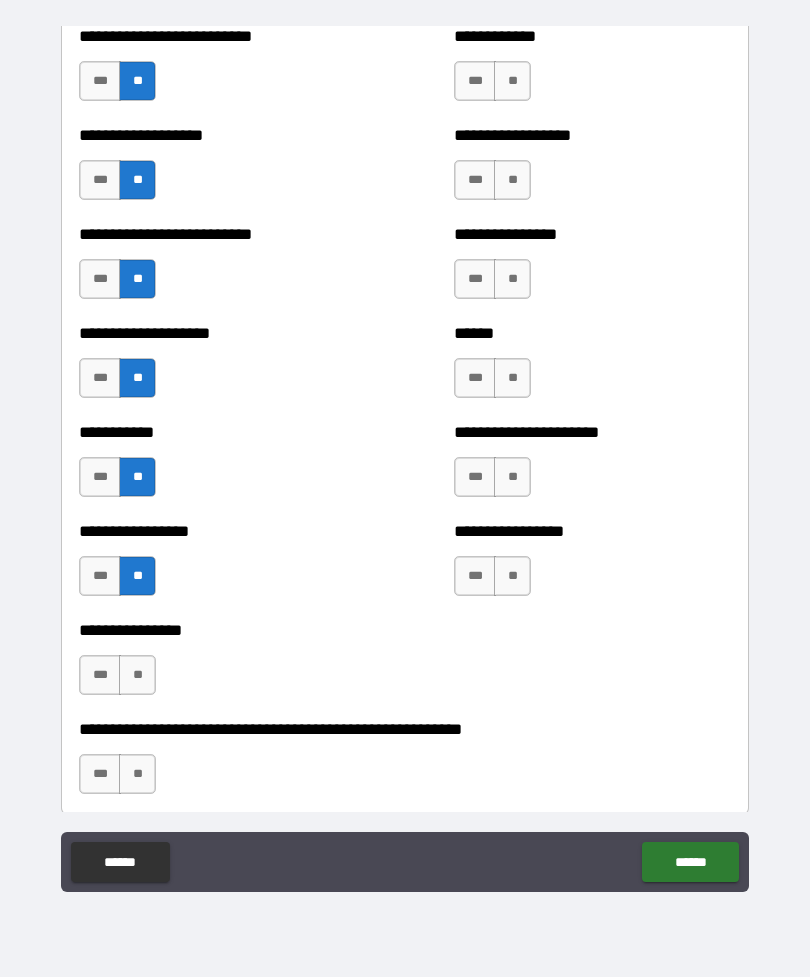 scroll, scrollTop: 5739, scrollLeft: 0, axis: vertical 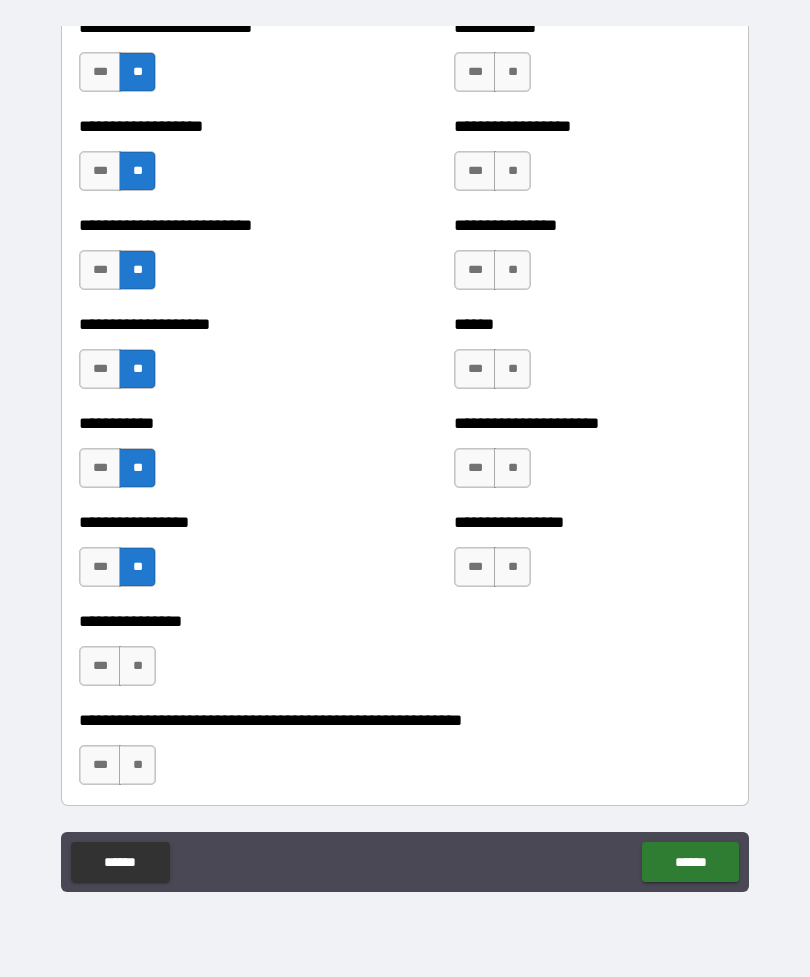 click on "**" at bounding box center [137, 666] 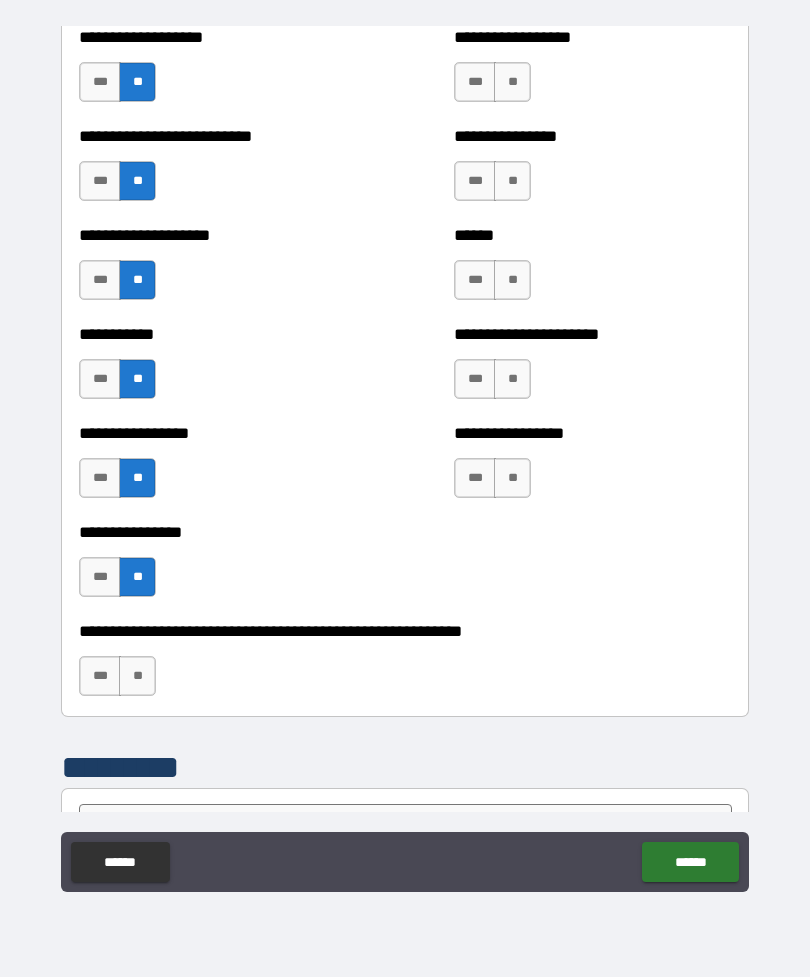 scroll, scrollTop: 5886, scrollLeft: 0, axis: vertical 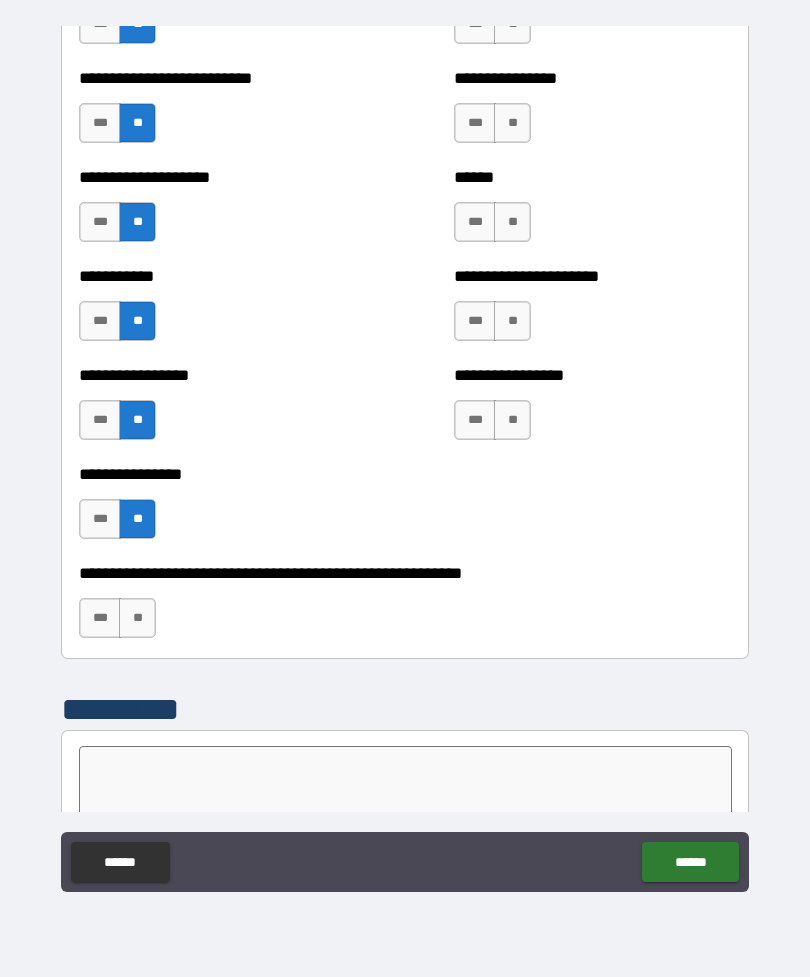 click on "**" at bounding box center (137, 618) 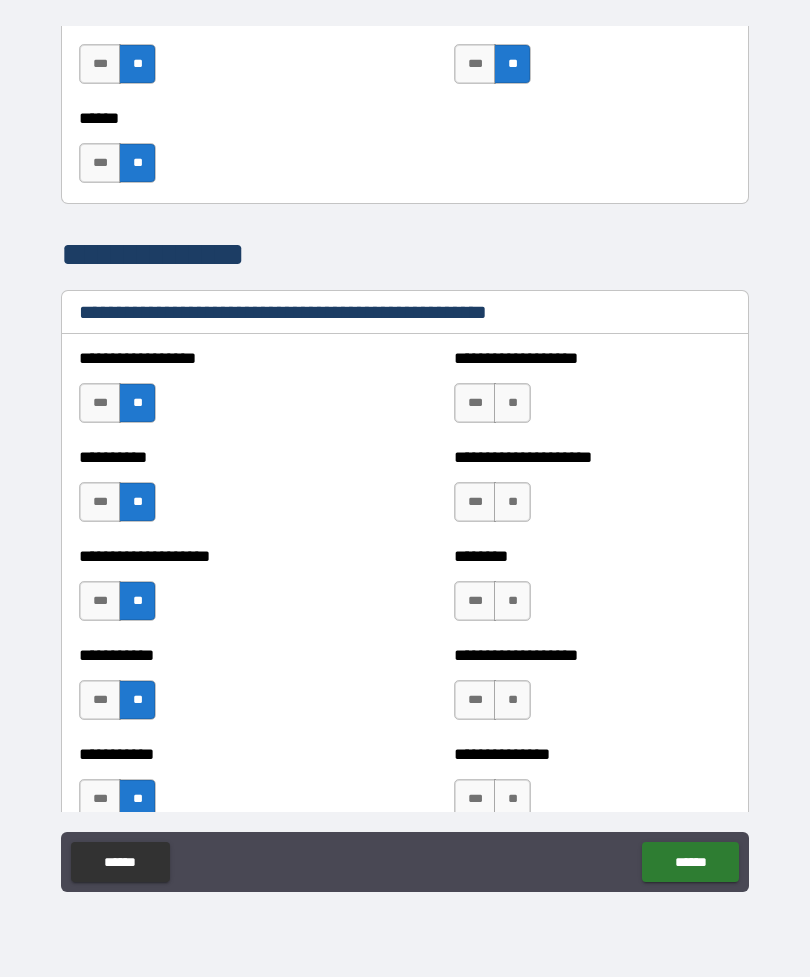 scroll, scrollTop: 2244, scrollLeft: 0, axis: vertical 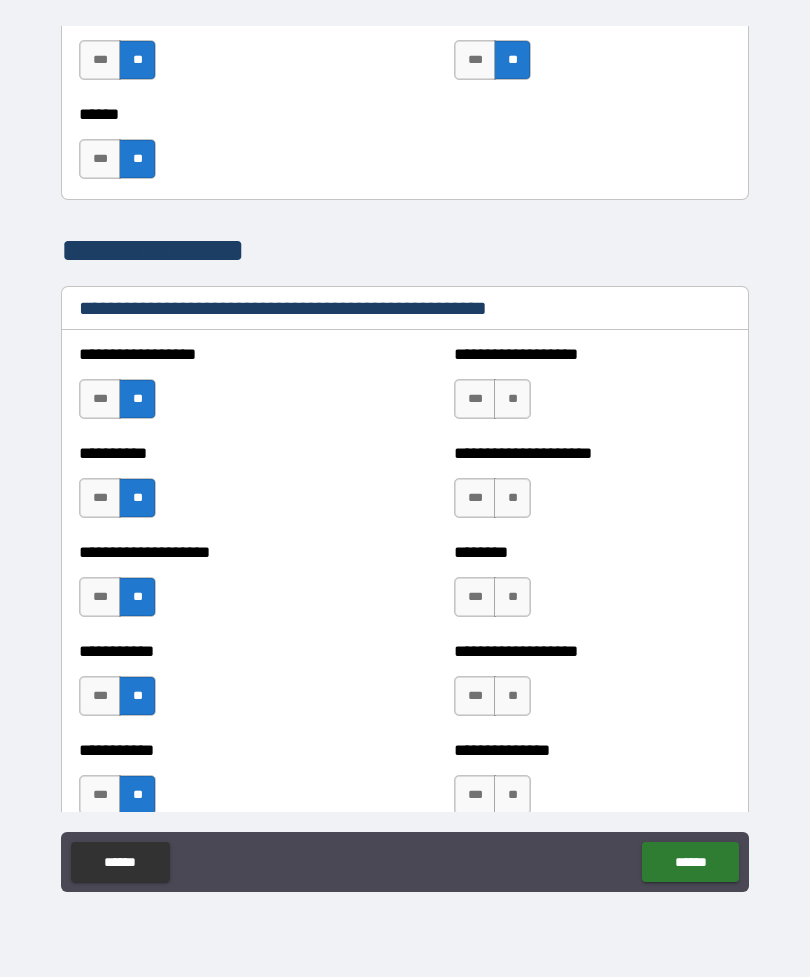click on "**" at bounding box center (512, 399) 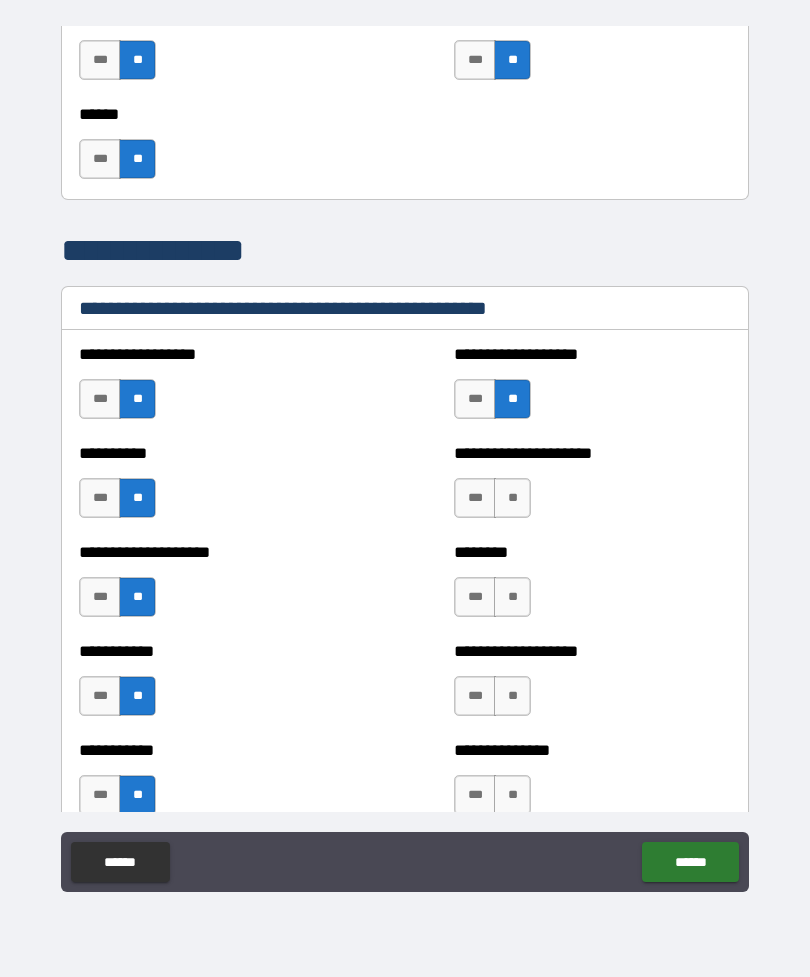 click on "**" at bounding box center [512, 498] 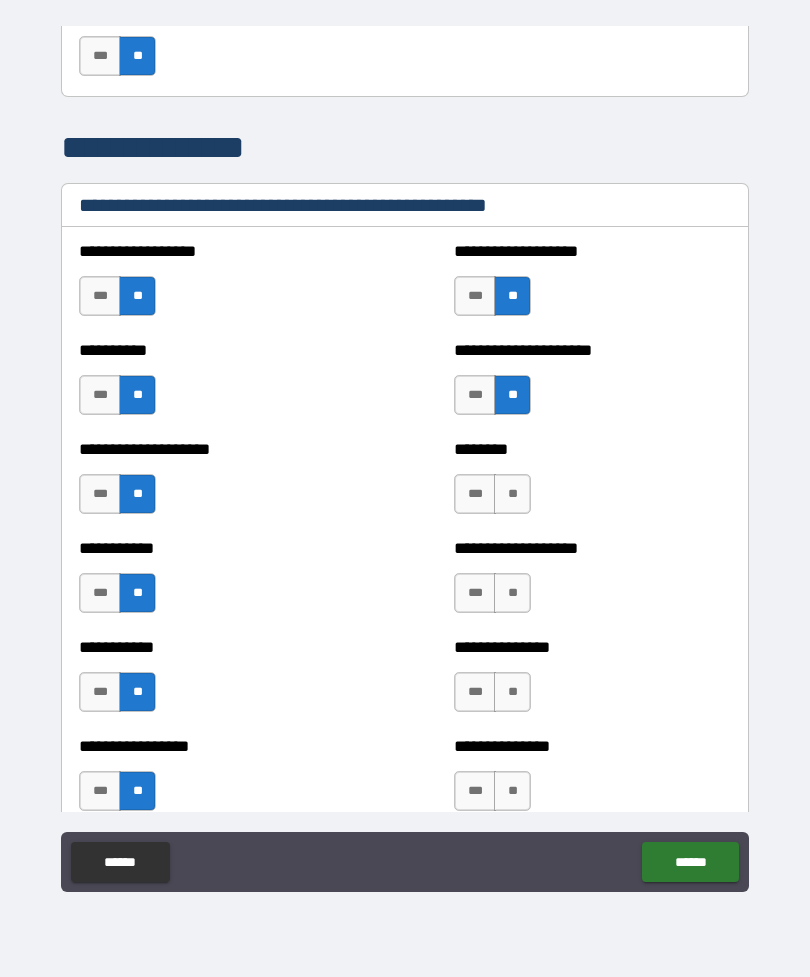scroll, scrollTop: 2445, scrollLeft: 0, axis: vertical 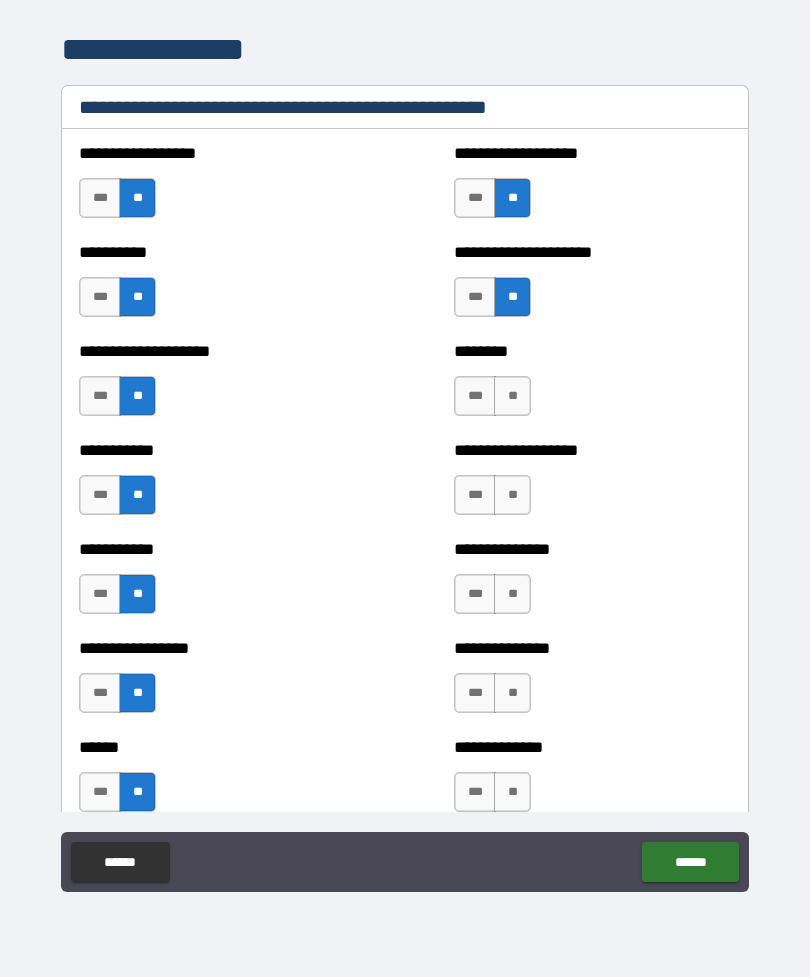 click on "**" at bounding box center (512, 396) 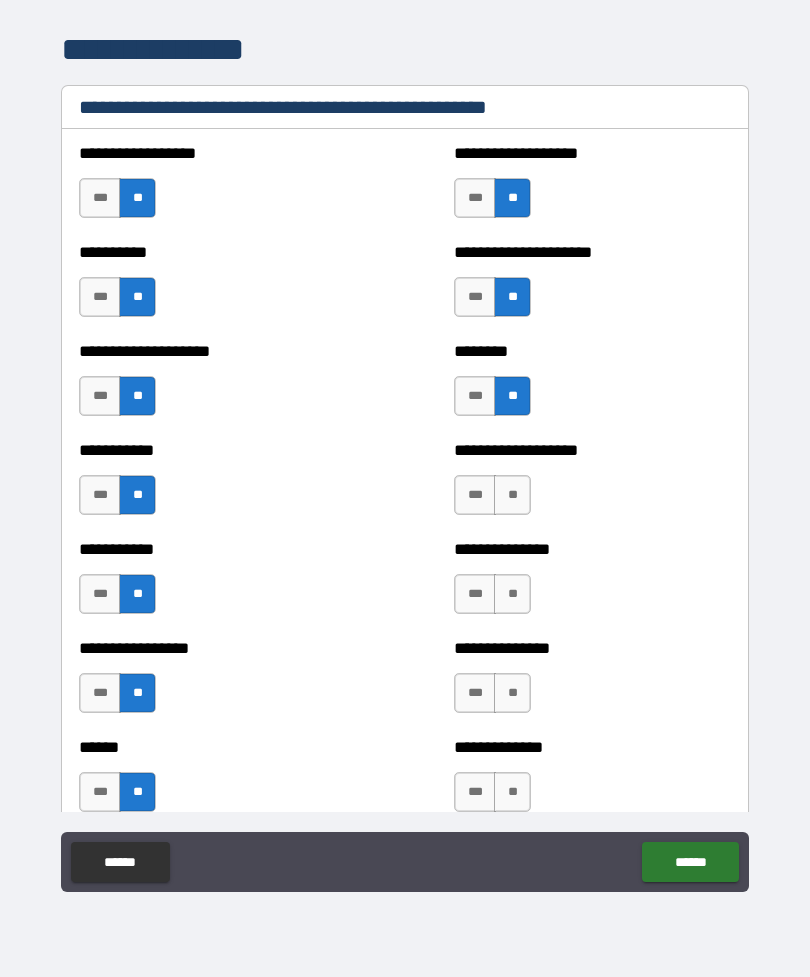click on "**" at bounding box center (512, 495) 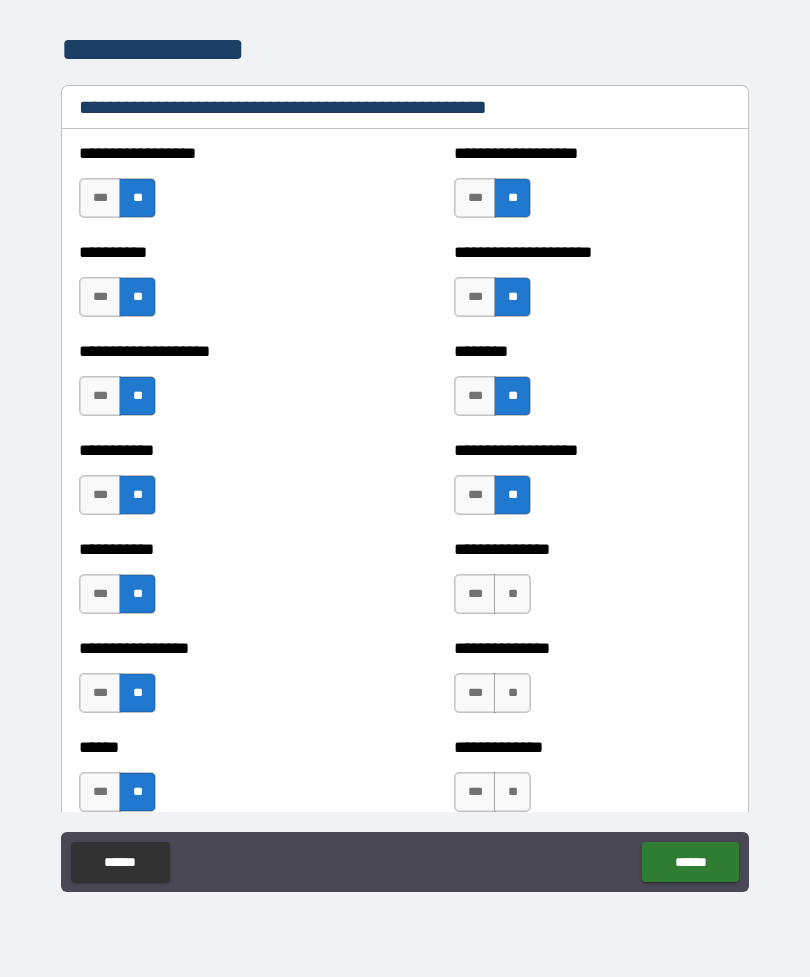 click on "**" at bounding box center [512, 594] 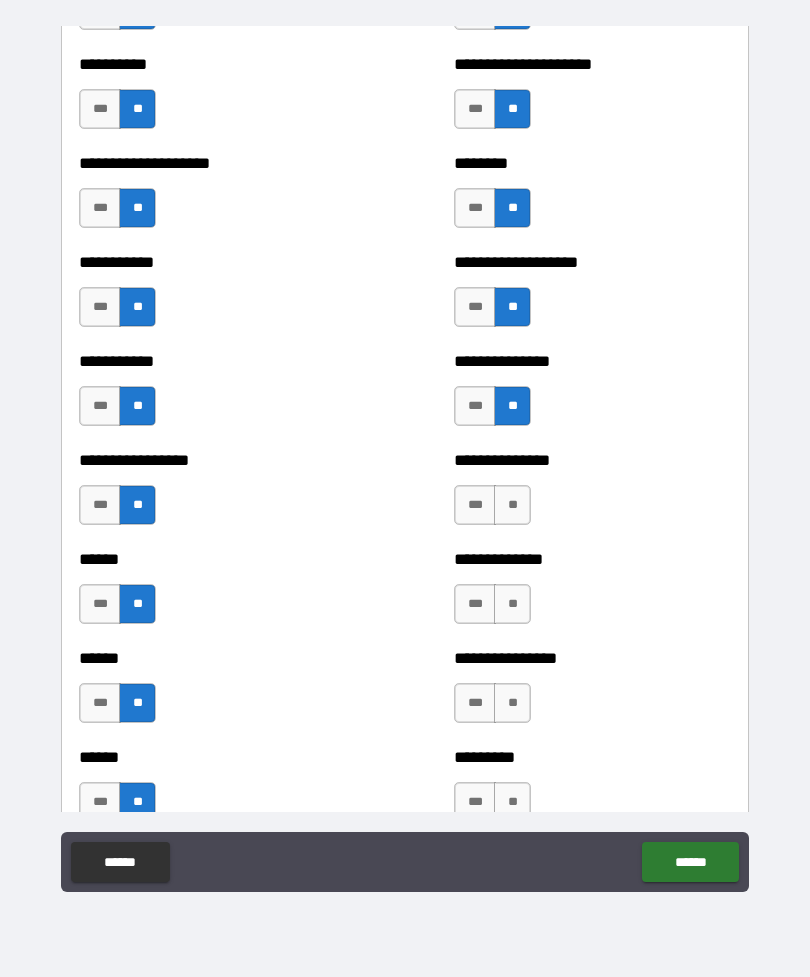 scroll, scrollTop: 2632, scrollLeft: 0, axis: vertical 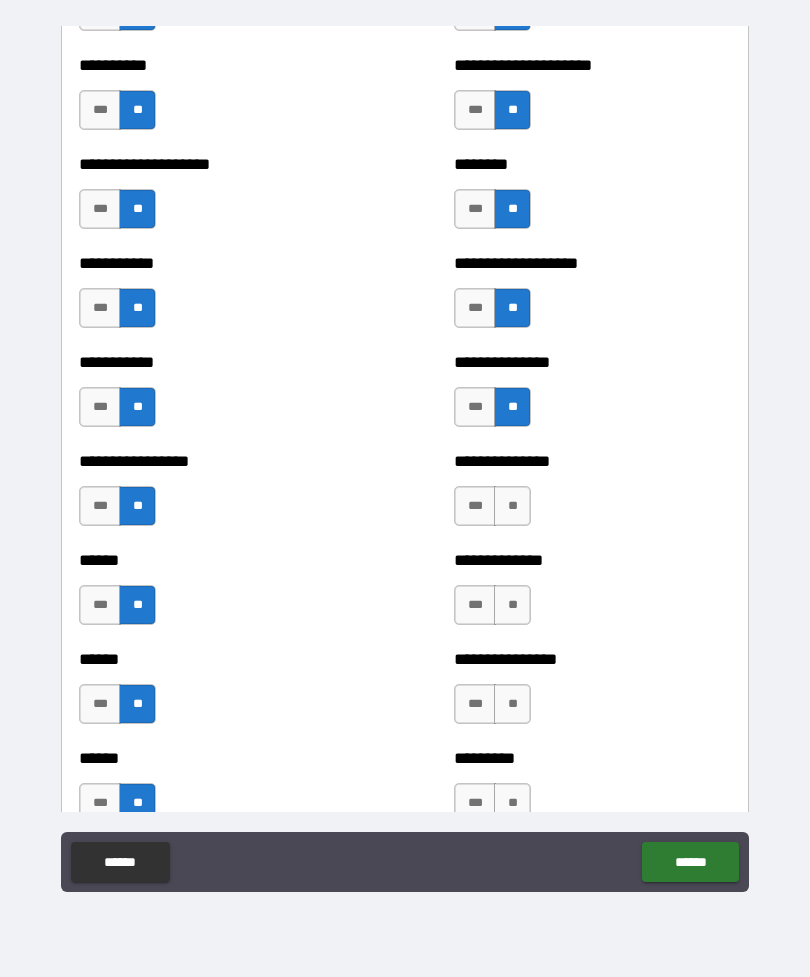 click on "**" at bounding box center [512, 506] 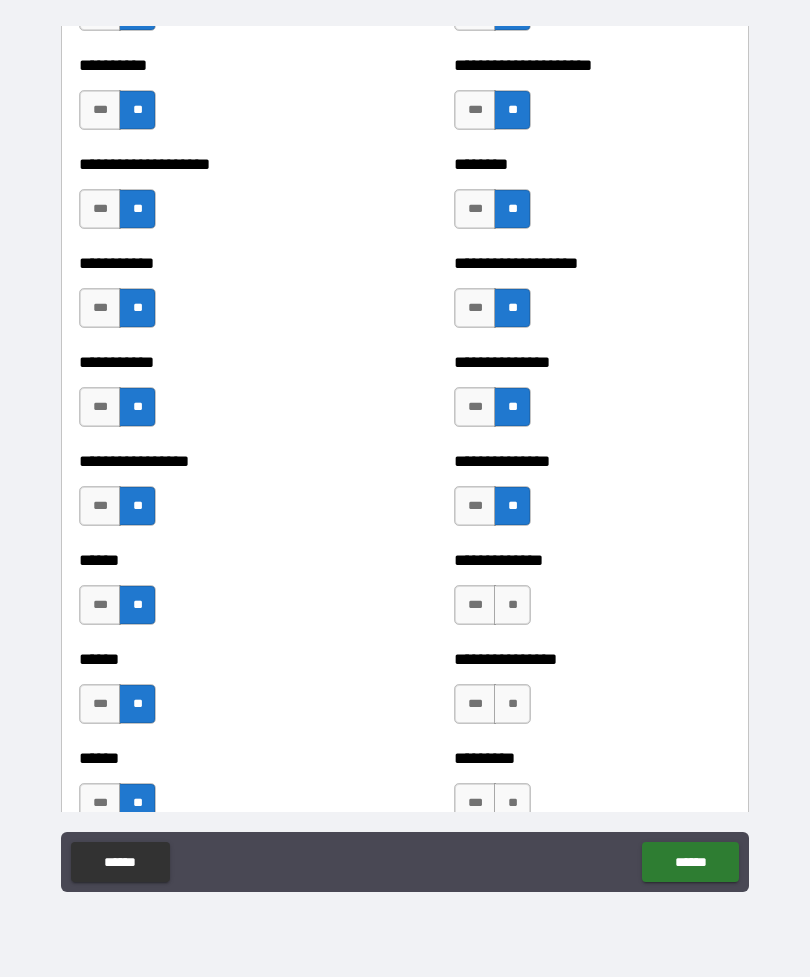 click on "**" at bounding box center (512, 605) 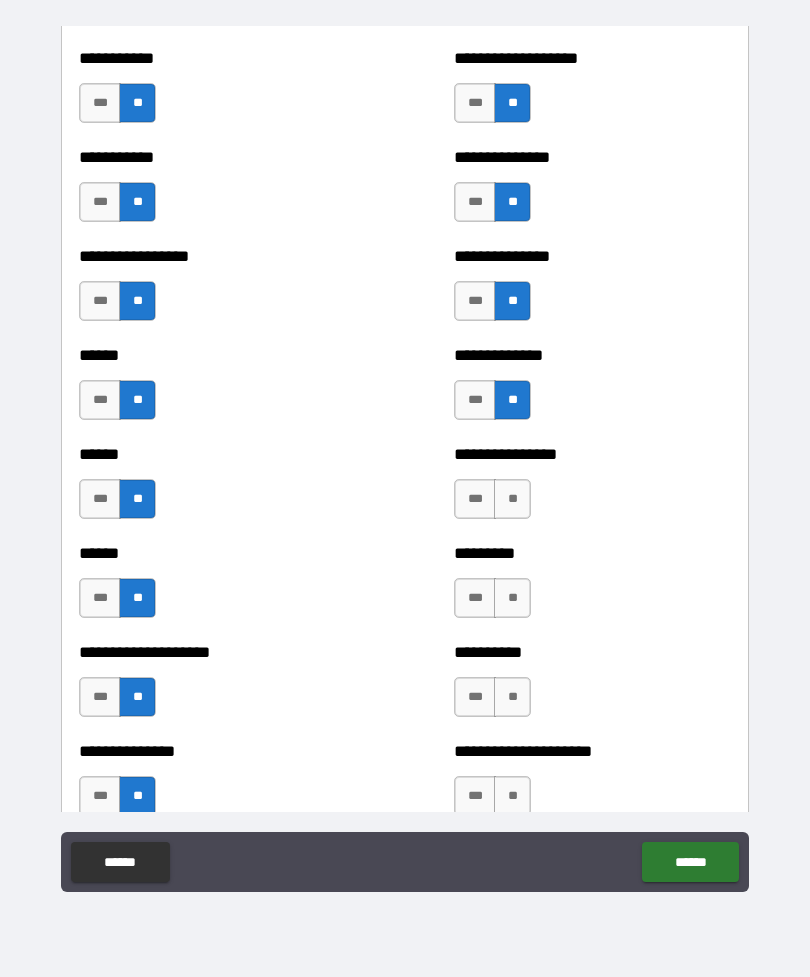 scroll, scrollTop: 2853, scrollLeft: 0, axis: vertical 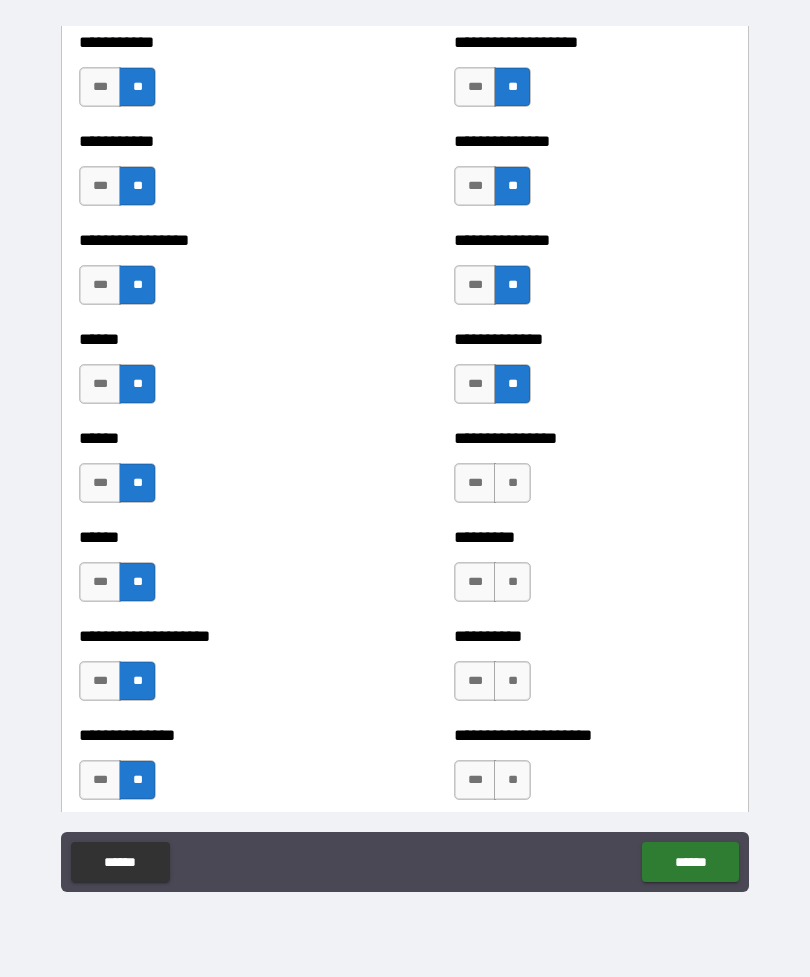 click on "**" at bounding box center (512, 483) 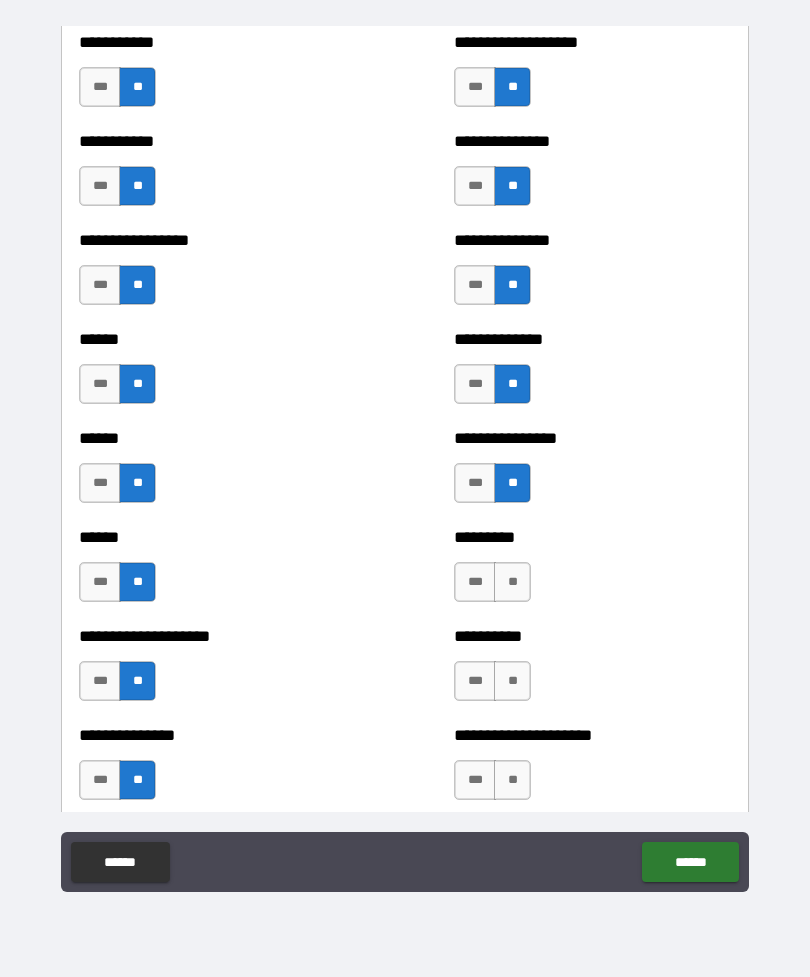 click on "**" at bounding box center (512, 582) 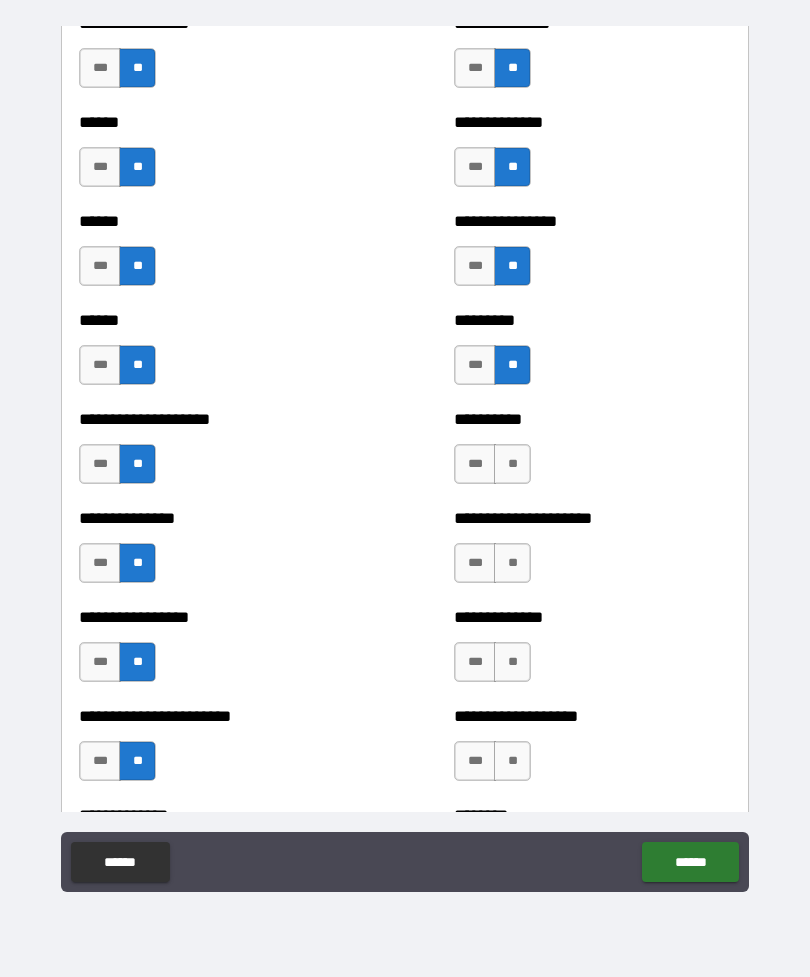scroll, scrollTop: 3071, scrollLeft: 0, axis: vertical 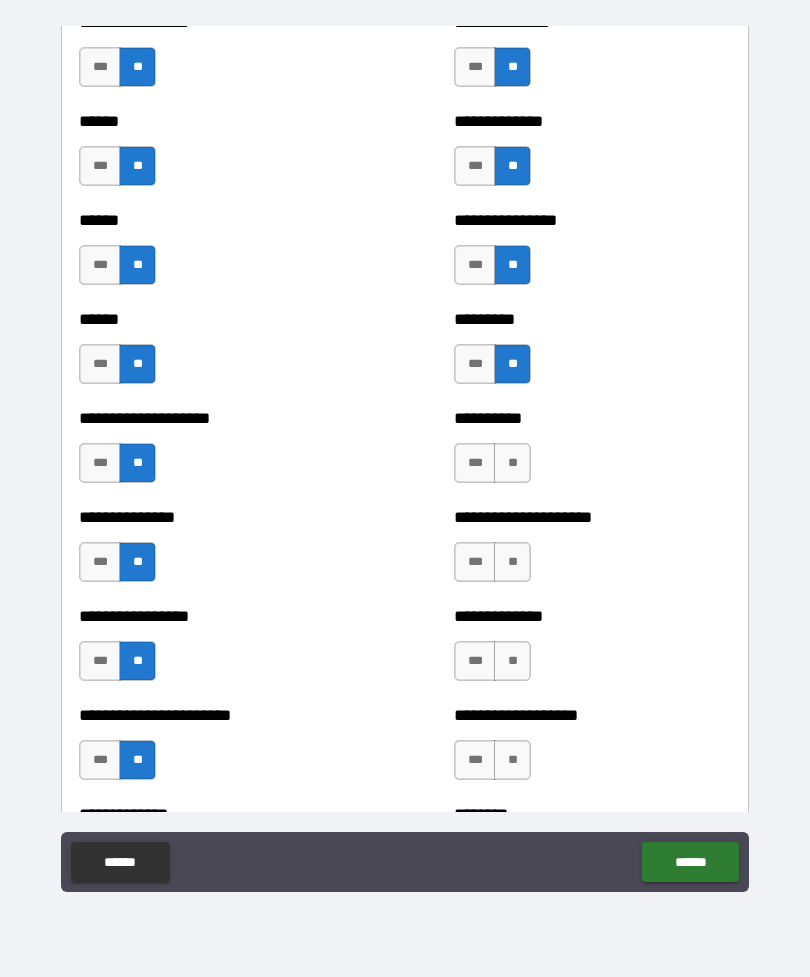 click on "**" at bounding box center [512, 463] 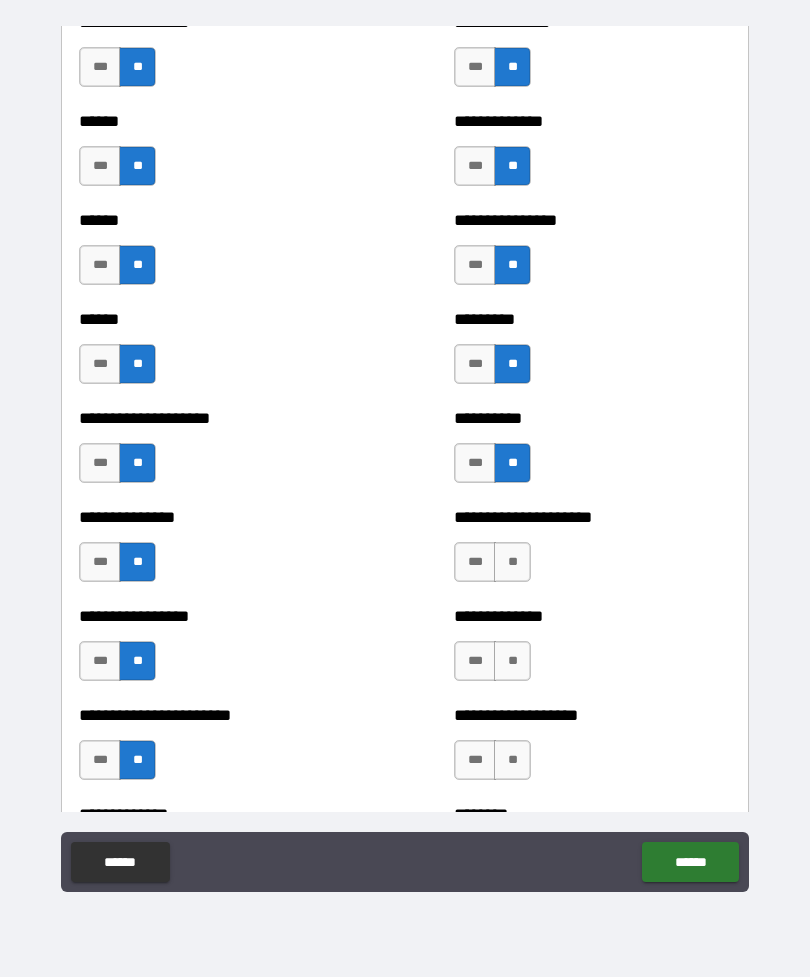 click on "**" at bounding box center (512, 562) 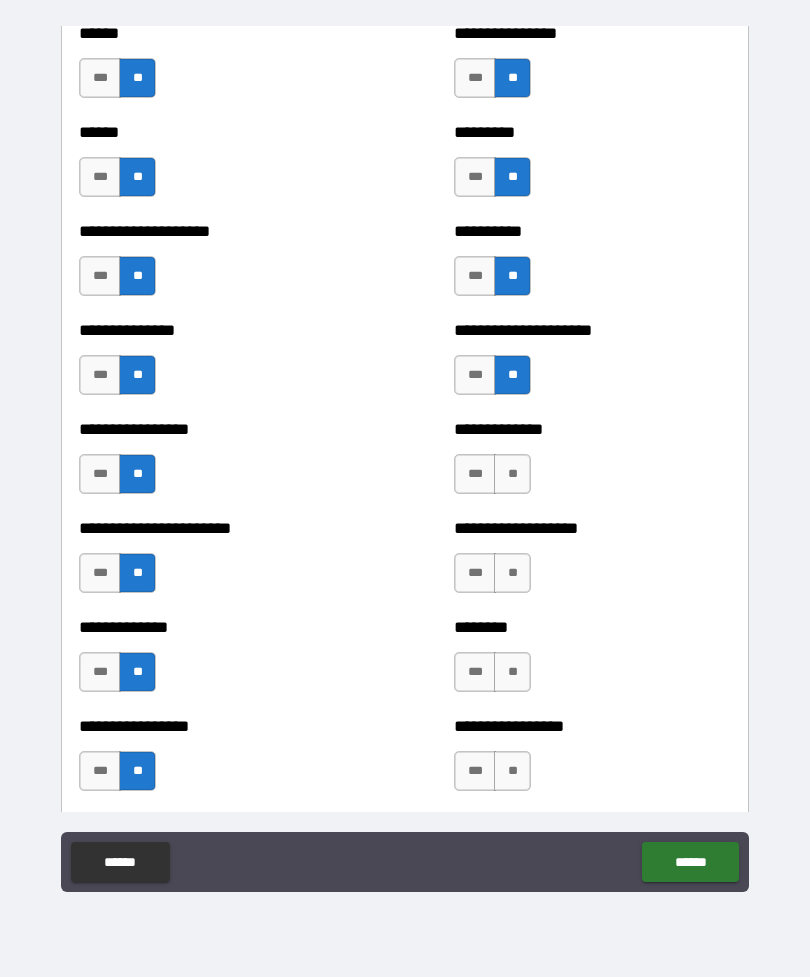 scroll, scrollTop: 3257, scrollLeft: 0, axis: vertical 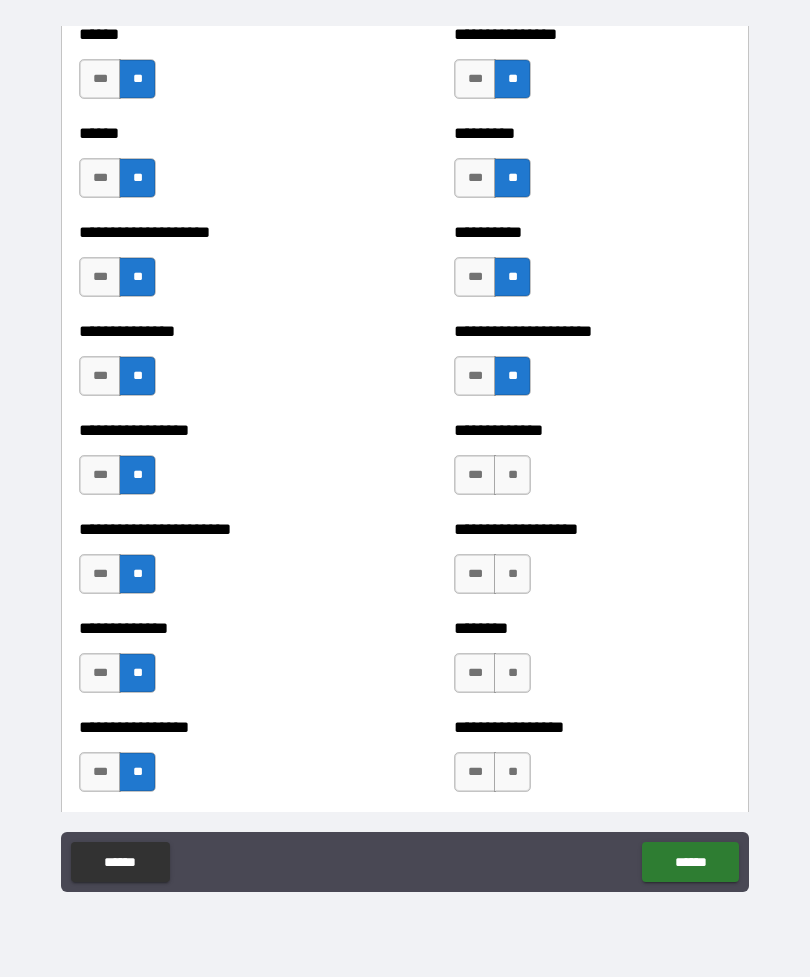 click on "**" at bounding box center (512, 475) 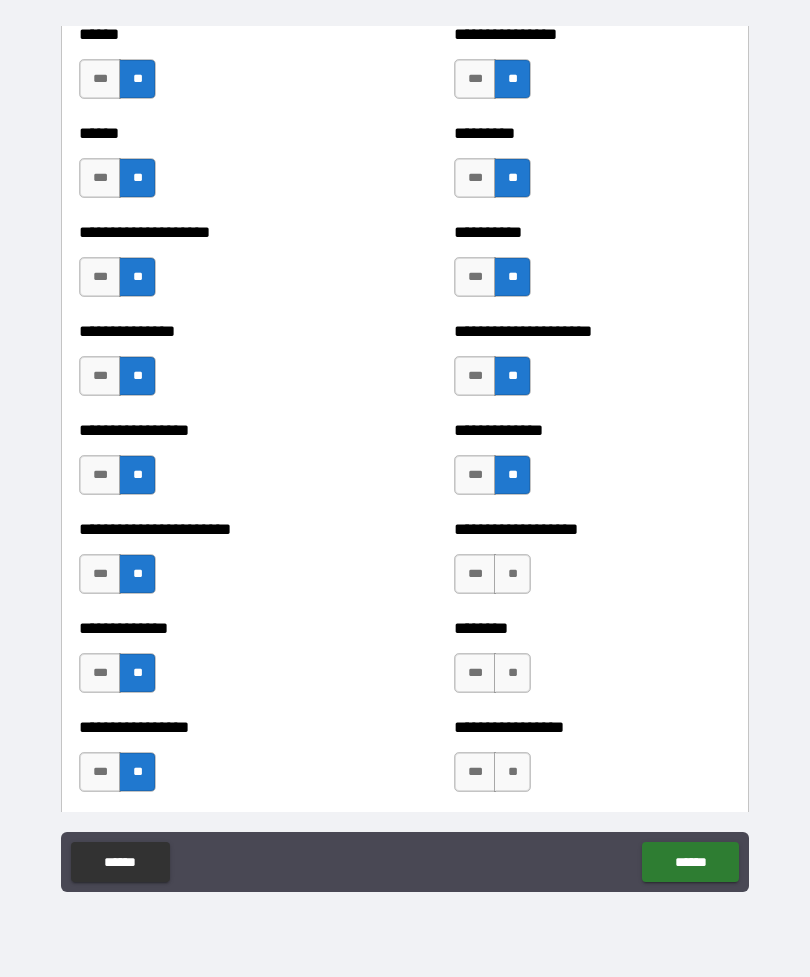 click on "**" at bounding box center (512, 574) 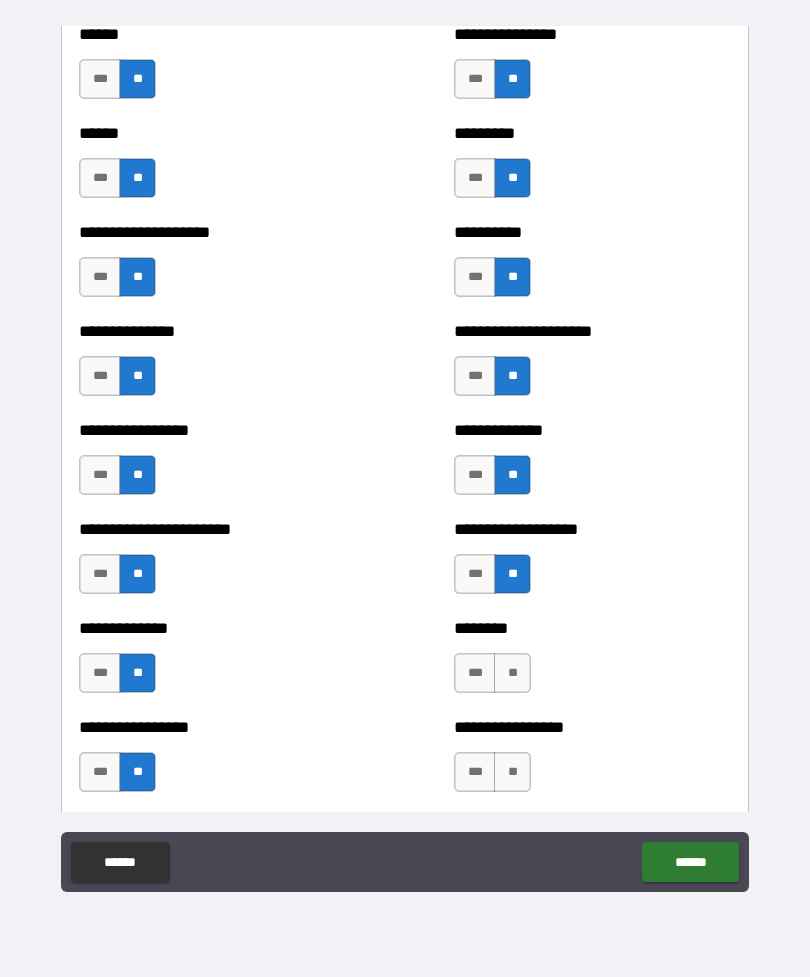 click on "**" at bounding box center (512, 673) 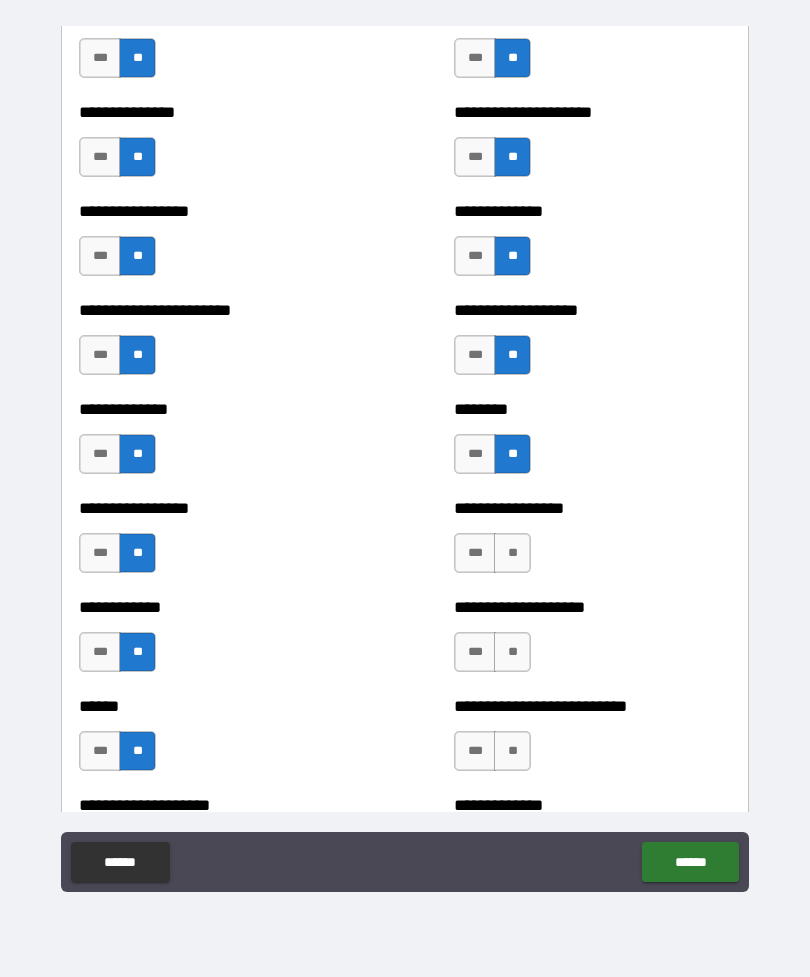 scroll, scrollTop: 3476, scrollLeft: 0, axis: vertical 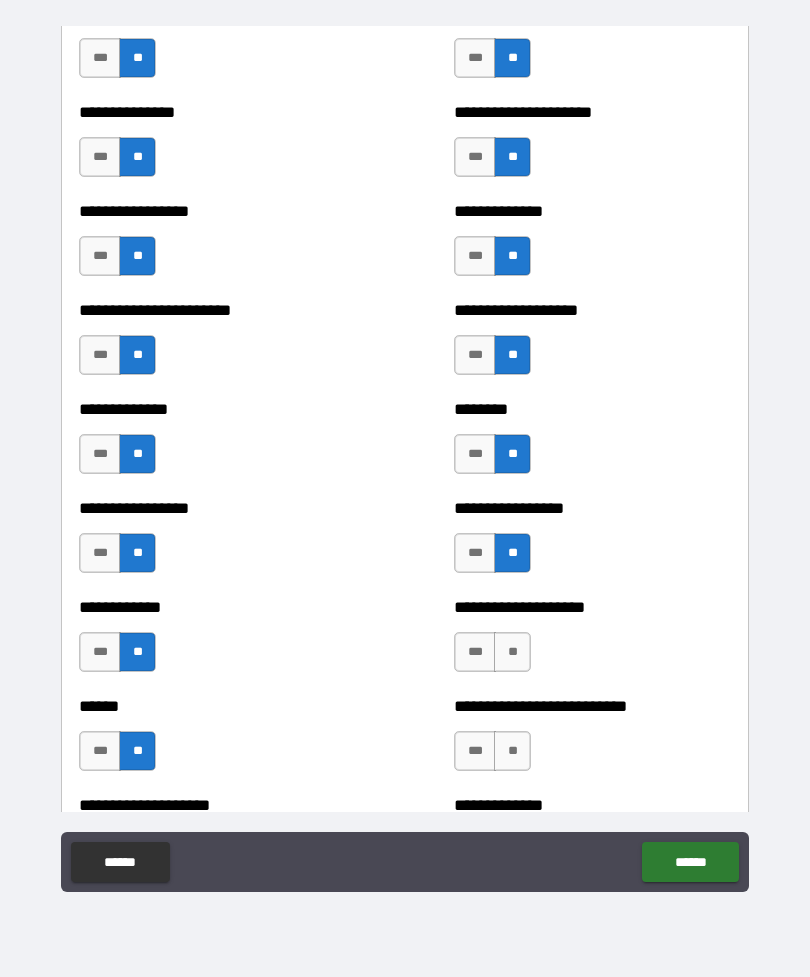 click on "**" at bounding box center (512, 652) 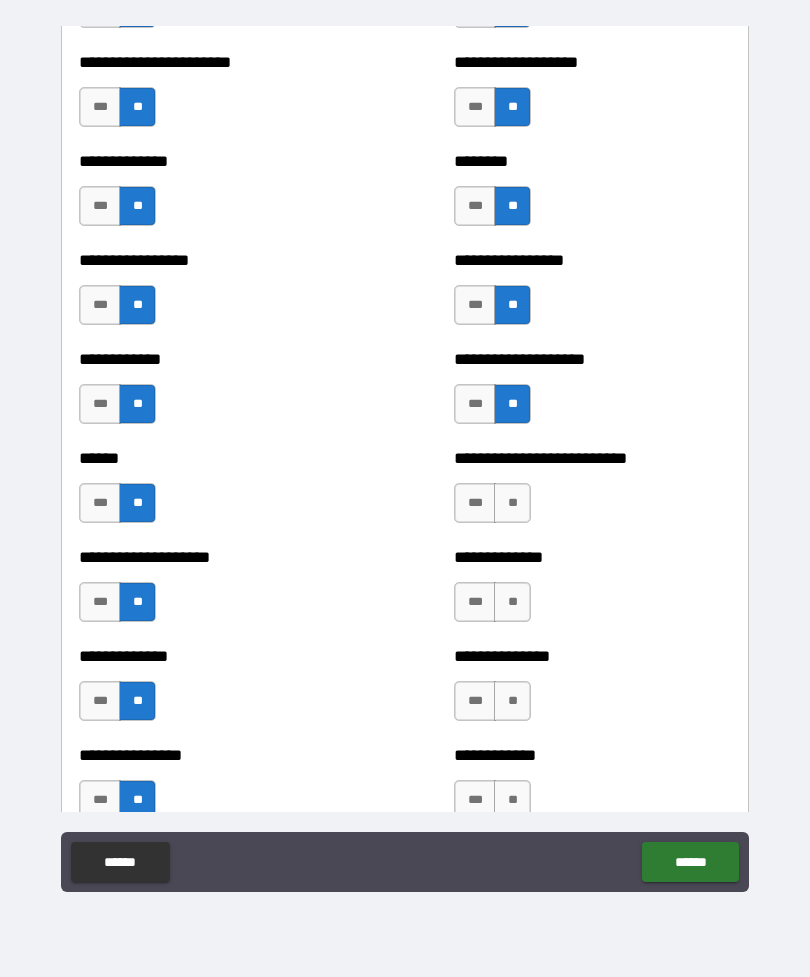 scroll, scrollTop: 3727, scrollLeft: 0, axis: vertical 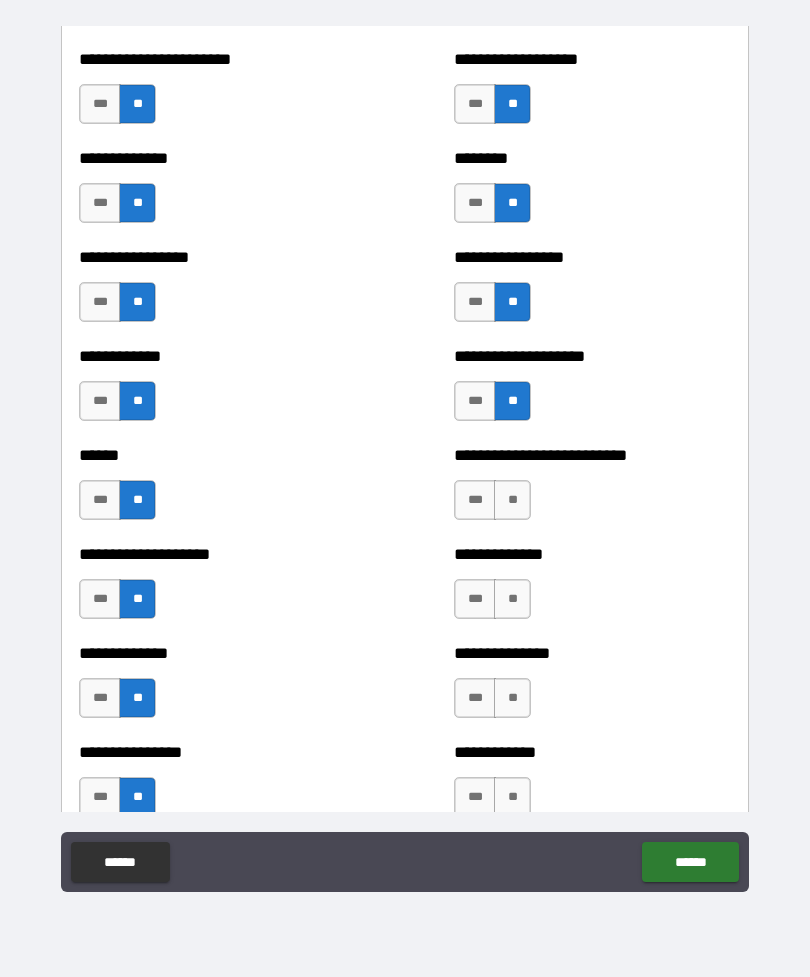 click on "**" at bounding box center (512, 500) 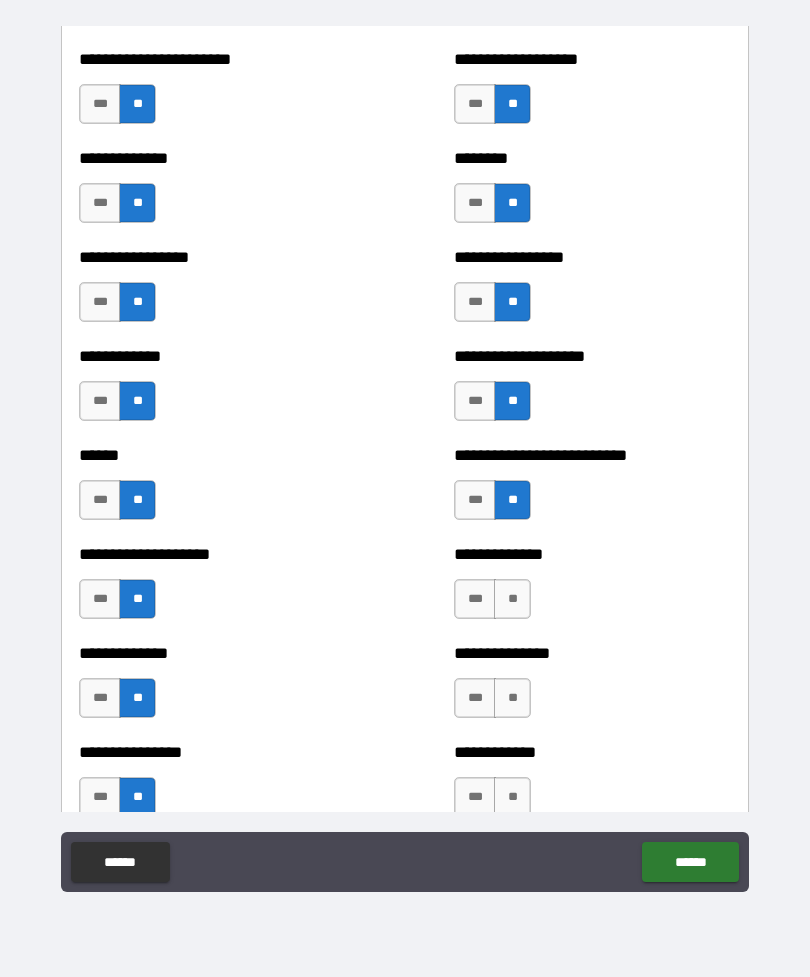 click on "**" at bounding box center (512, 599) 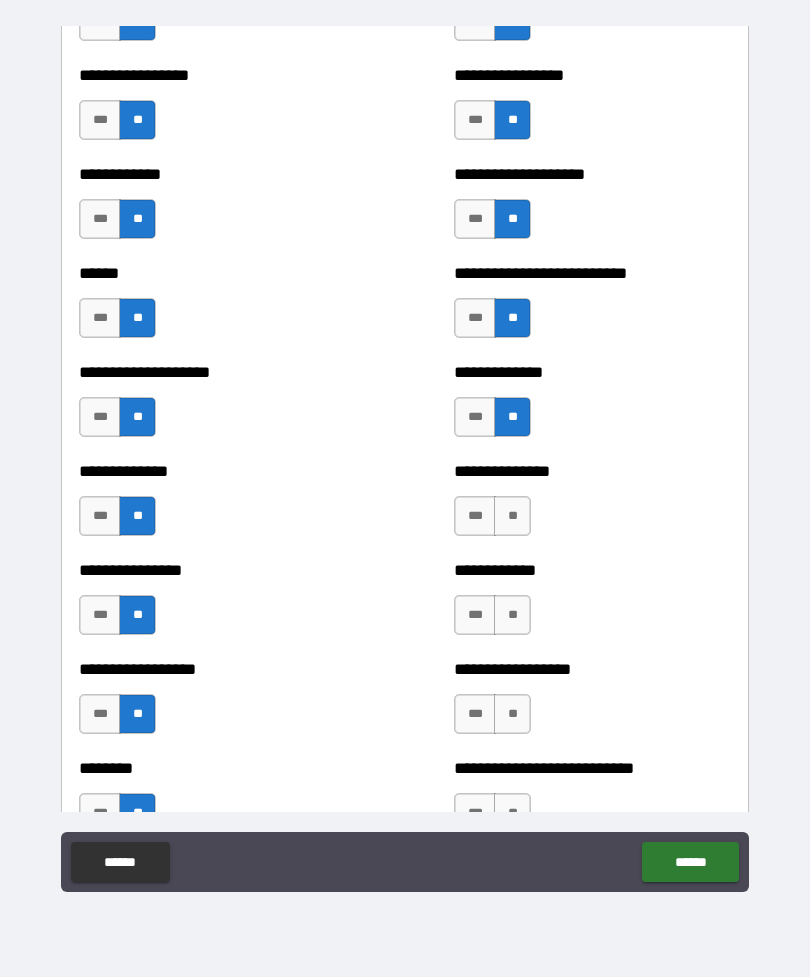 scroll, scrollTop: 3908, scrollLeft: 0, axis: vertical 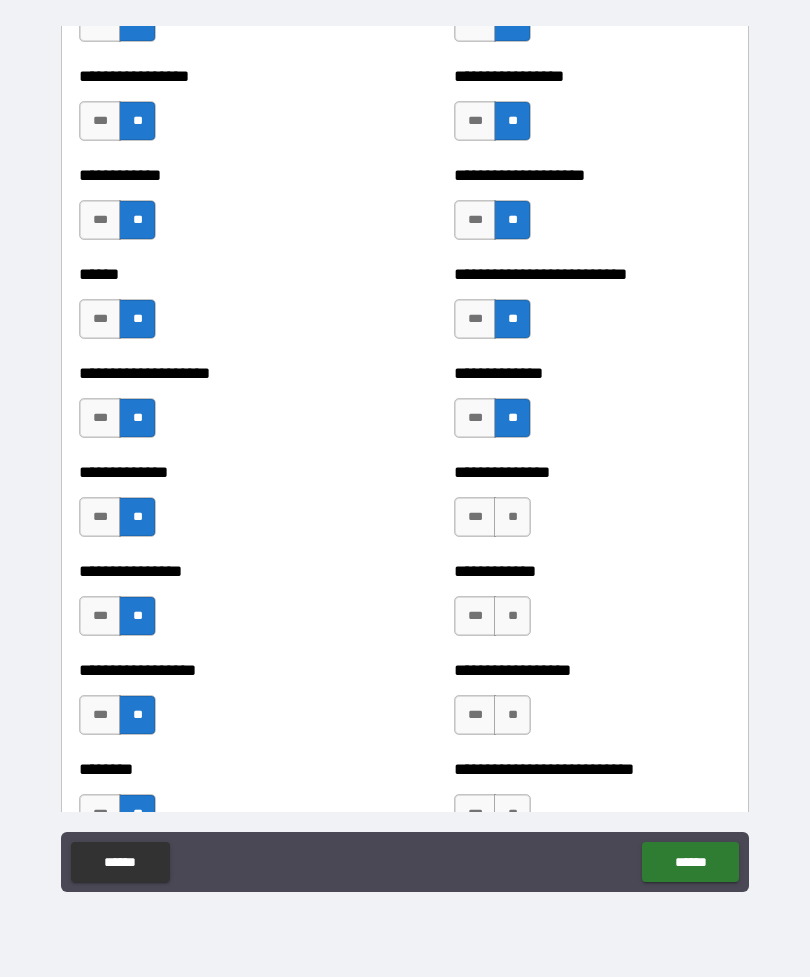 click on "**" at bounding box center (512, 517) 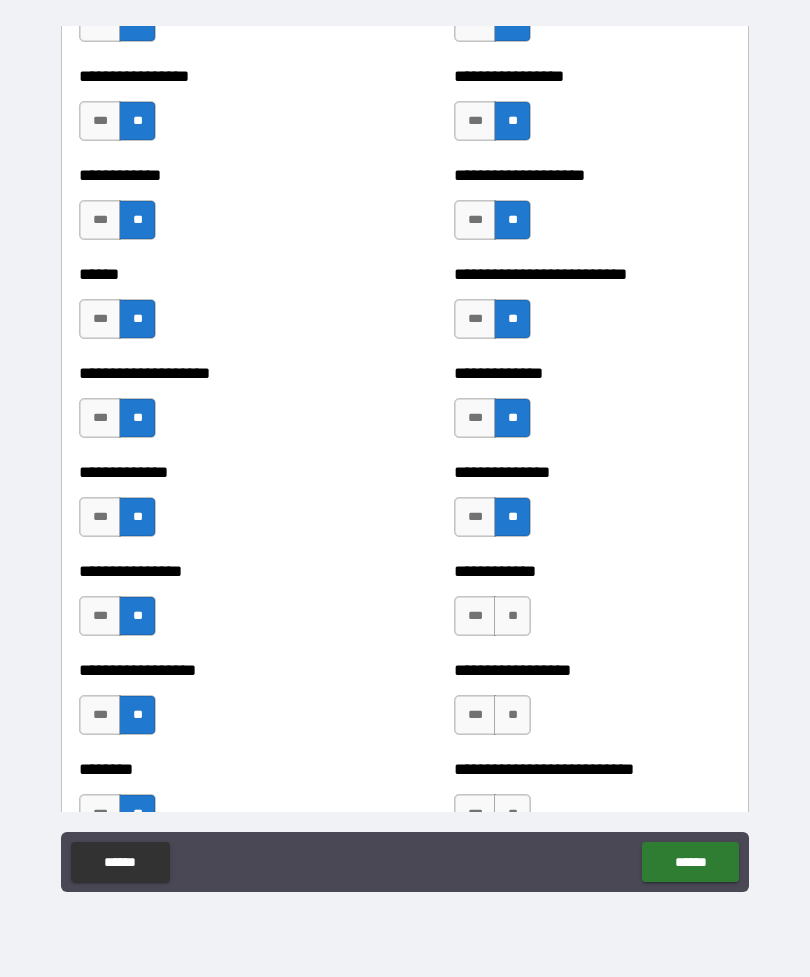 click on "**" at bounding box center [512, 616] 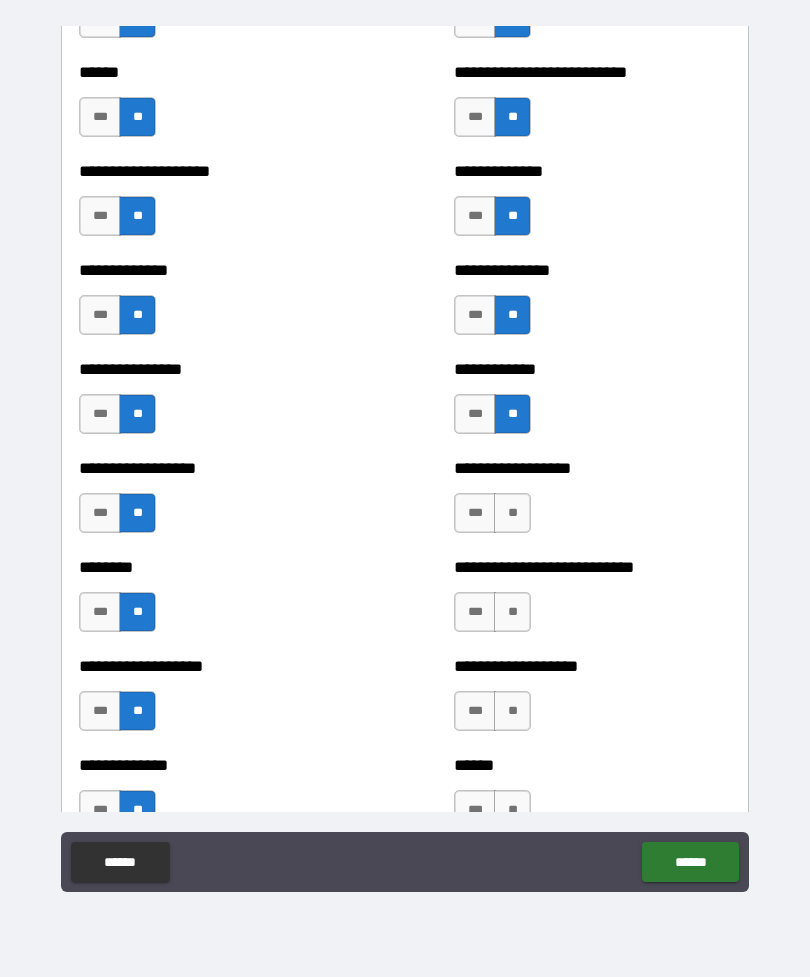 scroll, scrollTop: 4121, scrollLeft: 0, axis: vertical 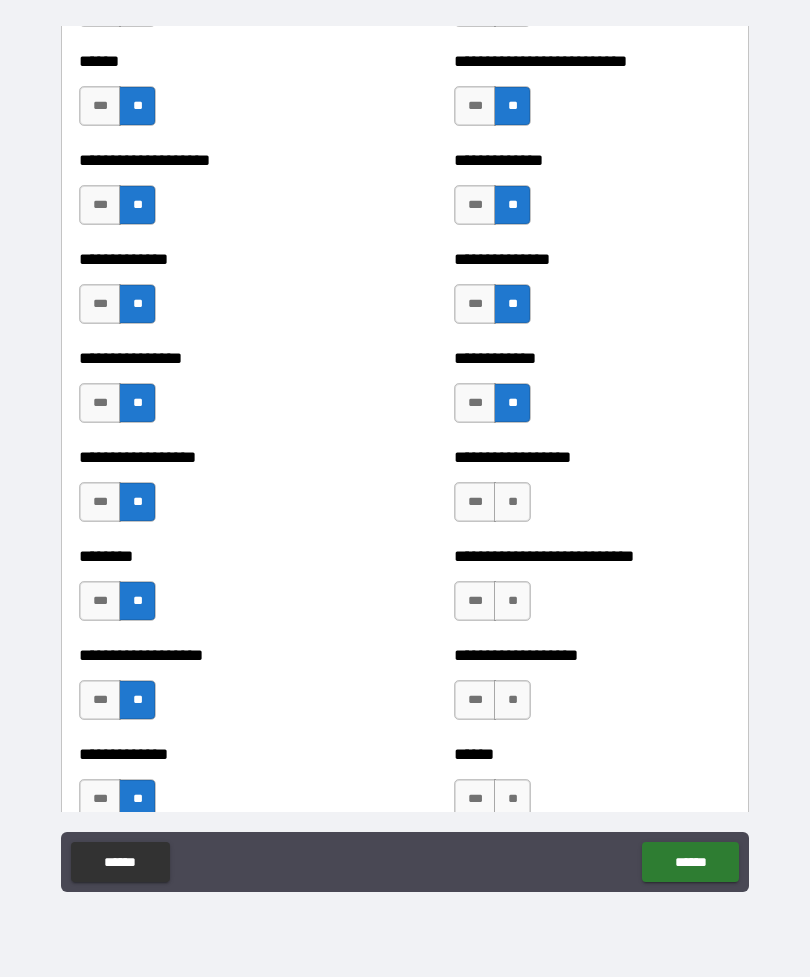 click on "**" at bounding box center (512, 502) 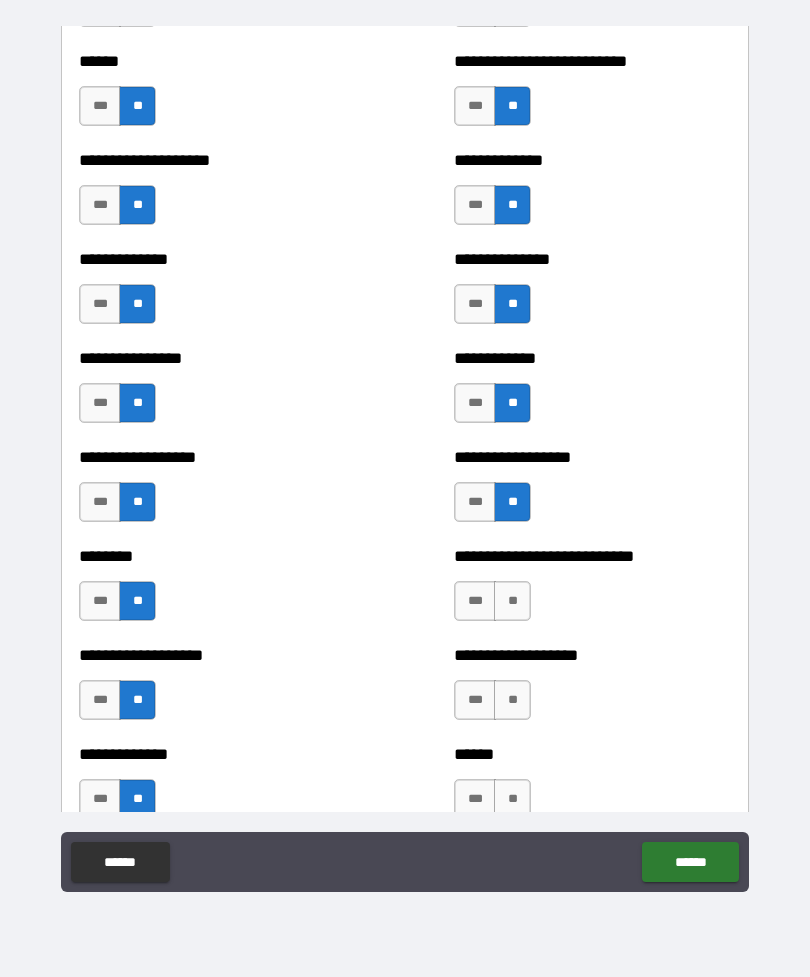 click on "**" at bounding box center (512, 601) 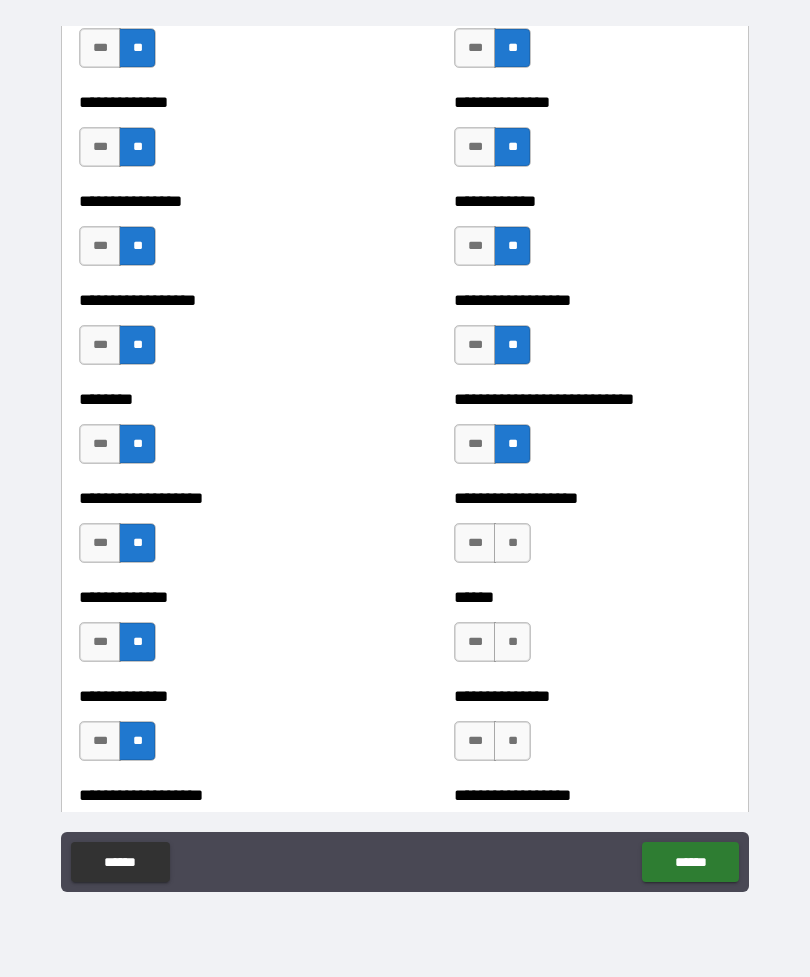 scroll, scrollTop: 4291, scrollLeft: 0, axis: vertical 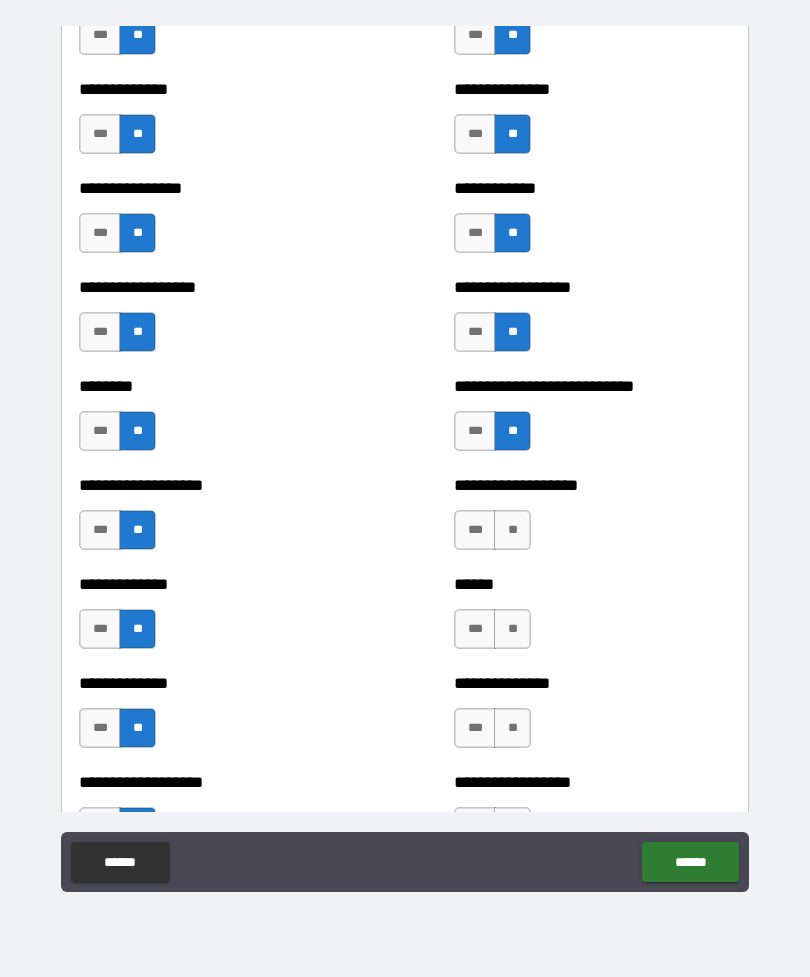 click on "**" at bounding box center [512, 530] 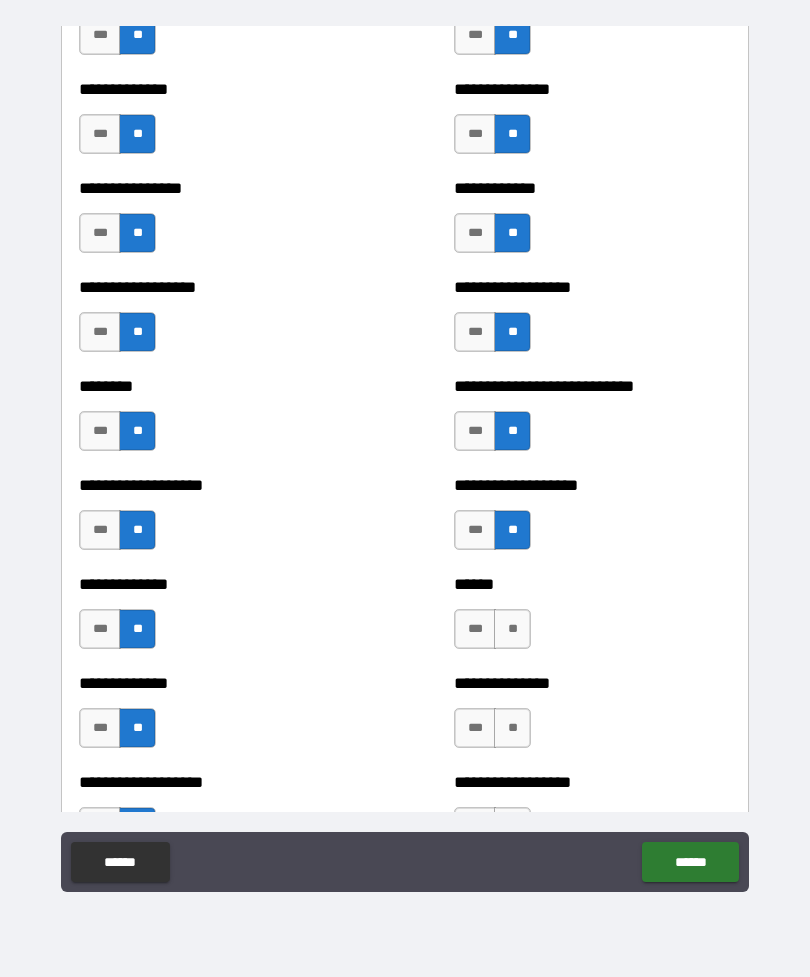 click on "**" at bounding box center [512, 629] 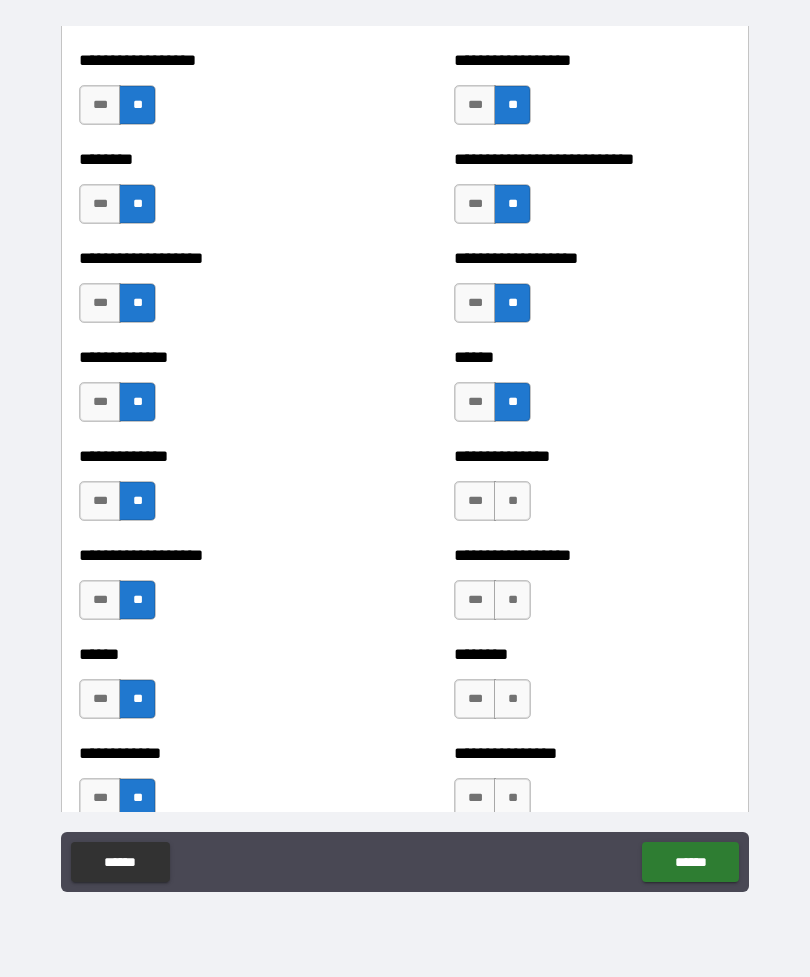 scroll, scrollTop: 4522, scrollLeft: 0, axis: vertical 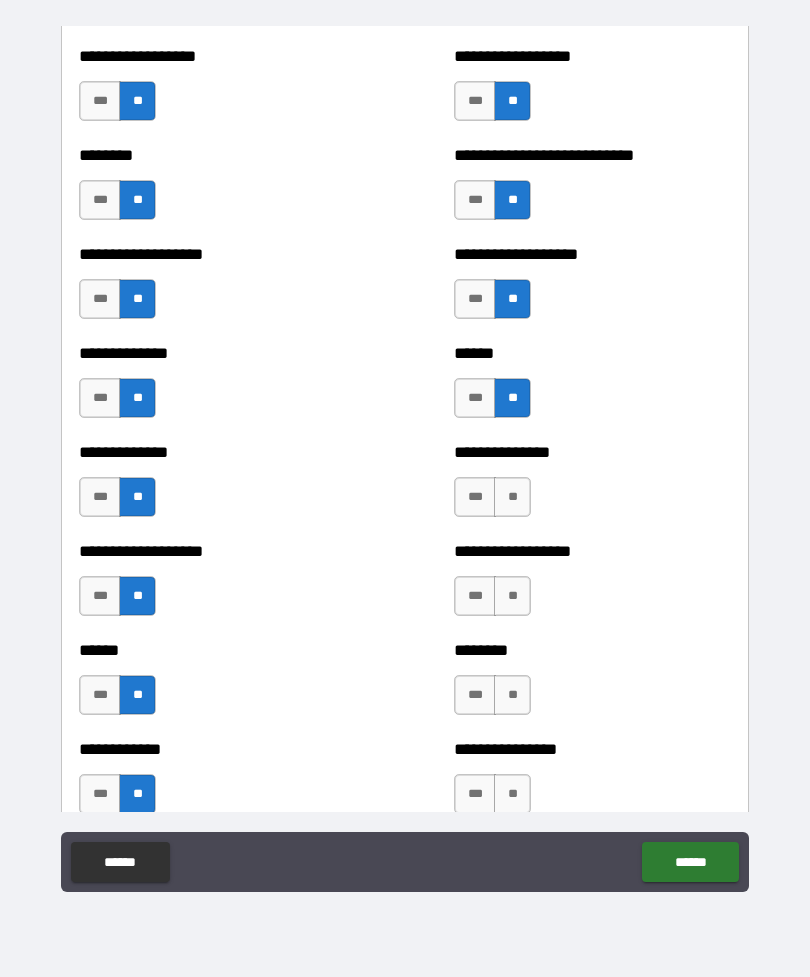 click on "**" at bounding box center (512, 497) 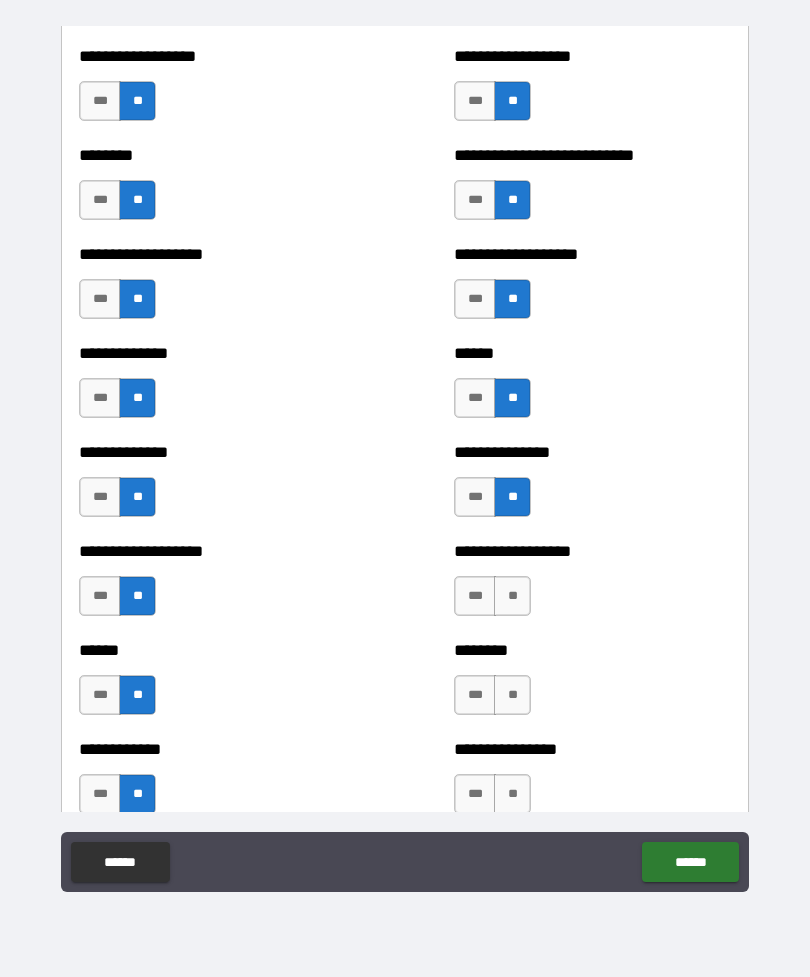 click on "**" at bounding box center [512, 596] 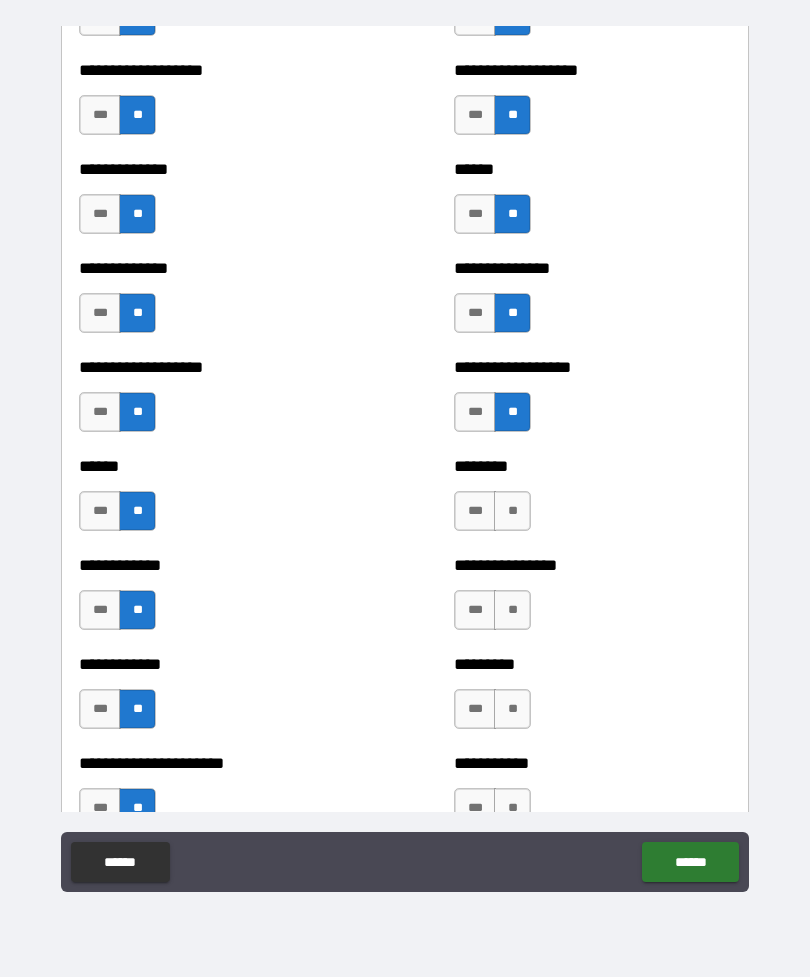 scroll, scrollTop: 4707, scrollLeft: 0, axis: vertical 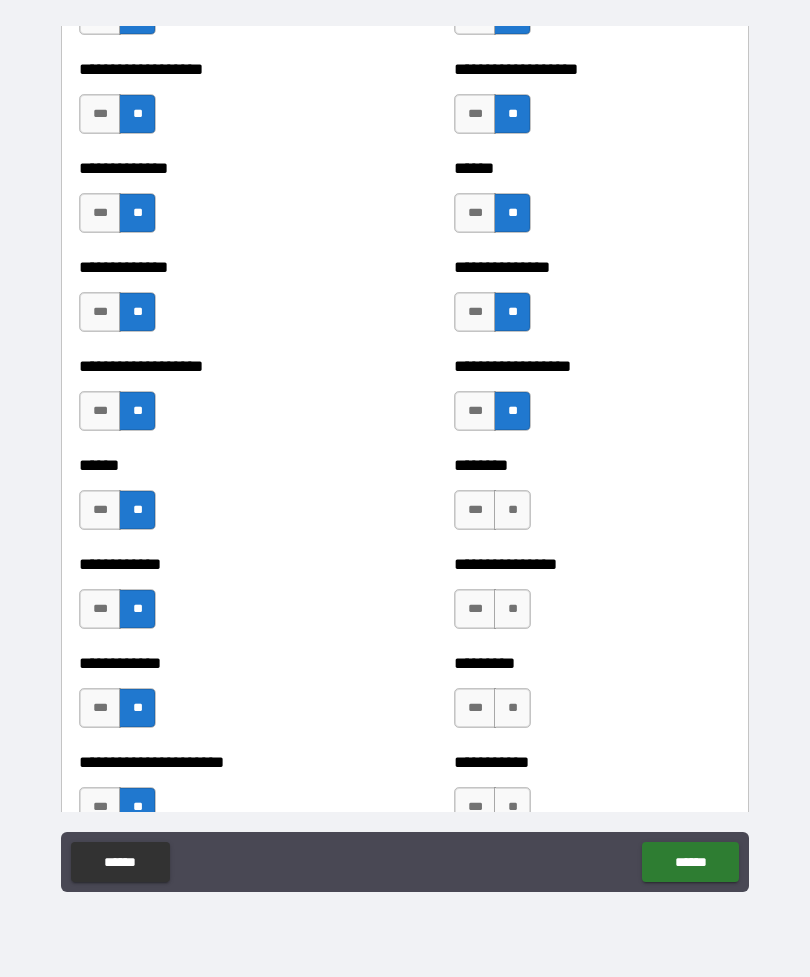 click on "**" at bounding box center [512, 510] 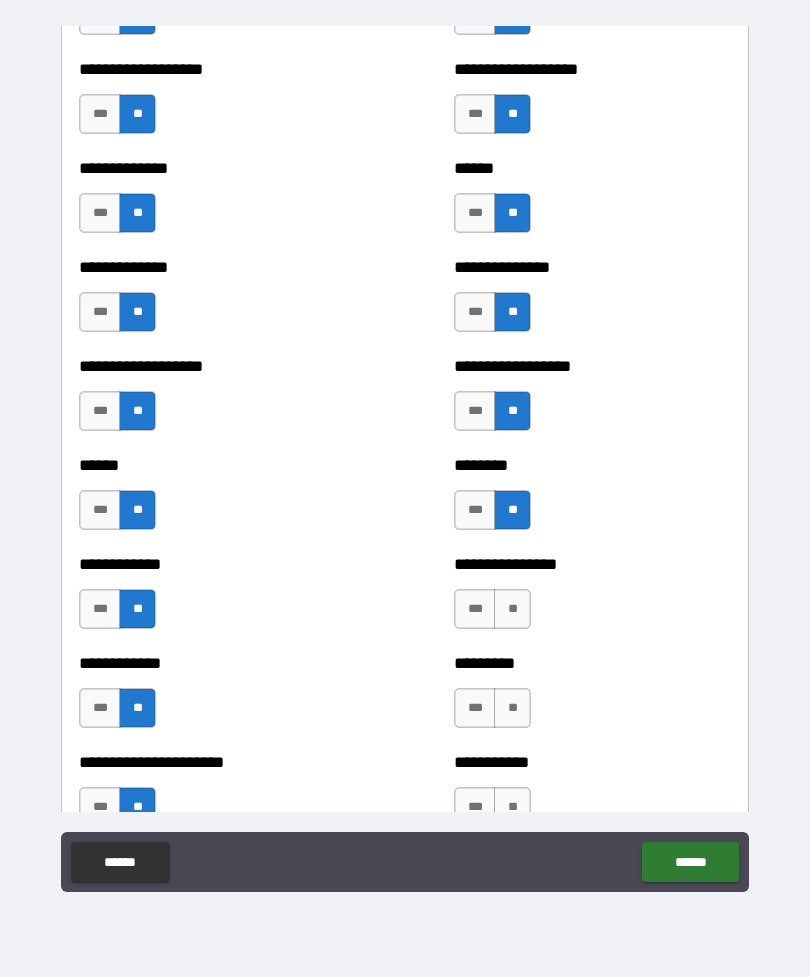 click on "**" at bounding box center [512, 609] 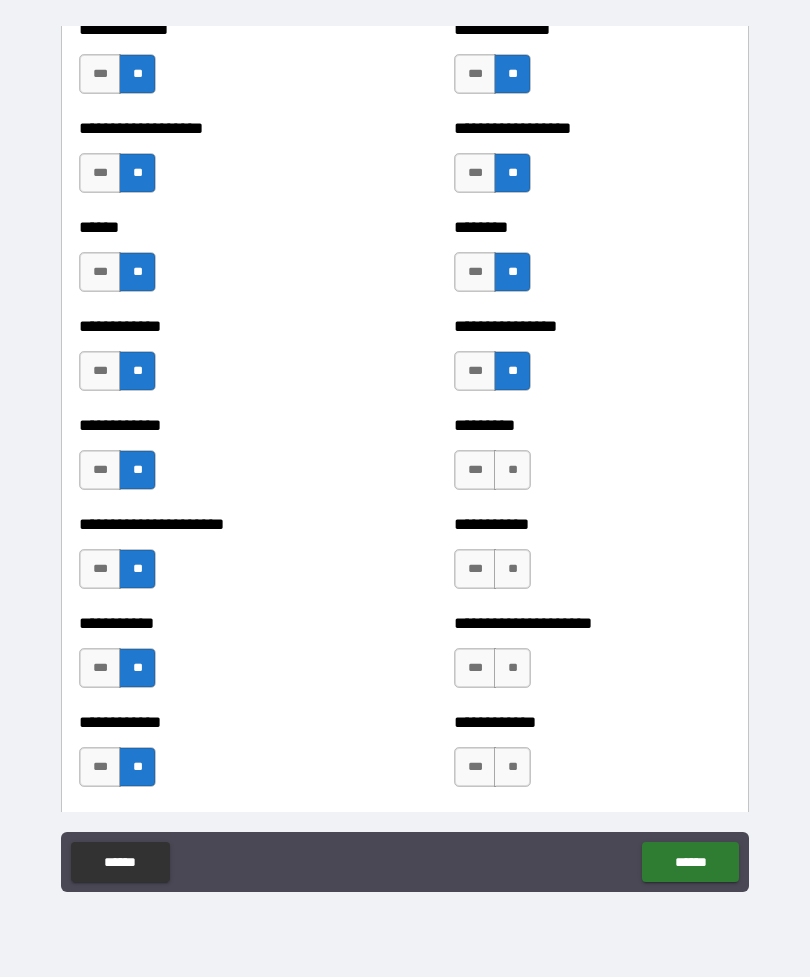 scroll, scrollTop: 4960, scrollLeft: 0, axis: vertical 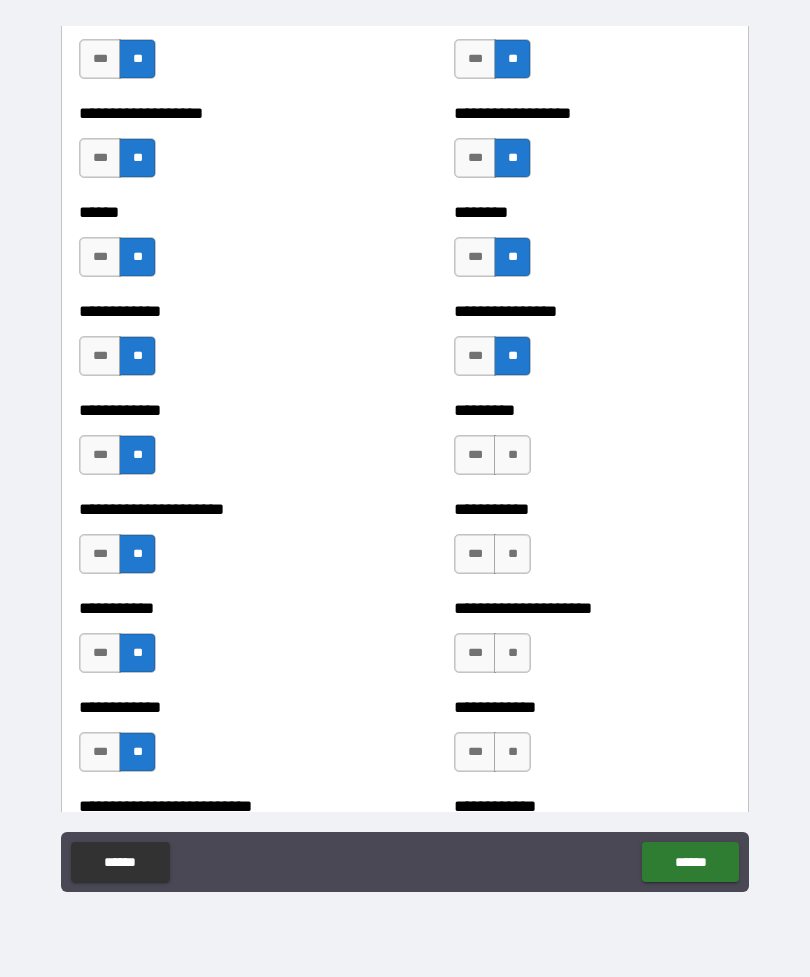 click on "**" at bounding box center [512, 455] 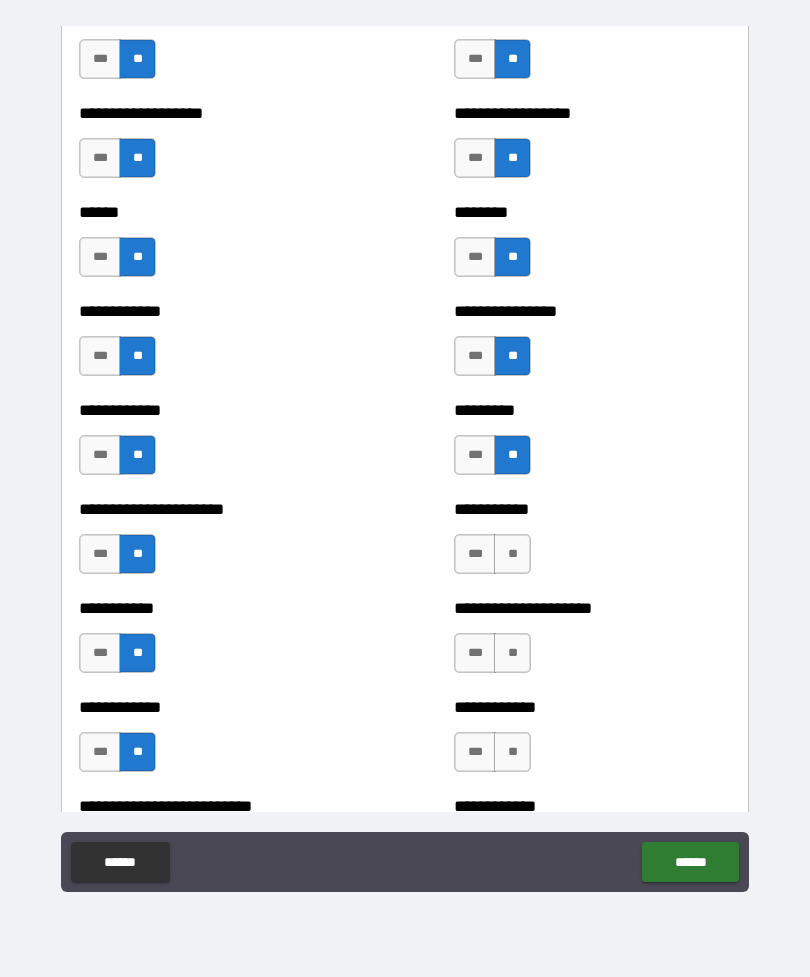 click on "**" at bounding box center [512, 554] 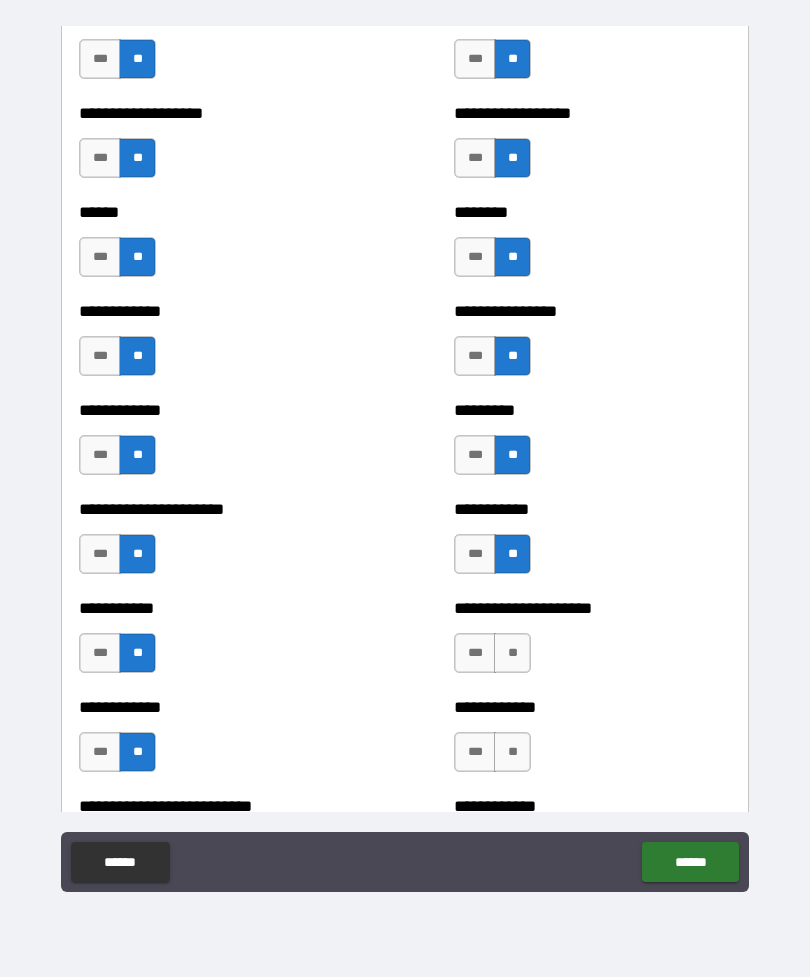 click on "**" at bounding box center (512, 653) 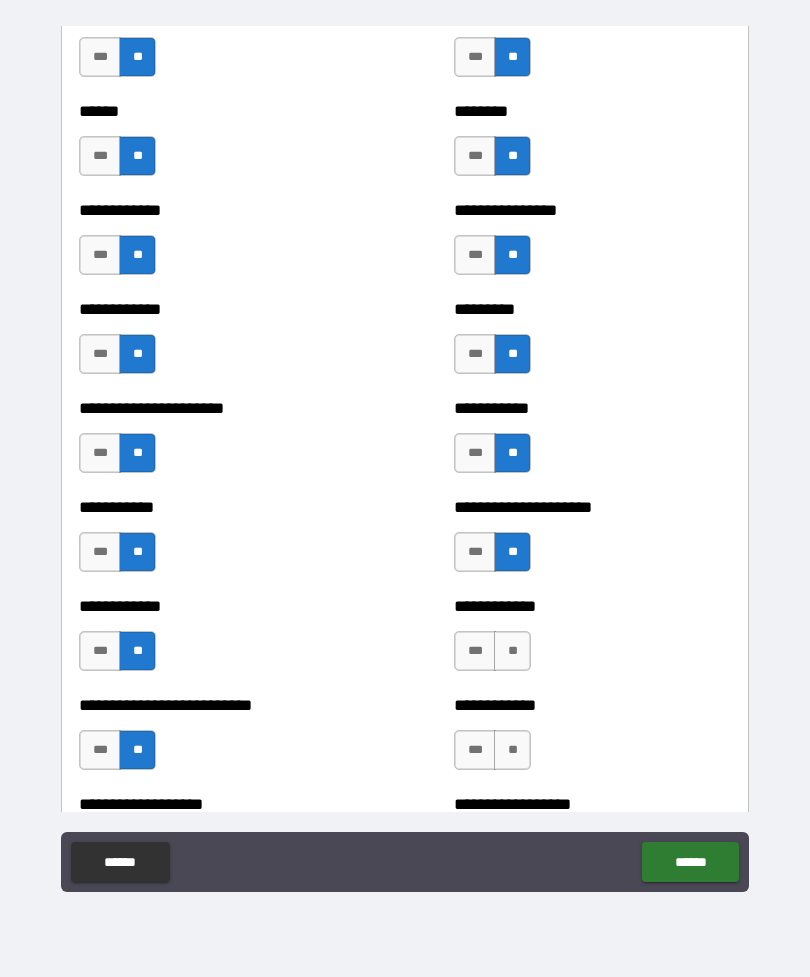 scroll, scrollTop: 5195, scrollLeft: 0, axis: vertical 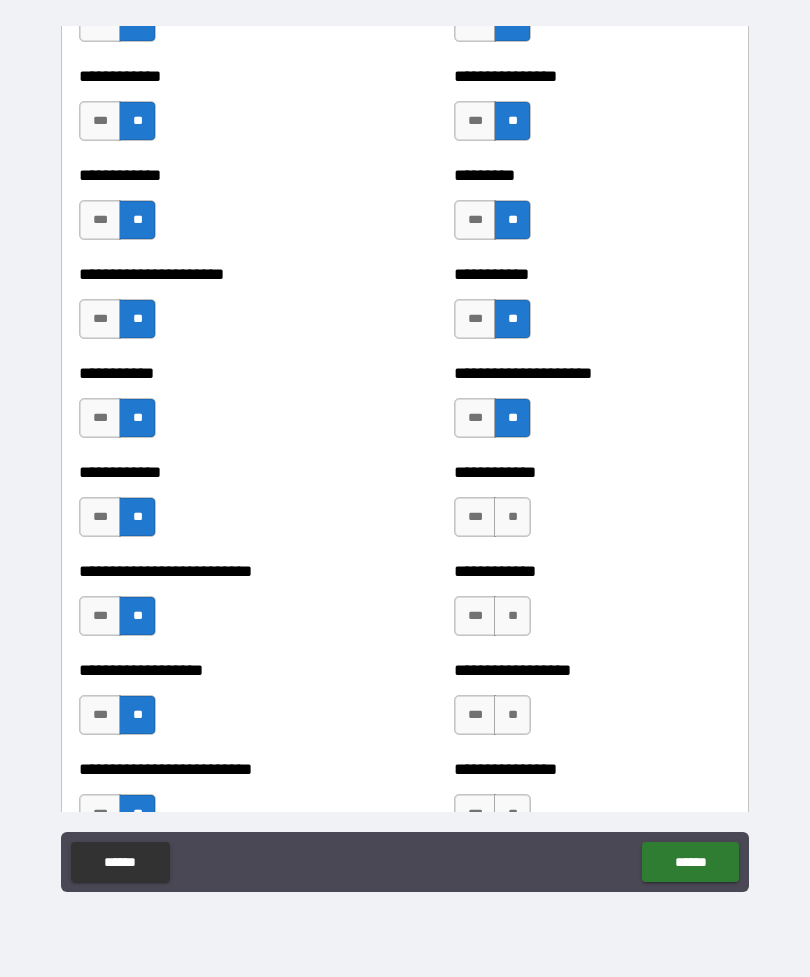 click on "**" at bounding box center (512, 517) 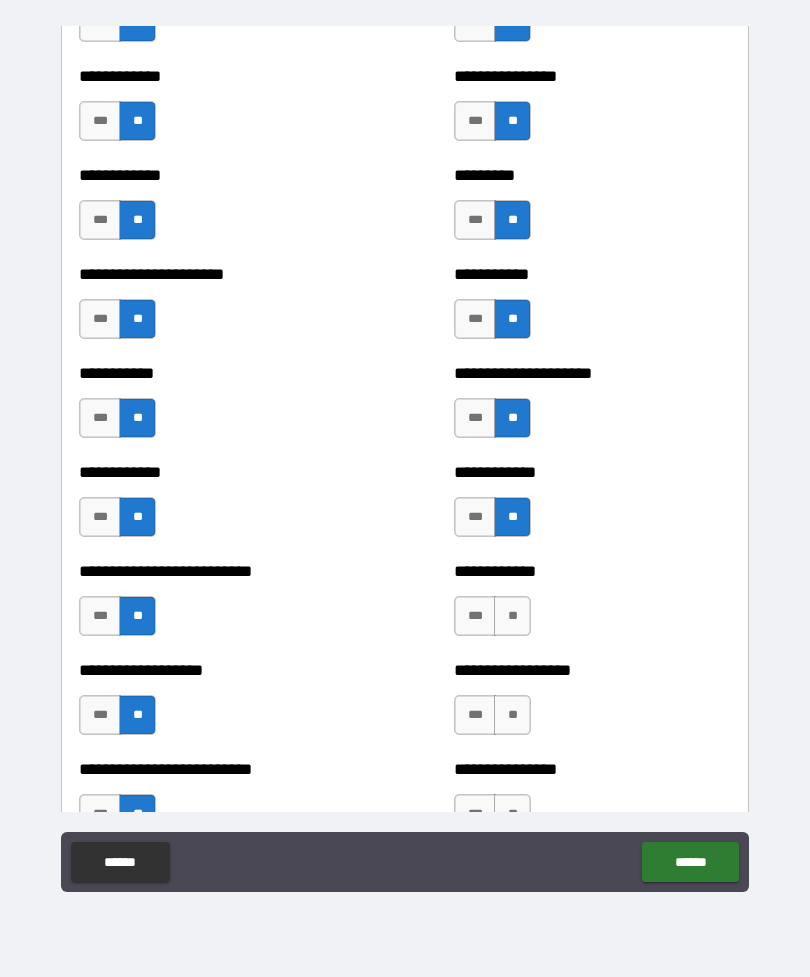 click on "**" at bounding box center [512, 616] 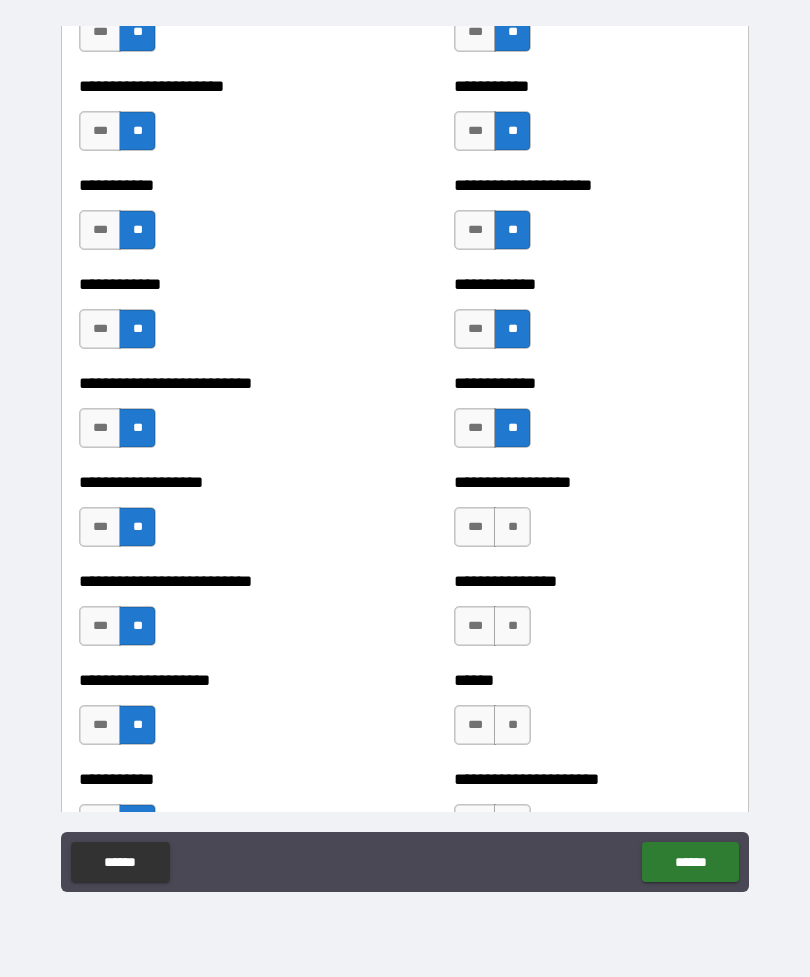 scroll, scrollTop: 5377, scrollLeft: 0, axis: vertical 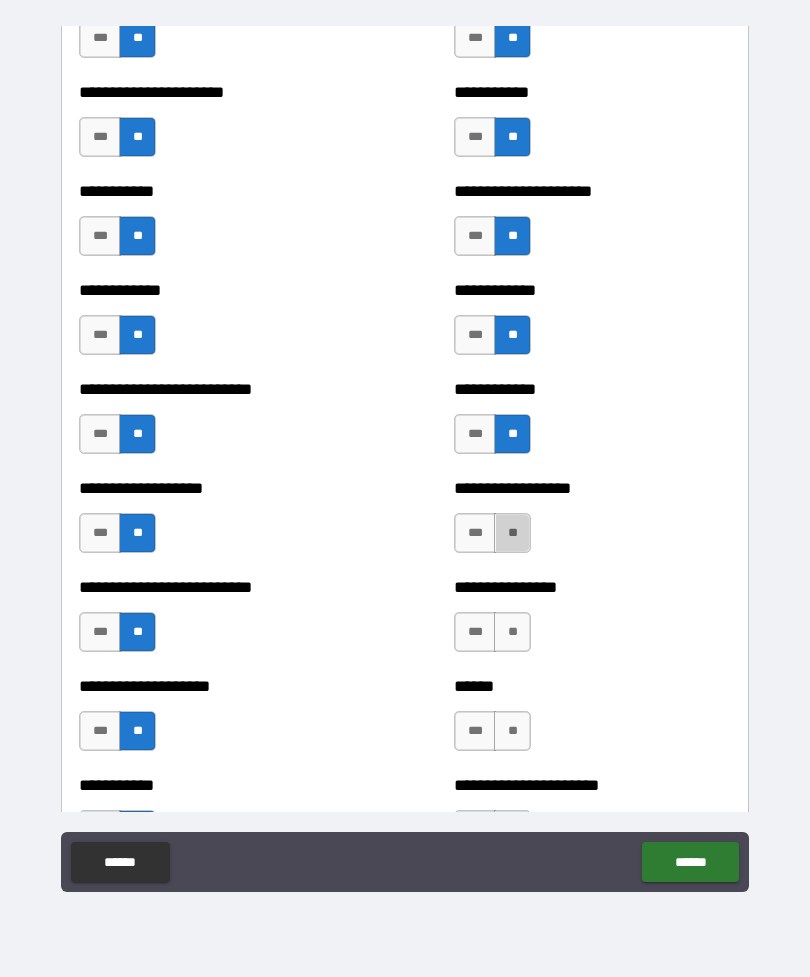 click on "**" at bounding box center (512, 533) 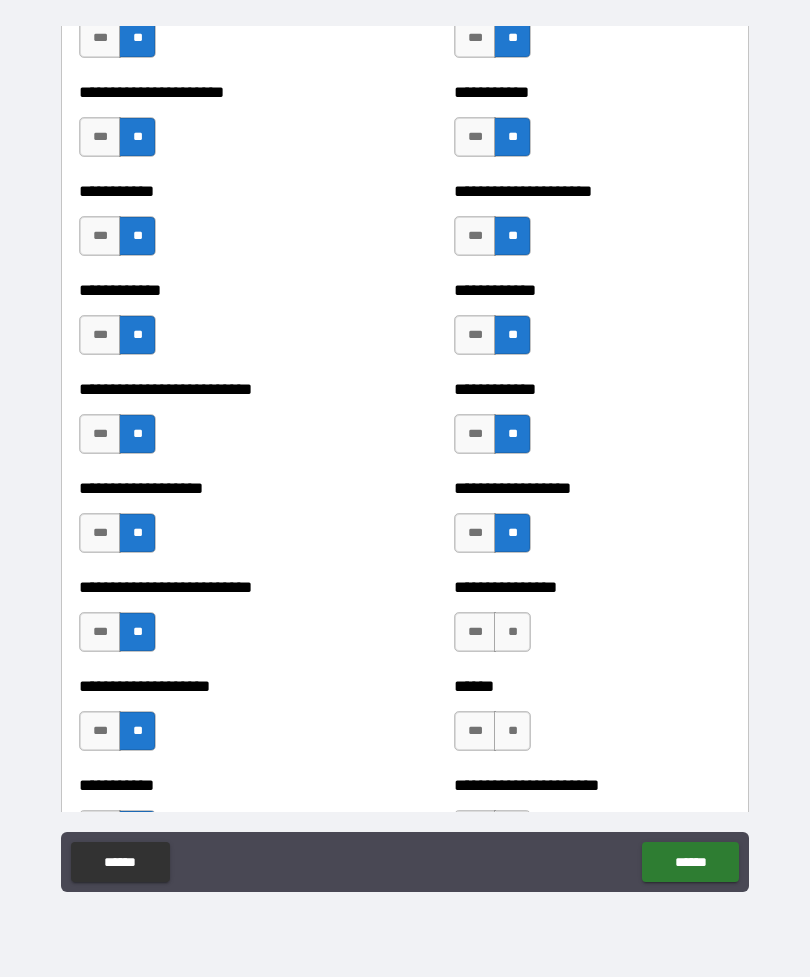 click on "**" at bounding box center (512, 632) 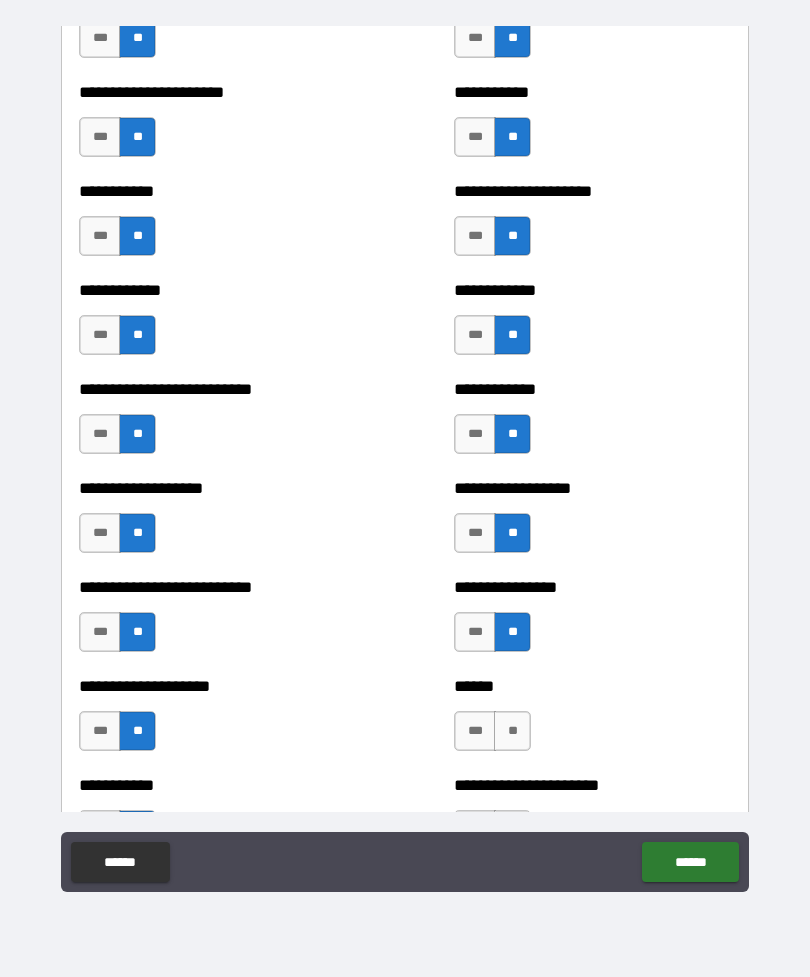 click on "**" at bounding box center [512, 731] 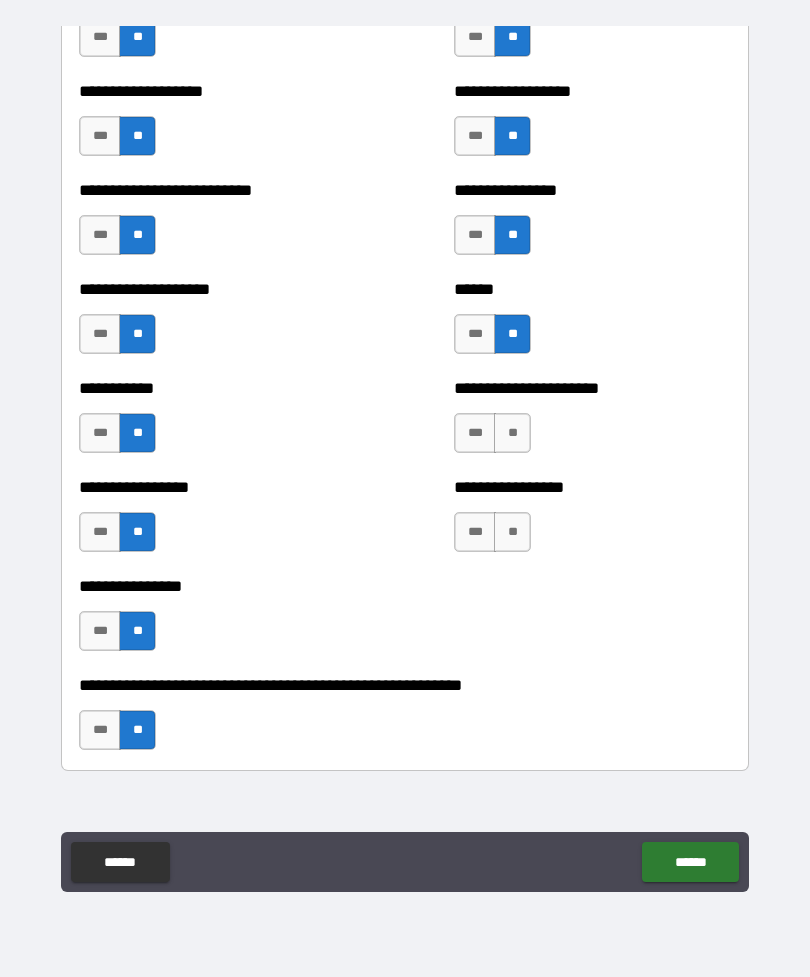 scroll, scrollTop: 5778, scrollLeft: 0, axis: vertical 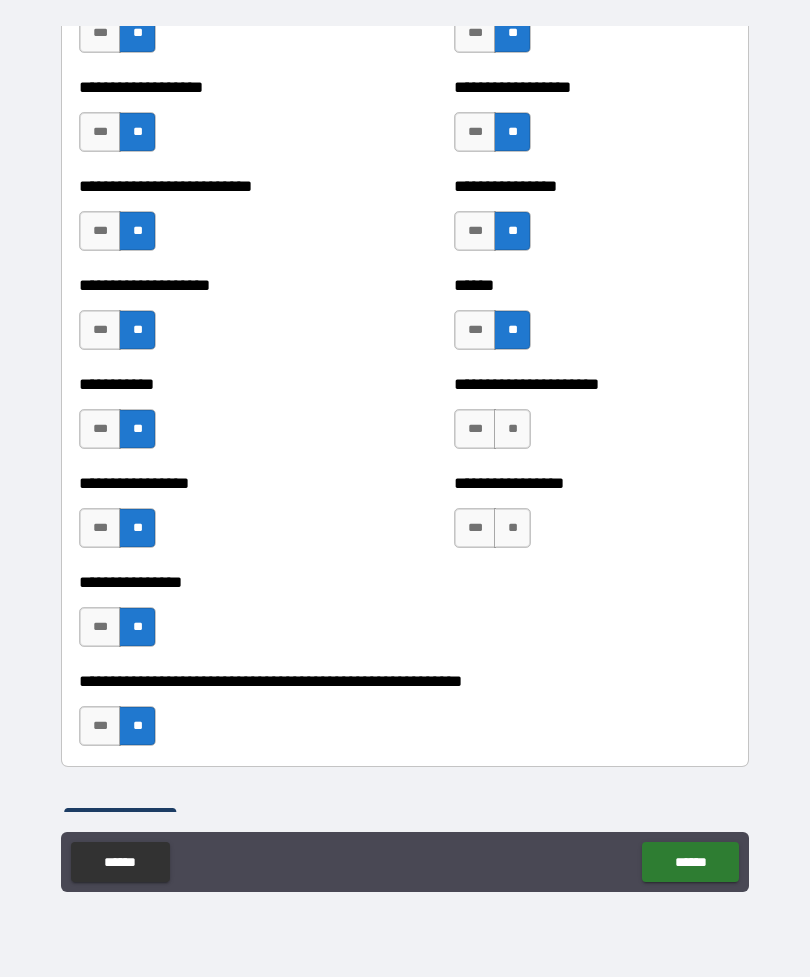 click on "**" at bounding box center [512, 429] 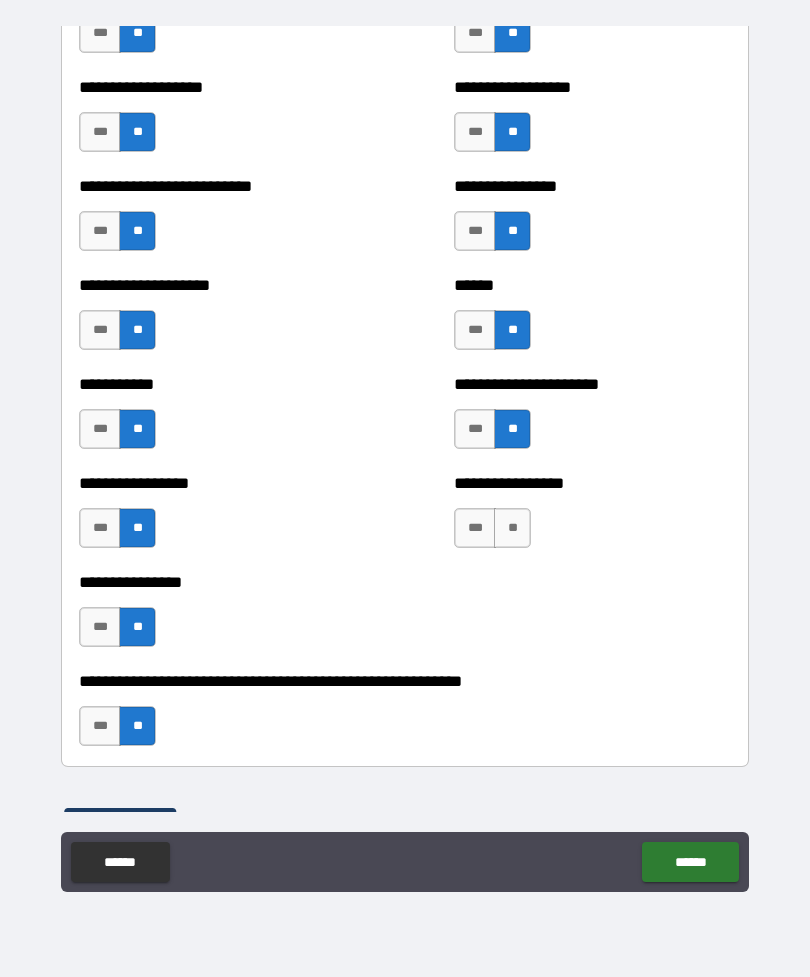 click on "**" at bounding box center [512, 528] 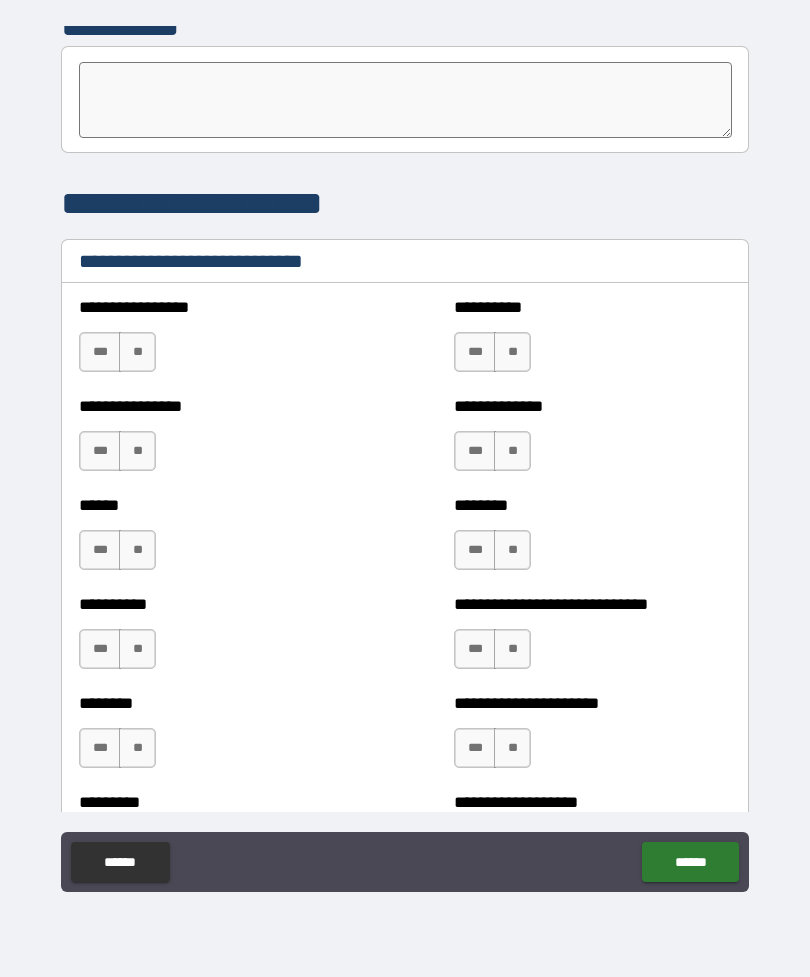 scroll, scrollTop: 6568, scrollLeft: 0, axis: vertical 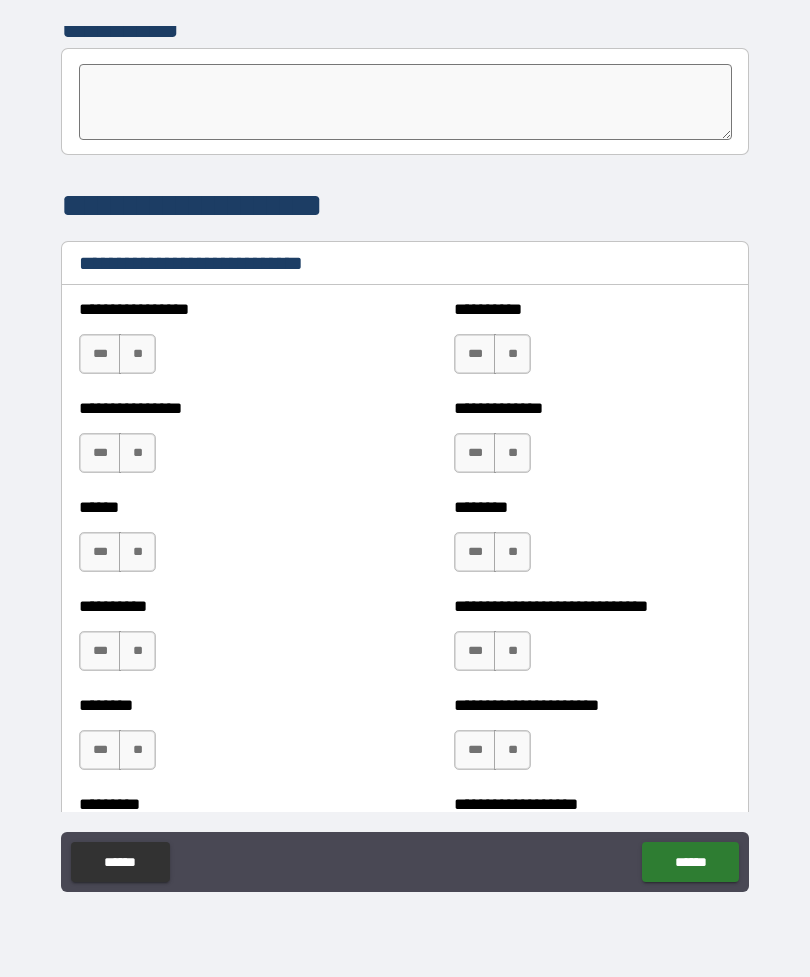 click on "***" at bounding box center (100, 354) 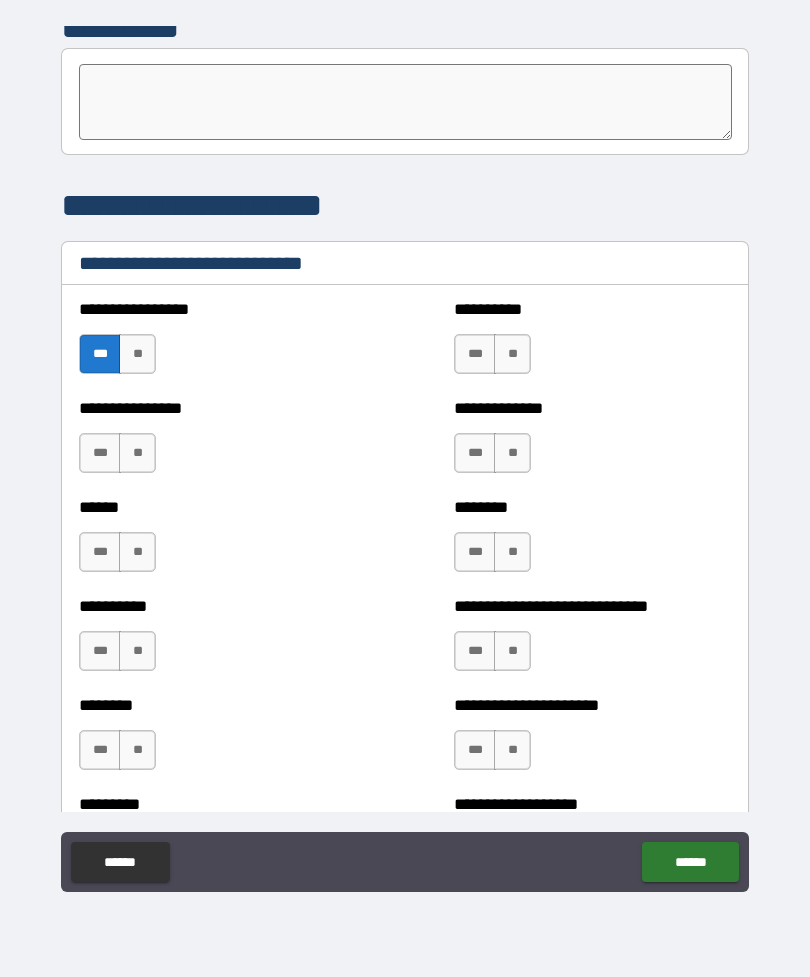click on "***" at bounding box center (100, 453) 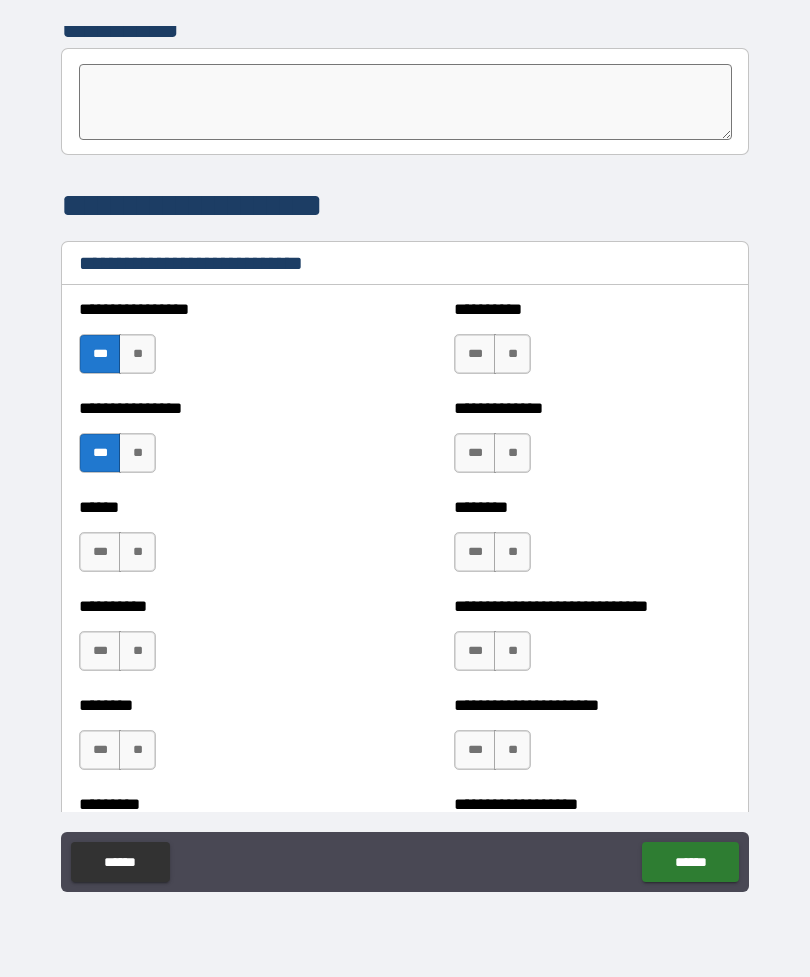 click on "**" at bounding box center (137, 552) 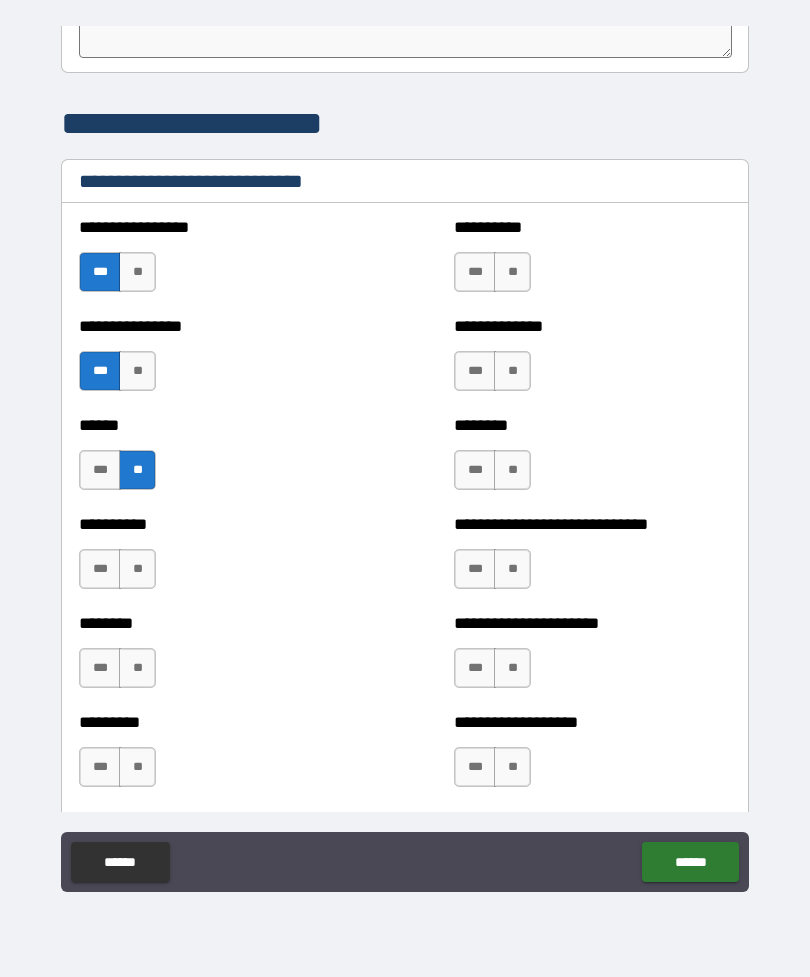 scroll, scrollTop: 6816, scrollLeft: 0, axis: vertical 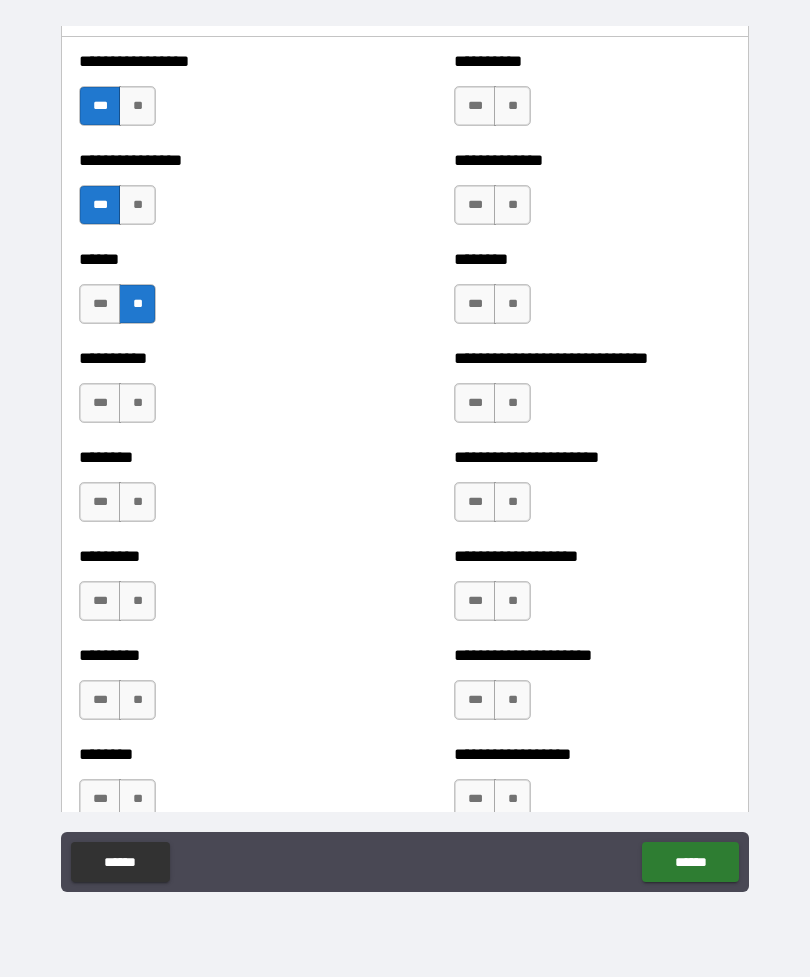 click on "**" at bounding box center [137, 403] 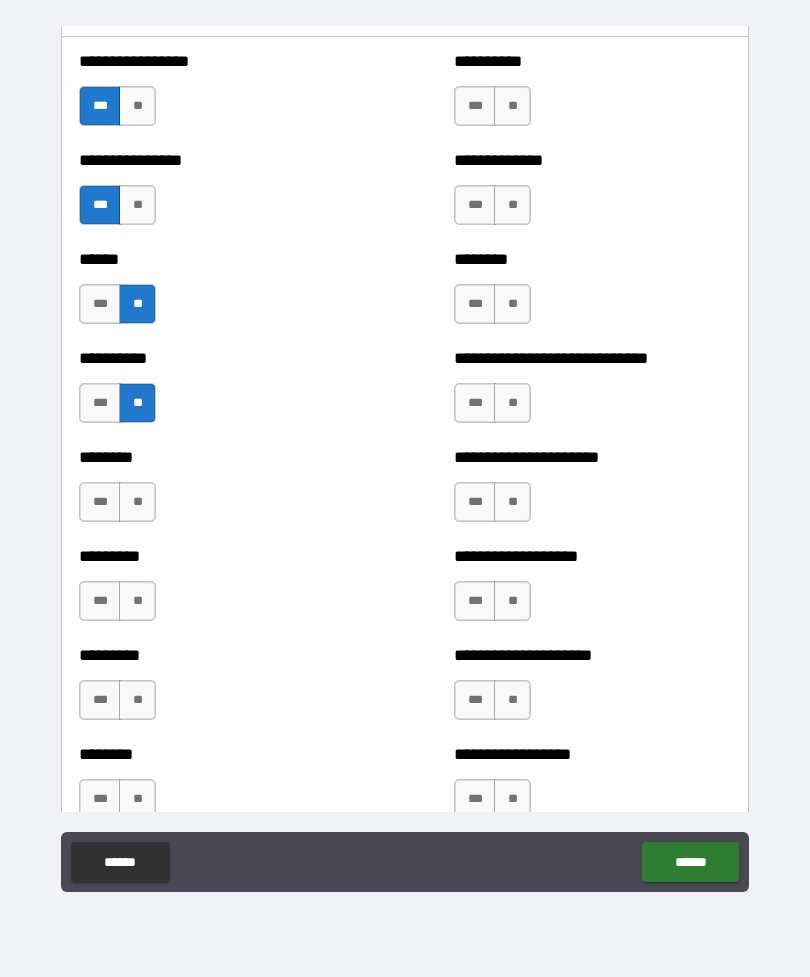 click on "**" at bounding box center (137, 502) 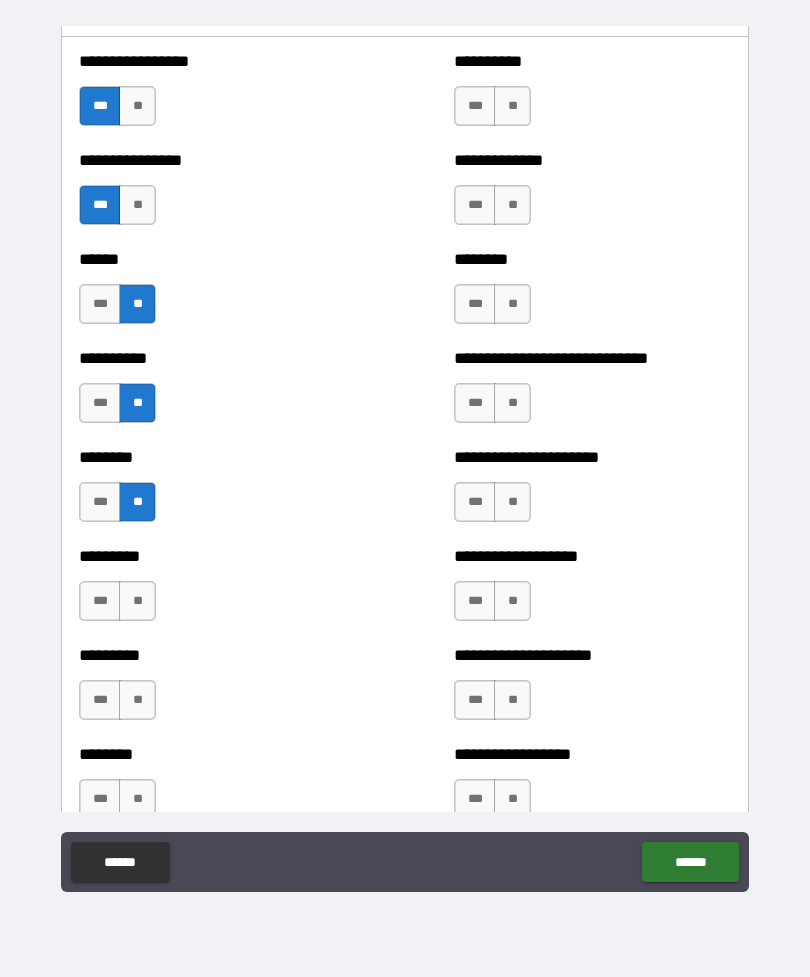 click on "***" at bounding box center [100, 601] 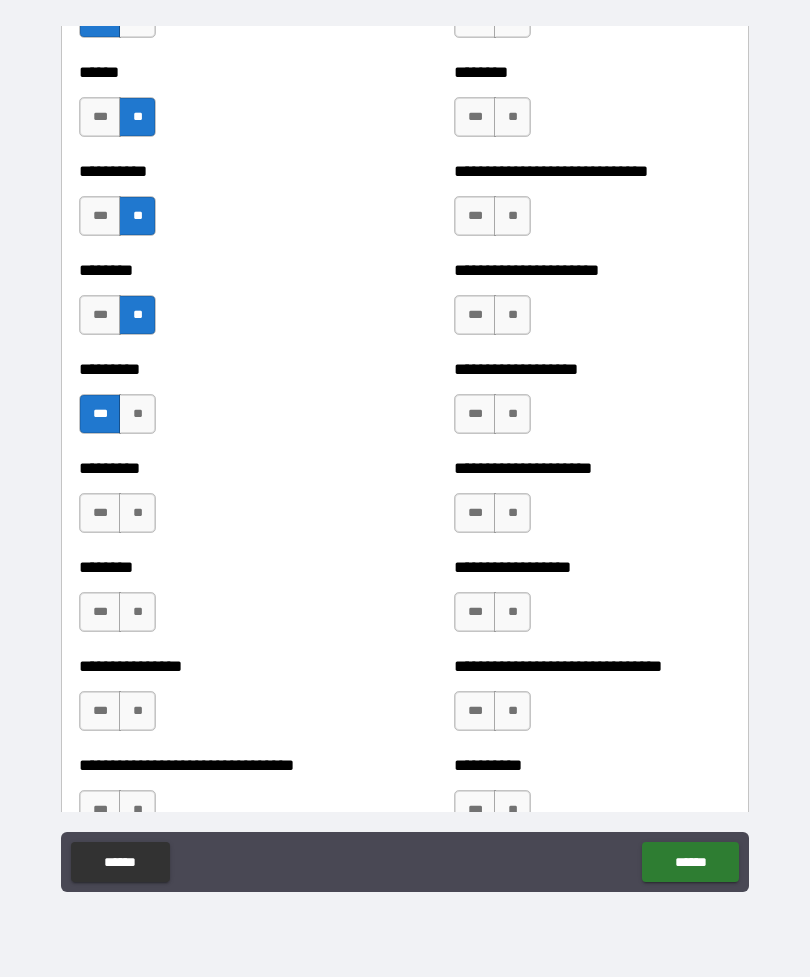 scroll, scrollTop: 7007, scrollLeft: 0, axis: vertical 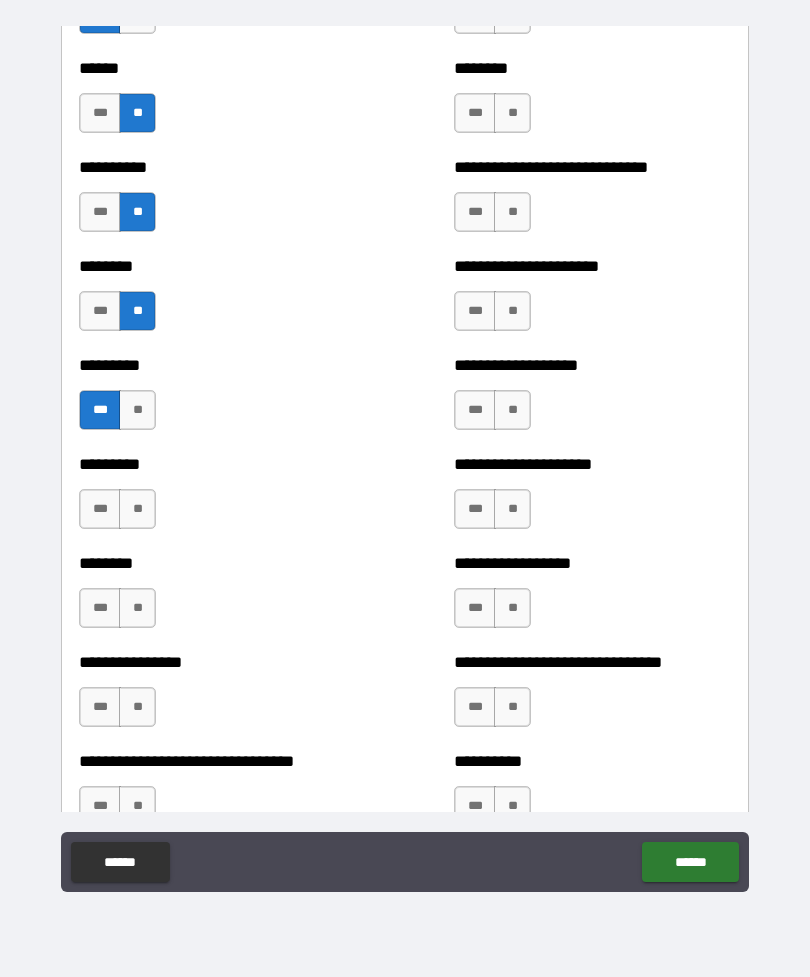 click on "***" at bounding box center (100, 509) 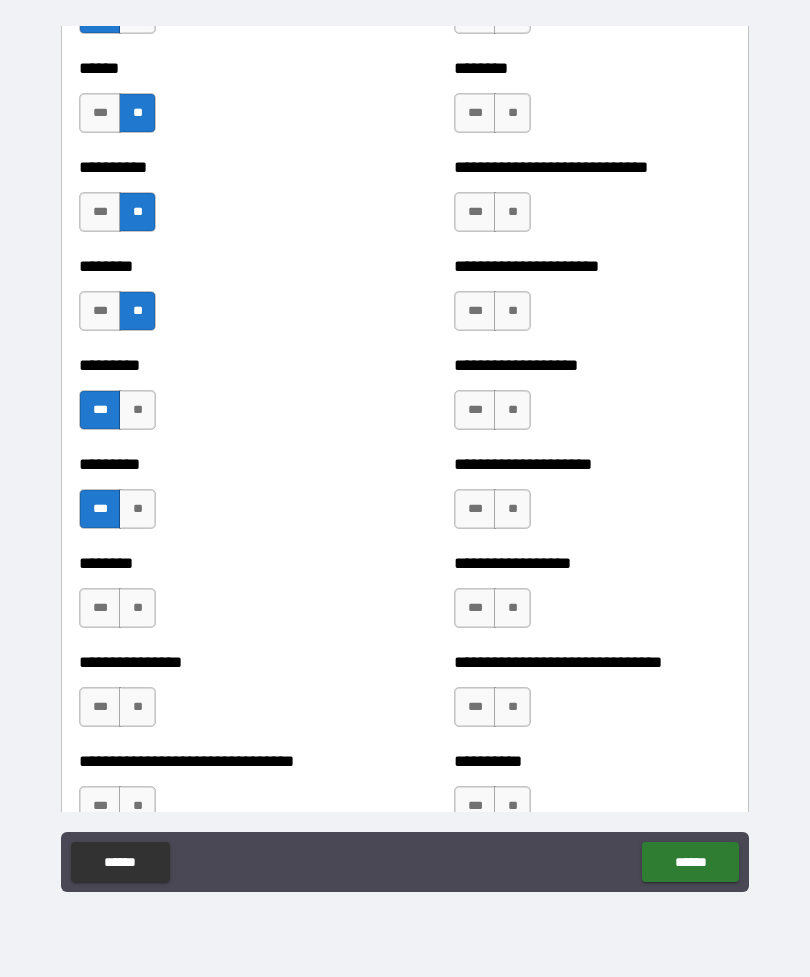 click on "**" at bounding box center [137, 608] 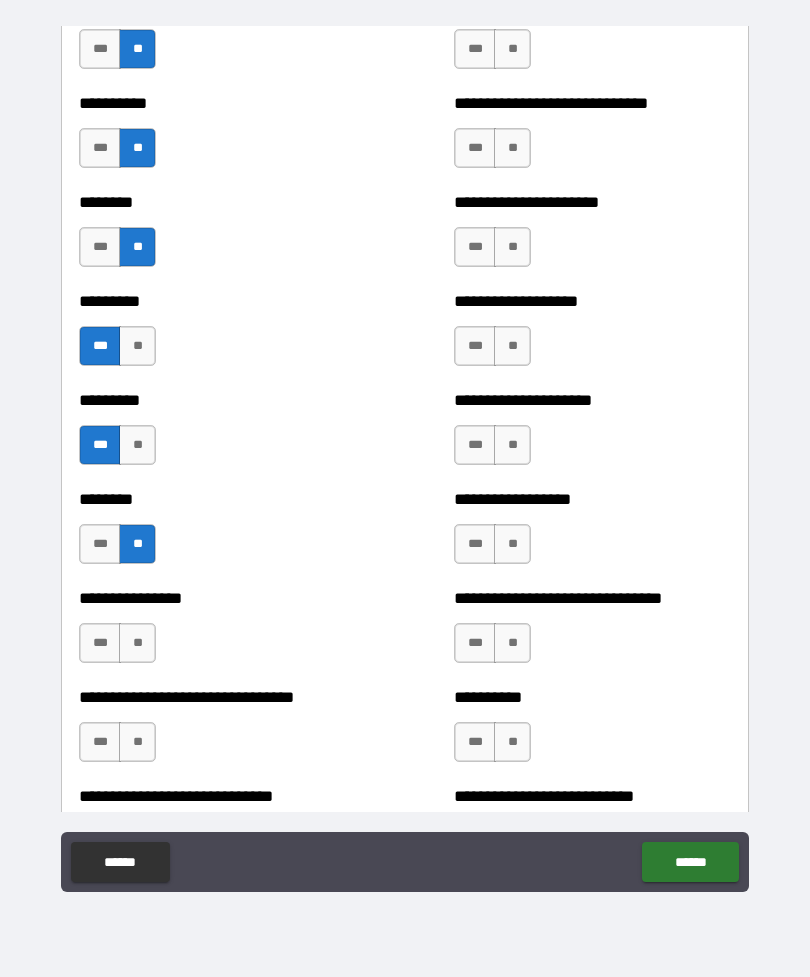 scroll, scrollTop: 7141, scrollLeft: 0, axis: vertical 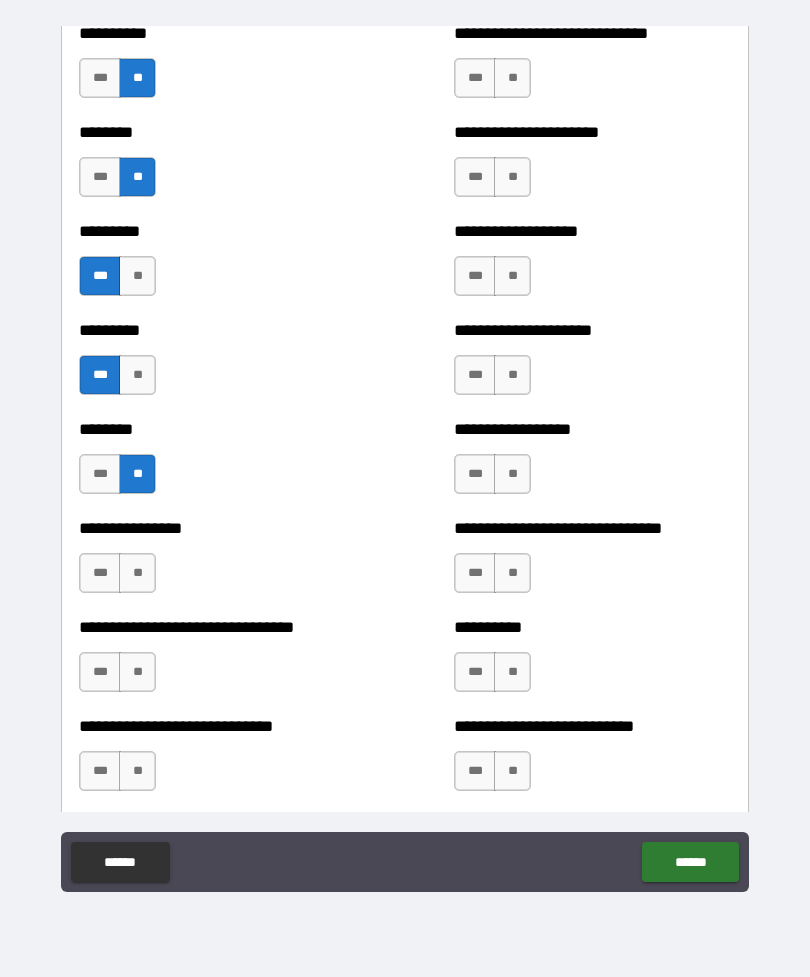 click on "***" at bounding box center [100, 573] 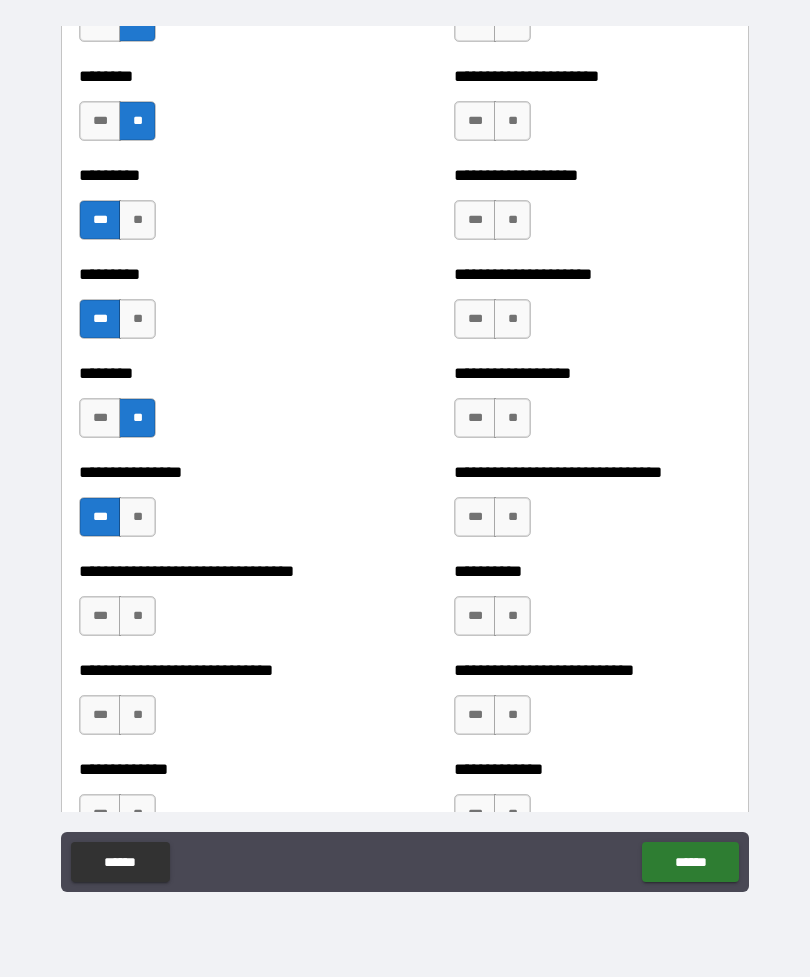 scroll, scrollTop: 7243, scrollLeft: 0, axis: vertical 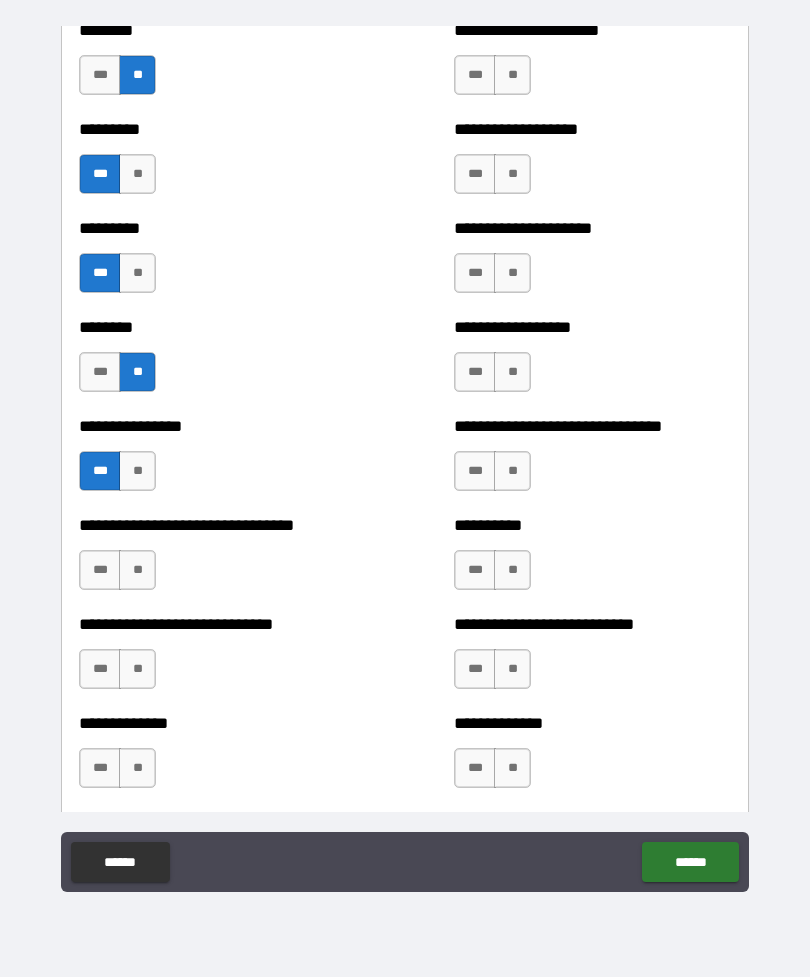 click on "***" at bounding box center [100, 570] 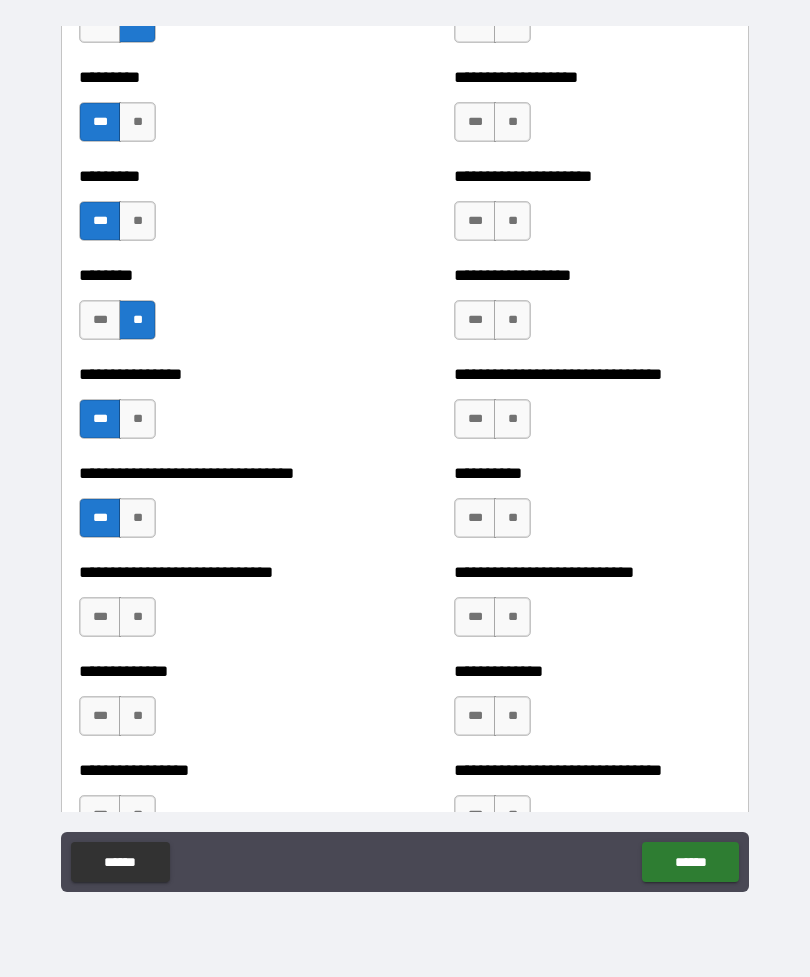 scroll, scrollTop: 7372, scrollLeft: 0, axis: vertical 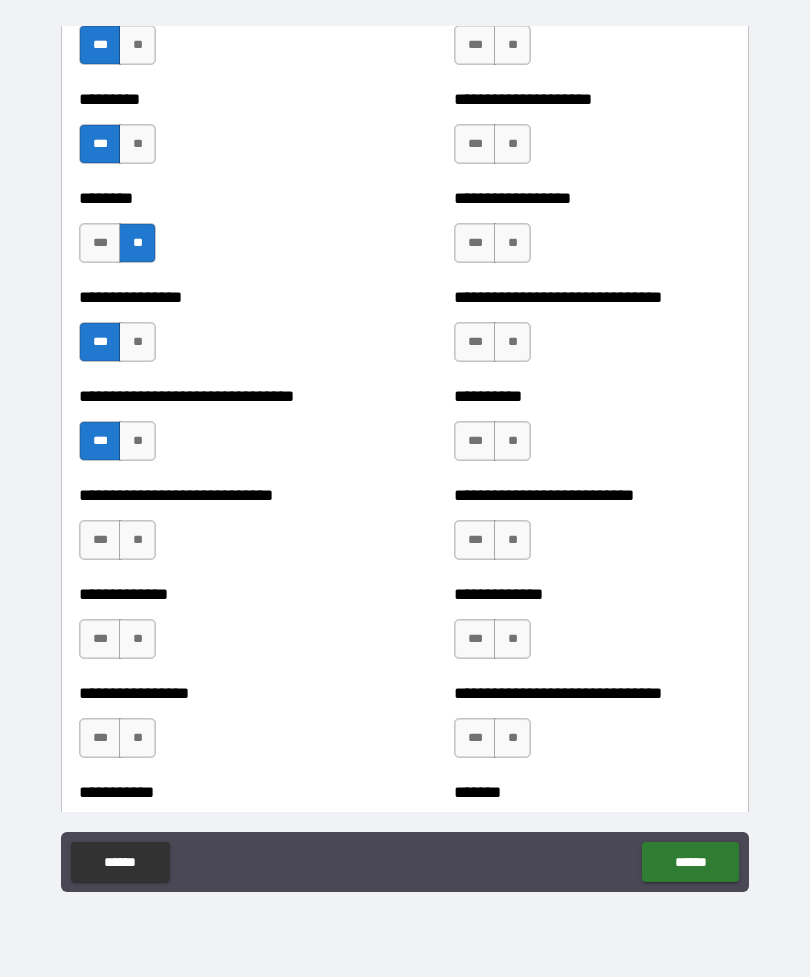 click on "**" at bounding box center (137, 540) 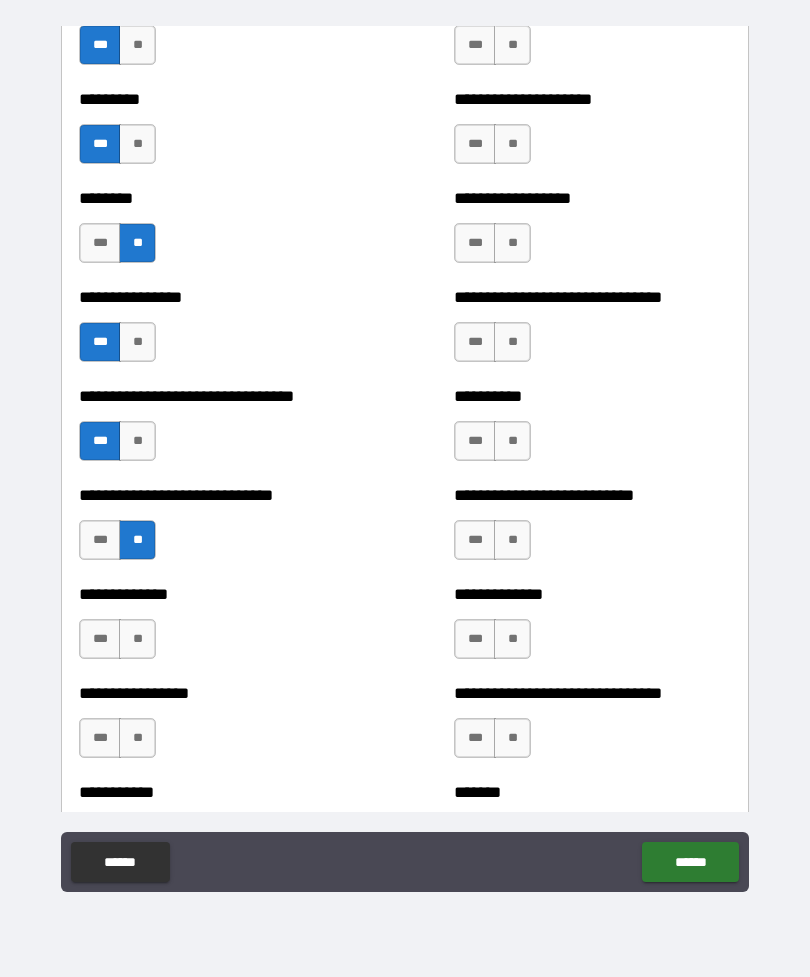 click on "**" at bounding box center (137, 639) 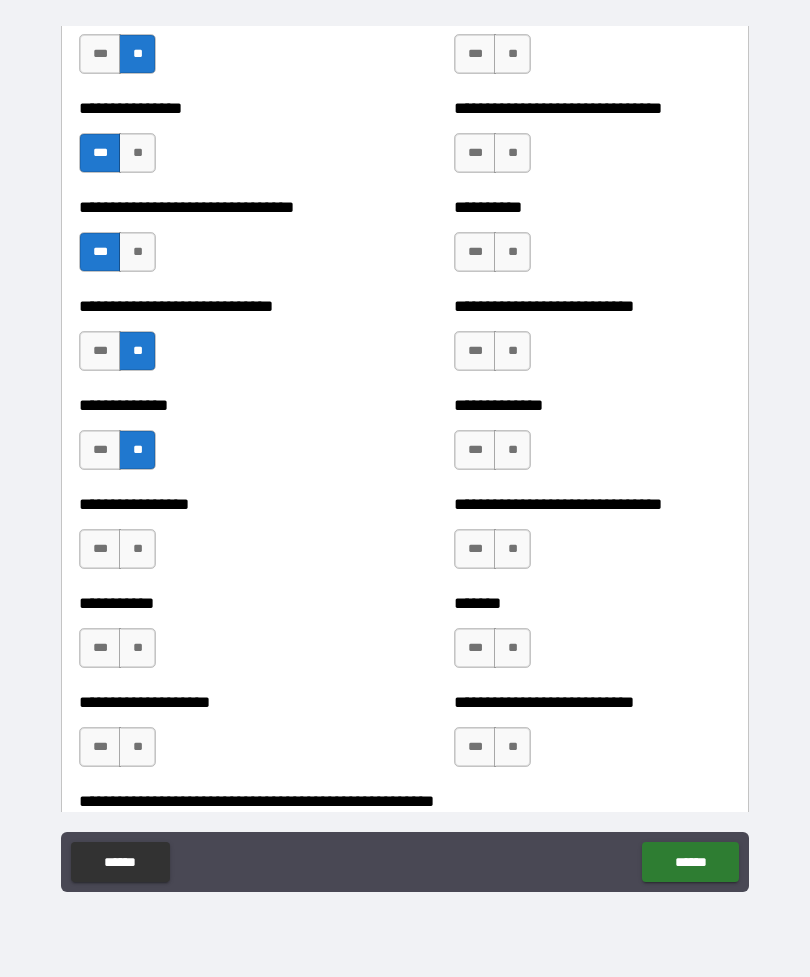 scroll, scrollTop: 7562, scrollLeft: 0, axis: vertical 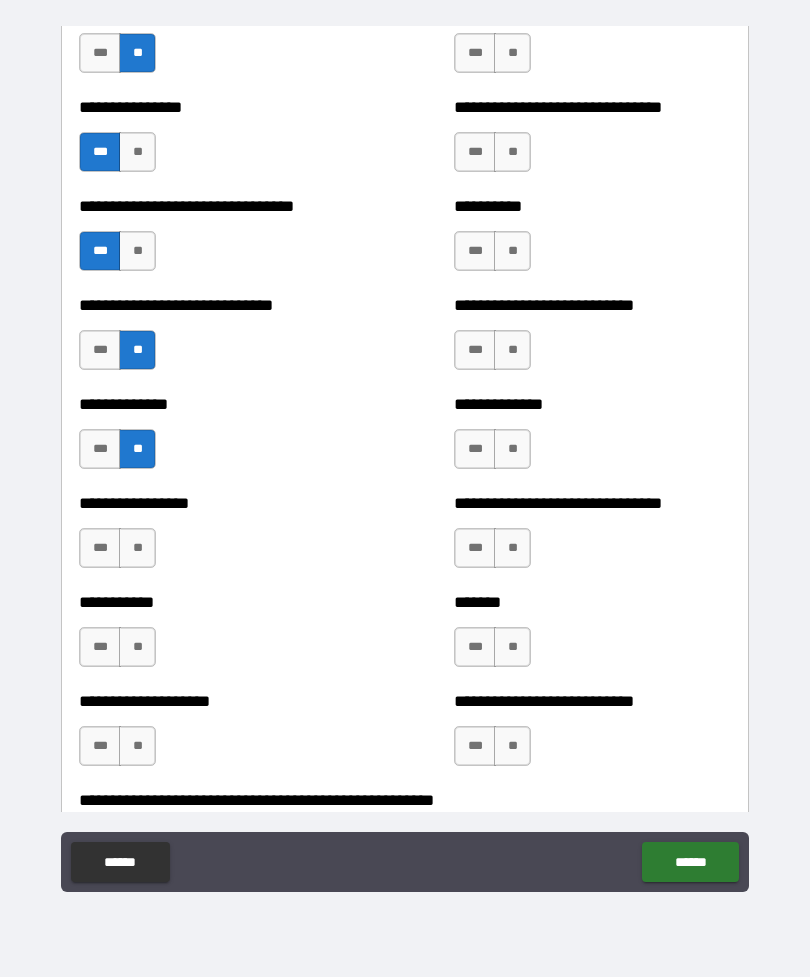 click on "**" at bounding box center (137, 548) 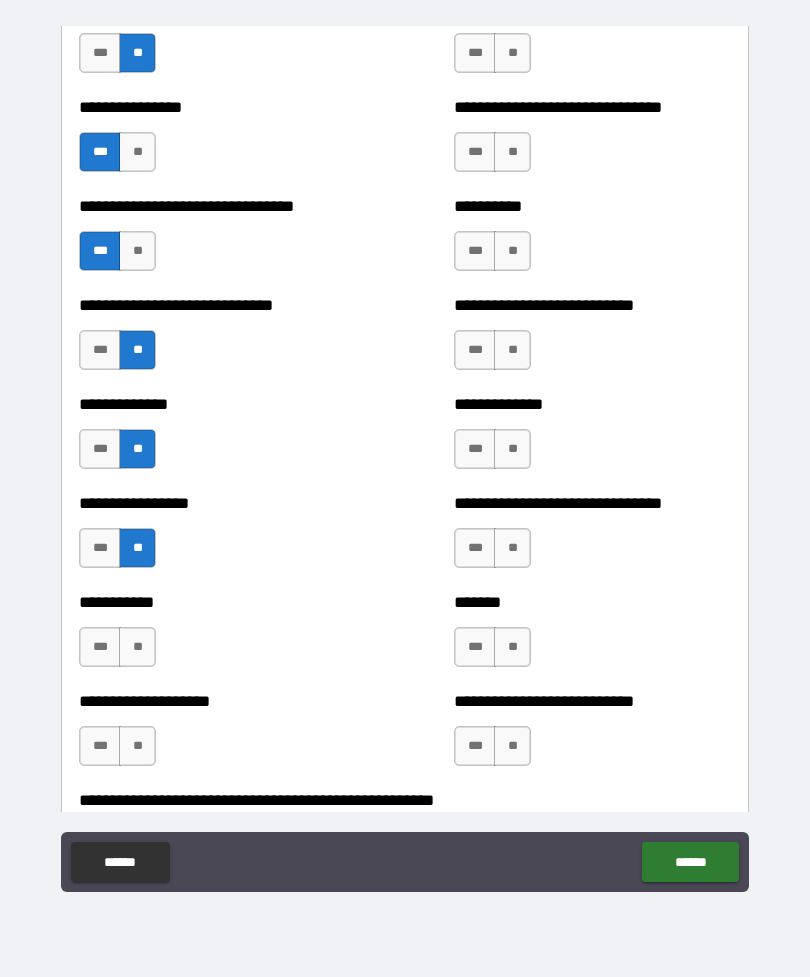 click on "***" at bounding box center (100, 647) 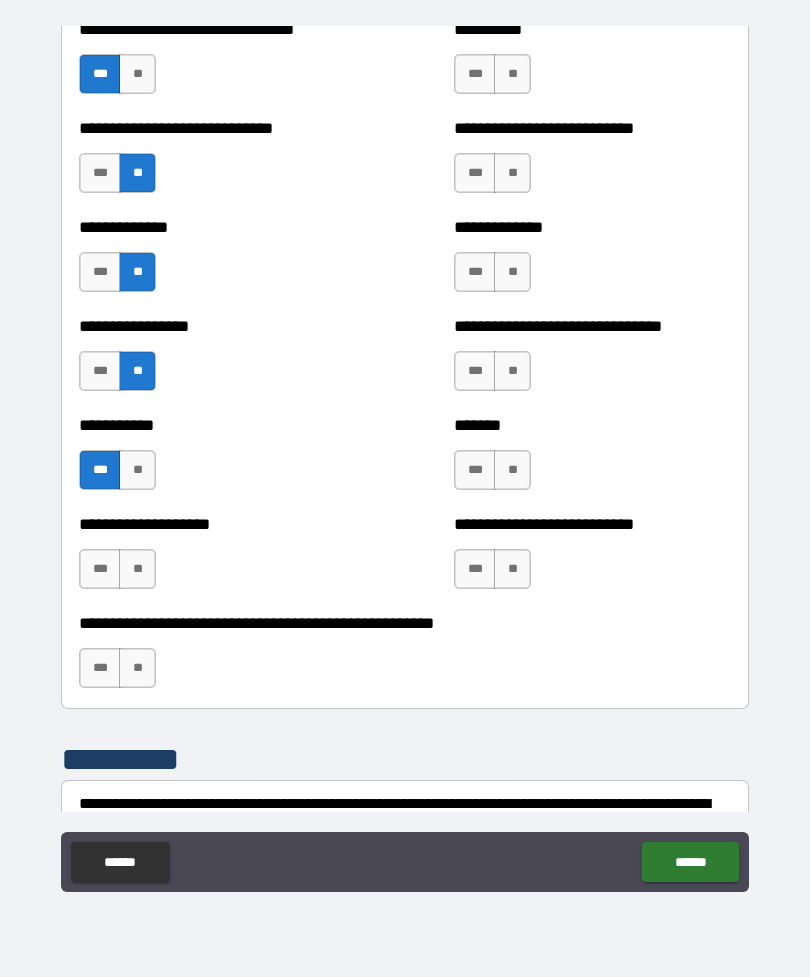 scroll, scrollTop: 7756, scrollLeft: 0, axis: vertical 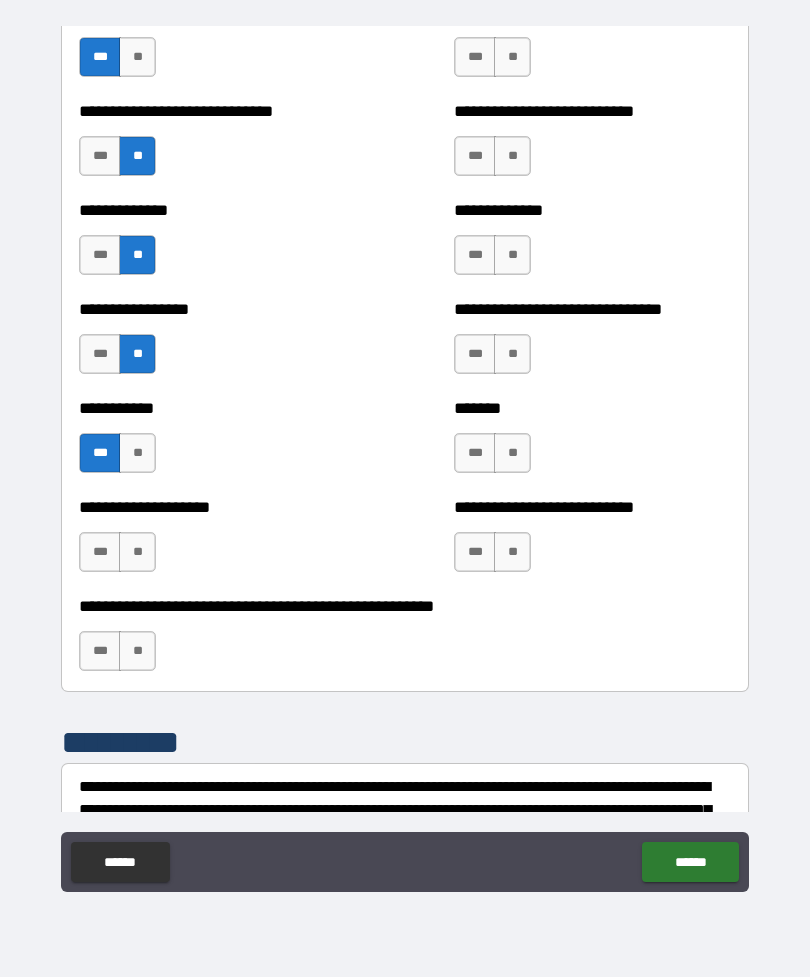 click on "**" at bounding box center (137, 552) 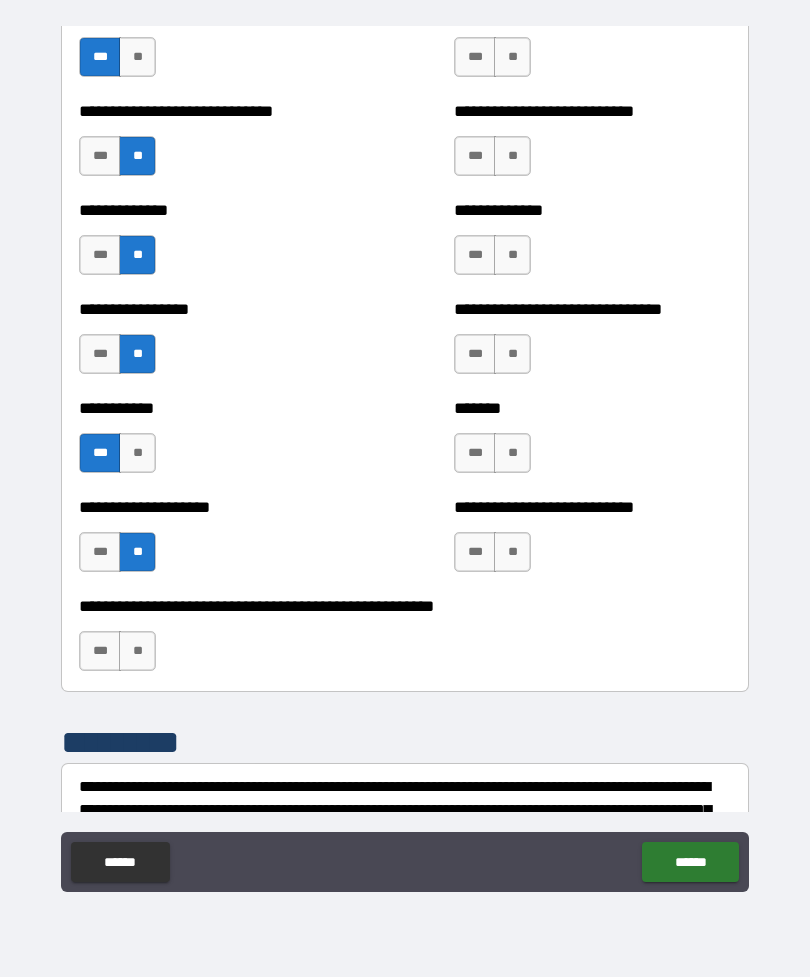 click on "**" at bounding box center [137, 651] 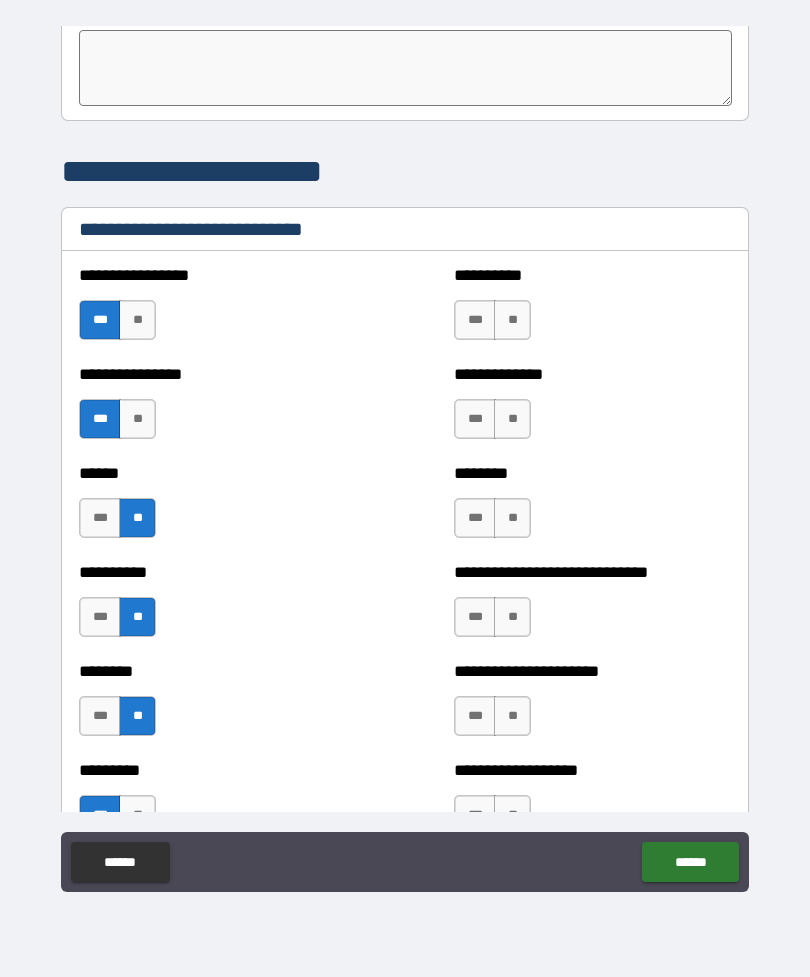 scroll, scrollTop: 6598, scrollLeft: 0, axis: vertical 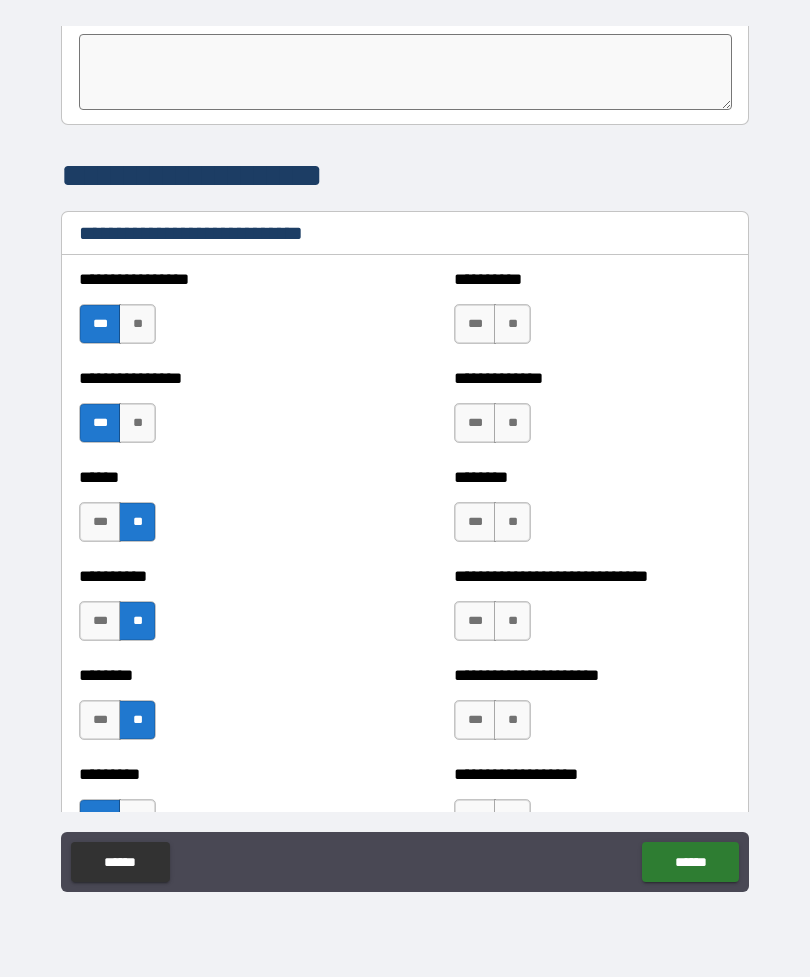 click on "**" at bounding box center (512, 324) 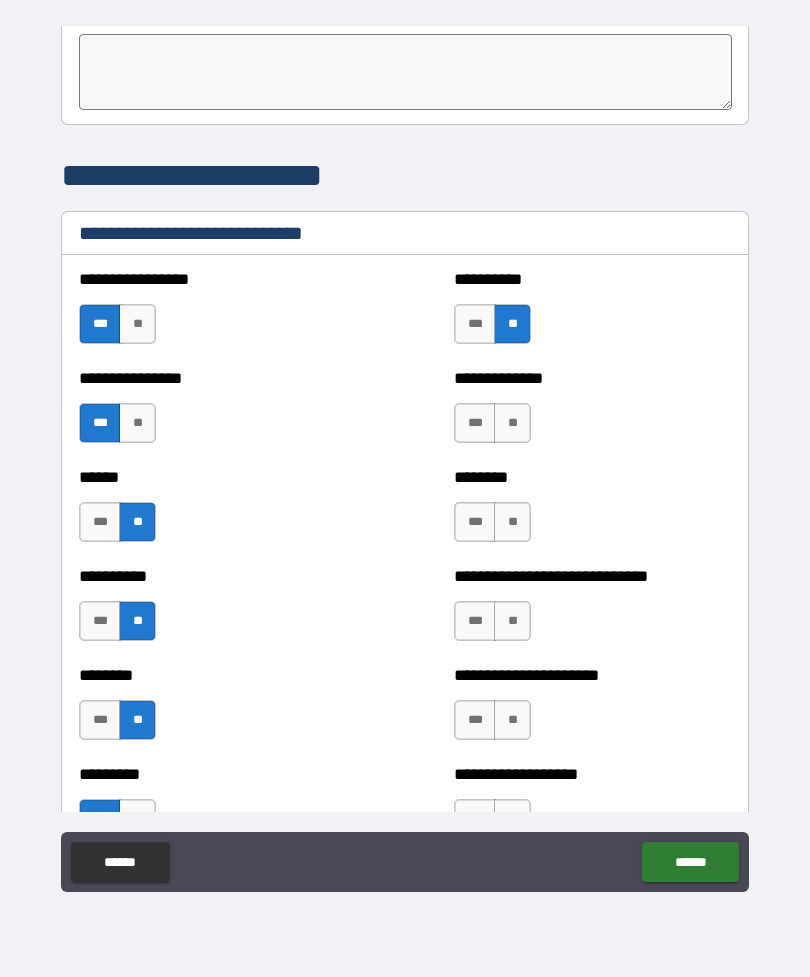 click on "**" at bounding box center [512, 423] 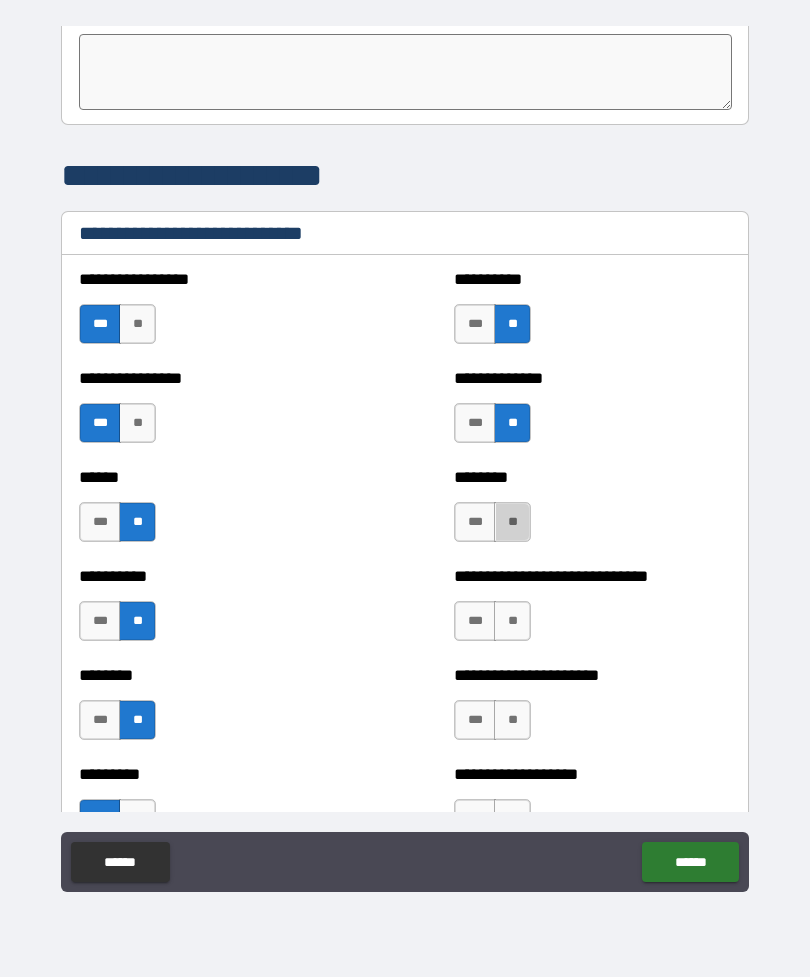 click on "**" at bounding box center (512, 522) 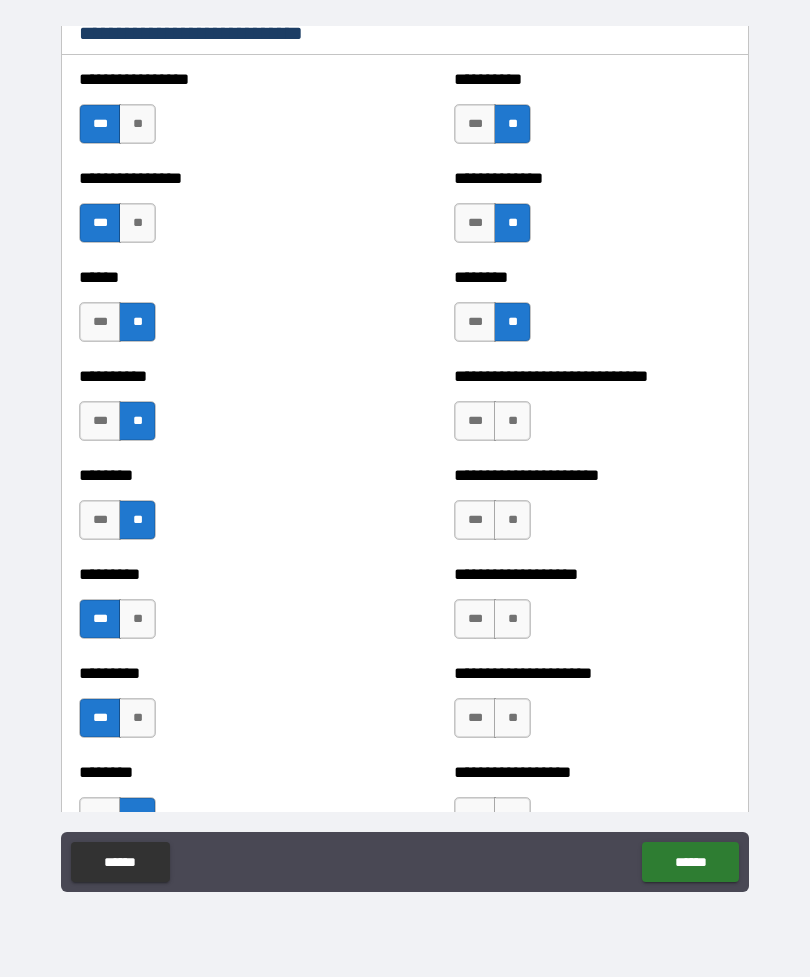 scroll, scrollTop: 6811, scrollLeft: 0, axis: vertical 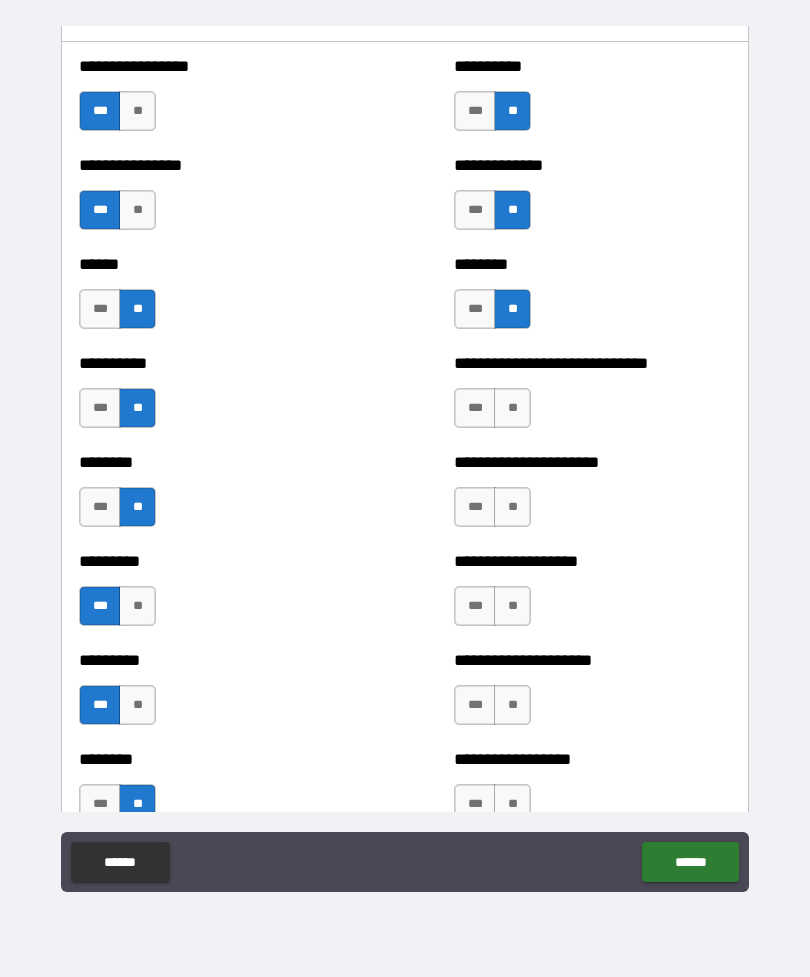 click on "**" at bounding box center (512, 408) 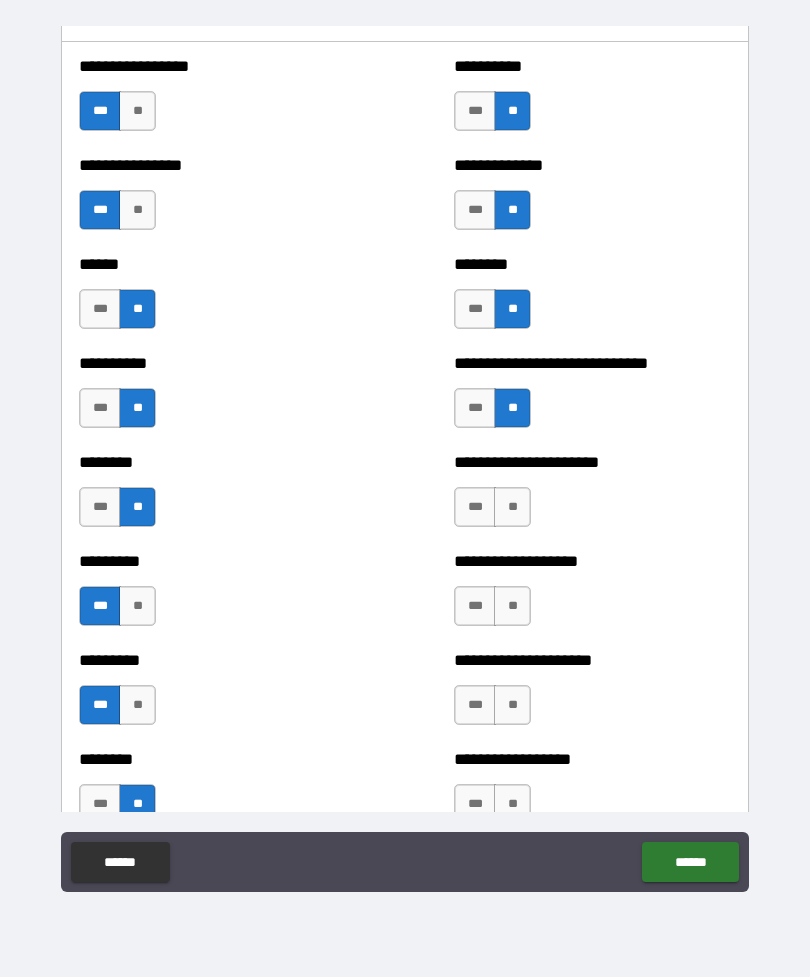 click on "***" at bounding box center [475, 507] 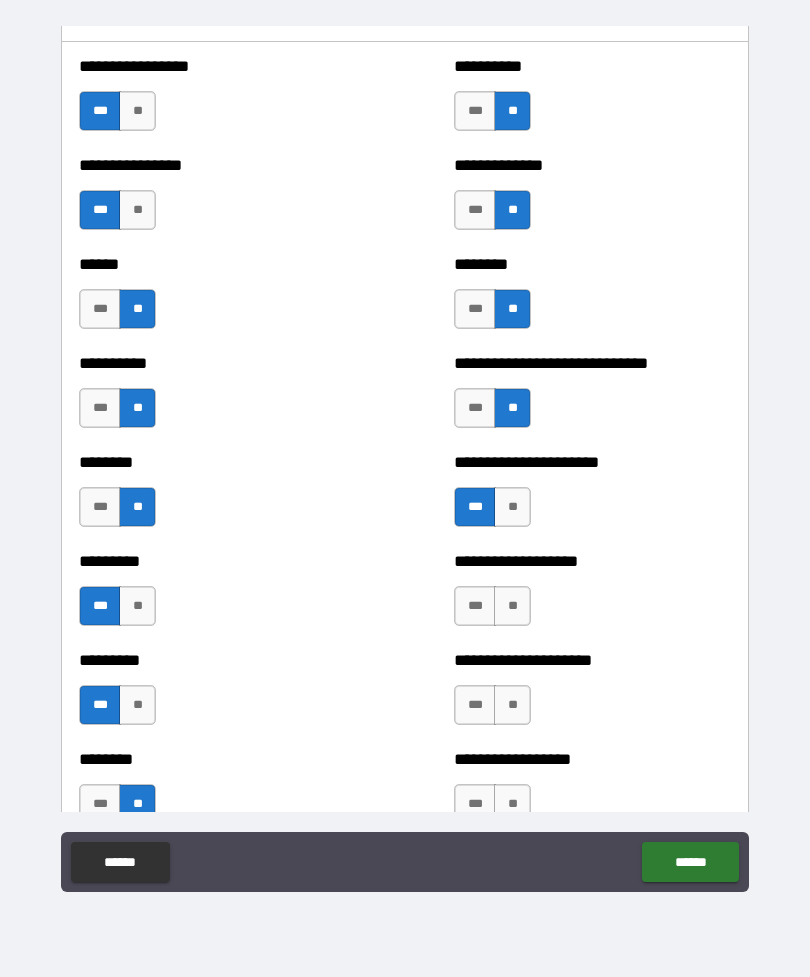 click on "**" at bounding box center (512, 606) 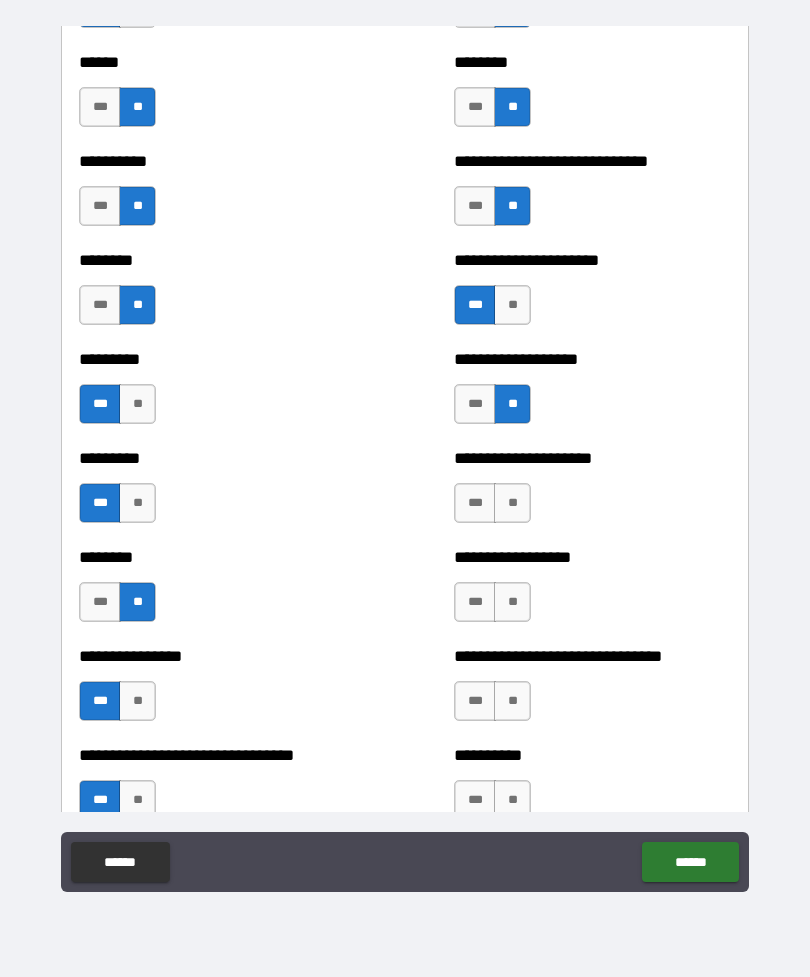 scroll, scrollTop: 7016, scrollLeft: 0, axis: vertical 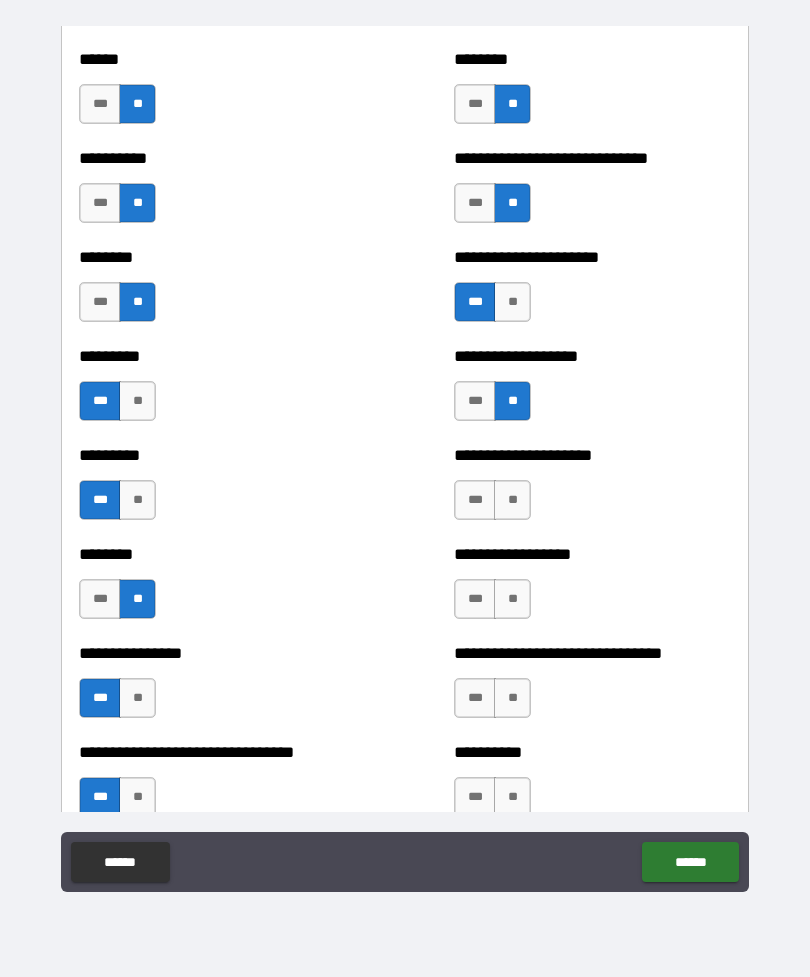 click on "**" at bounding box center [512, 500] 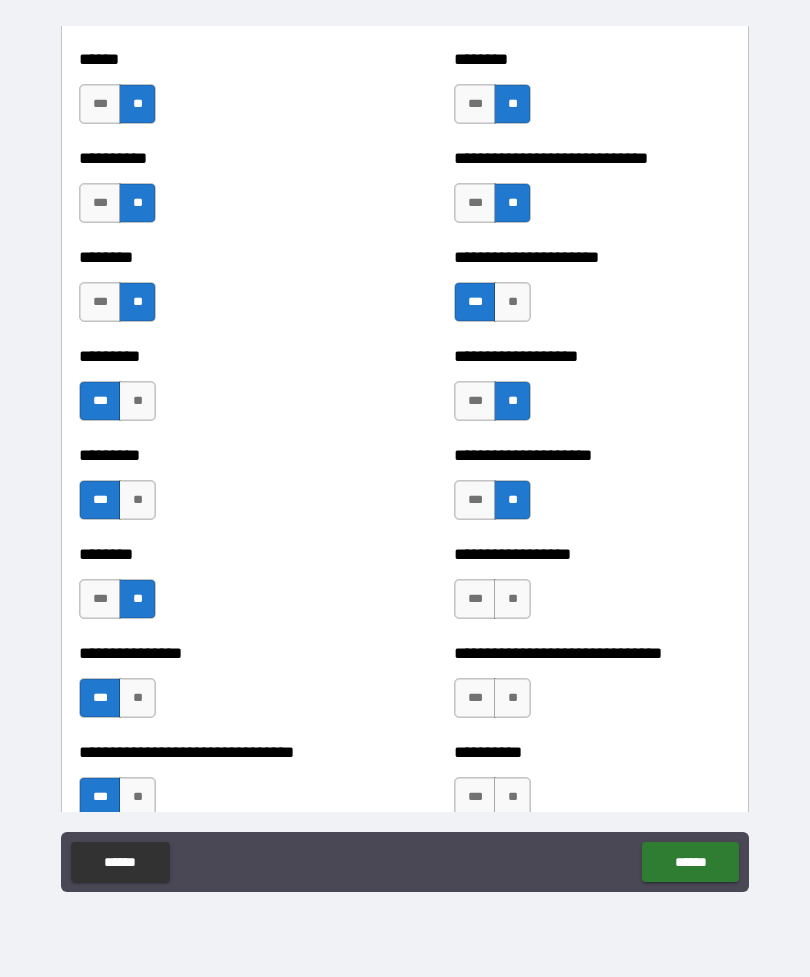 click on "**" at bounding box center (512, 599) 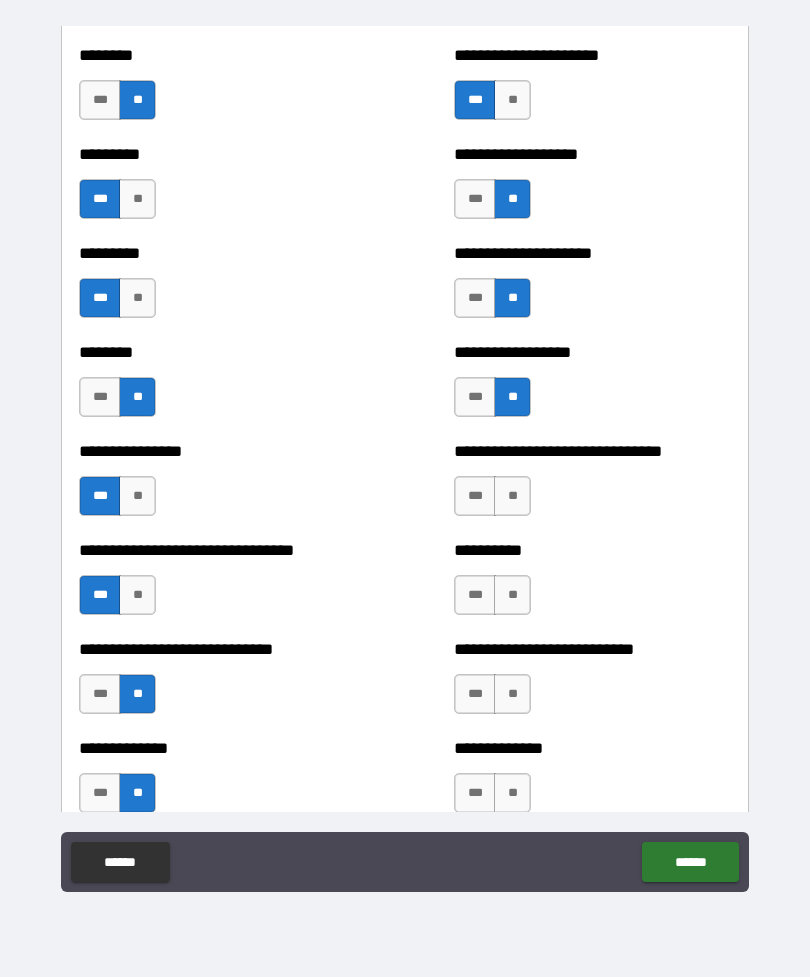 scroll, scrollTop: 7223, scrollLeft: 0, axis: vertical 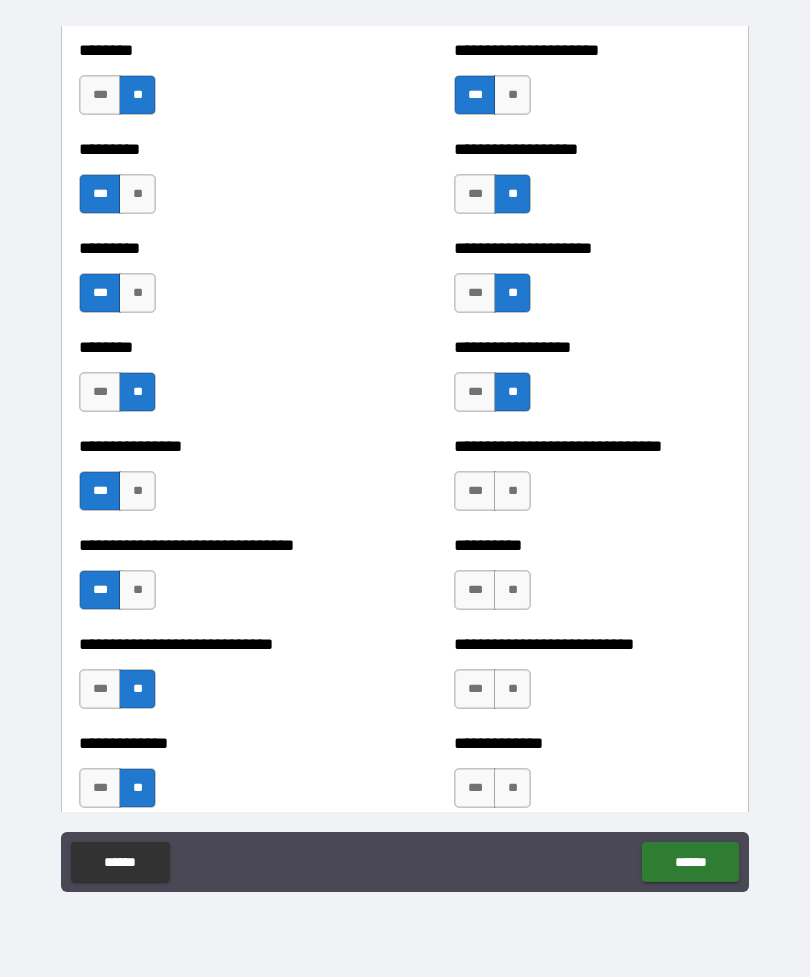 click on "***" at bounding box center (475, 491) 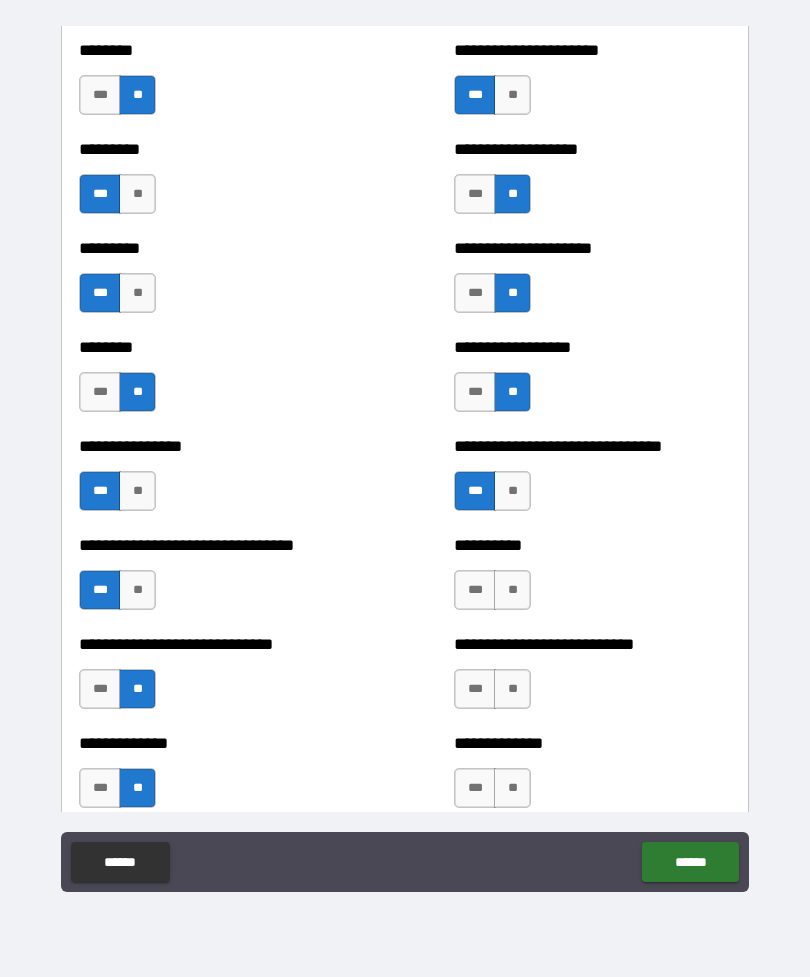 click on "***" at bounding box center [475, 590] 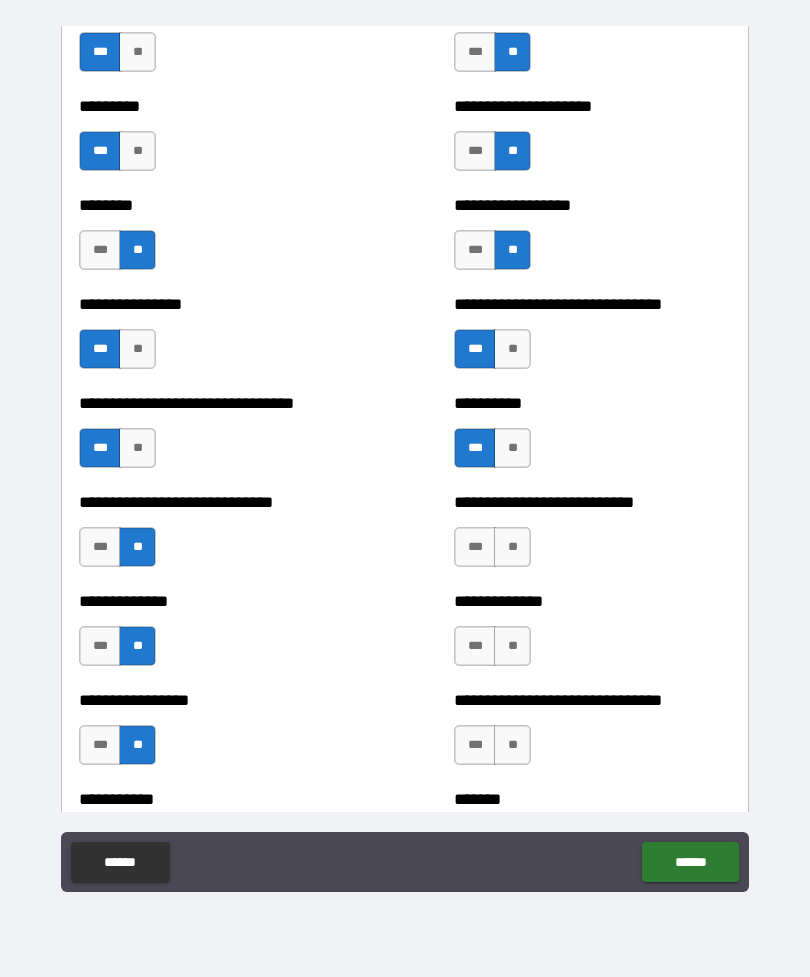 scroll, scrollTop: 7366, scrollLeft: 0, axis: vertical 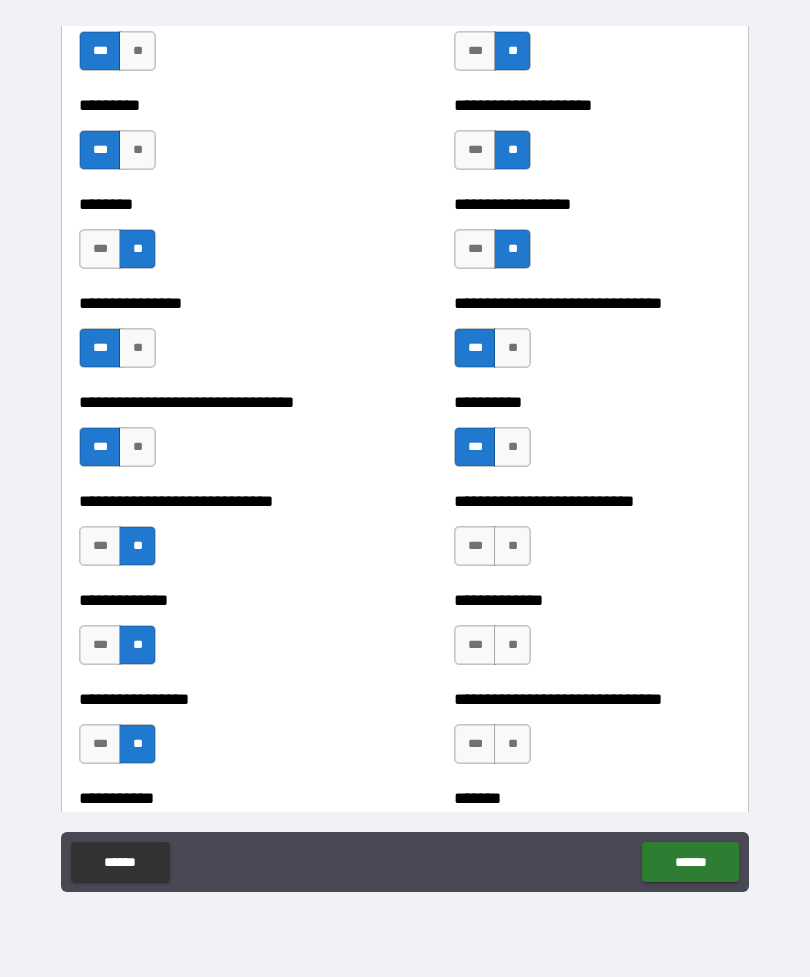 click on "**" at bounding box center [512, 546] 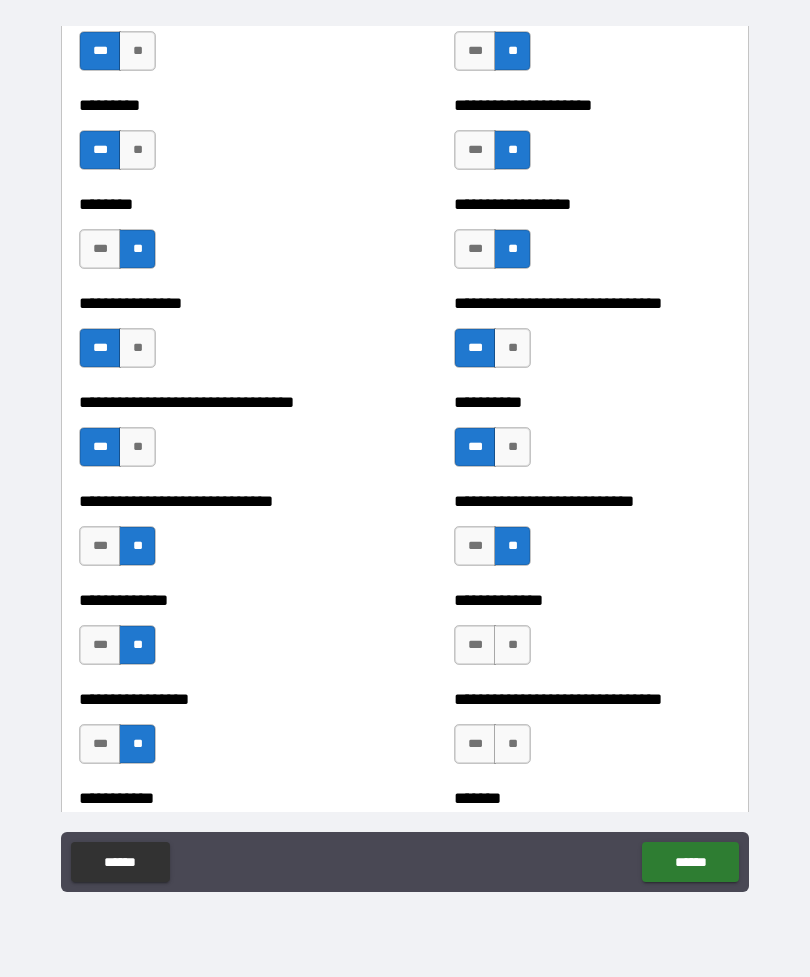 click on "**" at bounding box center (512, 645) 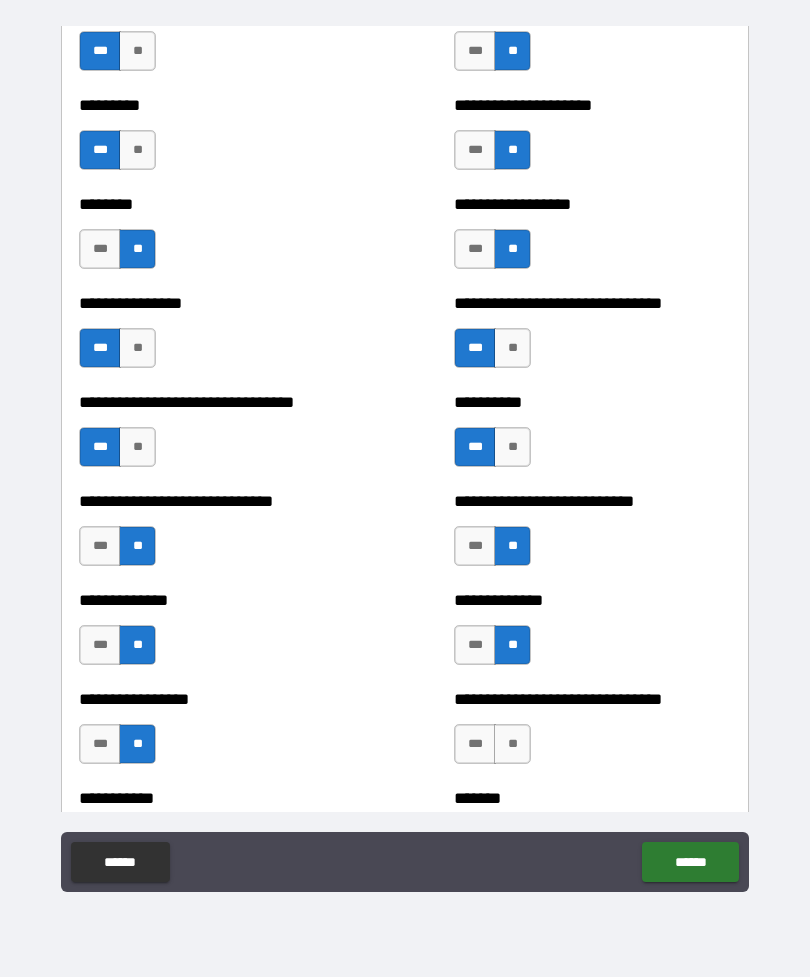 click on "**" at bounding box center (512, 744) 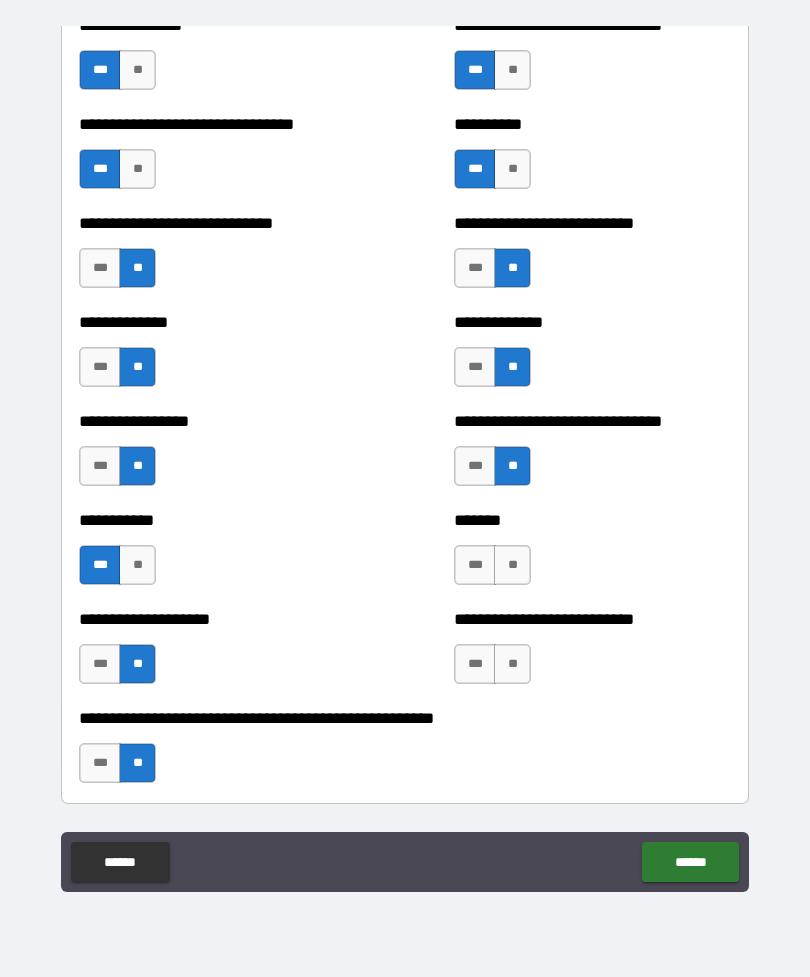 scroll, scrollTop: 7645, scrollLeft: 0, axis: vertical 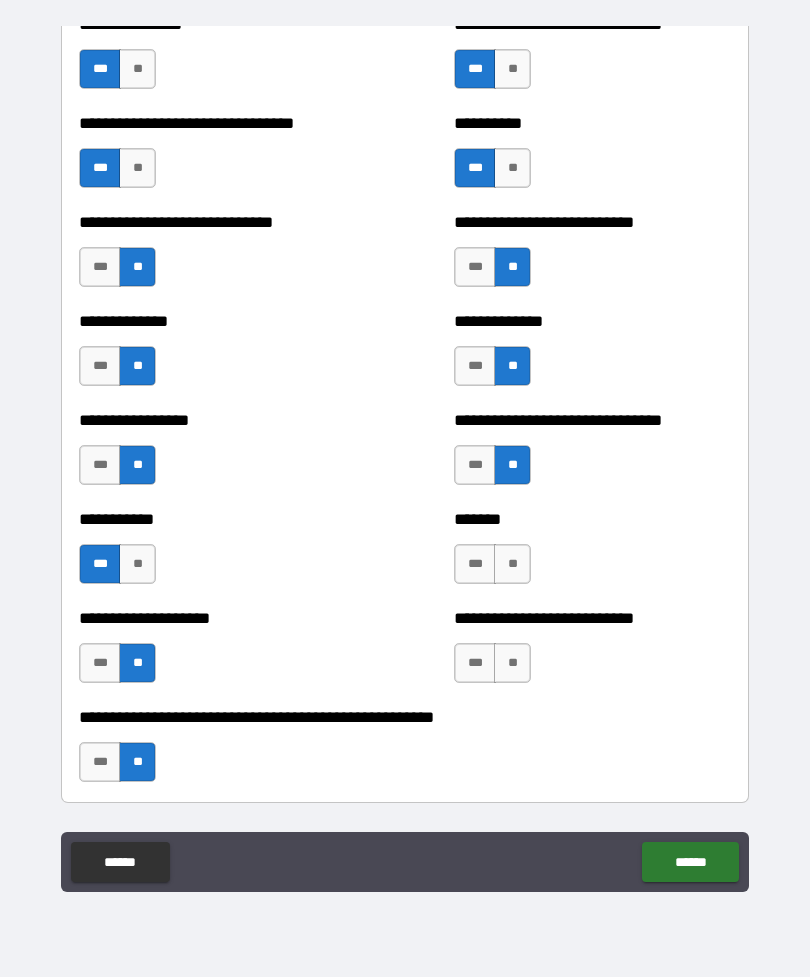 click on "***" at bounding box center [475, 564] 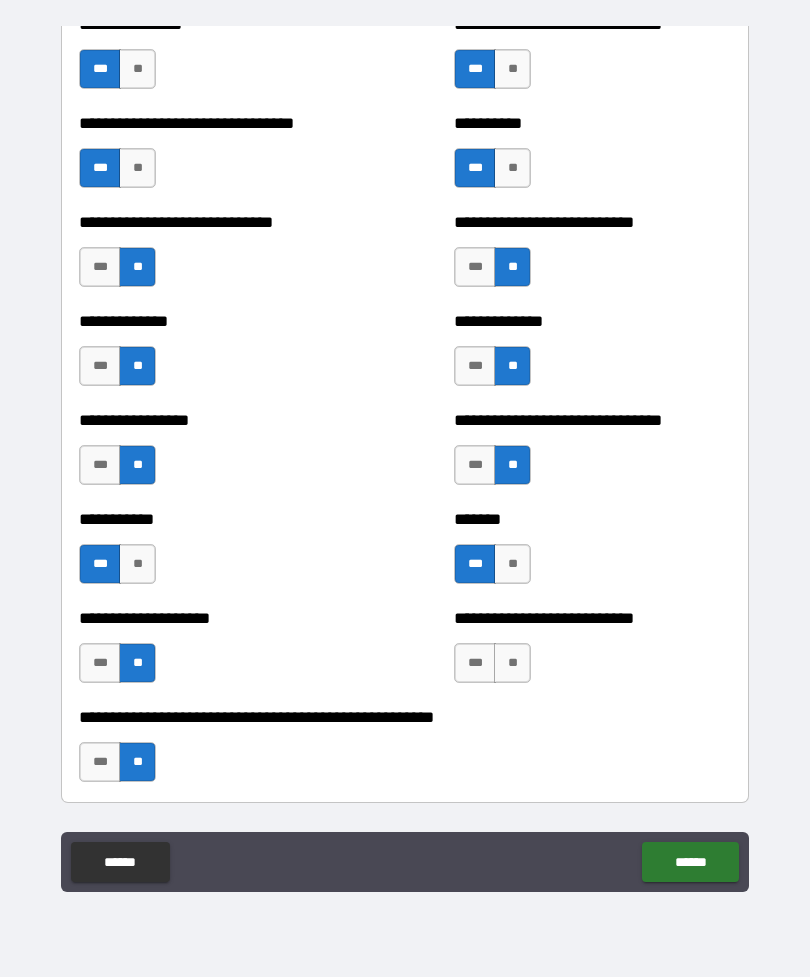 click on "**" at bounding box center [512, 663] 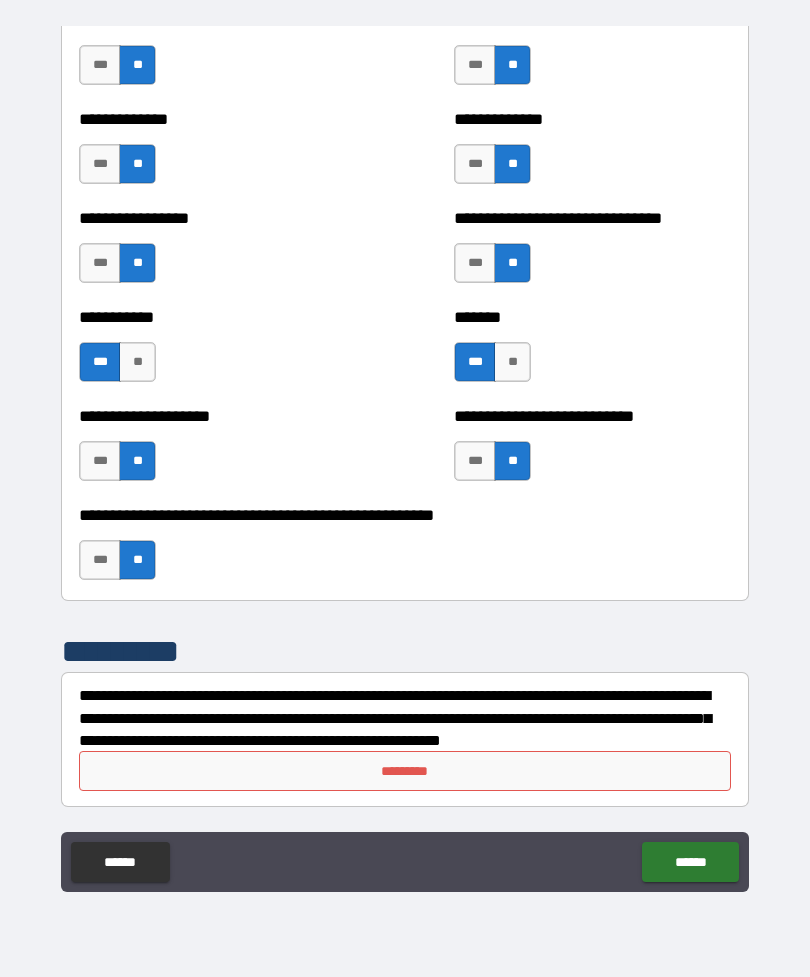 scroll, scrollTop: 7847, scrollLeft: 0, axis: vertical 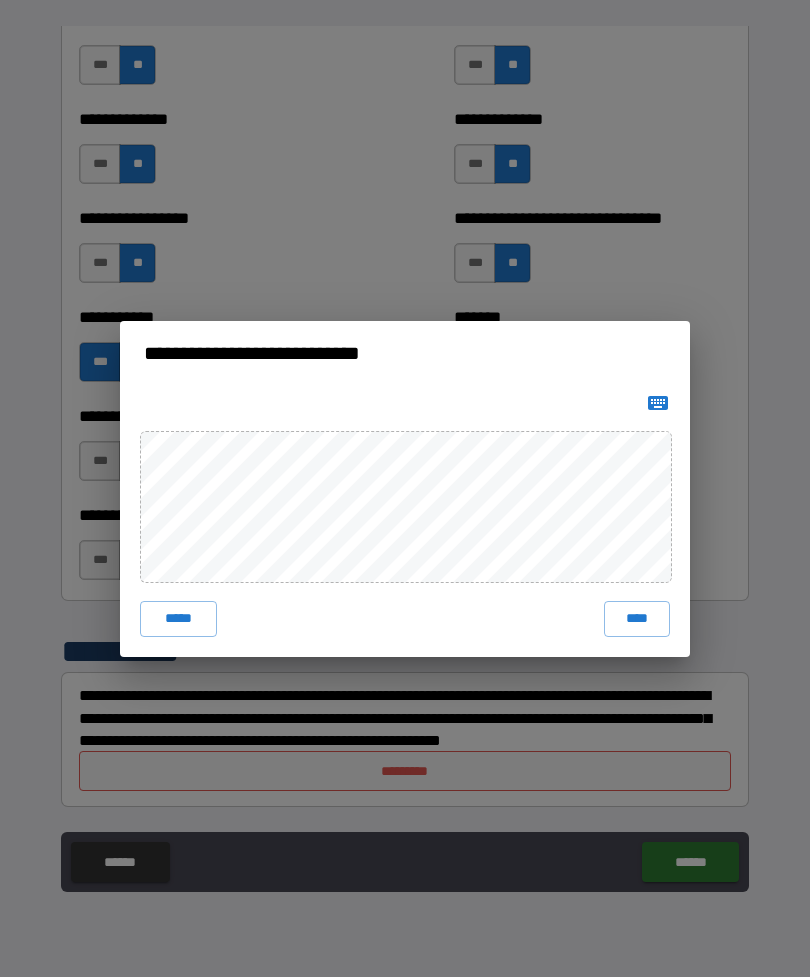 click on "****" at bounding box center [637, 619] 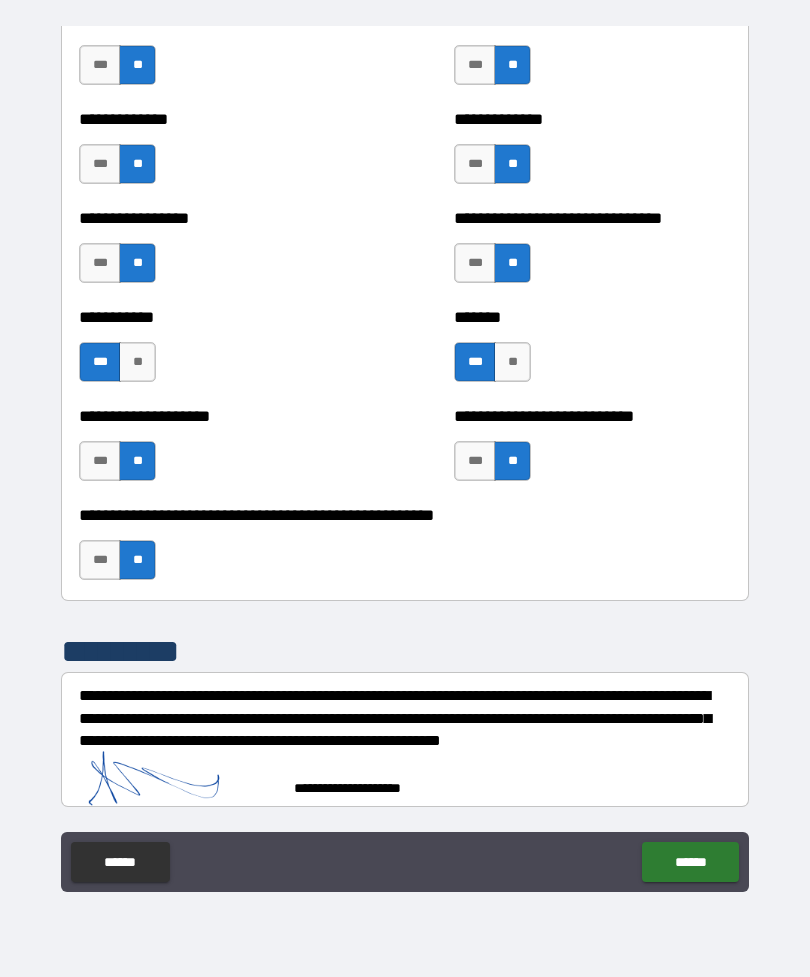 scroll, scrollTop: 7837, scrollLeft: 0, axis: vertical 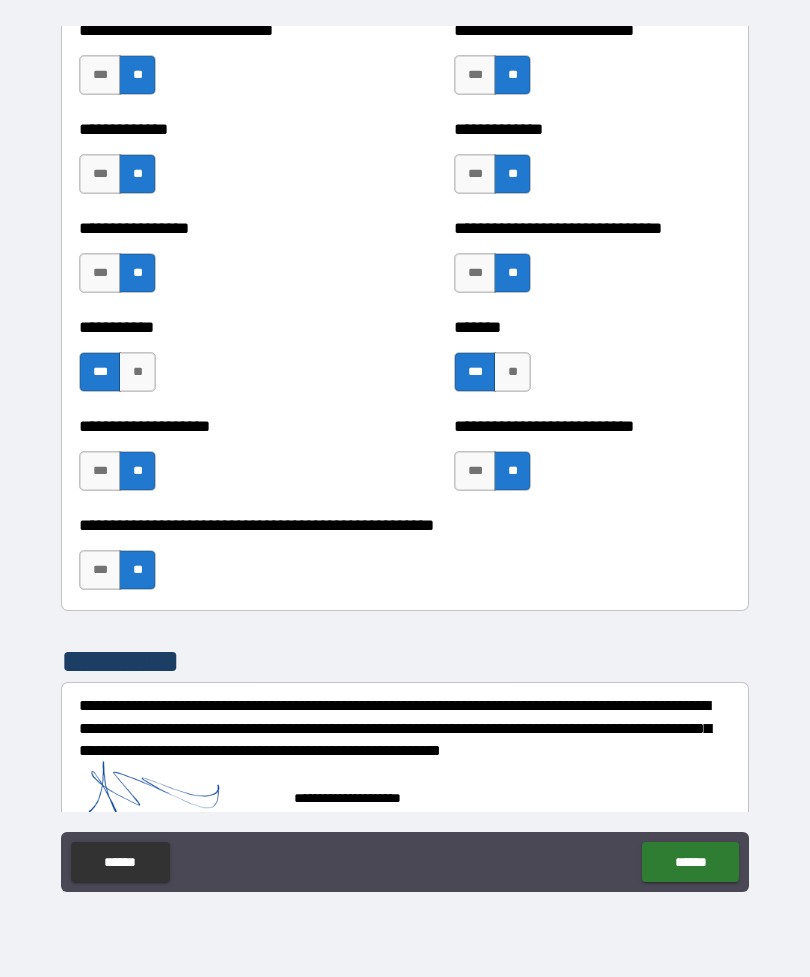 click on "******" at bounding box center [690, 862] 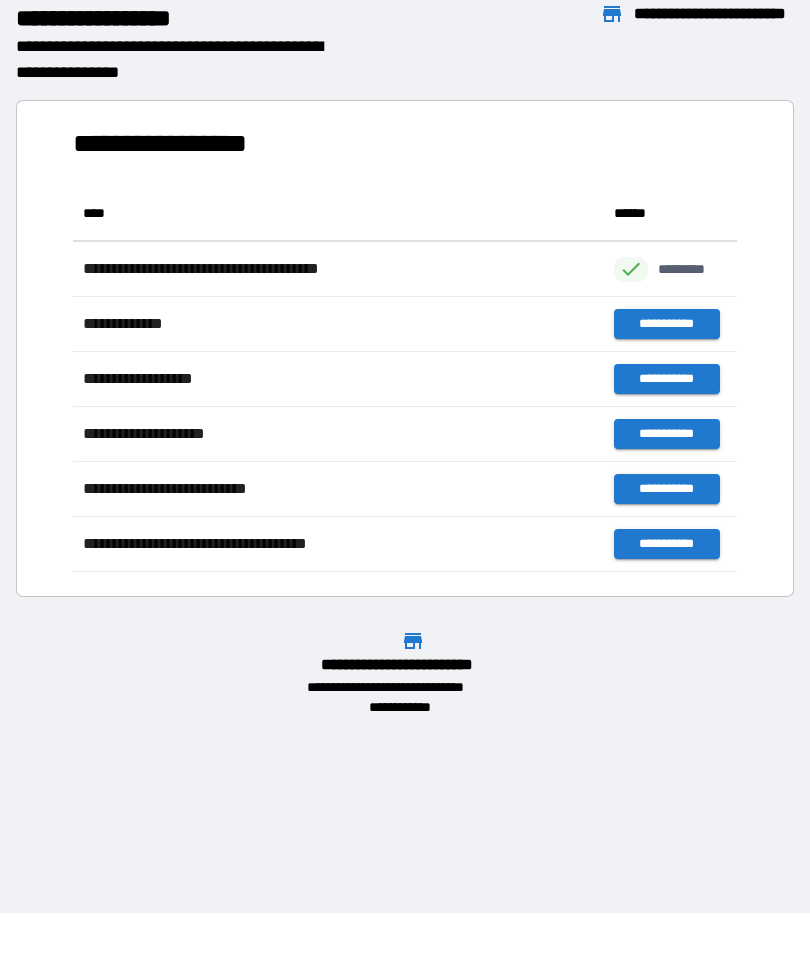scroll, scrollTop: 1, scrollLeft: 1, axis: both 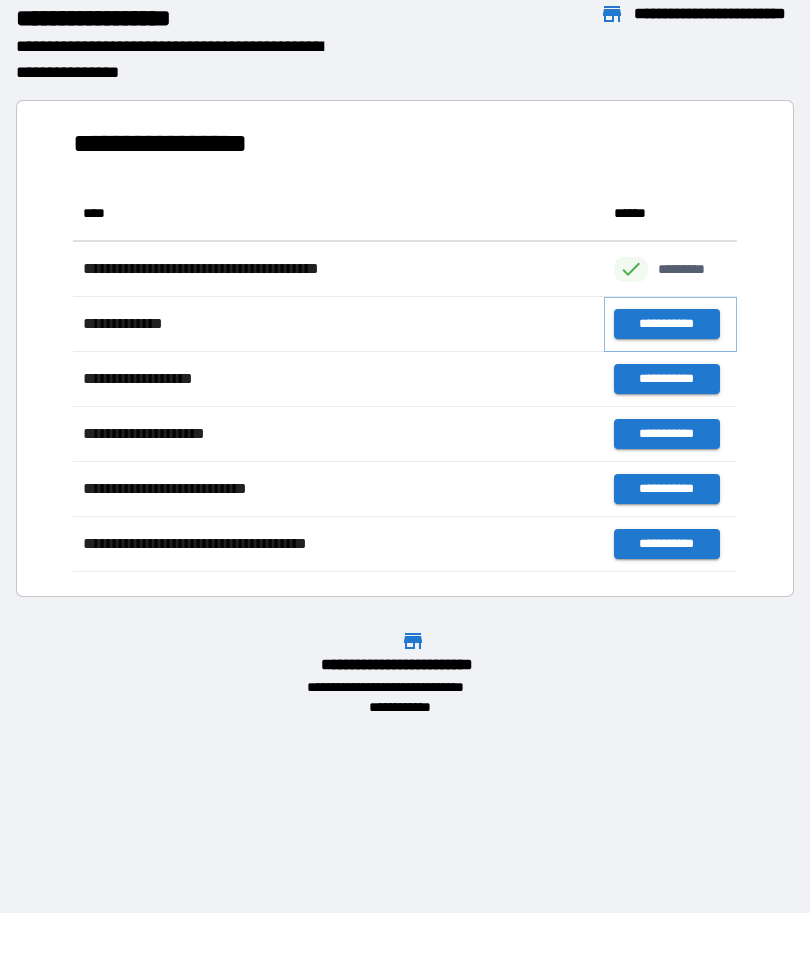 click on "**********" at bounding box center [666, 324] 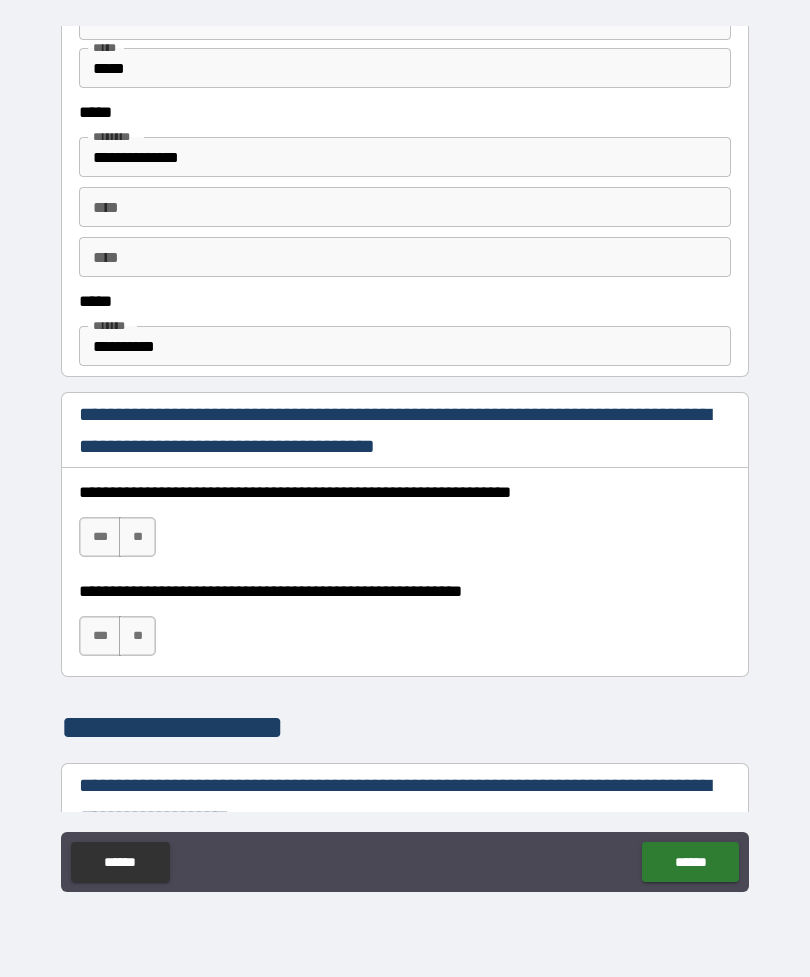 scroll, scrollTop: 992, scrollLeft: 0, axis: vertical 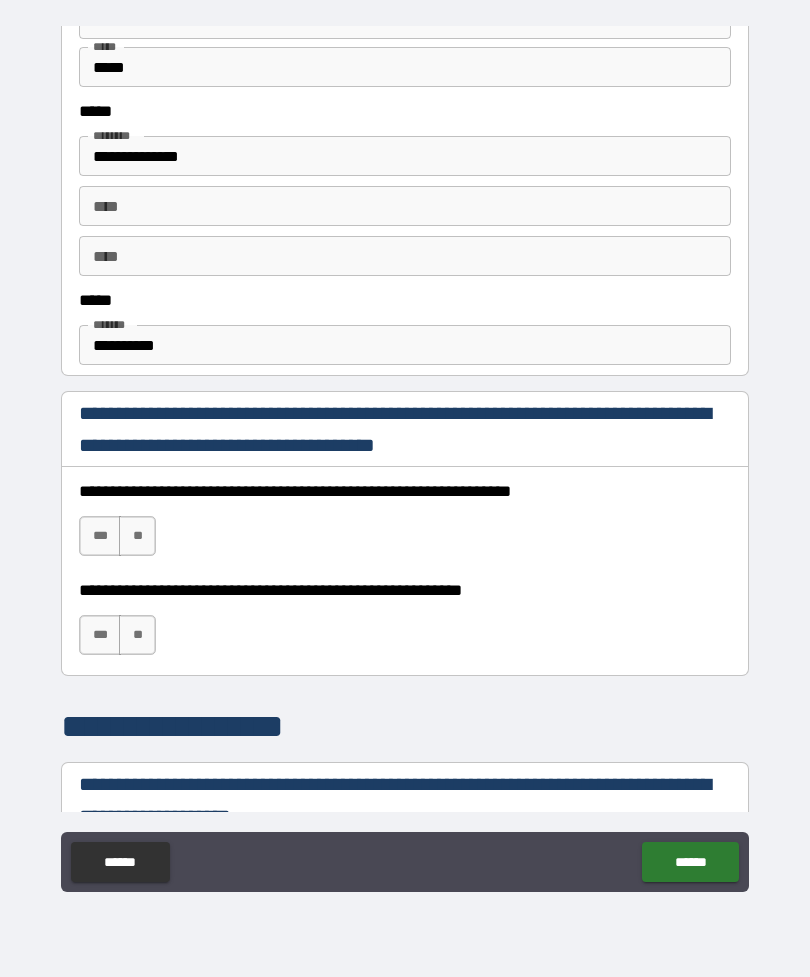 click on "***" at bounding box center [100, 536] 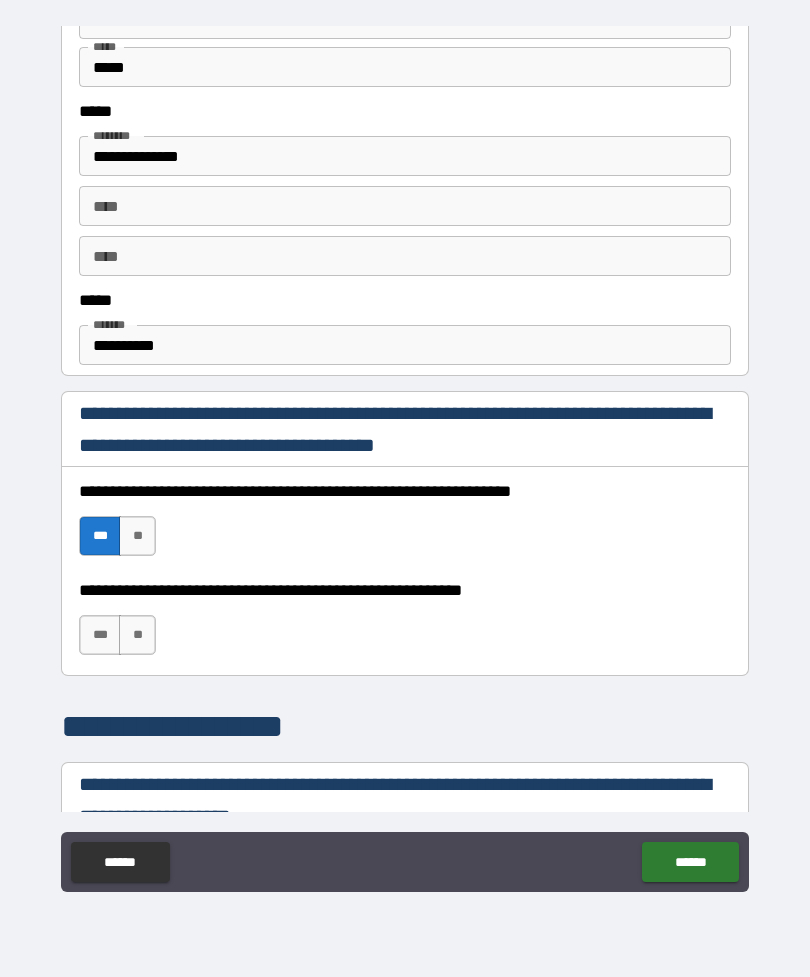 click on "***" at bounding box center [100, 635] 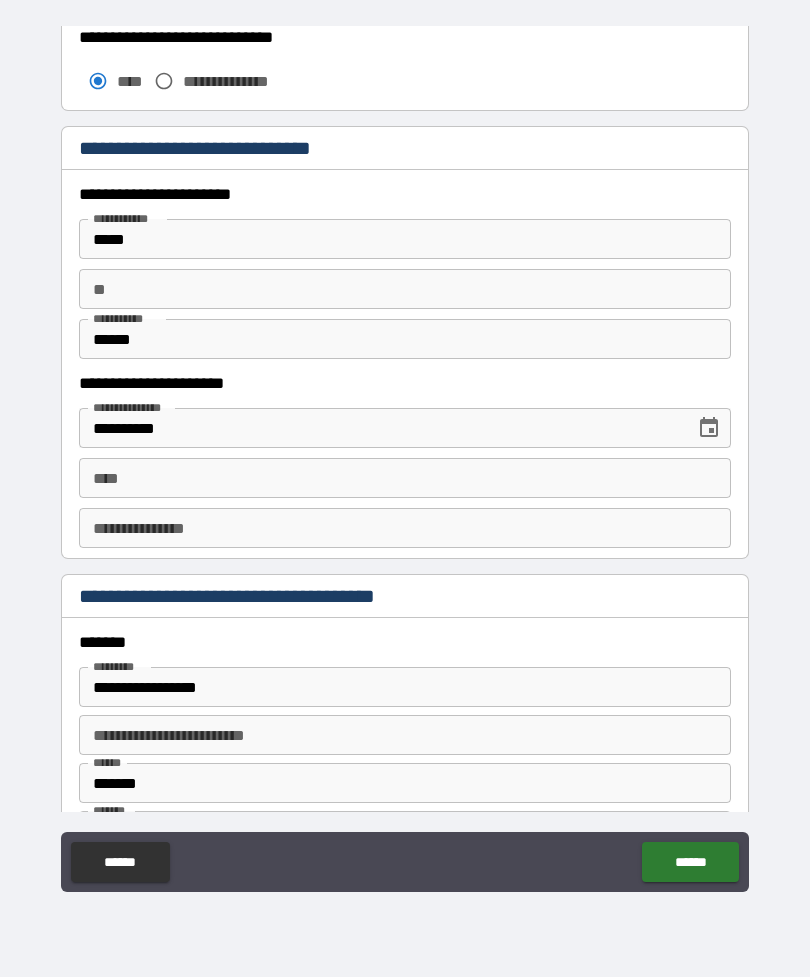 scroll, scrollTop: 1816, scrollLeft: 0, axis: vertical 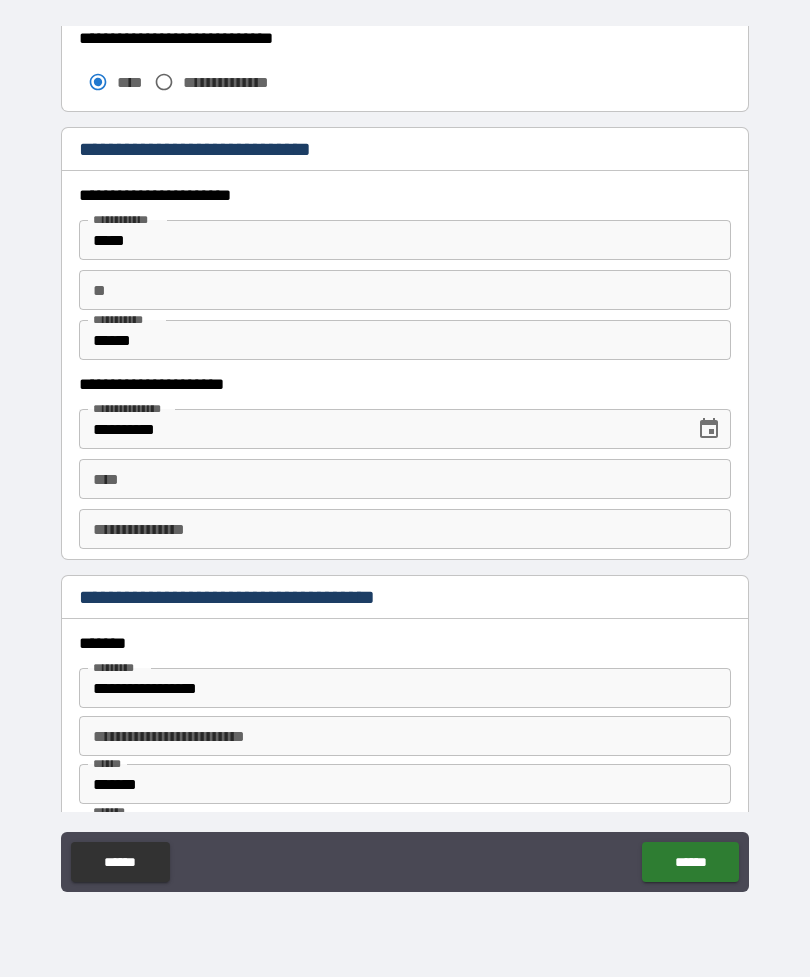 click on "****" at bounding box center [405, 479] 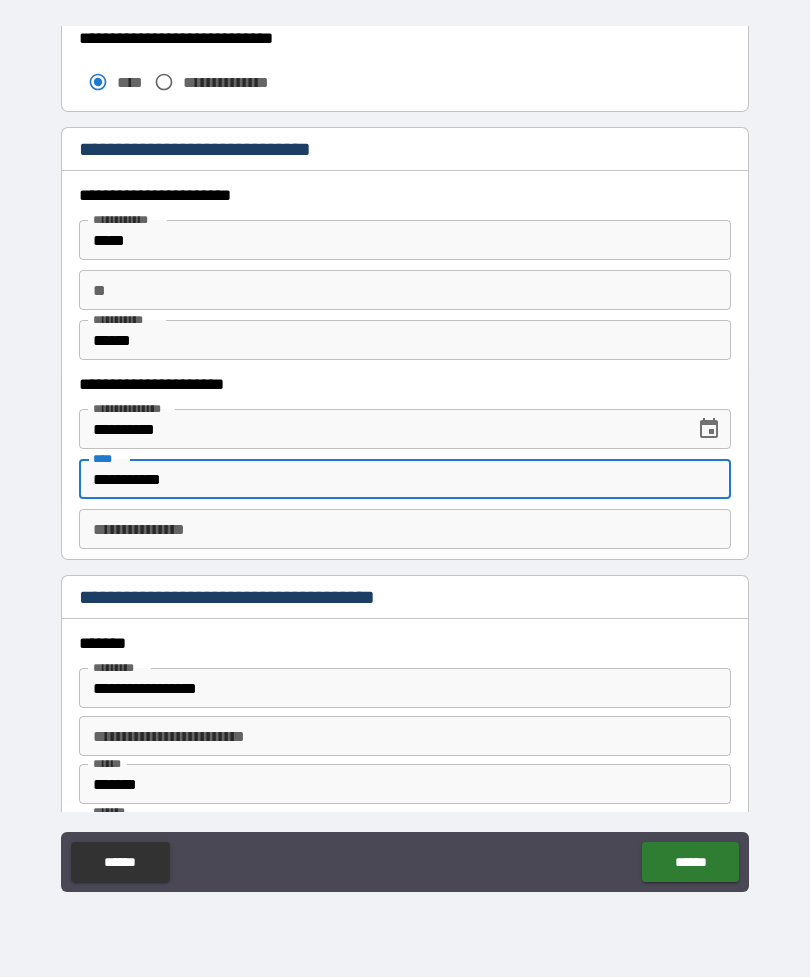 type on "**********" 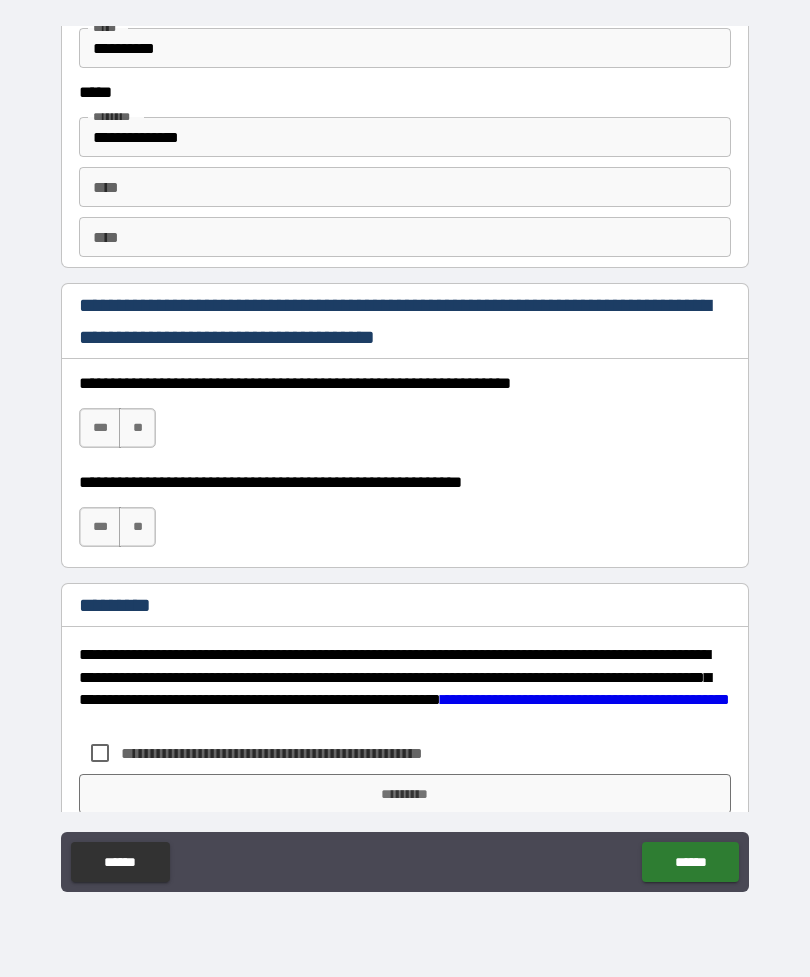 scroll, scrollTop: 2738, scrollLeft: 0, axis: vertical 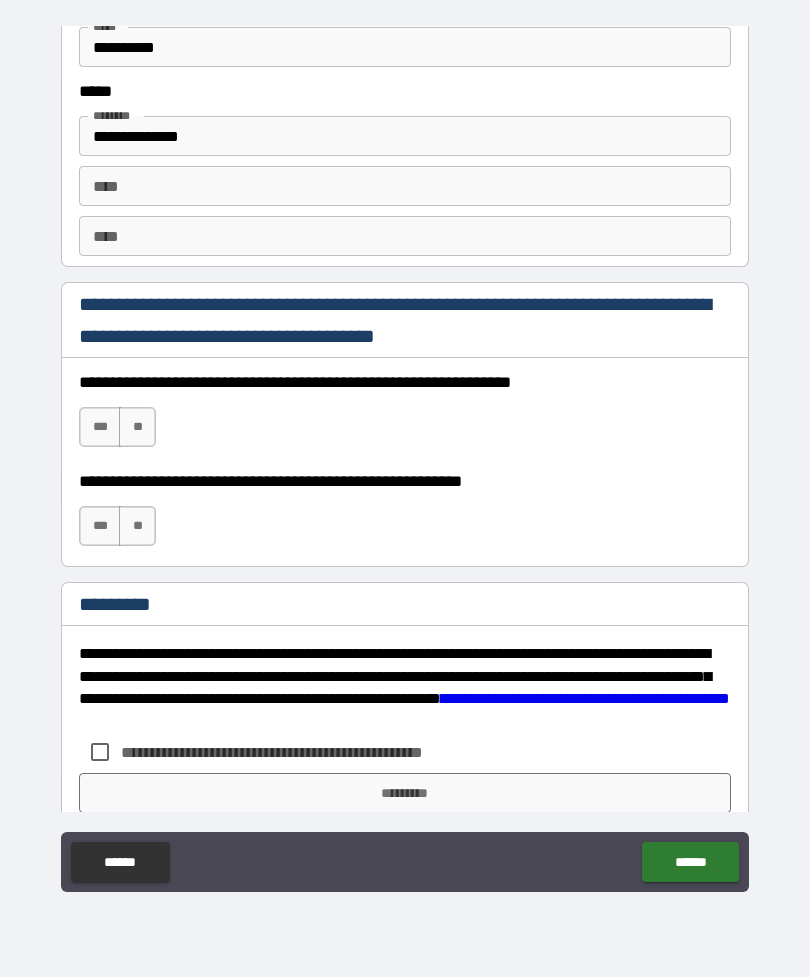 type on "*********" 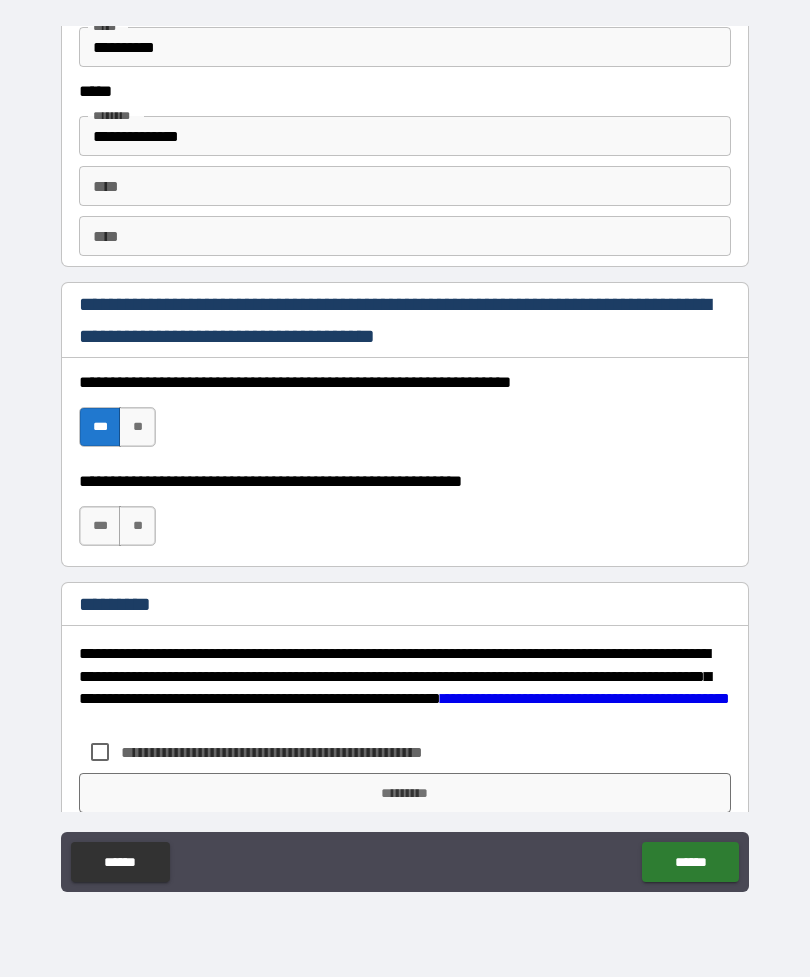 click on "***" at bounding box center (100, 526) 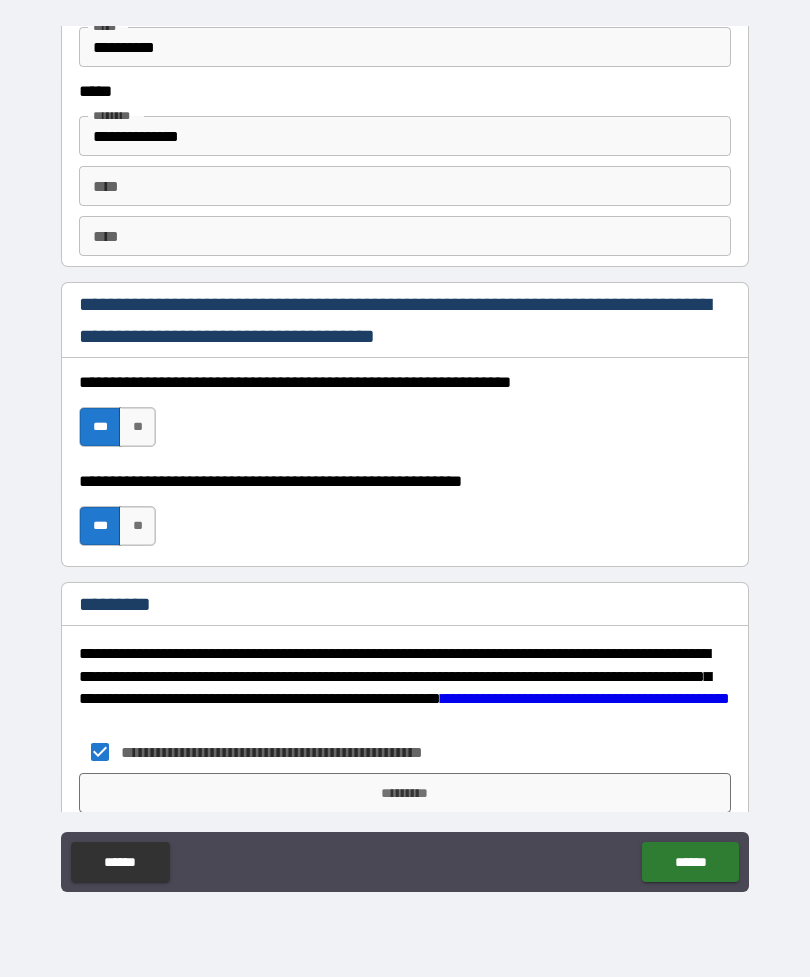click on "*********" at bounding box center [405, 793] 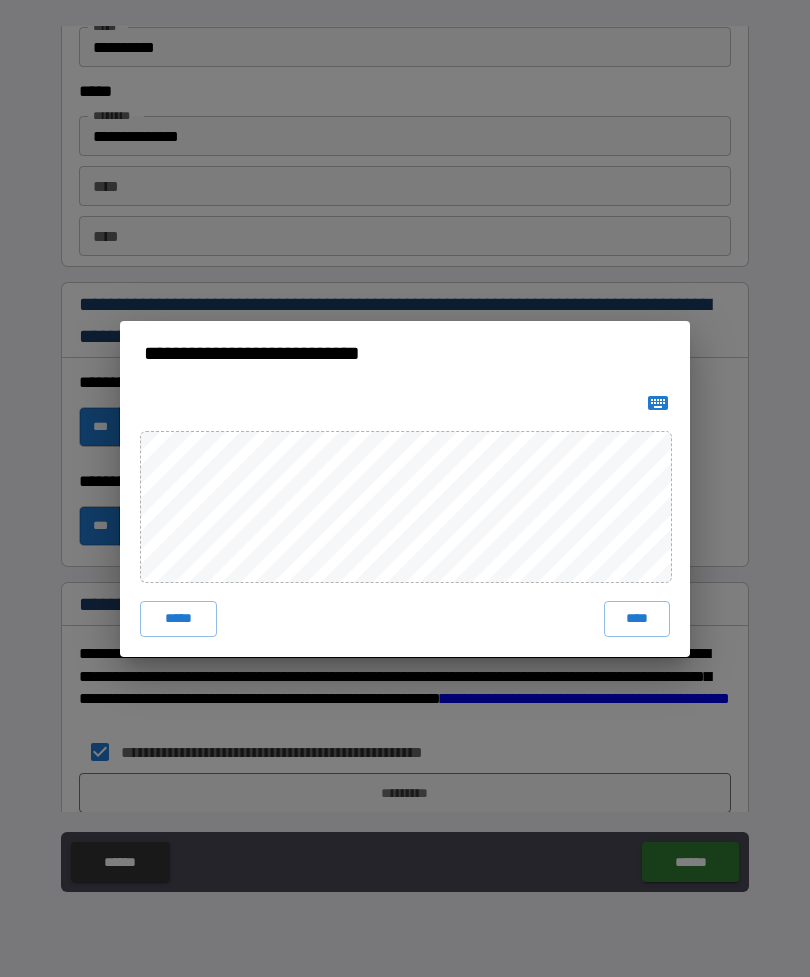 click on "****" at bounding box center (637, 619) 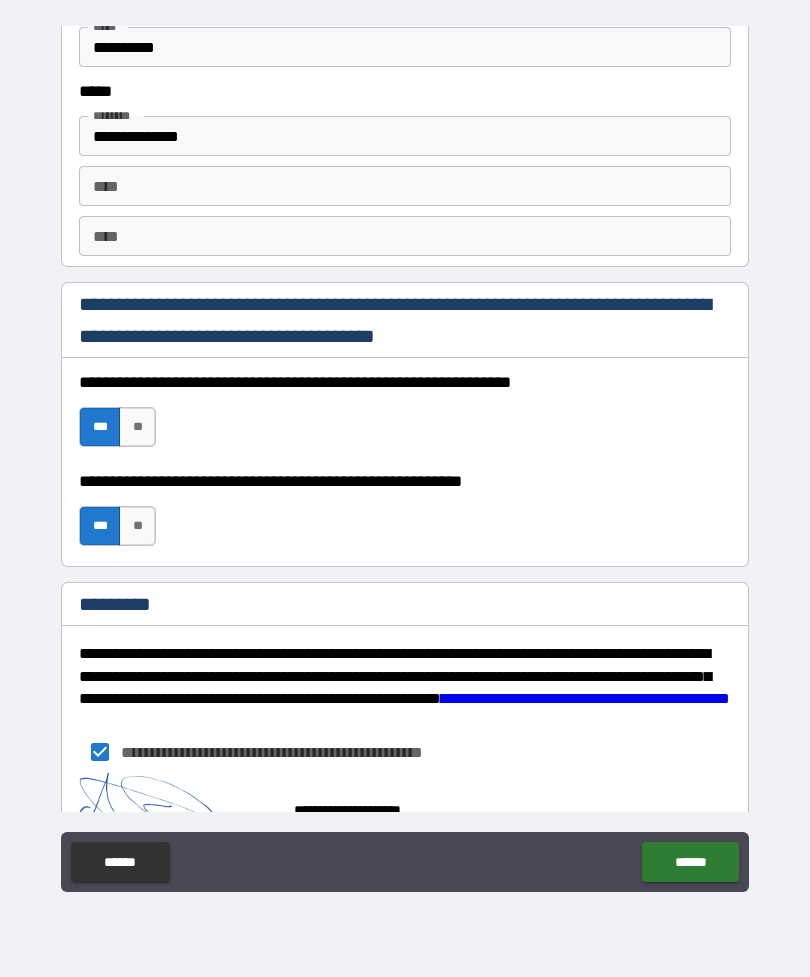 click on "******" at bounding box center (690, 862) 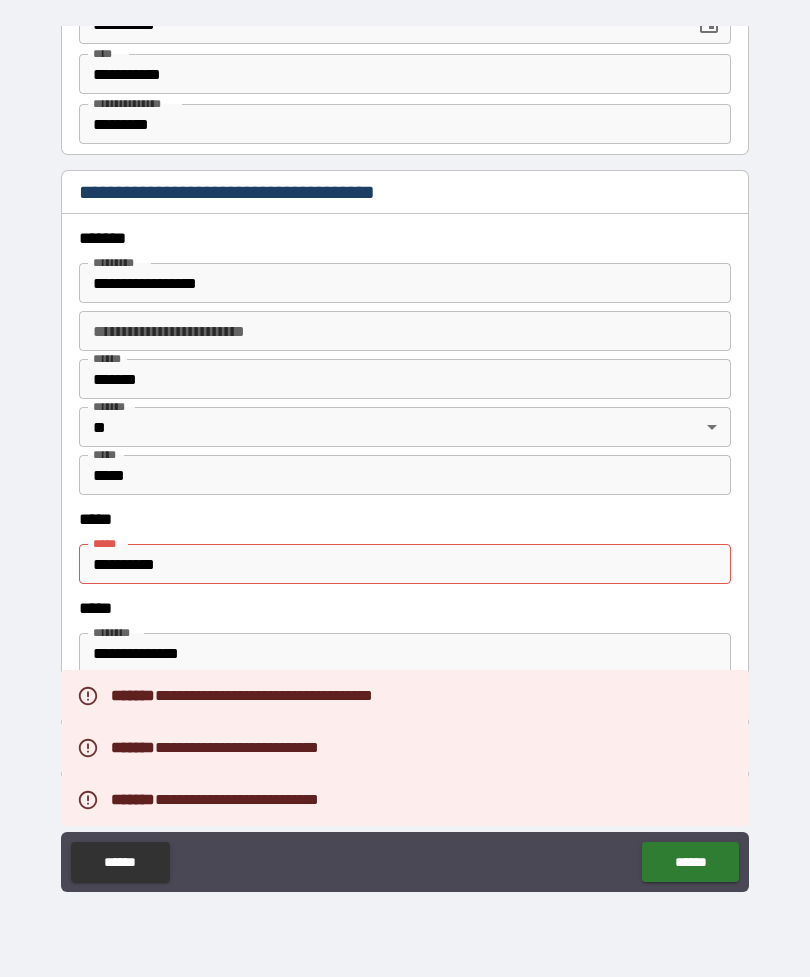 scroll, scrollTop: 2241, scrollLeft: 0, axis: vertical 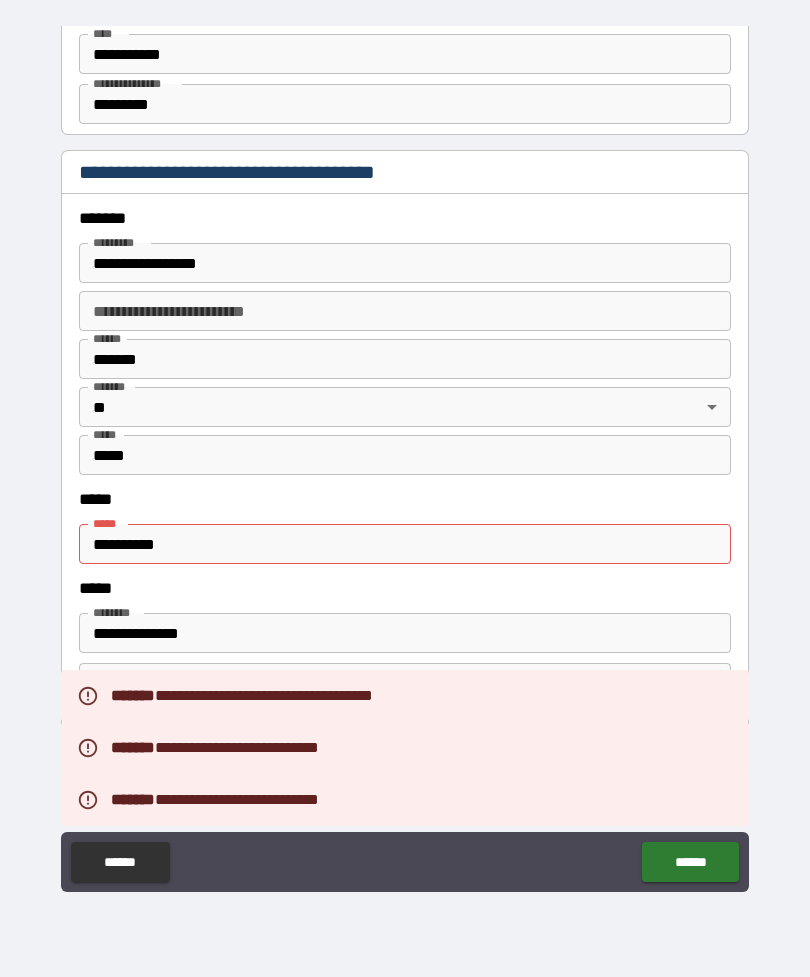 click on "**********" at bounding box center (405, 544) 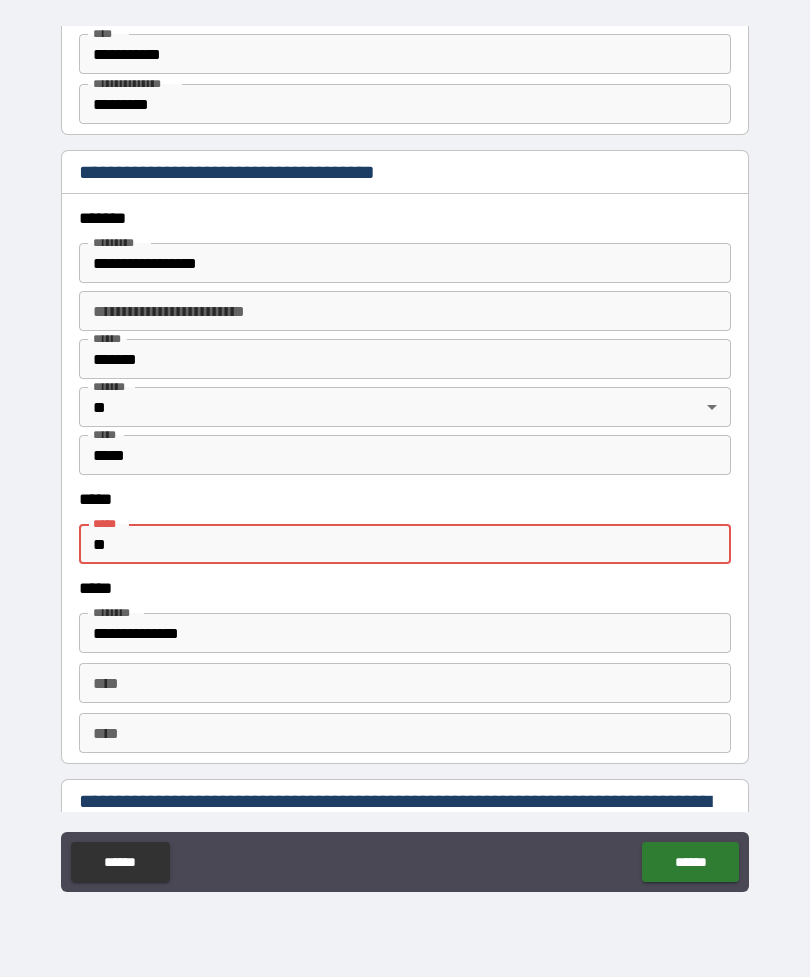 type on "*" 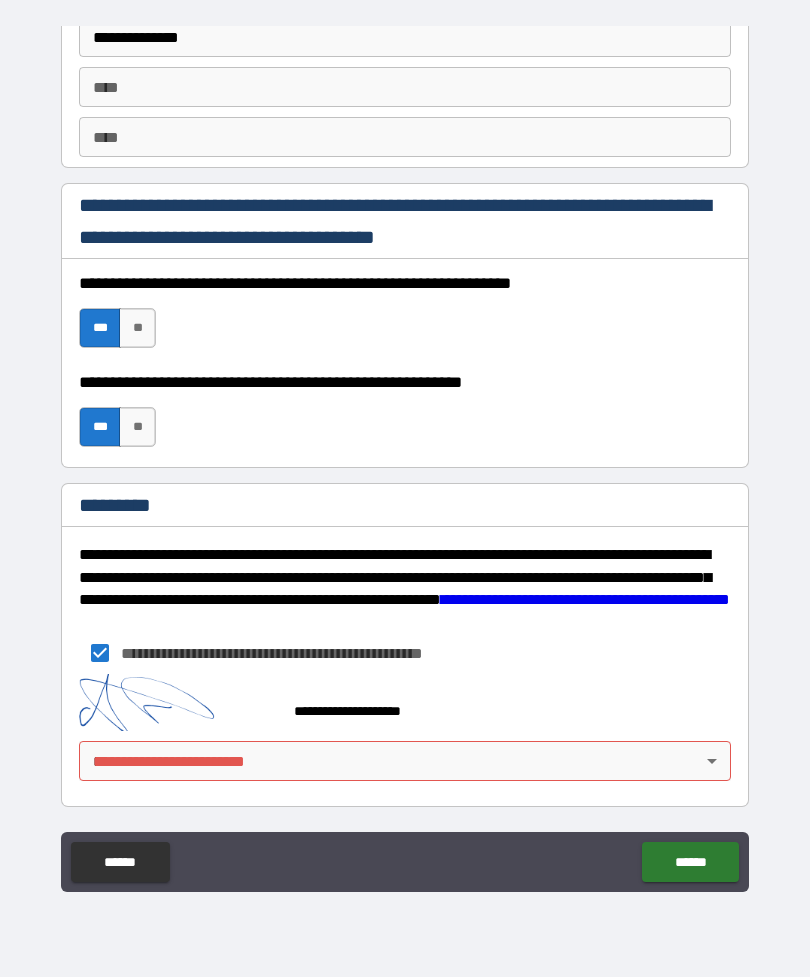 scroll, scrollTop: 2837, scrollLeft: 0, axis: vertical 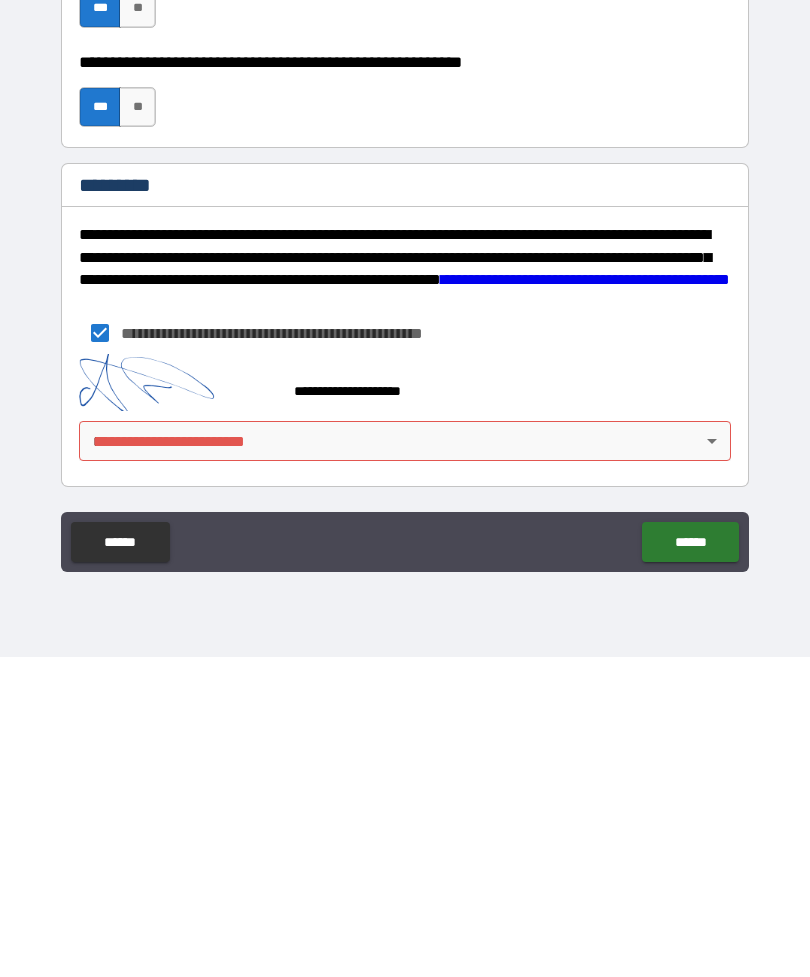 click on "******" at bounding box center (690, 862) 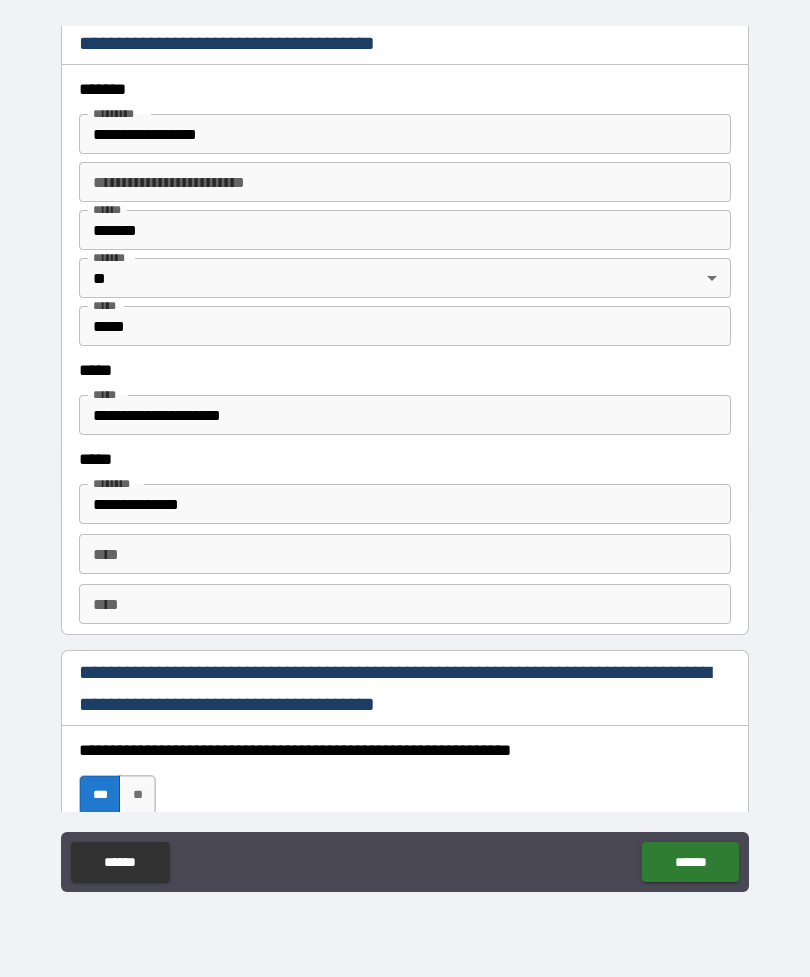 scroll, scrollTop: 2355, scrollLeft: 0, axis: vertical 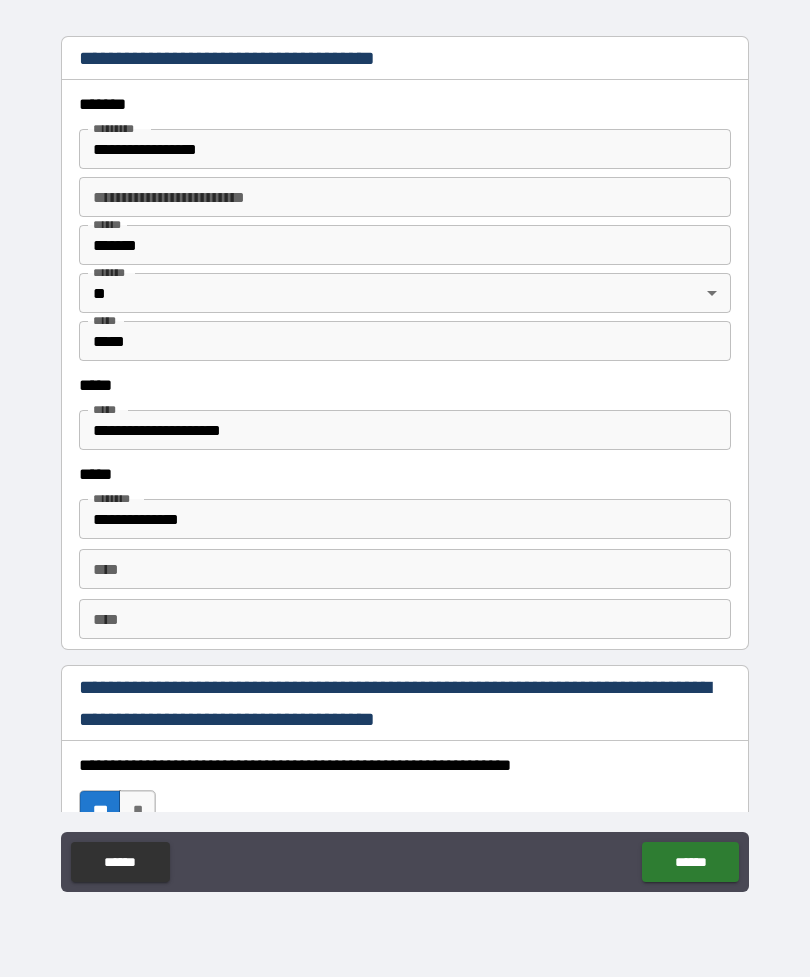 click on "**********" at bounding box center (405, 430) 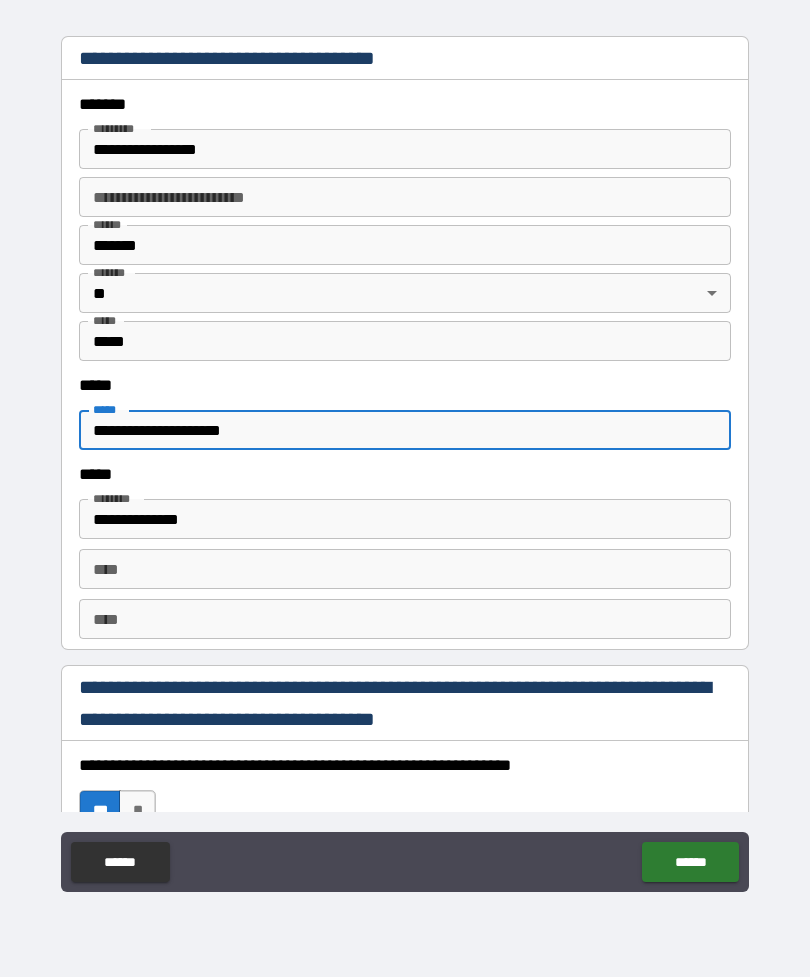 click on "**********" at bounding box center [405, 430] 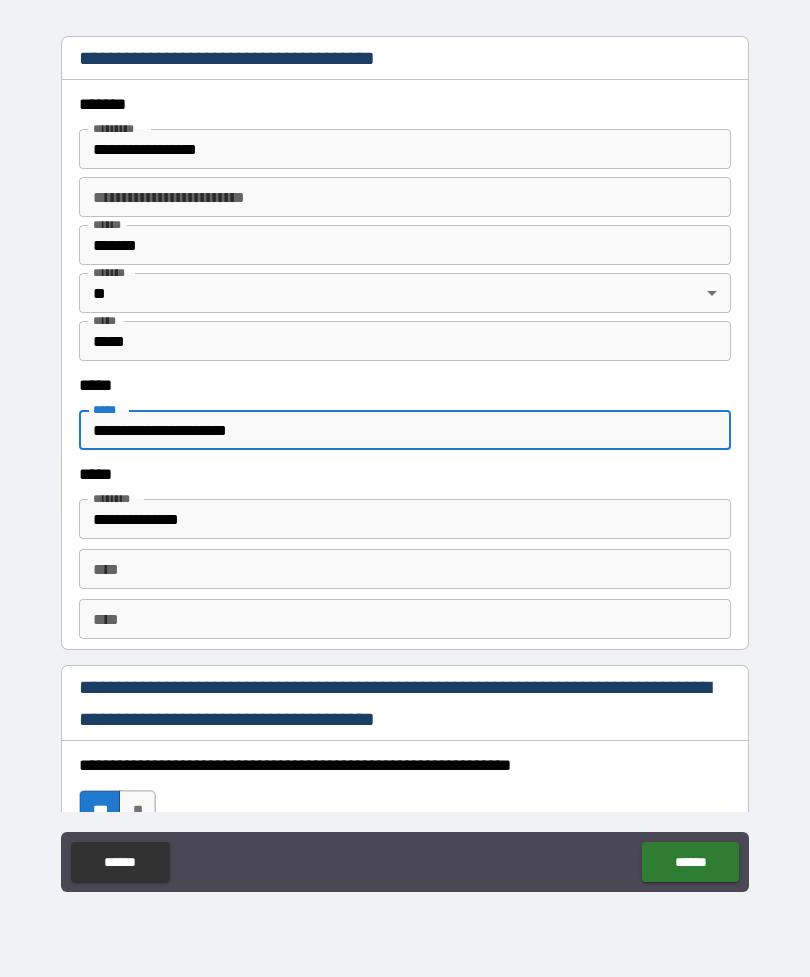 type on "**********" 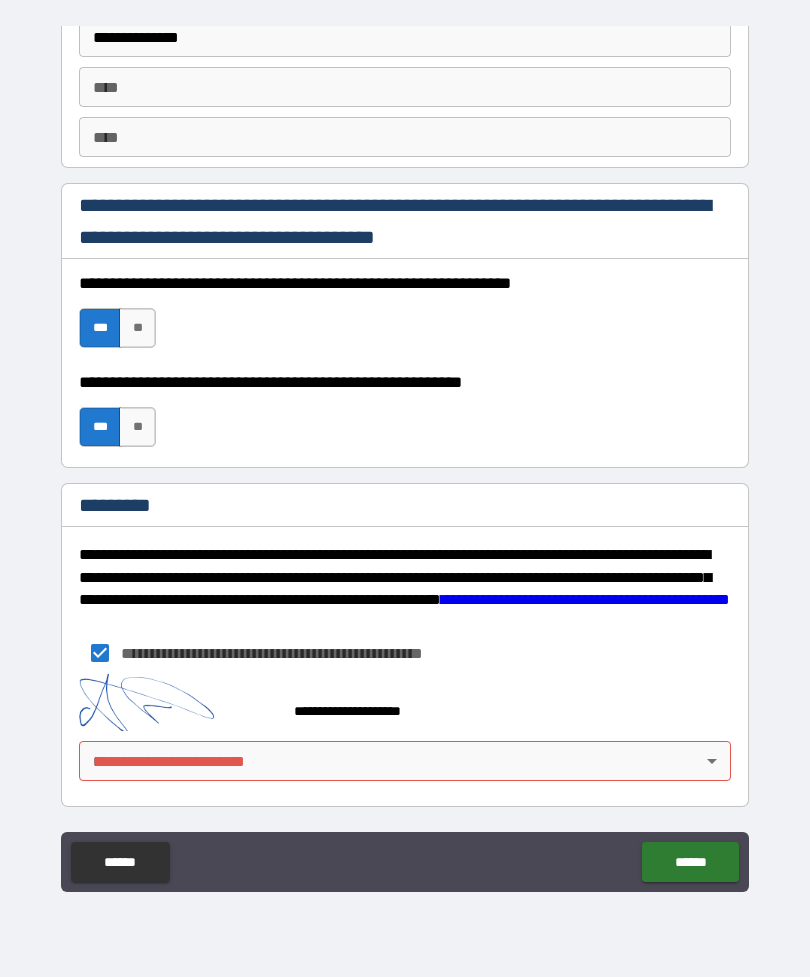 scroll, scrollTop: 2837, scrollLeft: 0, axis: vertical 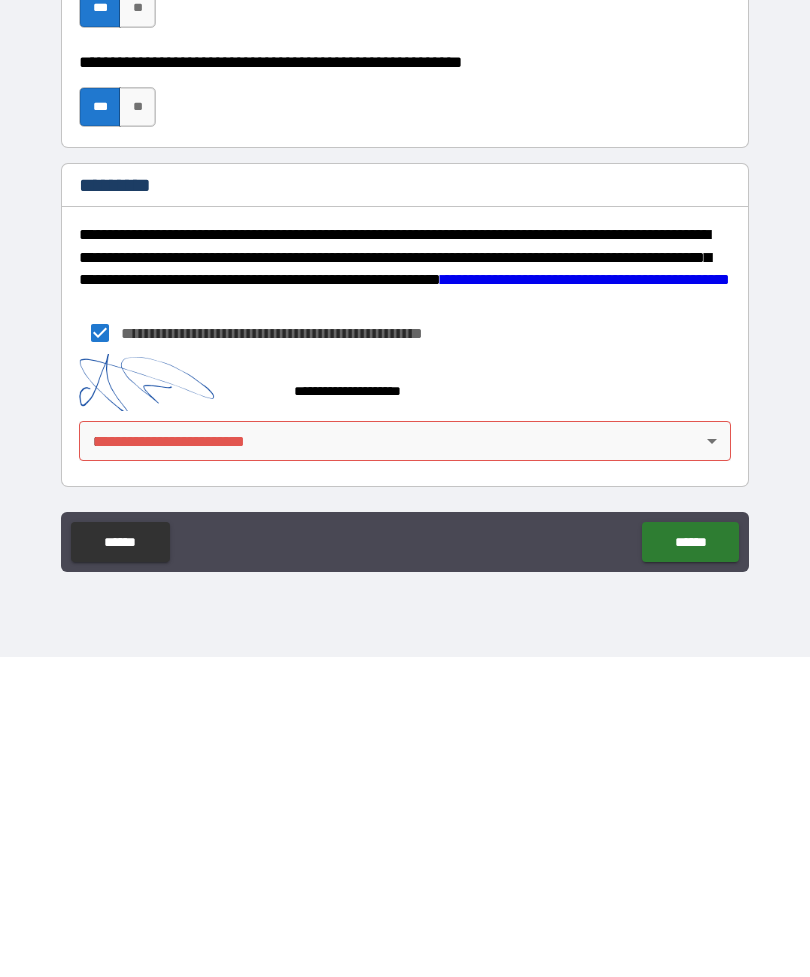click on "******" at bounding box center [690, 862] 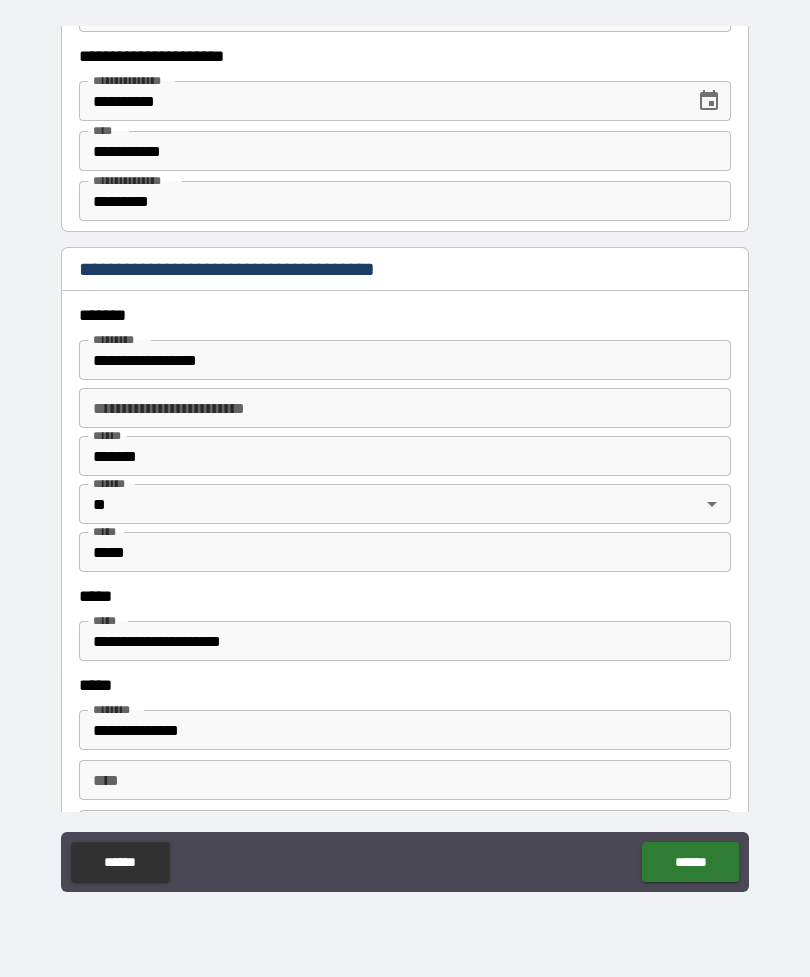 scroll, scrollTop: 2145, scrollLeft: 0, axis: vertical 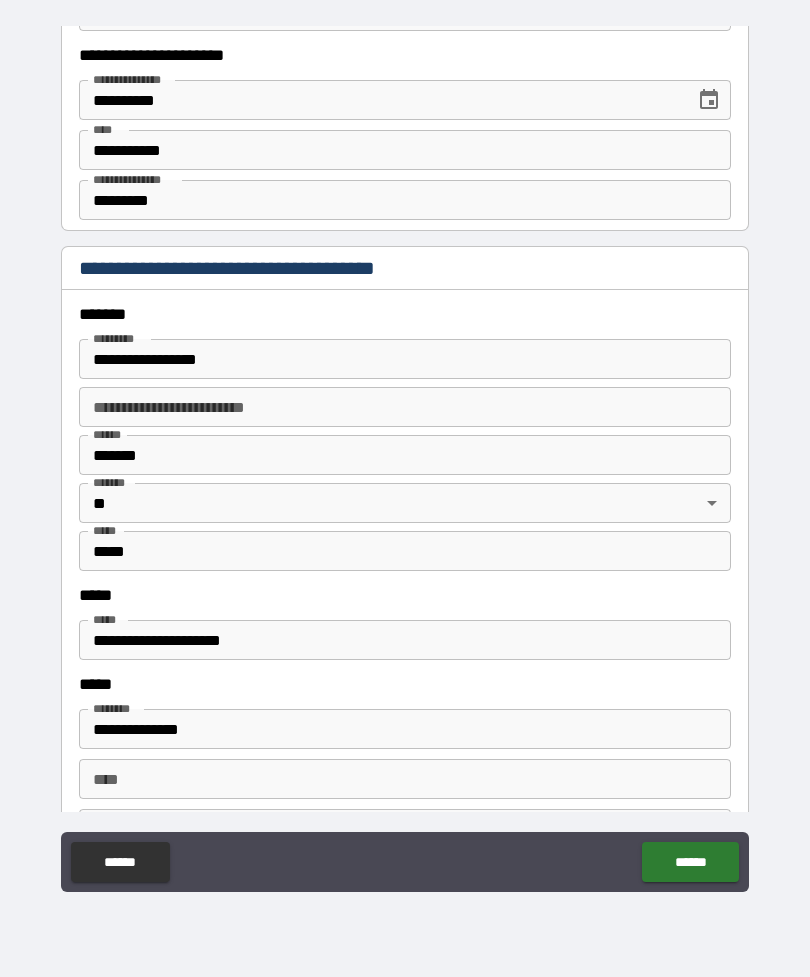 click on "**********" at bounding box center [405, 640] 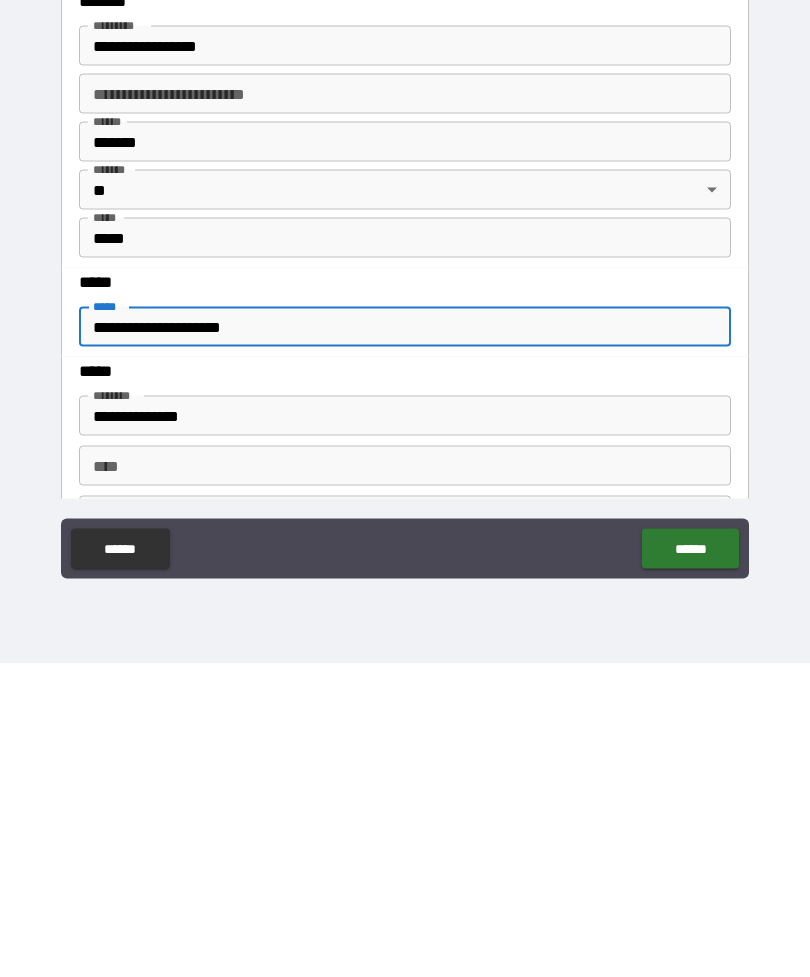 click on "******" at bounding box center [690, 862] 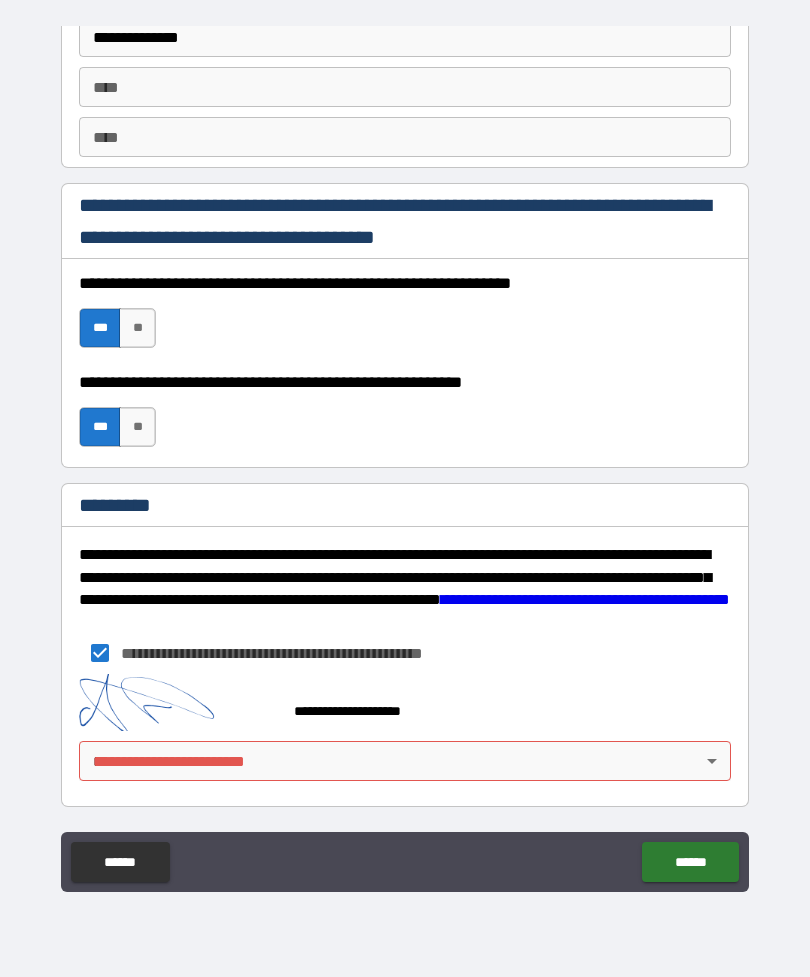 scroll, scrollTop: 2837, scrollLeft: 0, axis: vertical 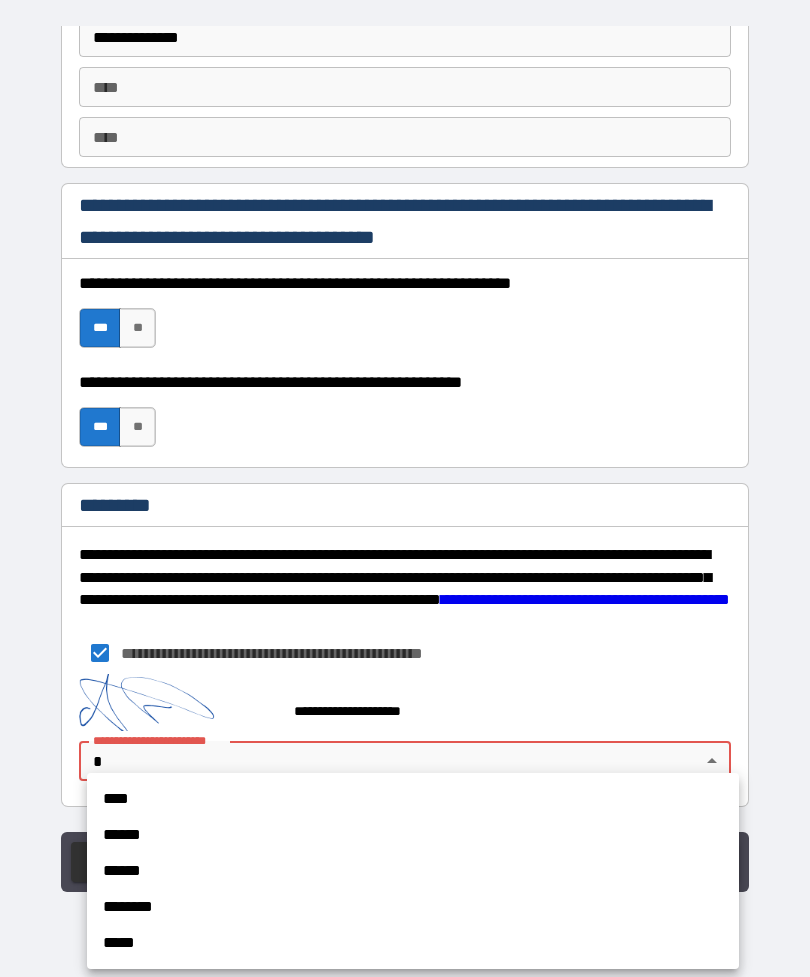 click on "****" at bounding box center (413, 799) 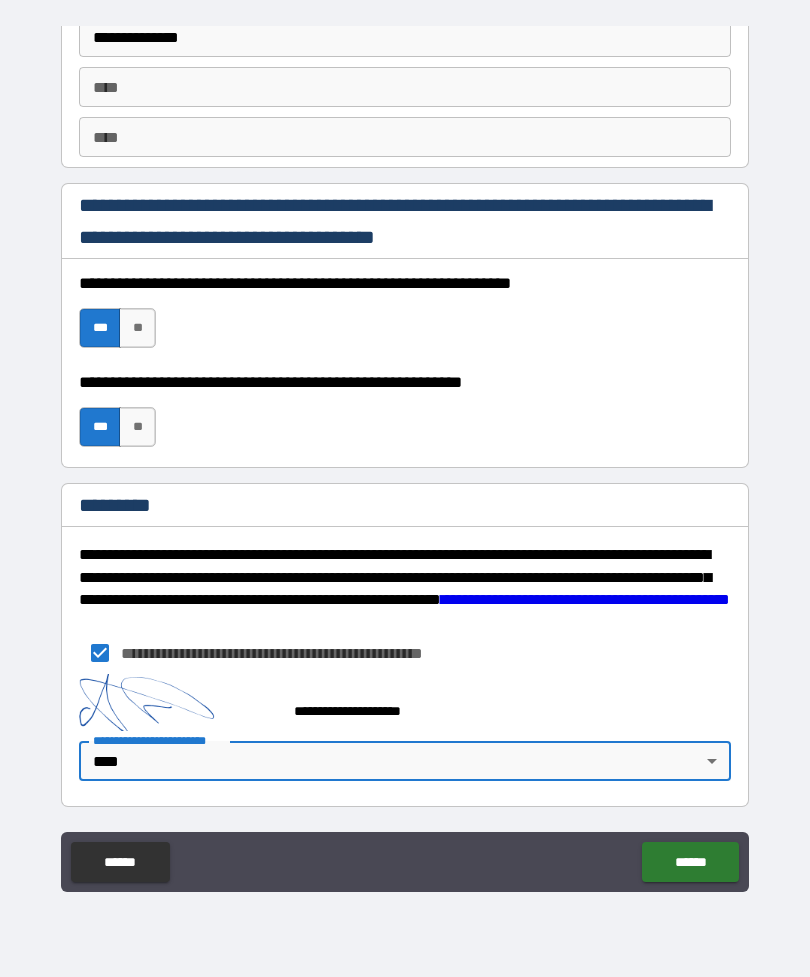 click on "******" at bounding box center [690, 862] 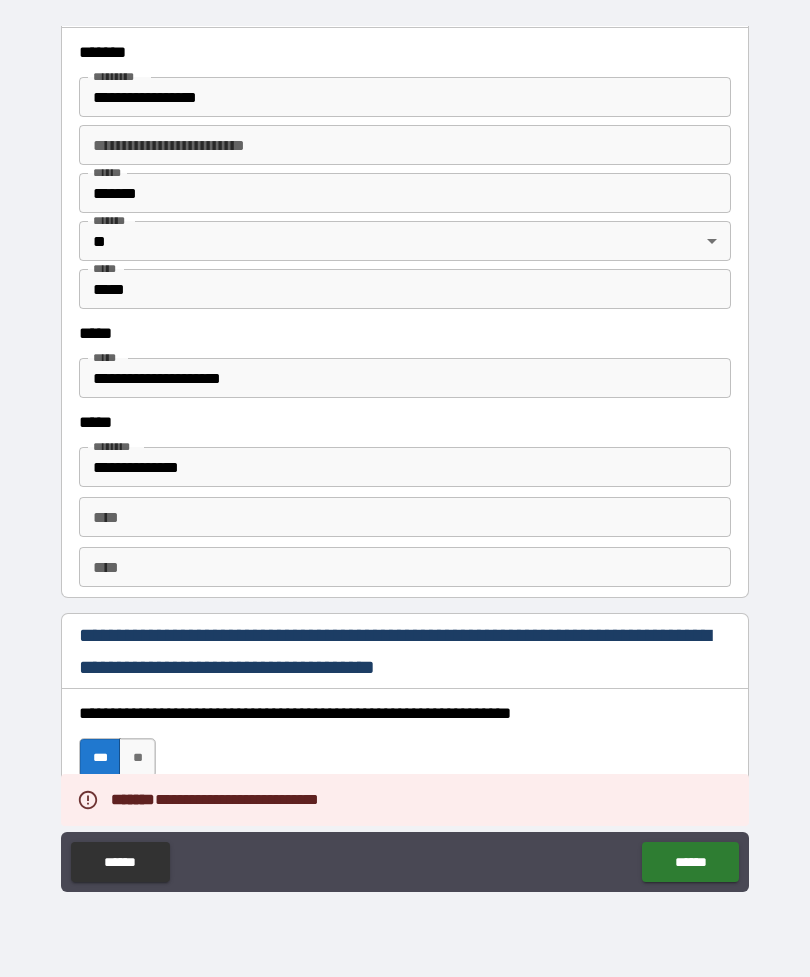 scroll, scrollTop: 2401, scrollLeft: 0, axis: vertical 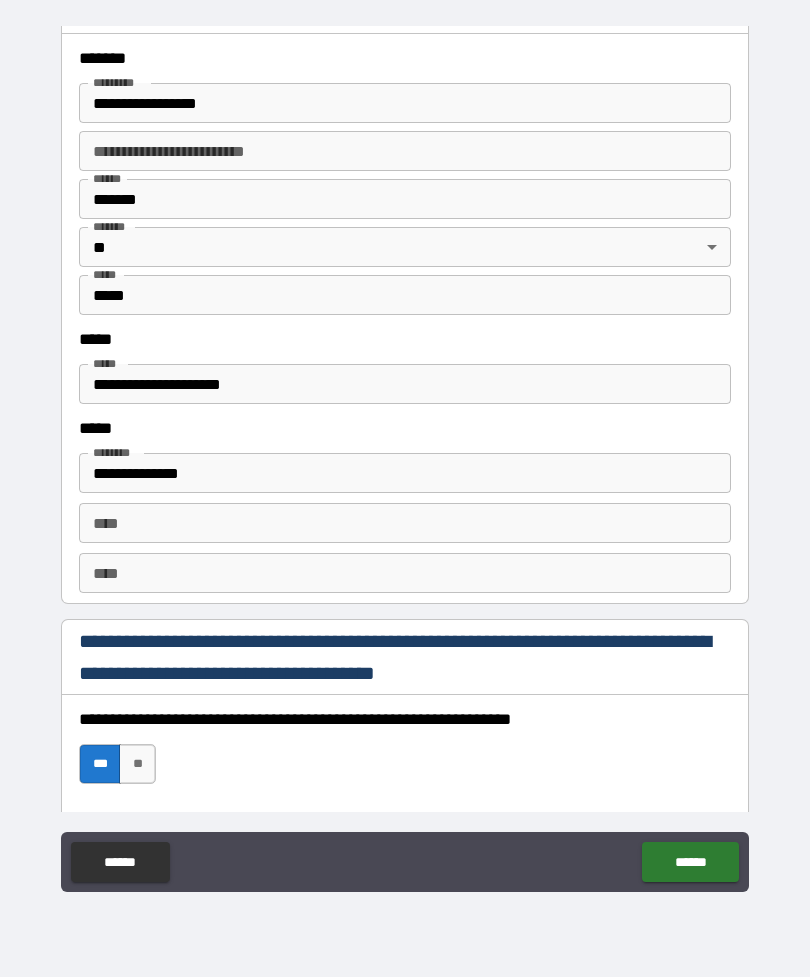 click on "**********" at bounding box center (405, 384) 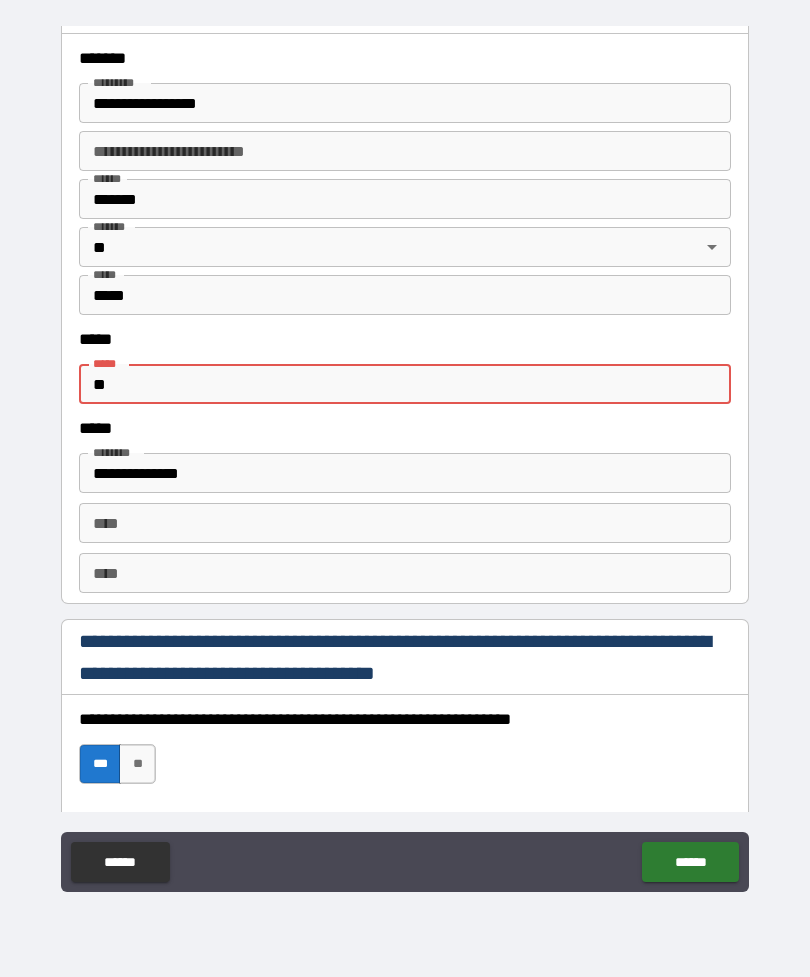 type on "*" 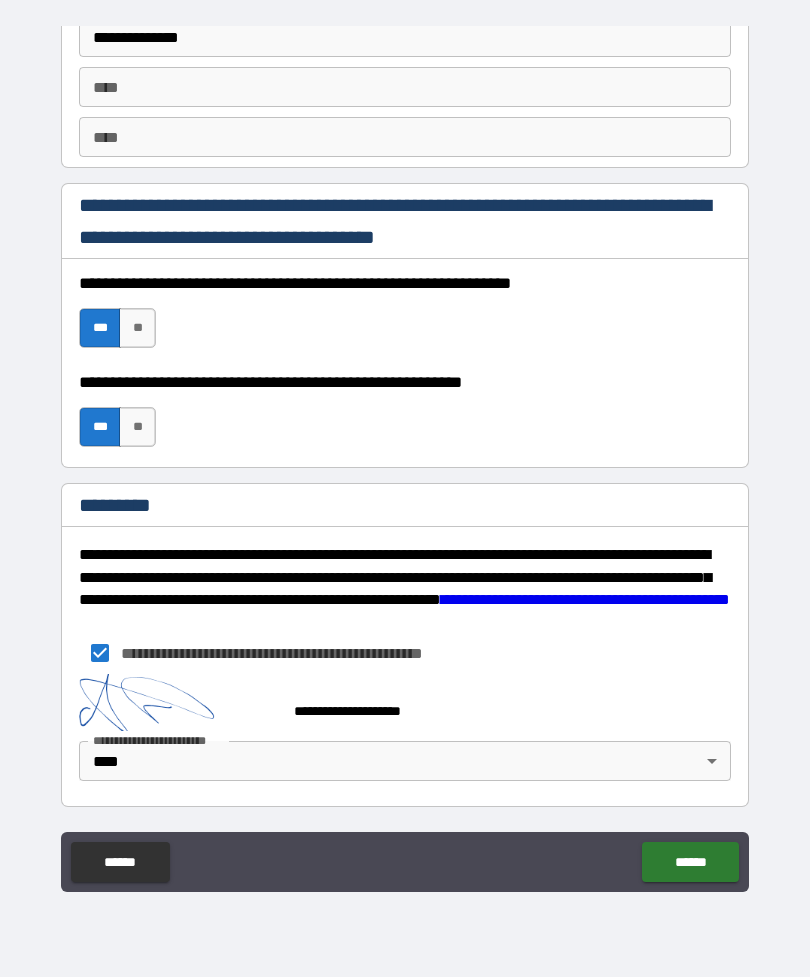 scroll, scrollTop: 2837, scrollLeft: 0, axis: vertical 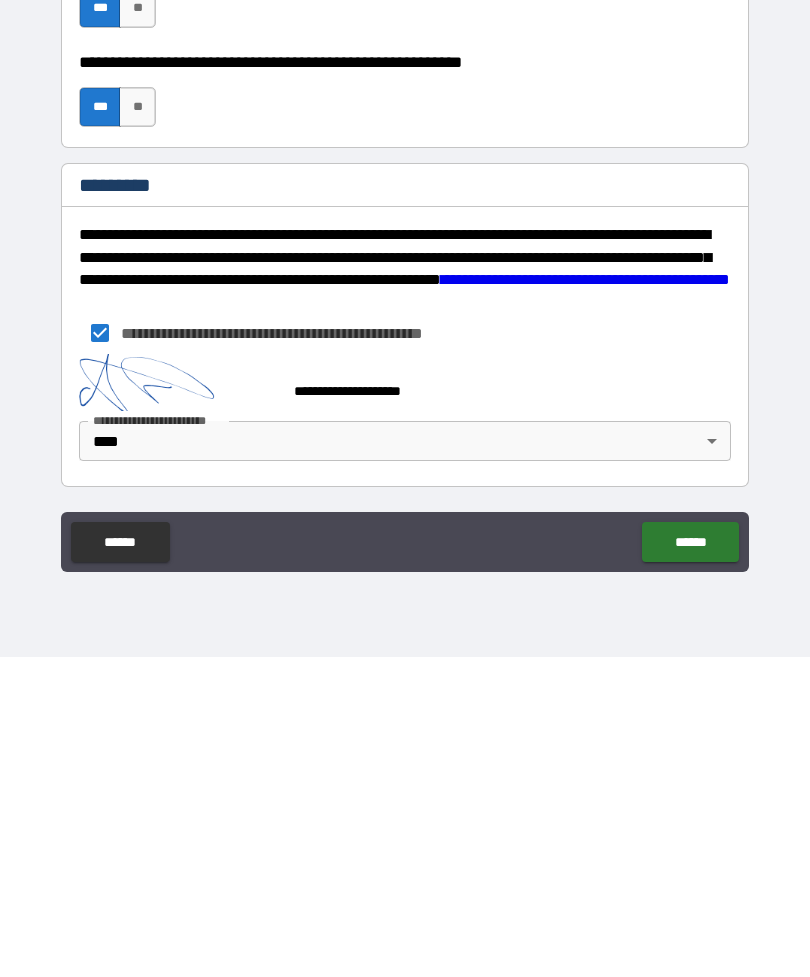 click on "******" at bounding box center (690, 862) 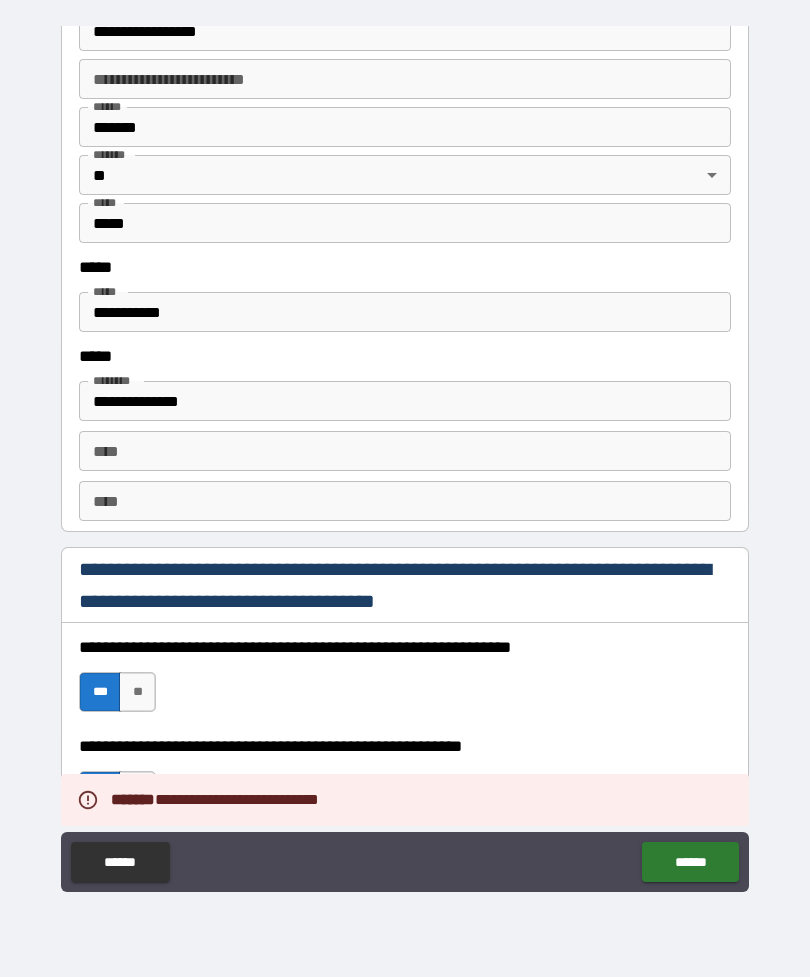 scroll, scrollTop: 2472, scrollLeft: 0, axis: vertical 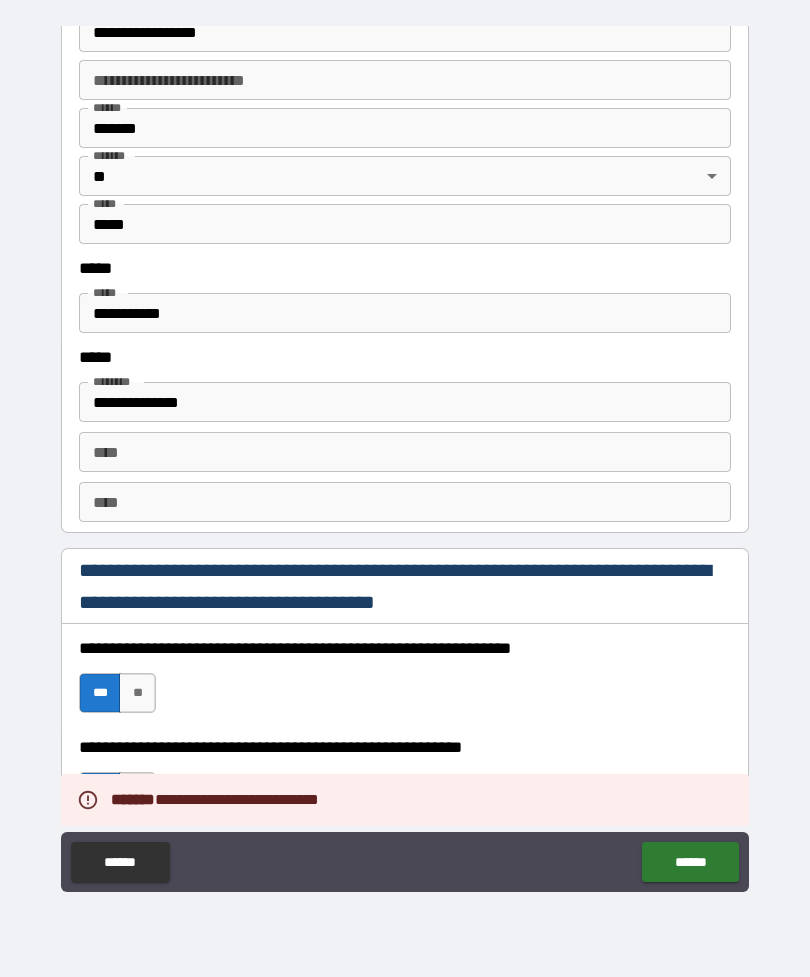 click on "**********" at bounding box center (405, 313) 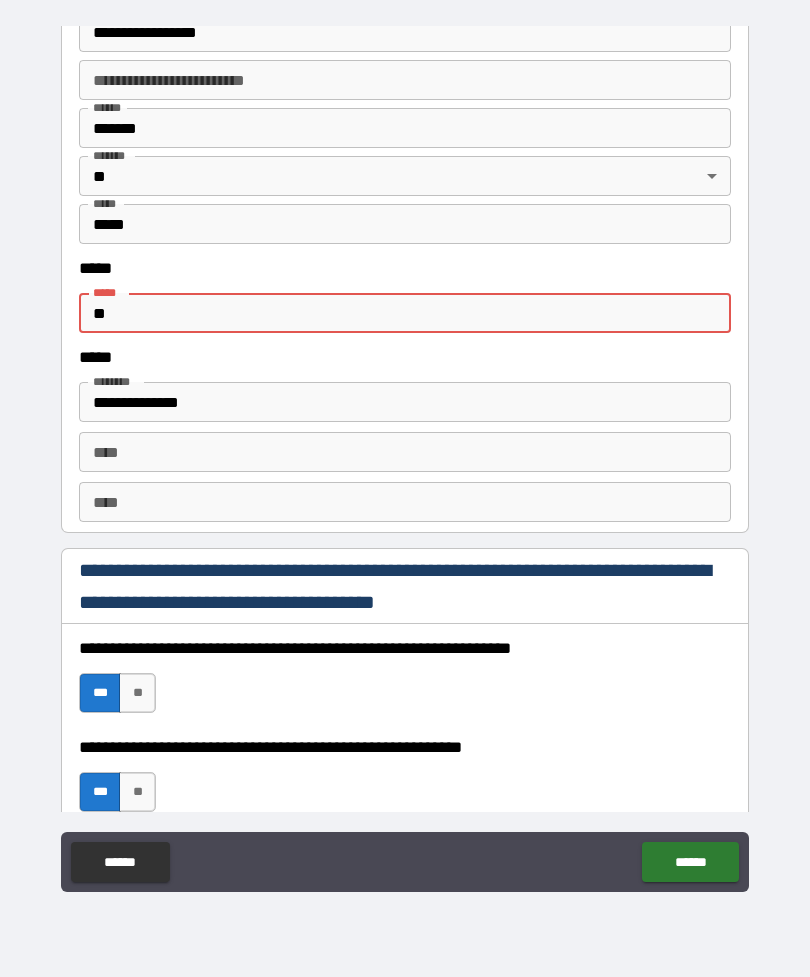 type on "*" 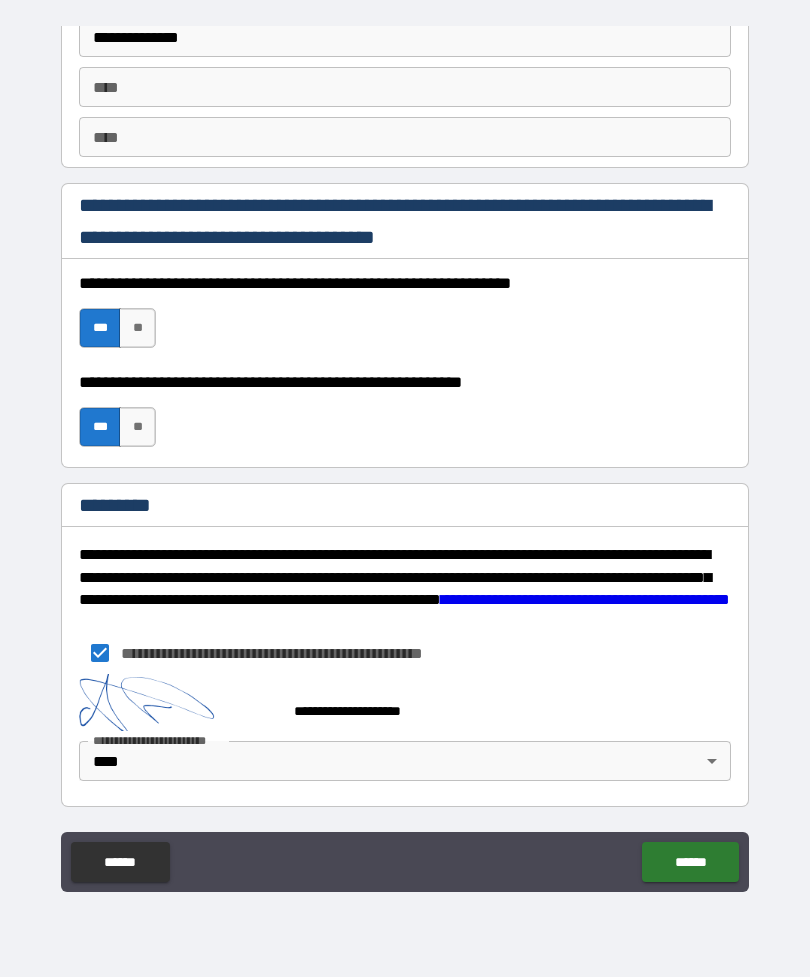 scroll, scrollTop: 2837, scrollLeft: 0, axis: vertical 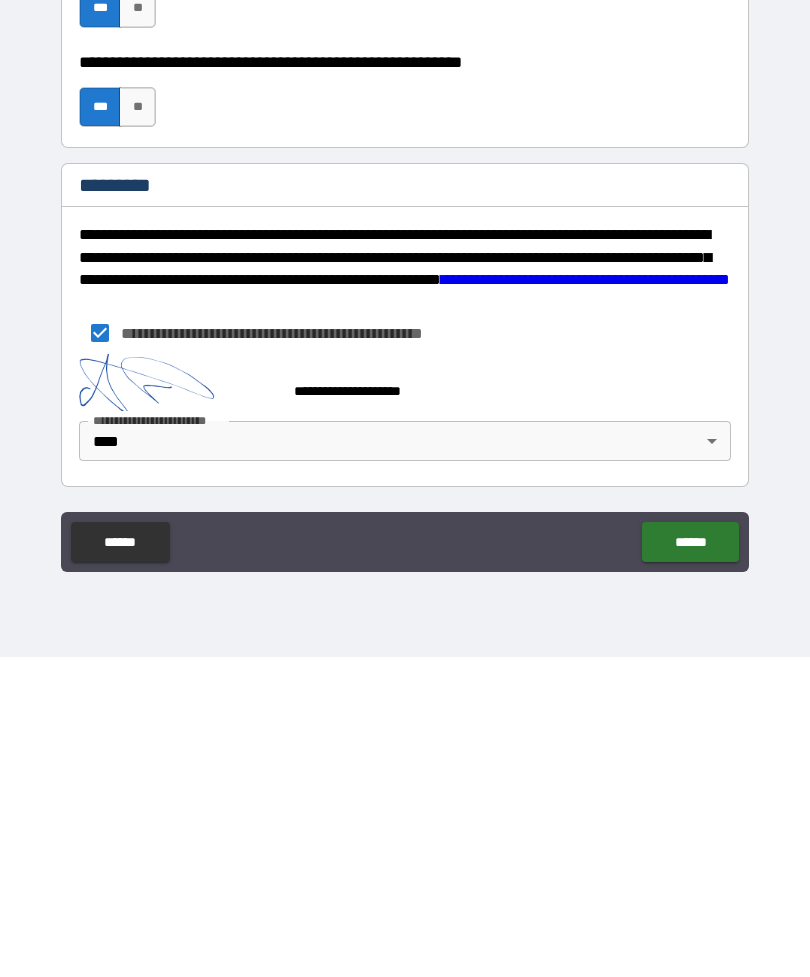 type on "**********" 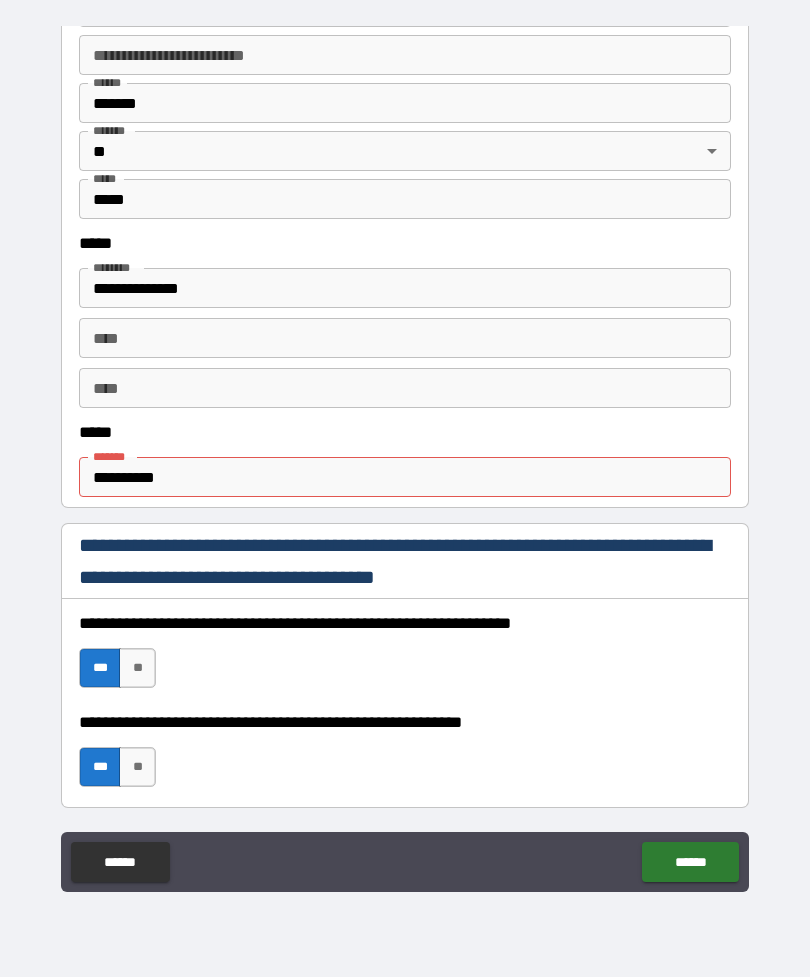 scroll, scrollTop: 845, scrollLeft: 0, axis: vertical 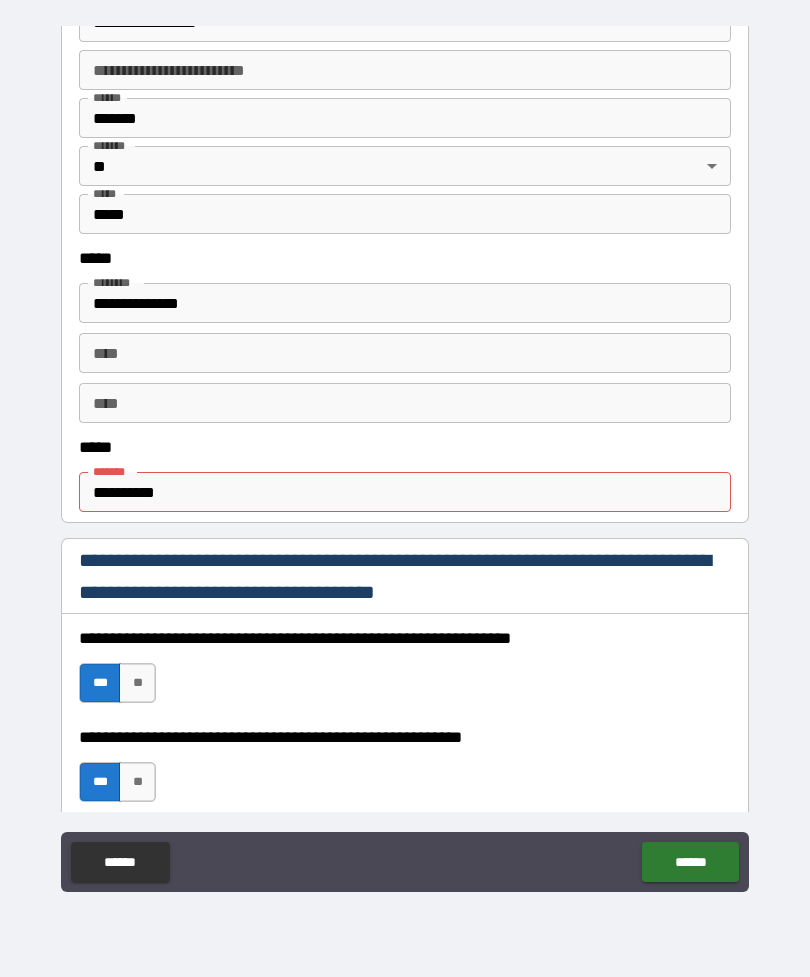 click on "**********" at bounding box center [405, 492] 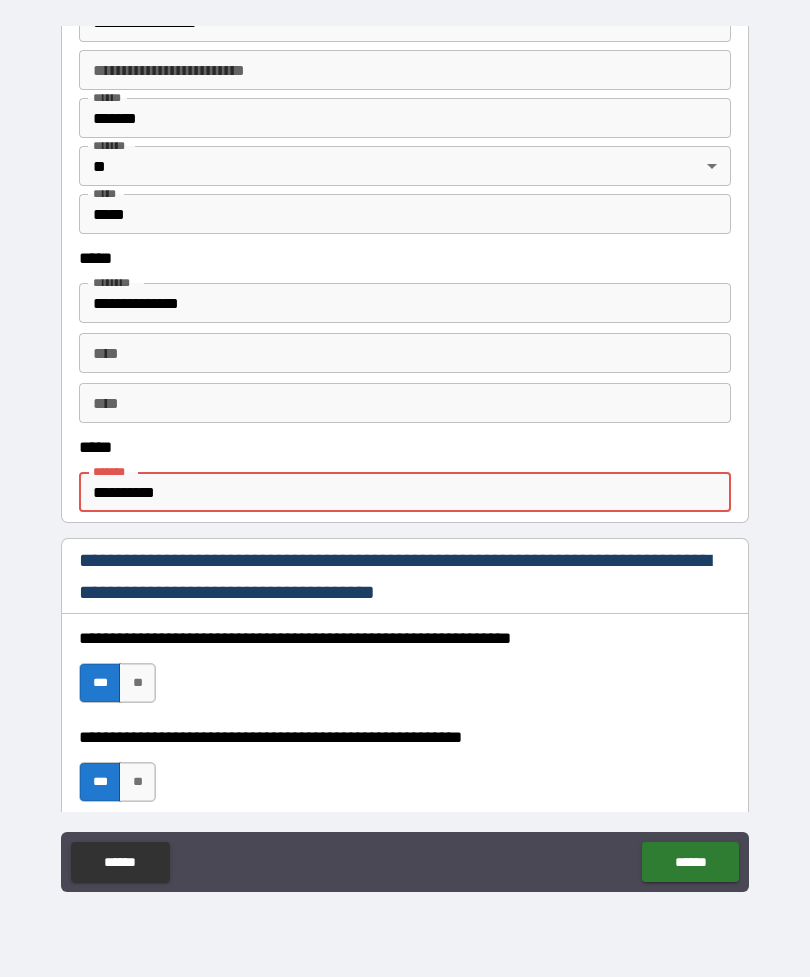 click on "**********" at bounding box center [405, 492] 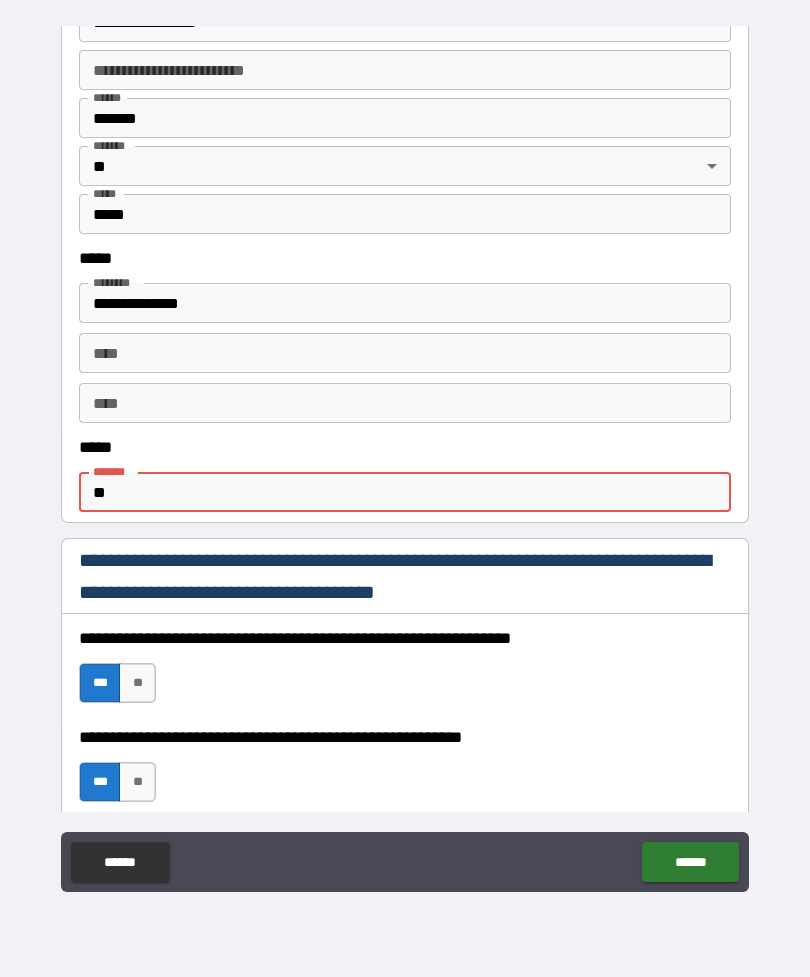 type on "*" 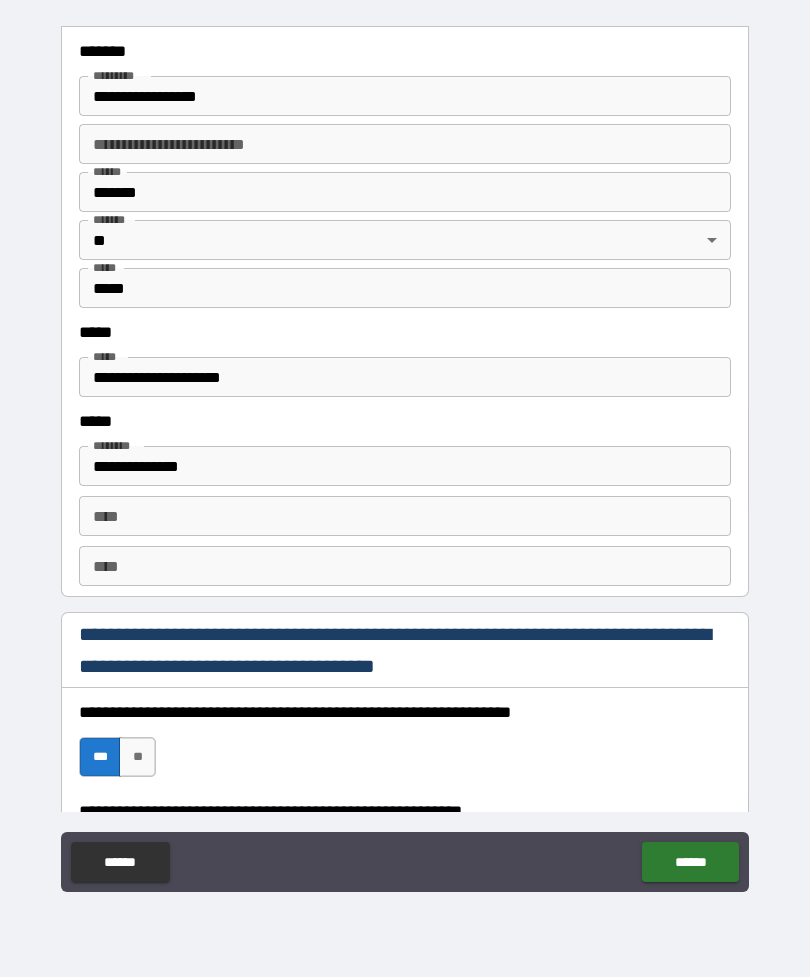 scroll, scrollTop: 2415, scrollLeft: 0, axis: vertical 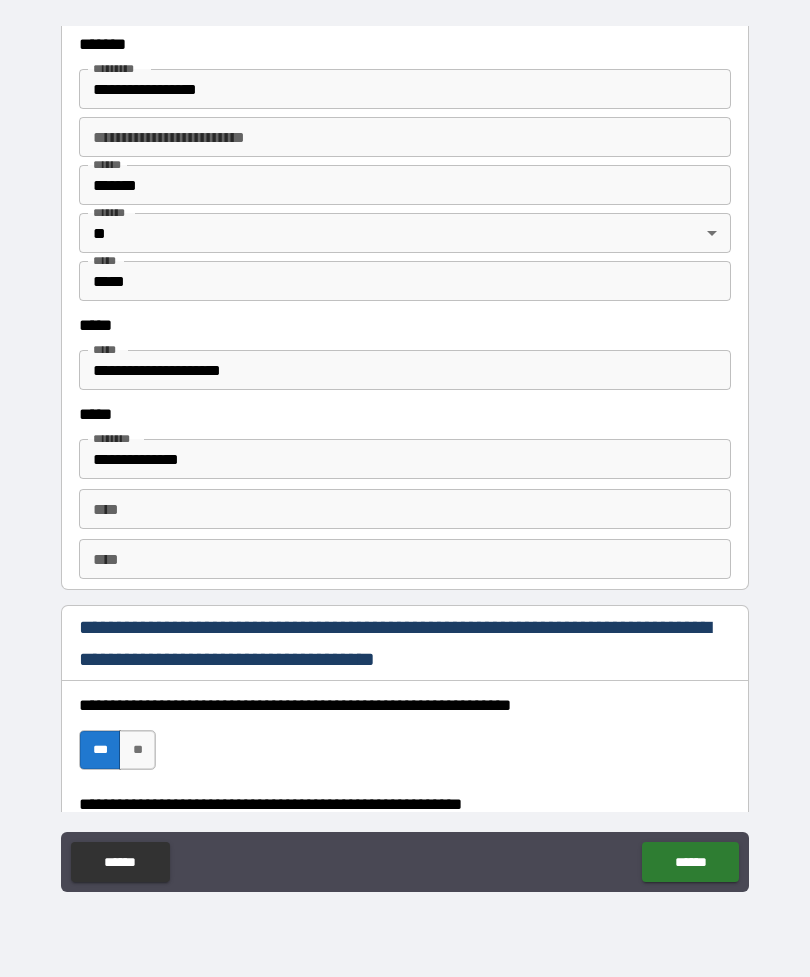 click on "**********" at bounding box center [405, 370] 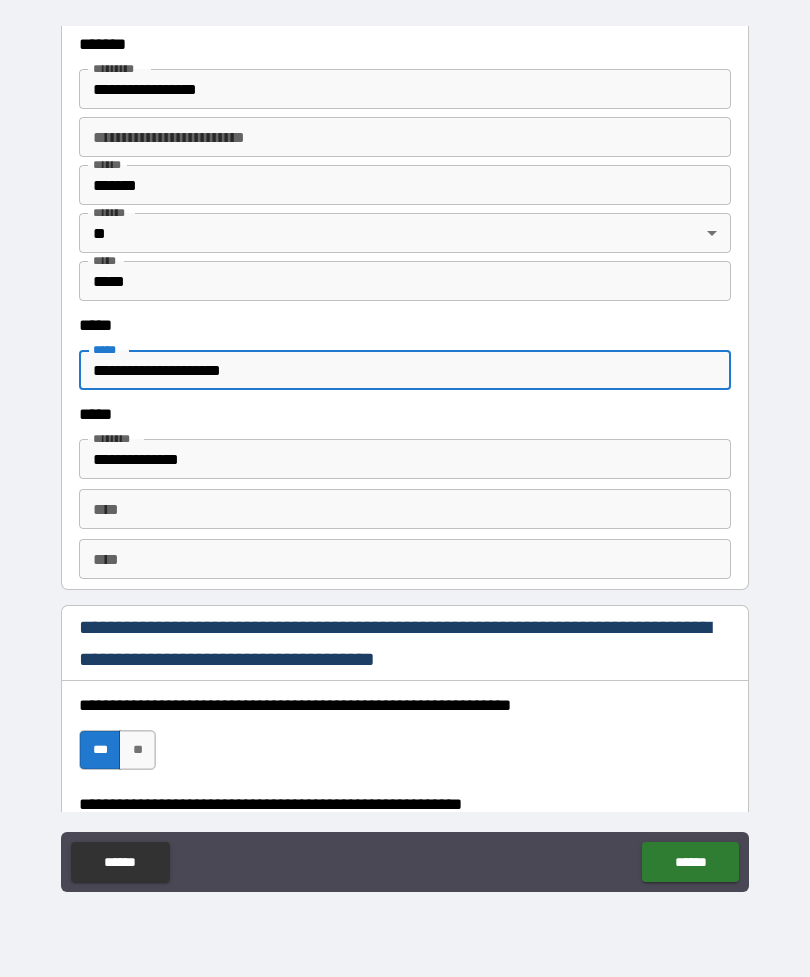 click on "*****" at bounding box center [405, 281] 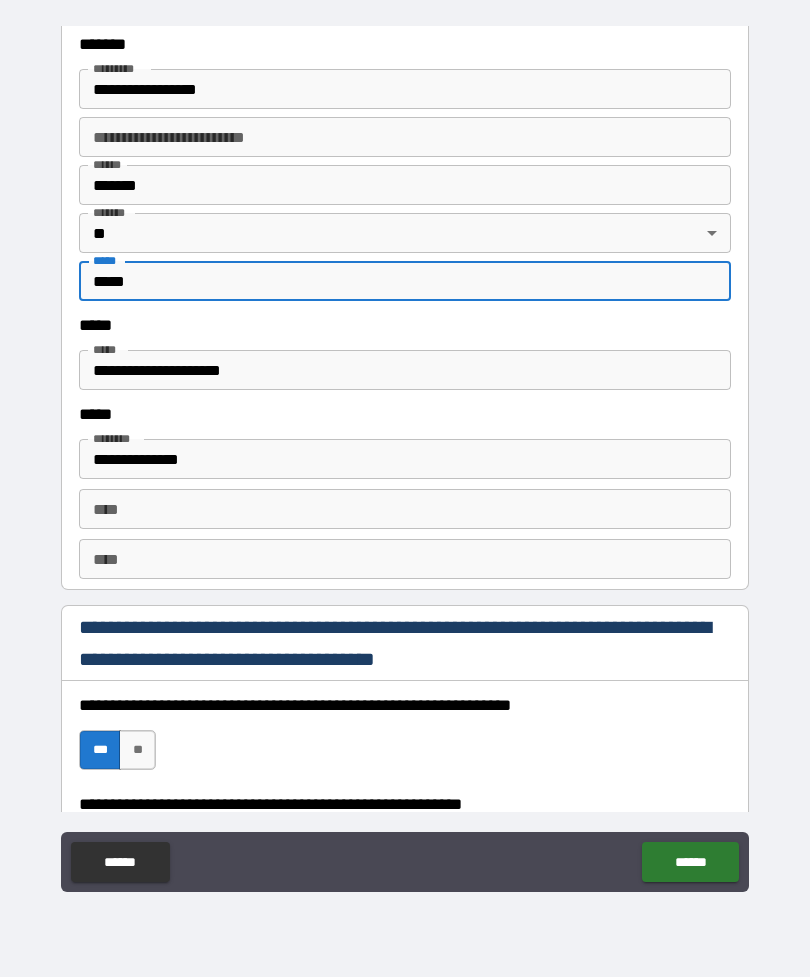 click on "**********" at bounding box center (405, 370) 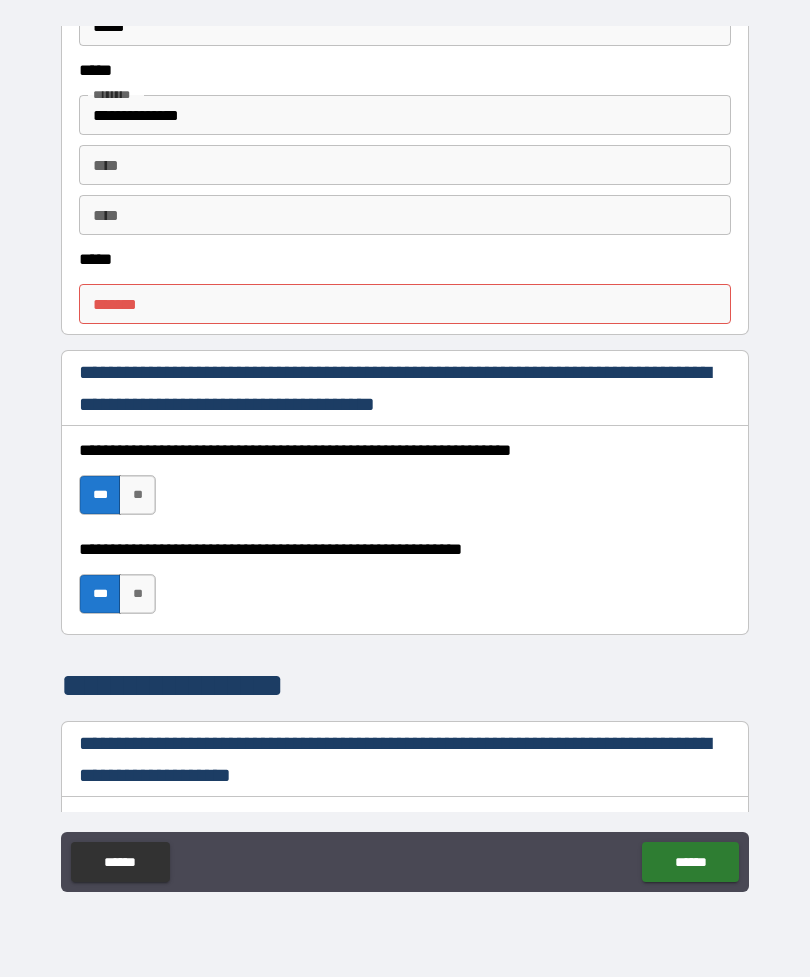 scroll, scrollTop: 1024, scrollLeft: 0, axis: vertical 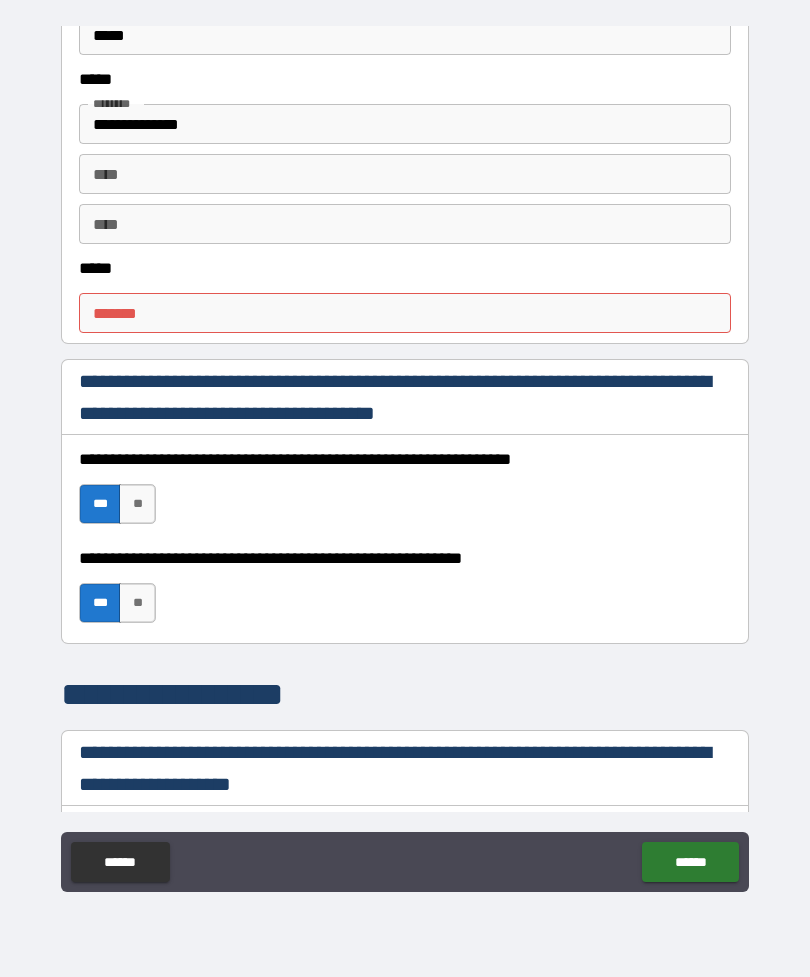 click on "*****   *" at bounding box center (405, 313) 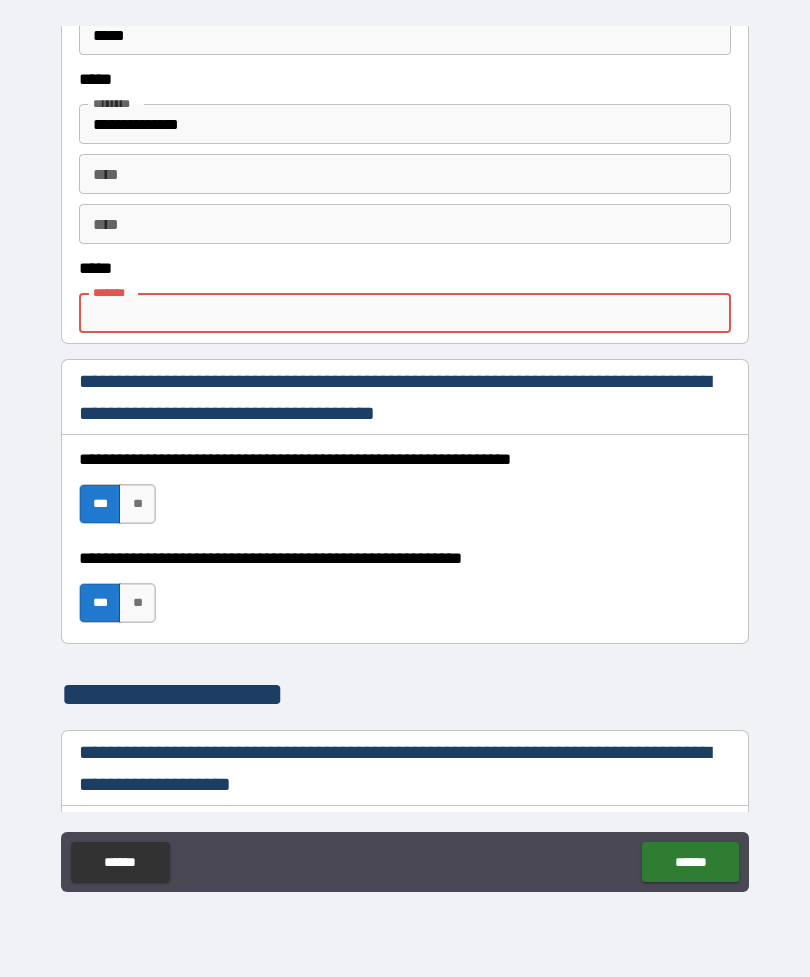click on "*****   *" at bounding box center (405, 313) 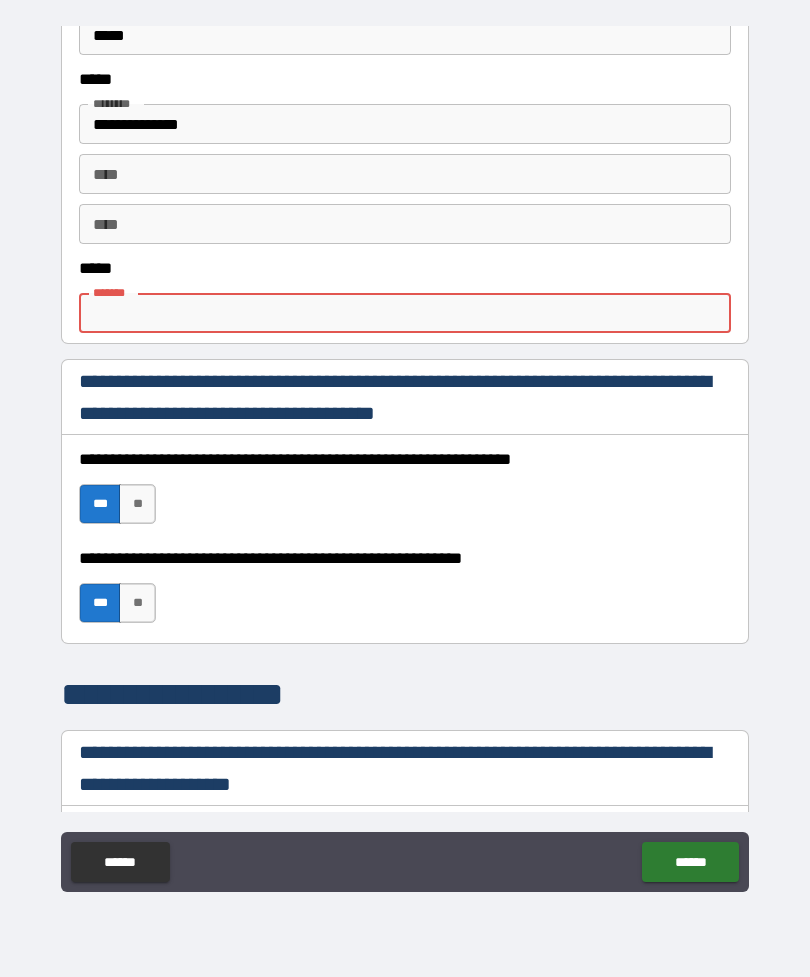 click on "*****   *" at bounding box center [405, 313] 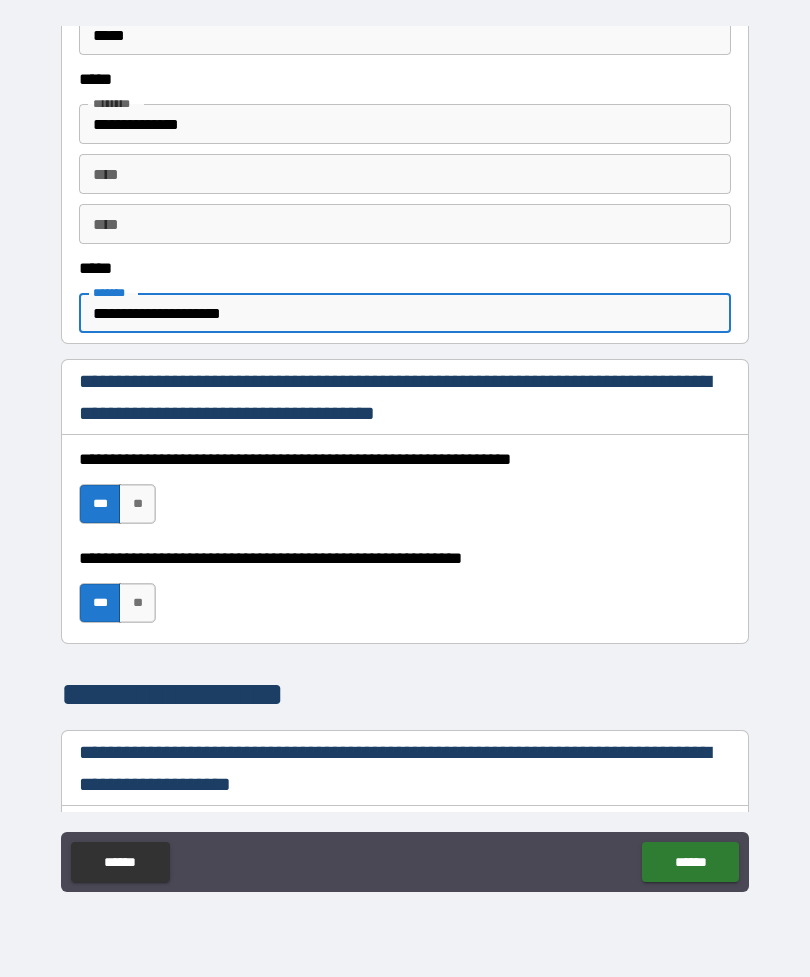 type on "**********" 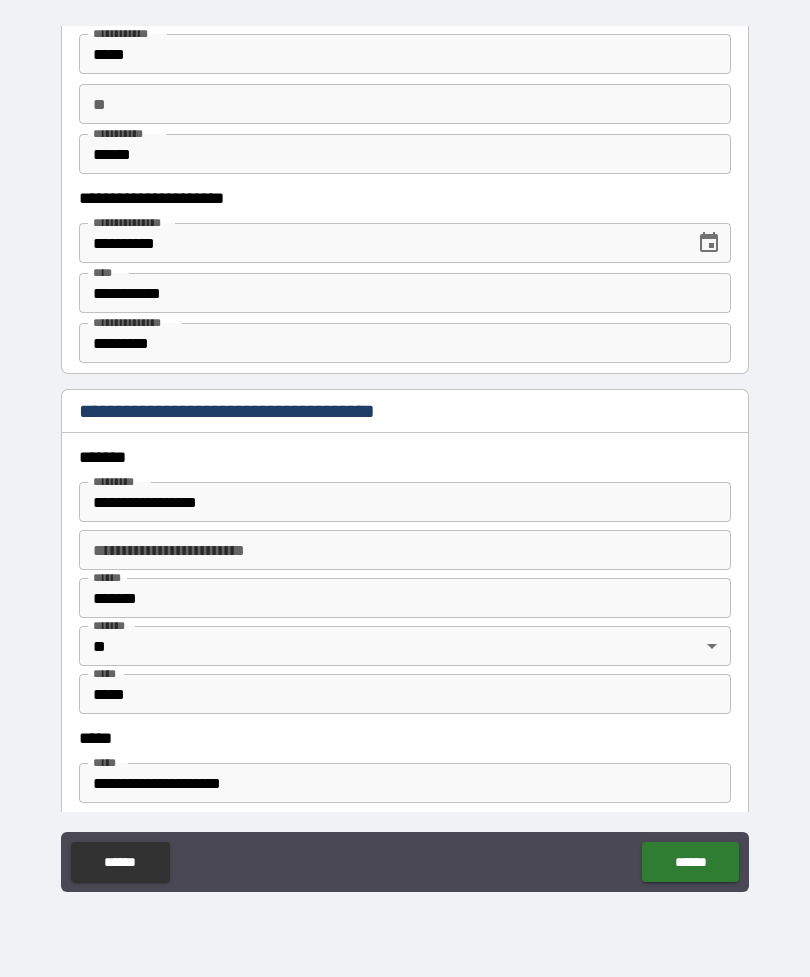 scroll, scrollTop: 2241, scrollLeft: 0, axis: vertical 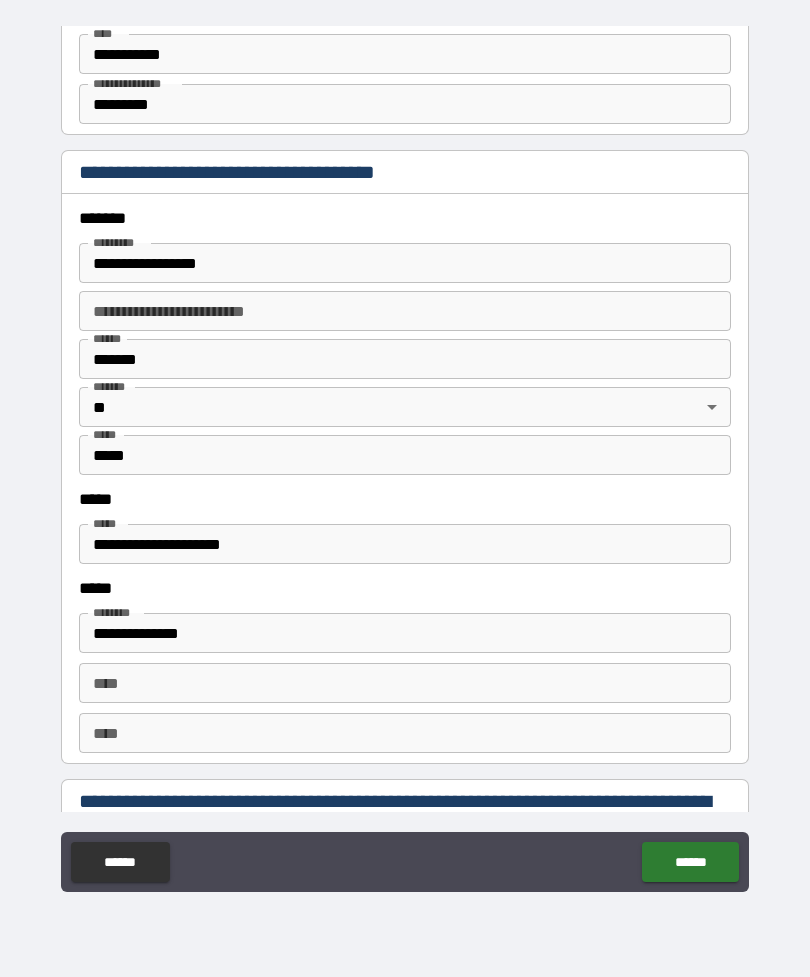 click on "******" at bounding box center (690, 862) 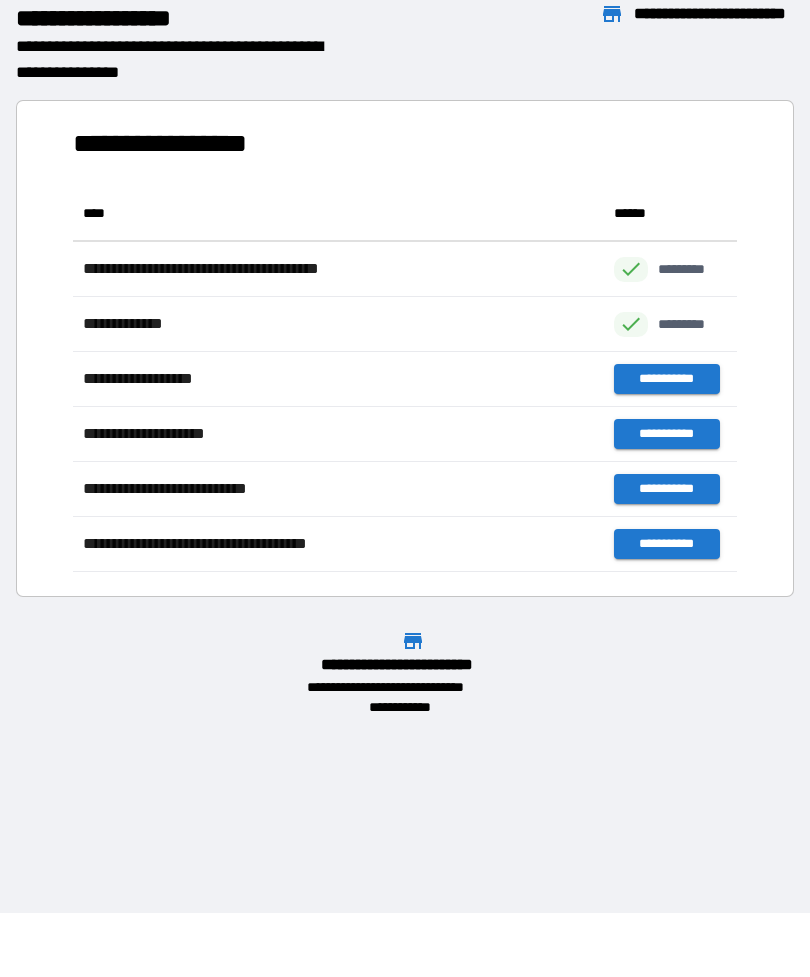 scroll, scrollTop: 1, scrollLeft: 1, axis: both 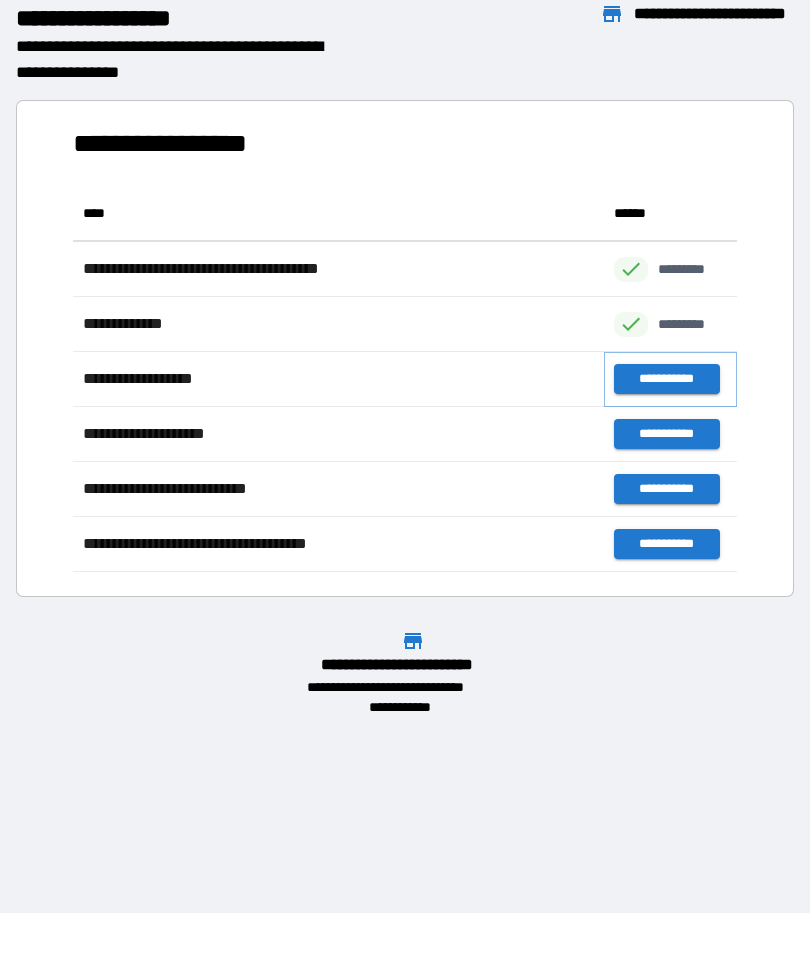 click on "**********" at bounding box center [666, 379] 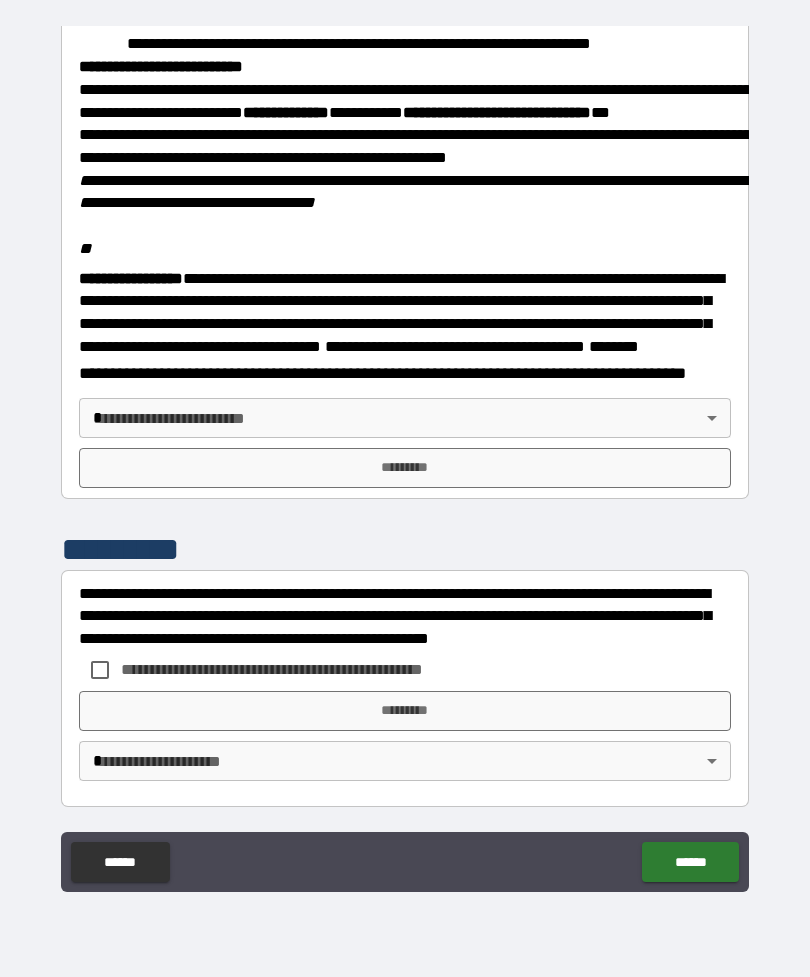 scroll, scrollTop: 2345, scrollLeft: 0, axis: vertical 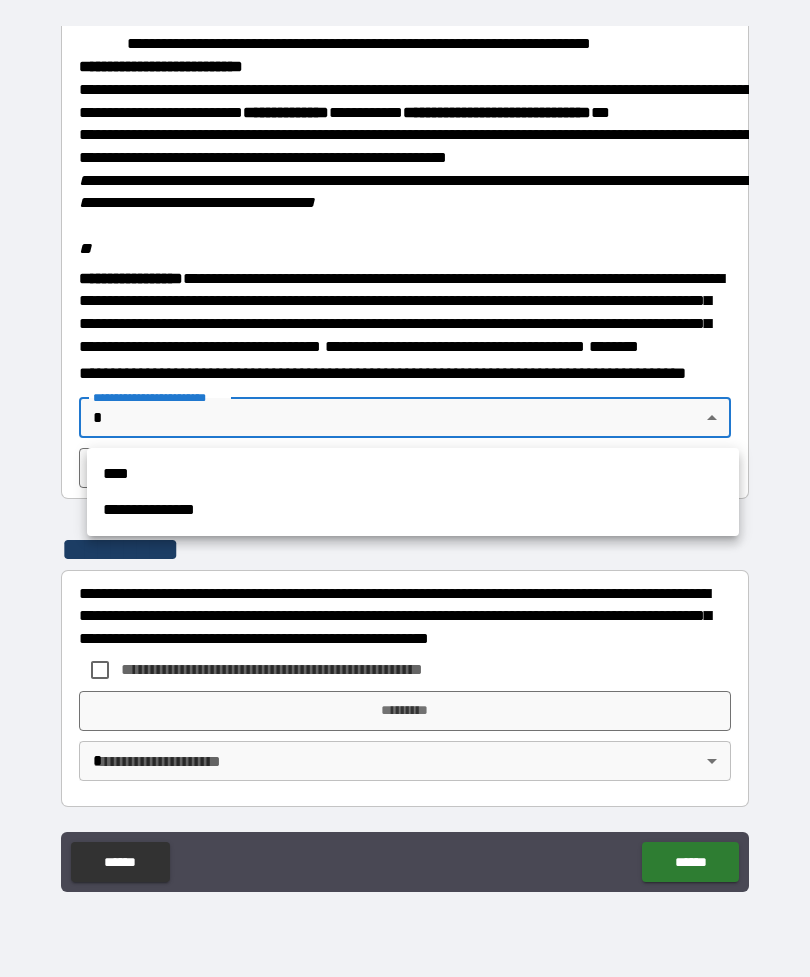 click on "****" at bounding box center (413, 474) 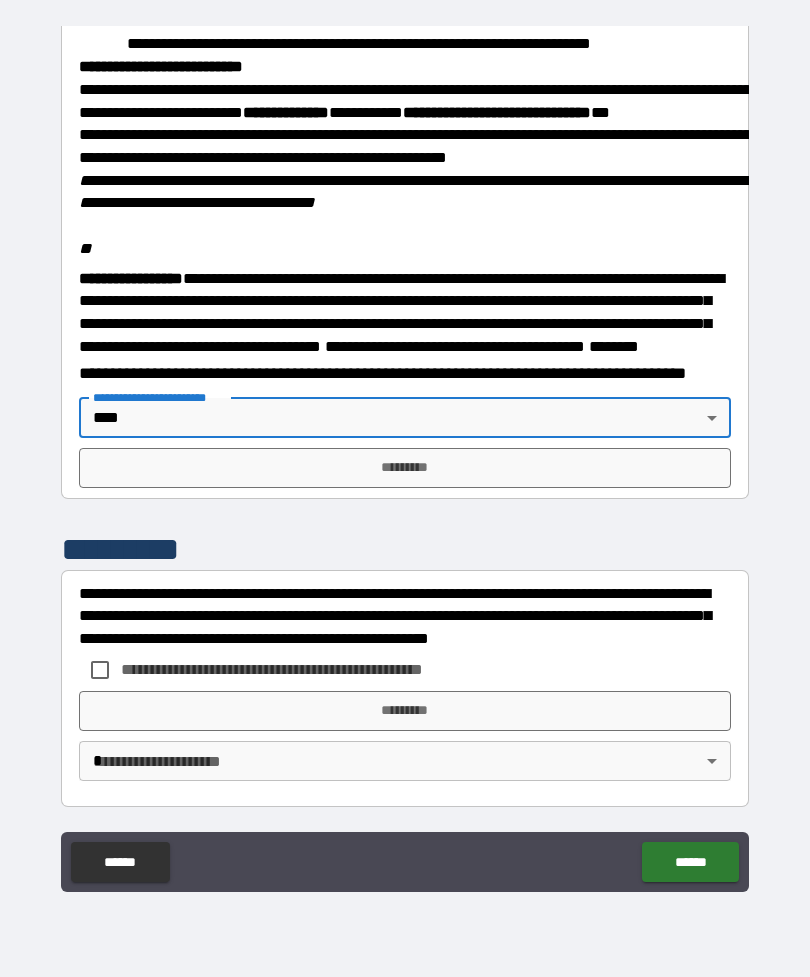 click on "*********" at bounding box center (405, 468) 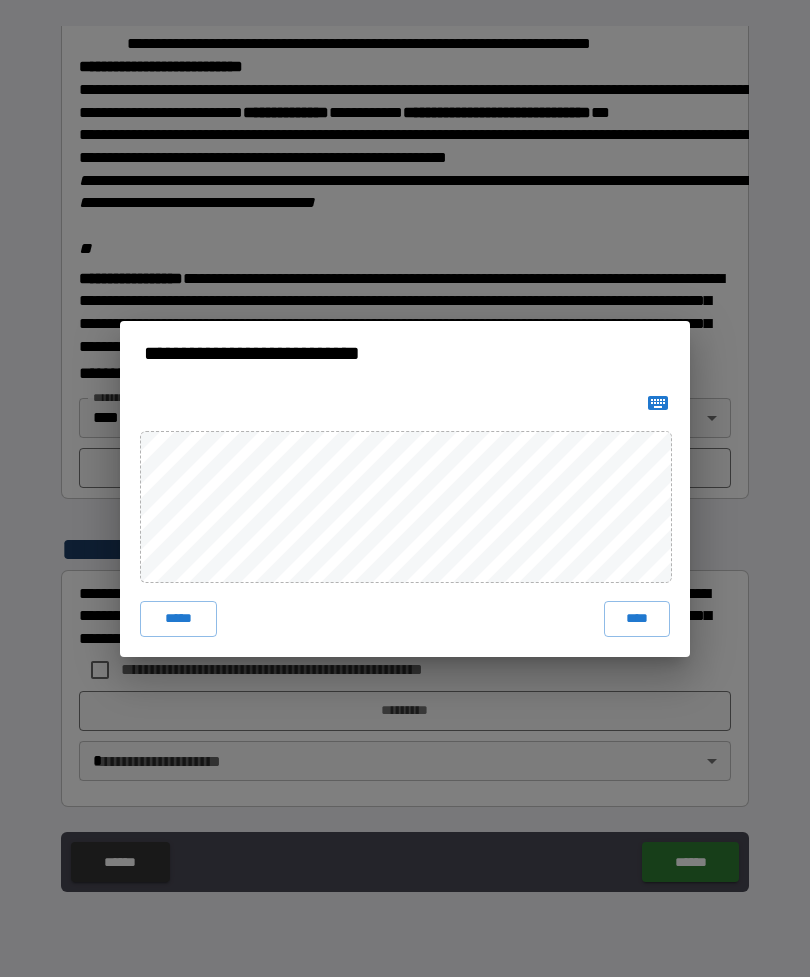 click on "****" at bounding box center (637, 619) 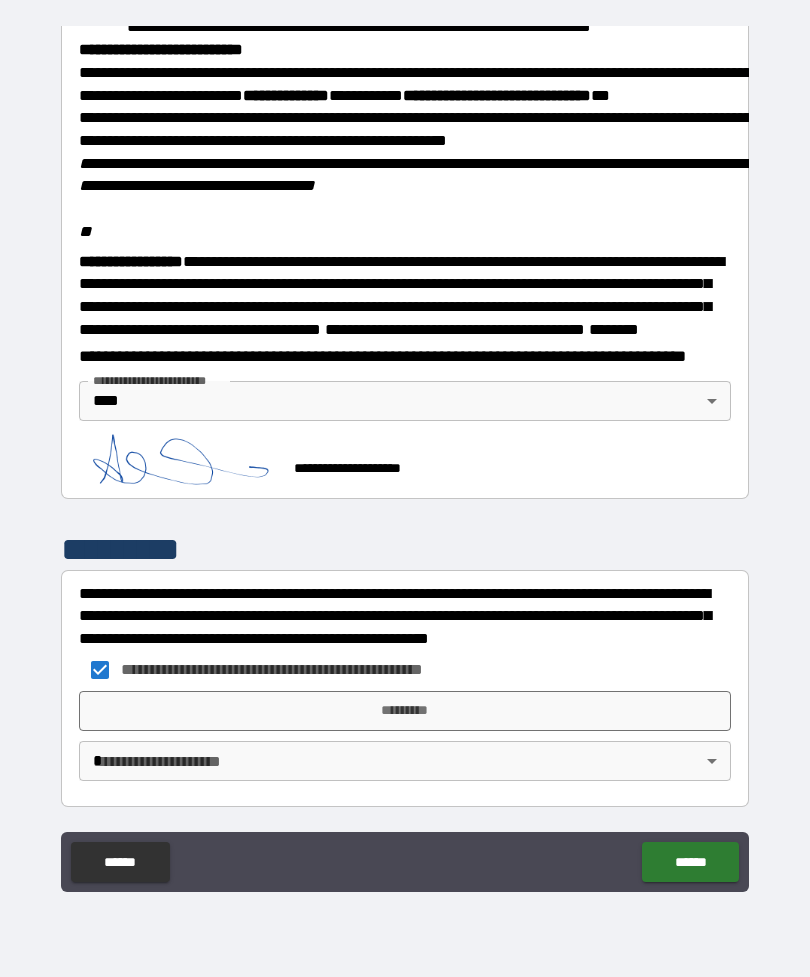 click on "*********" at bounding box center (405, 711) 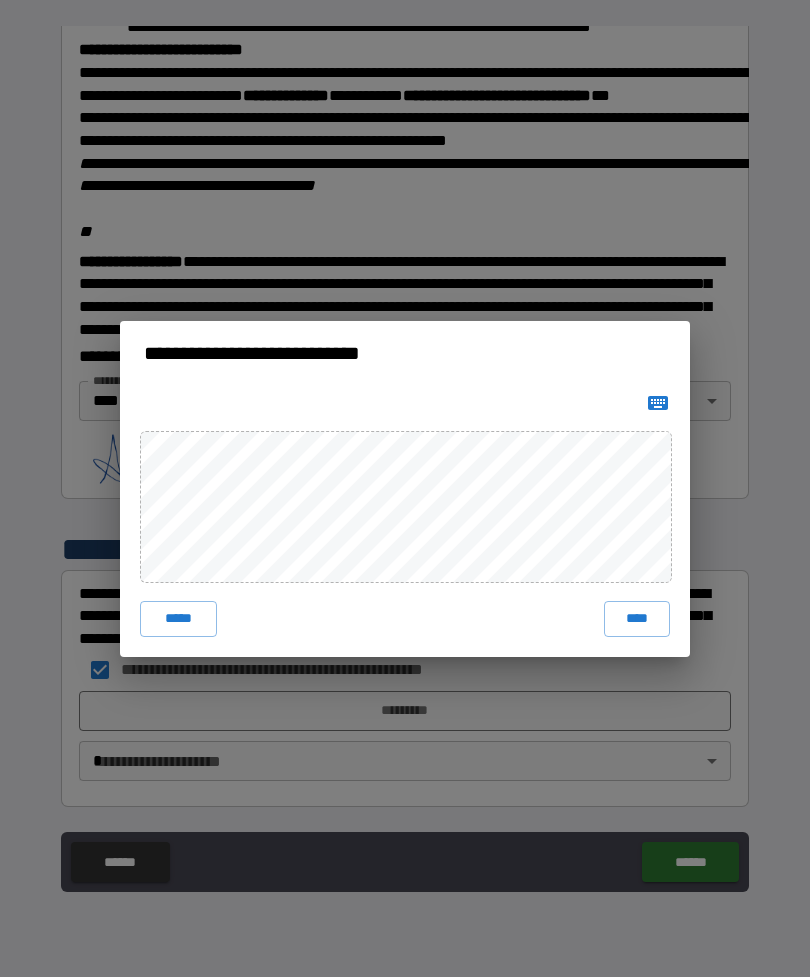 click on "****" at bounding box center (637, 619) 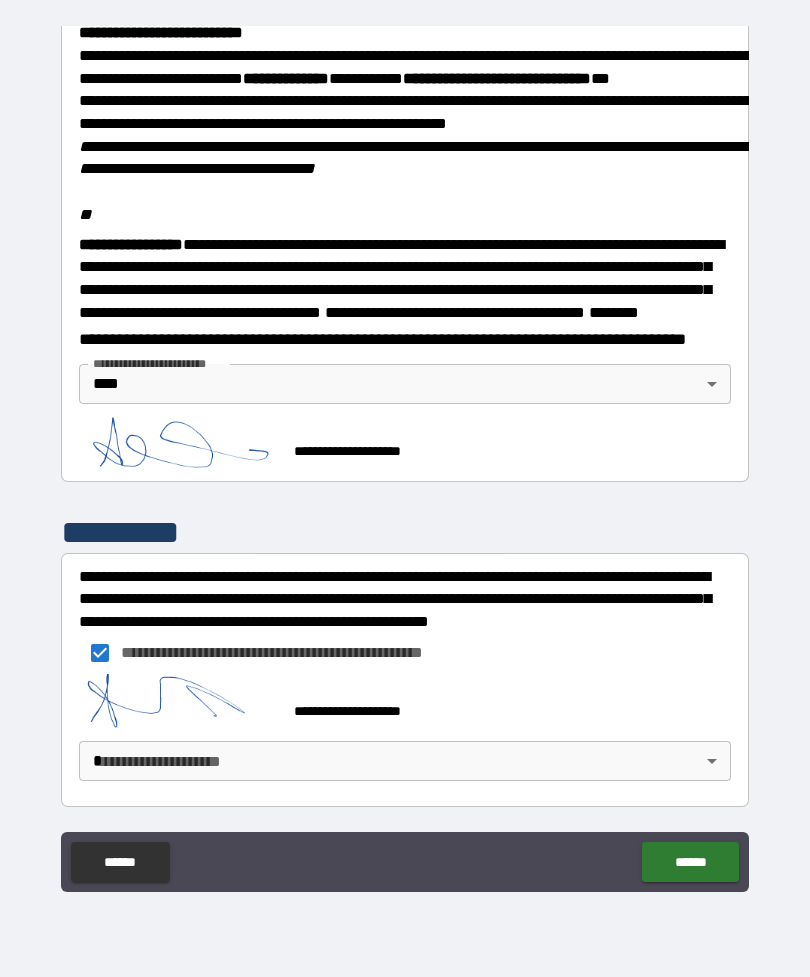 click on "******" at bounding box center (690, 862) 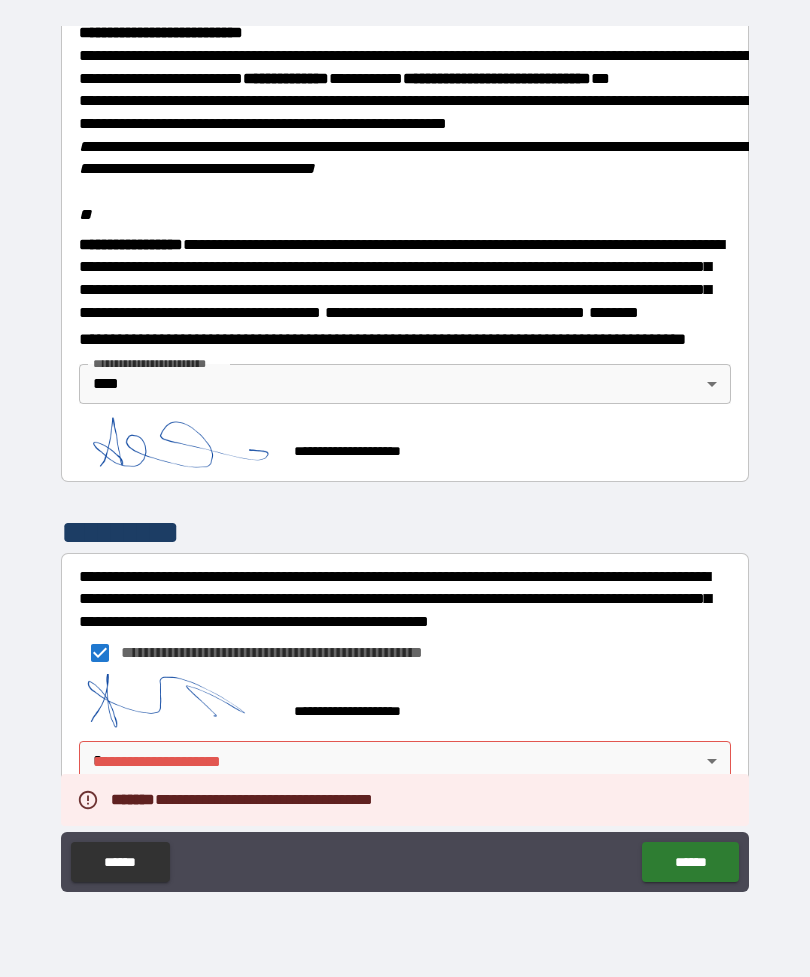 scroll, scrollTop: 2379, scrollLeft: 0, axis: vertical 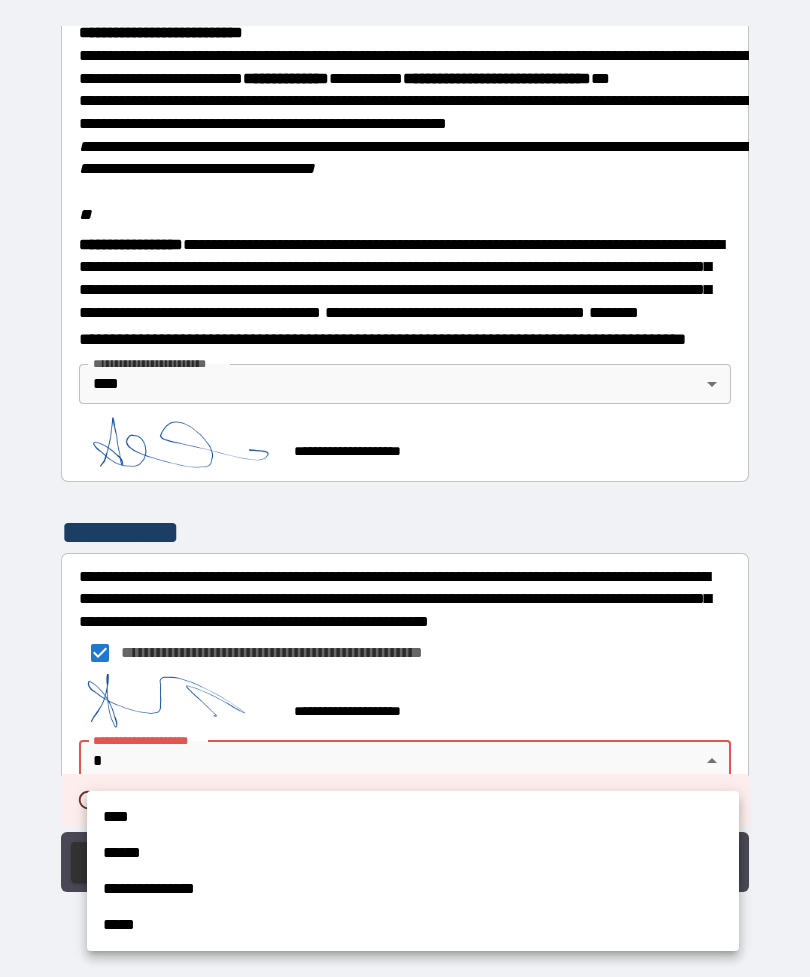 click on "****" at bounding box center (413, 817) 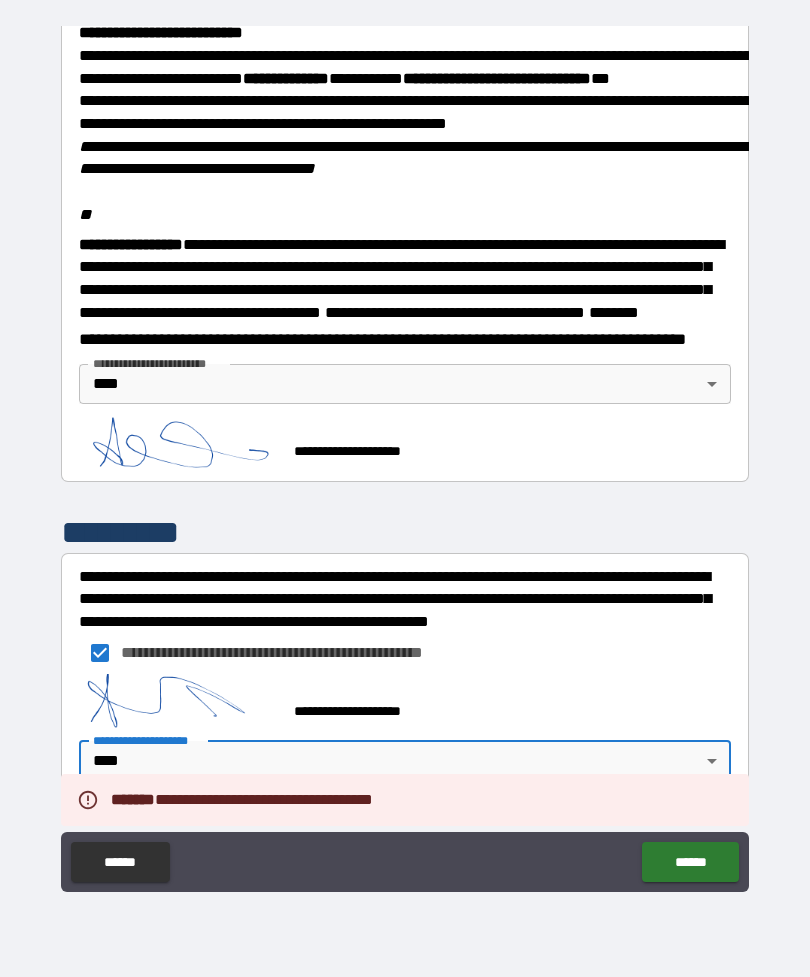 click on "******" at bounding box center (690, 862) 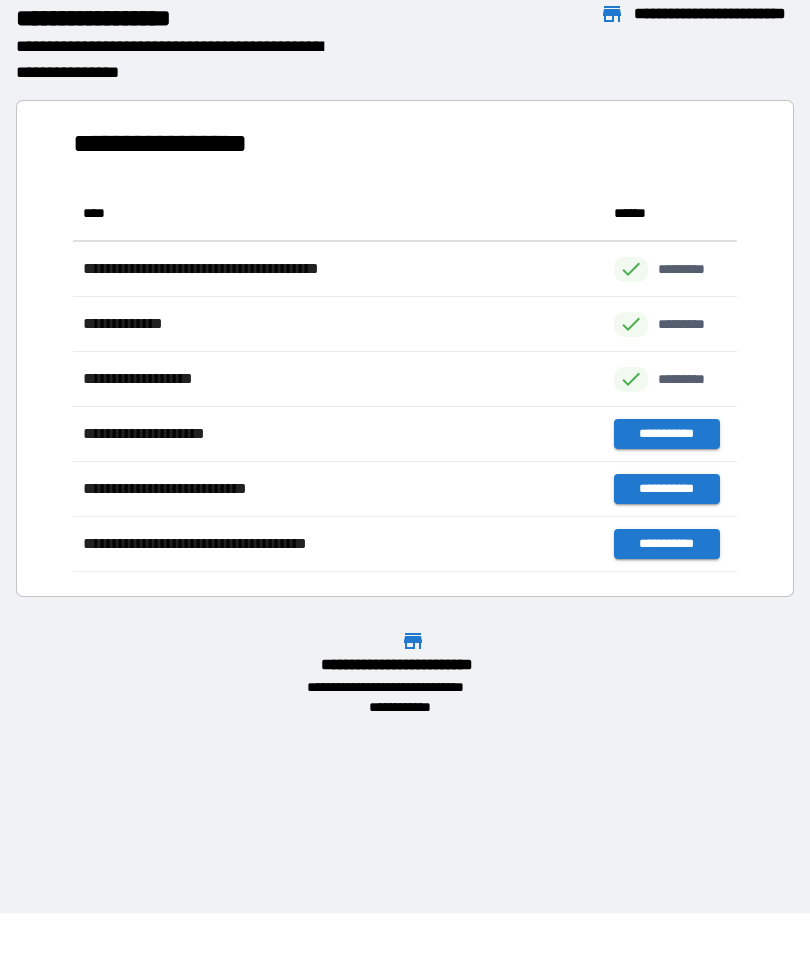 scroll, scrollTop: 386, scrollLeft: 664, axis: both 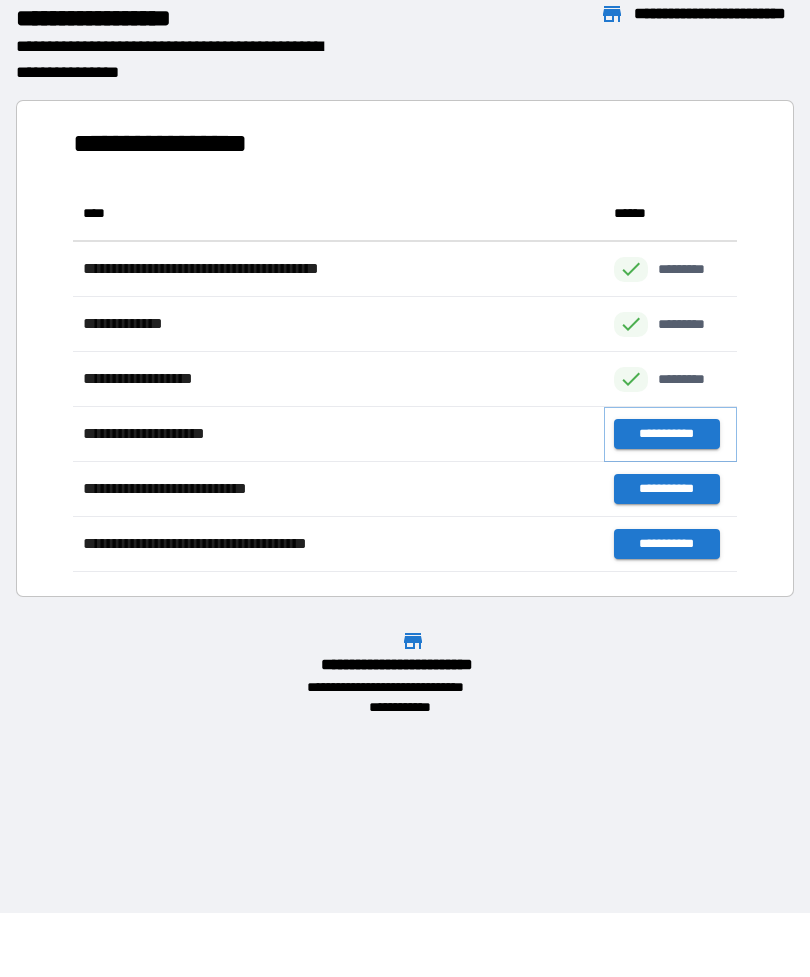 click on "**********" at bounding box center [666, 434] 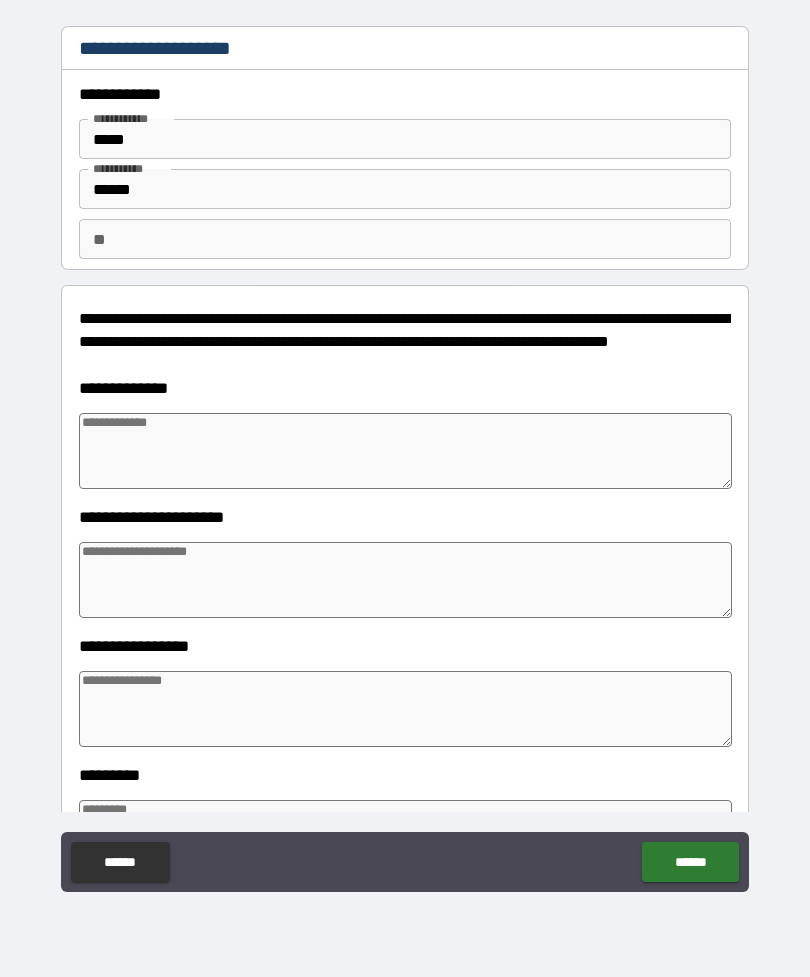 type on "*" 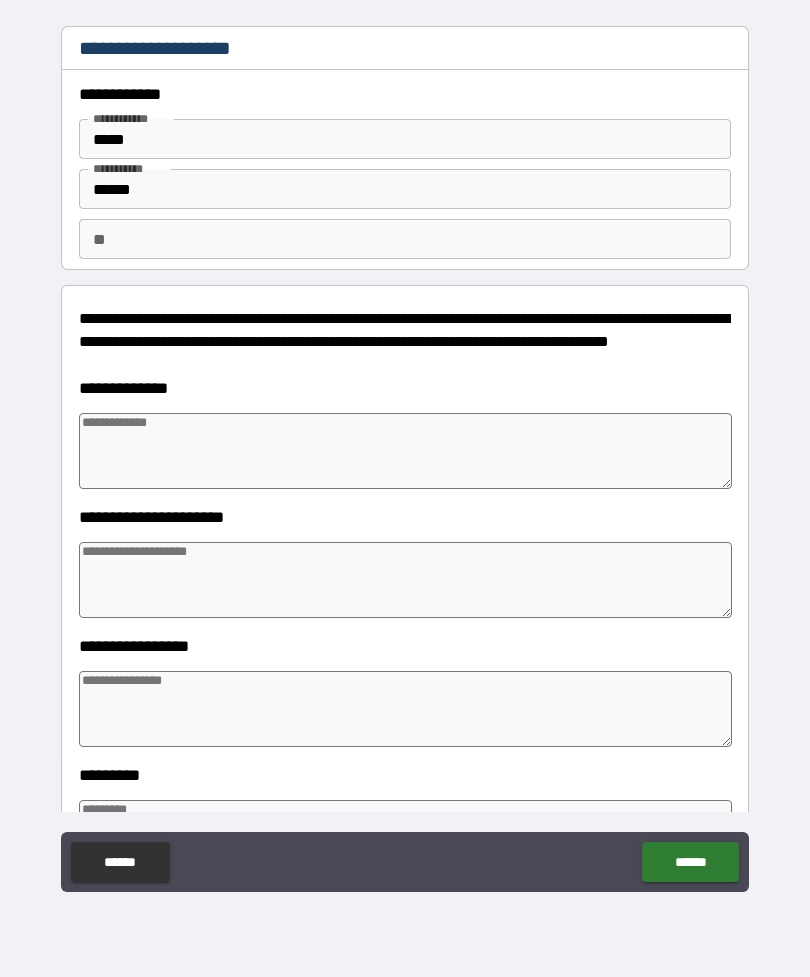 type on "*" 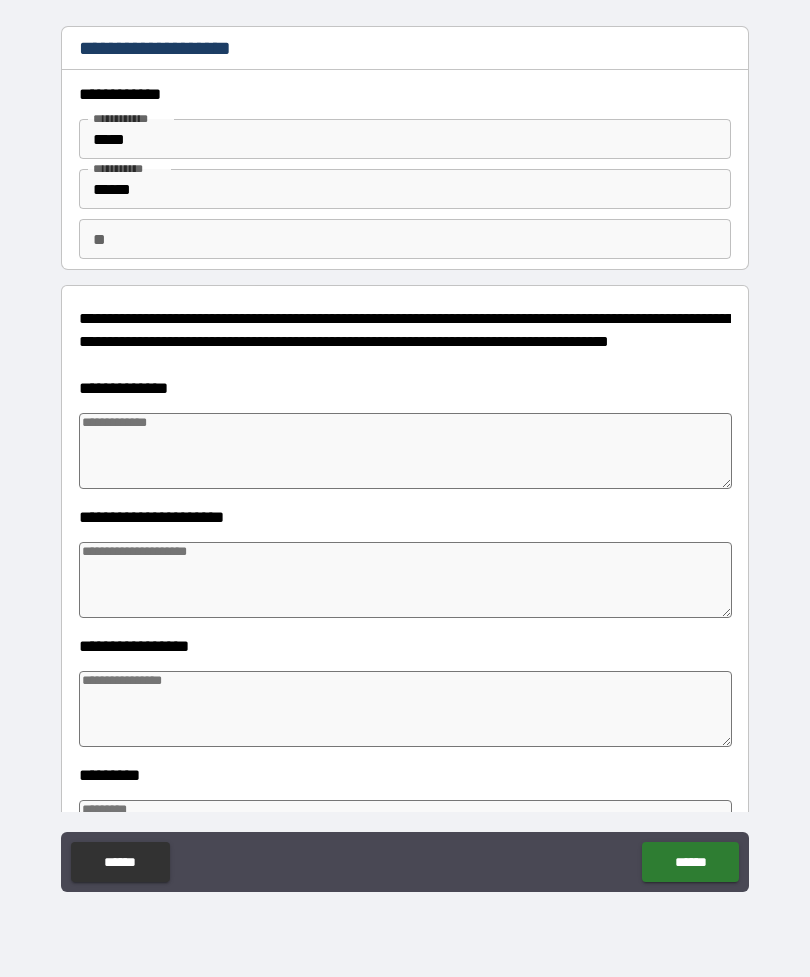 type on "*" 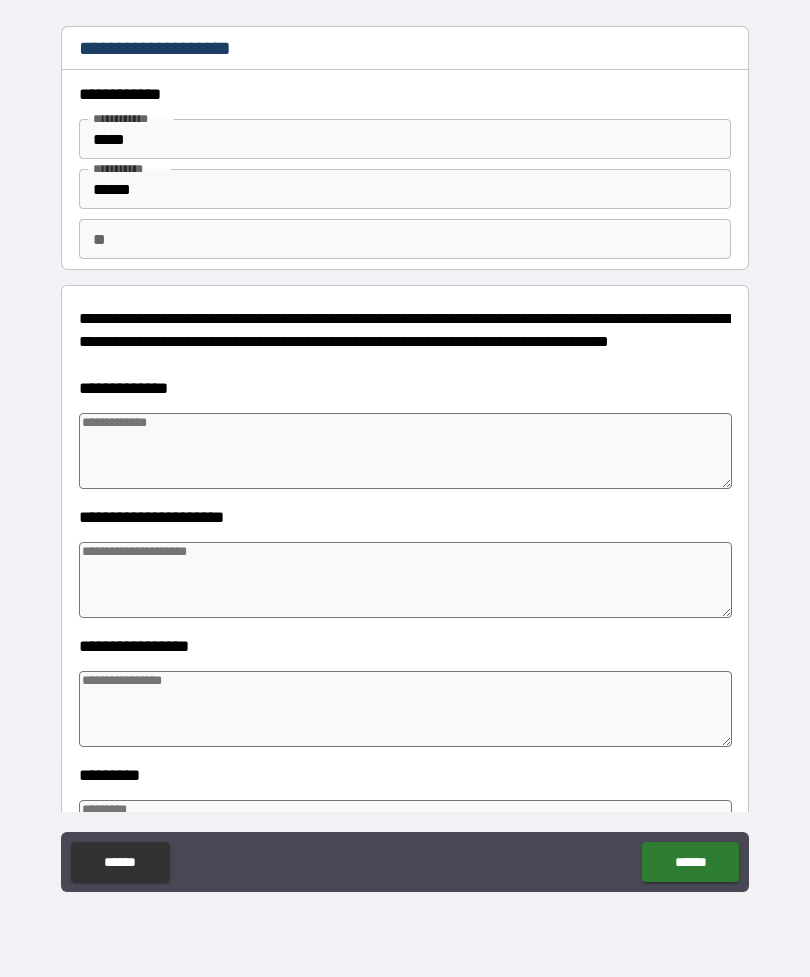 type on "*" 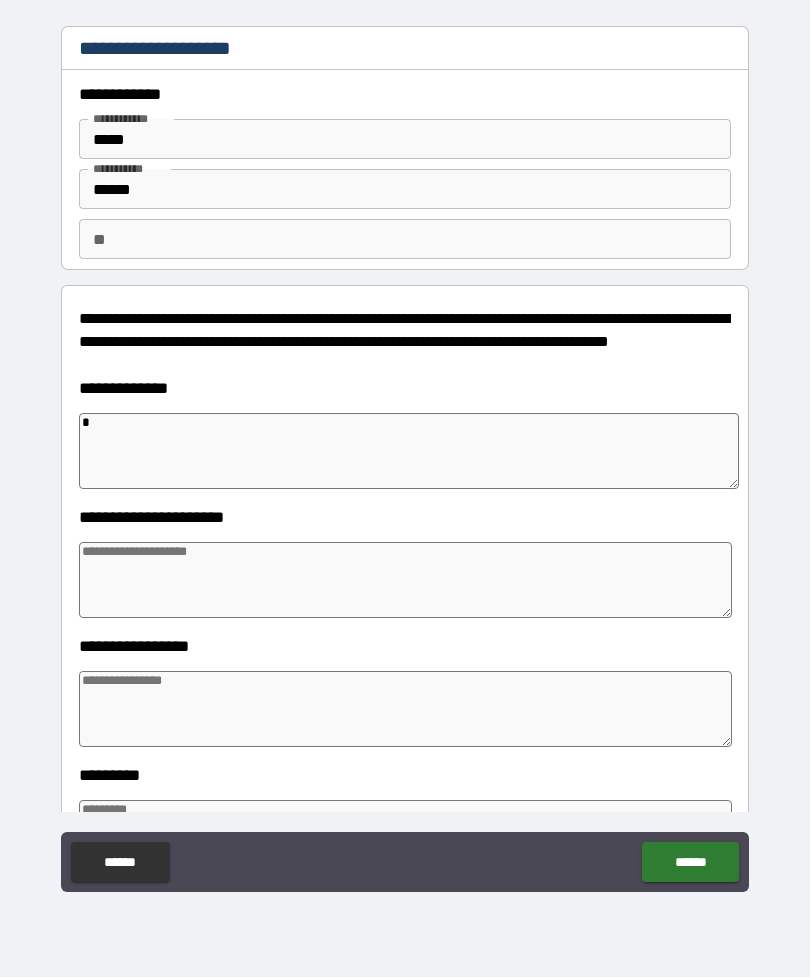 type on "**" 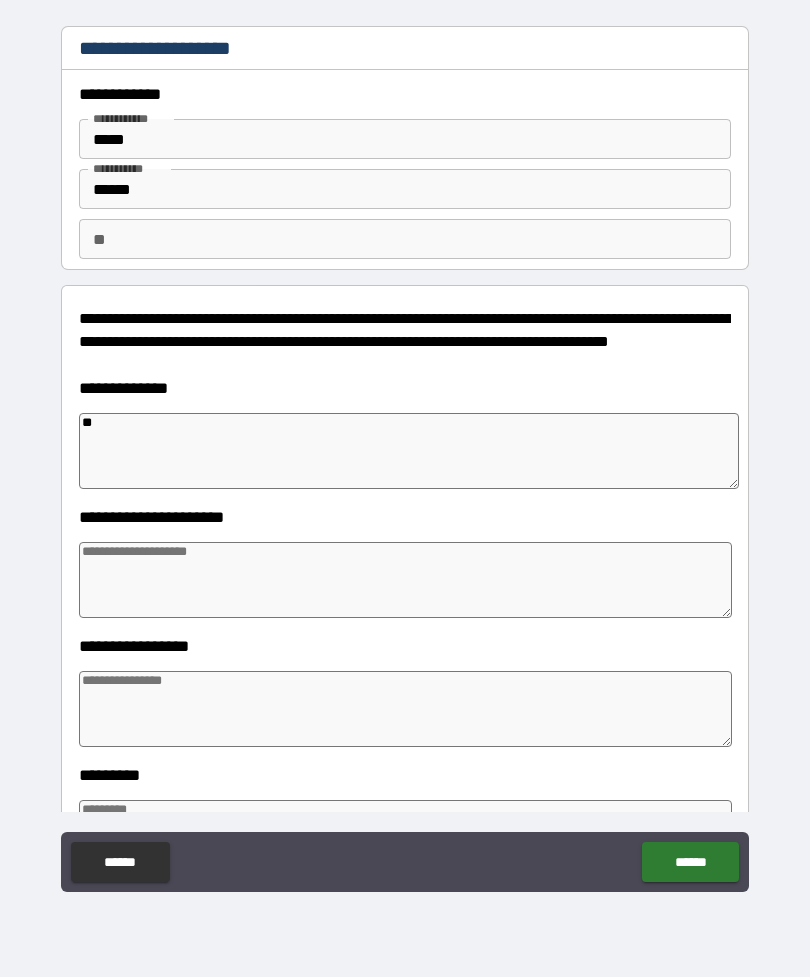 type on "*" 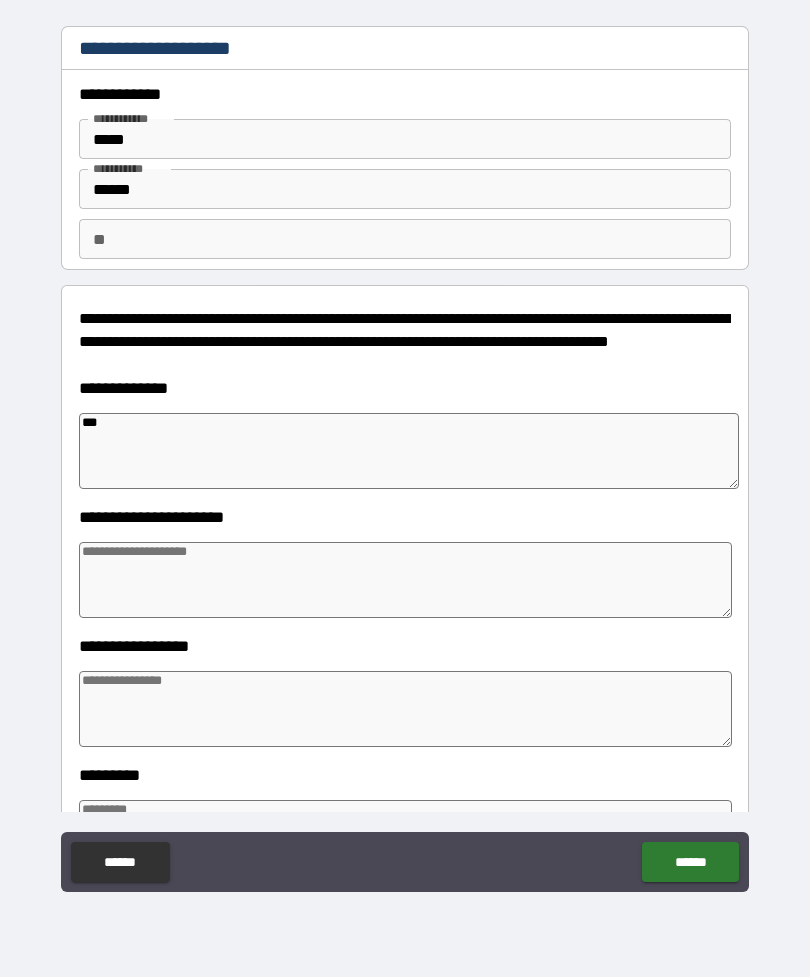 type on "*" 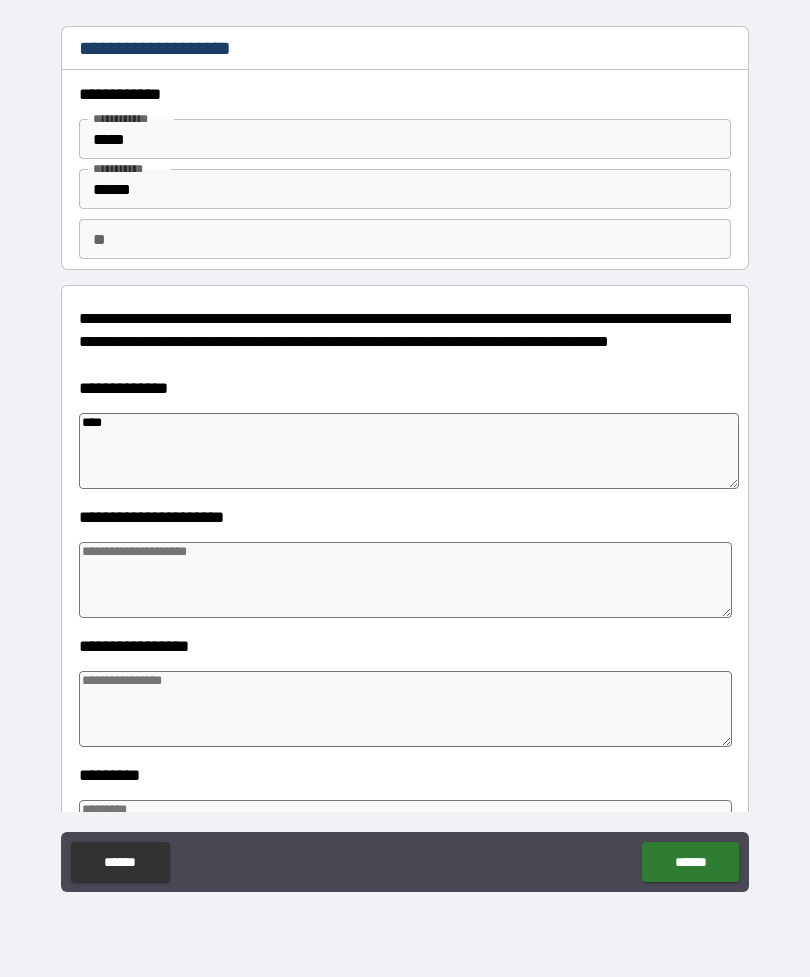 type on "*" 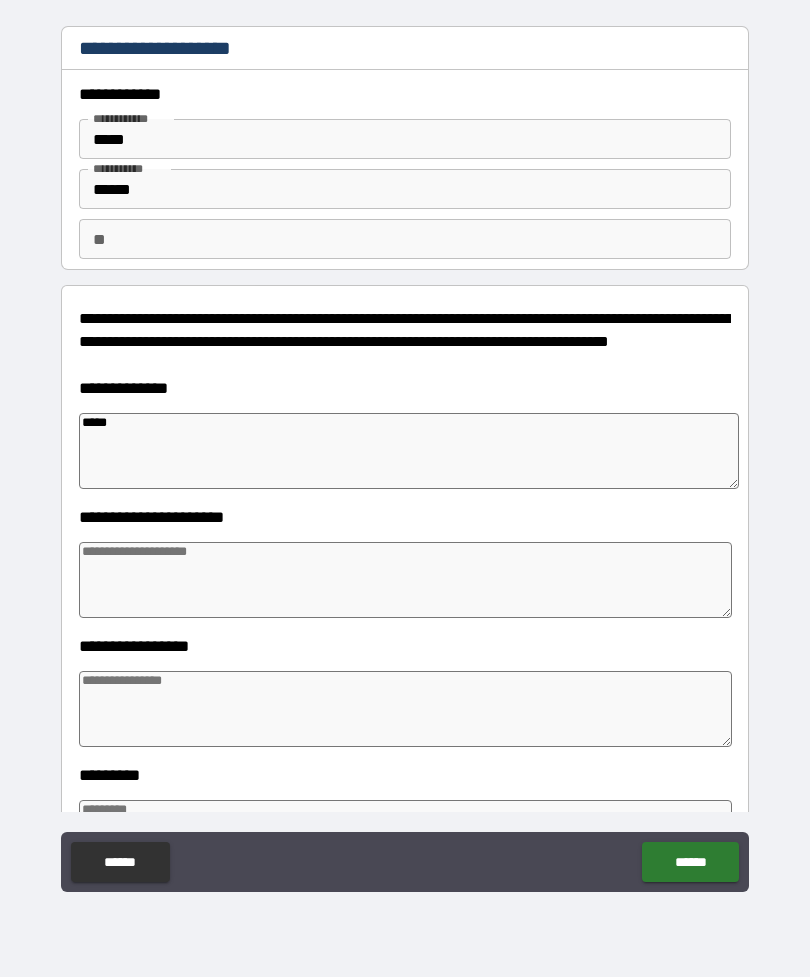 type on "*" 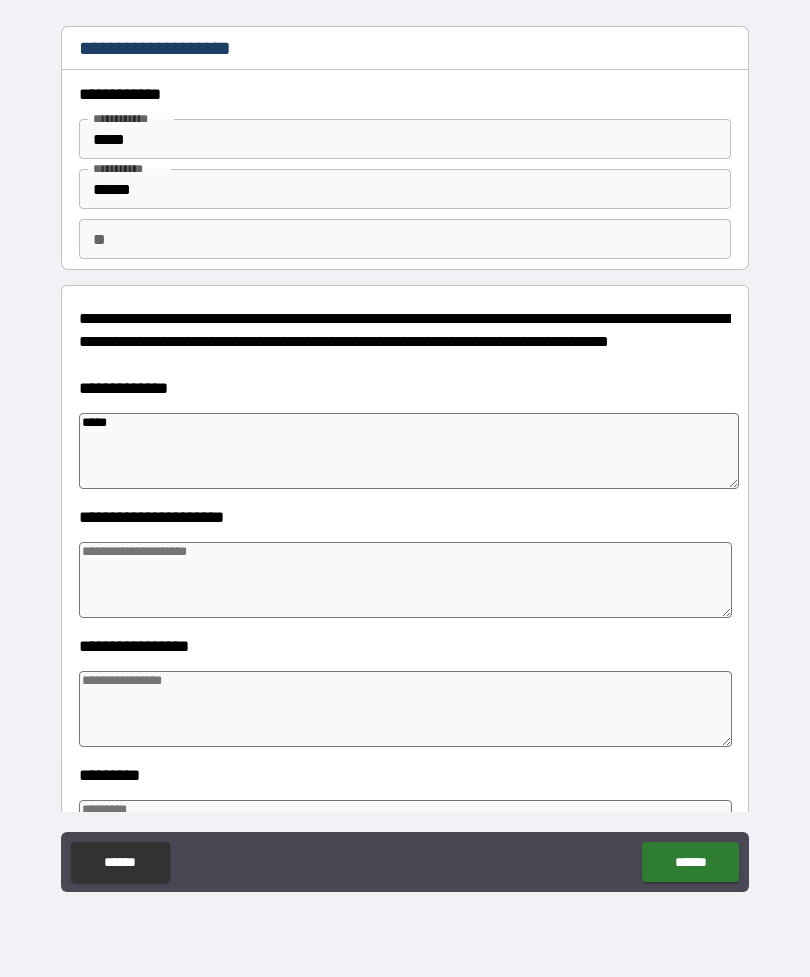 type on "******" 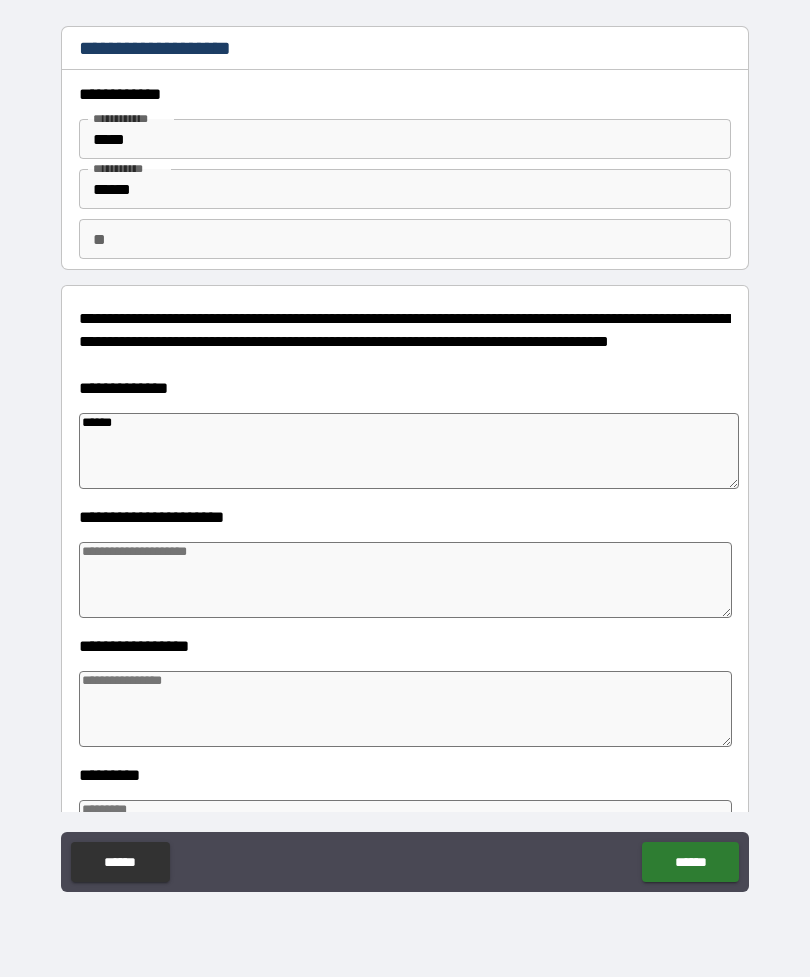 type on "*" 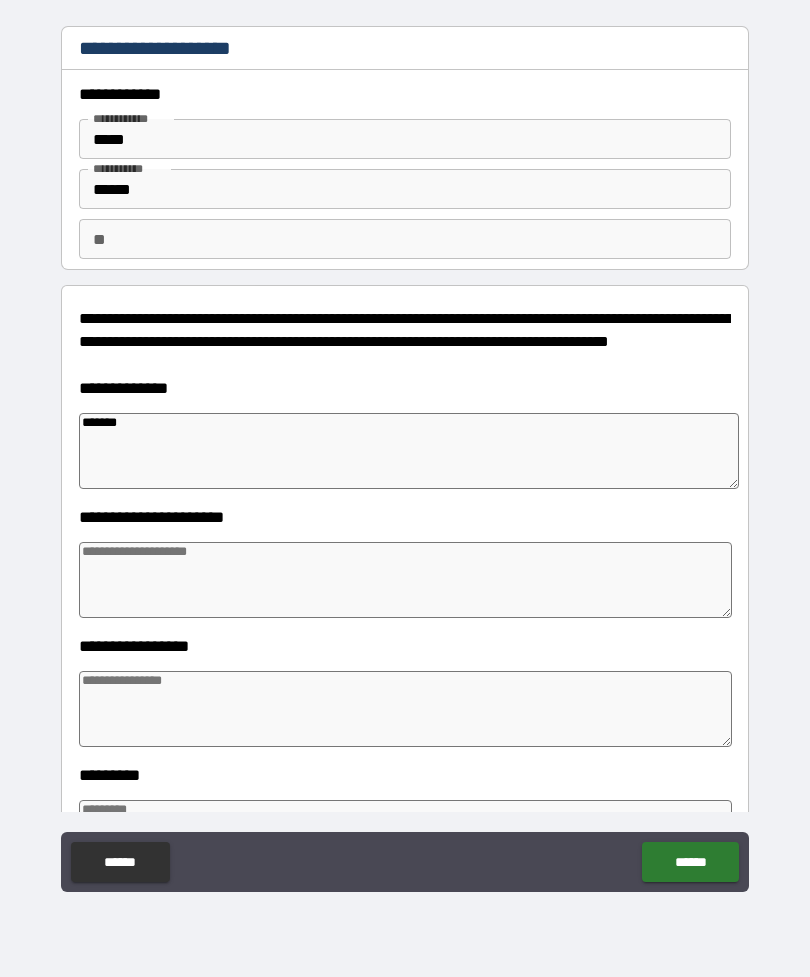 type on "*" 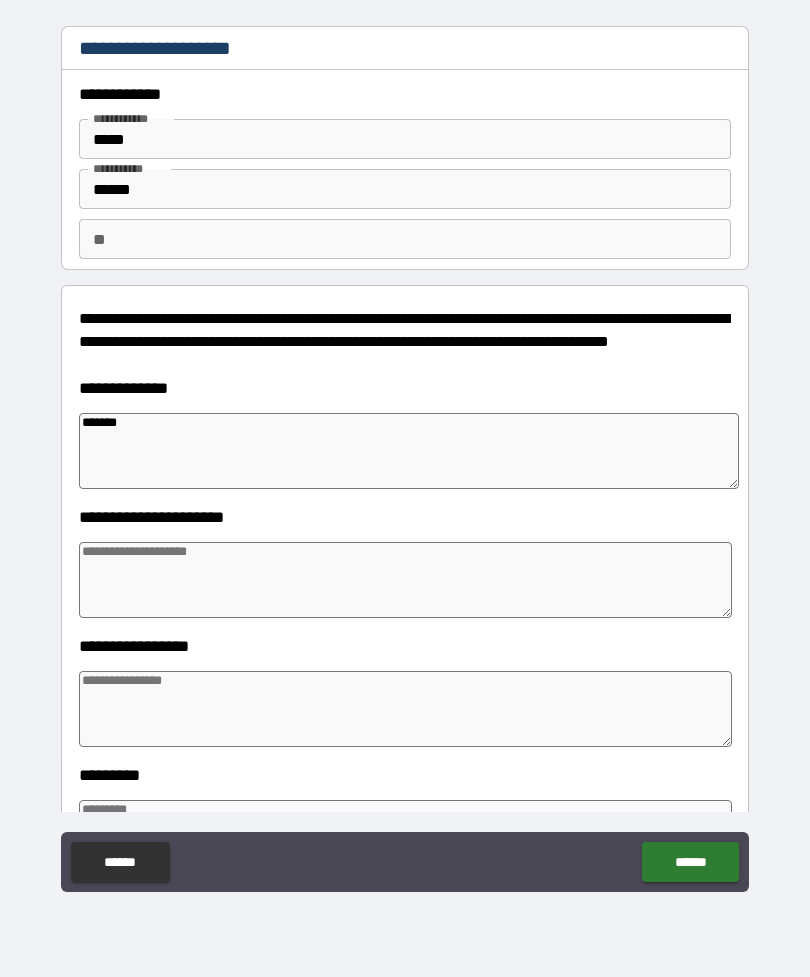 type on "********" 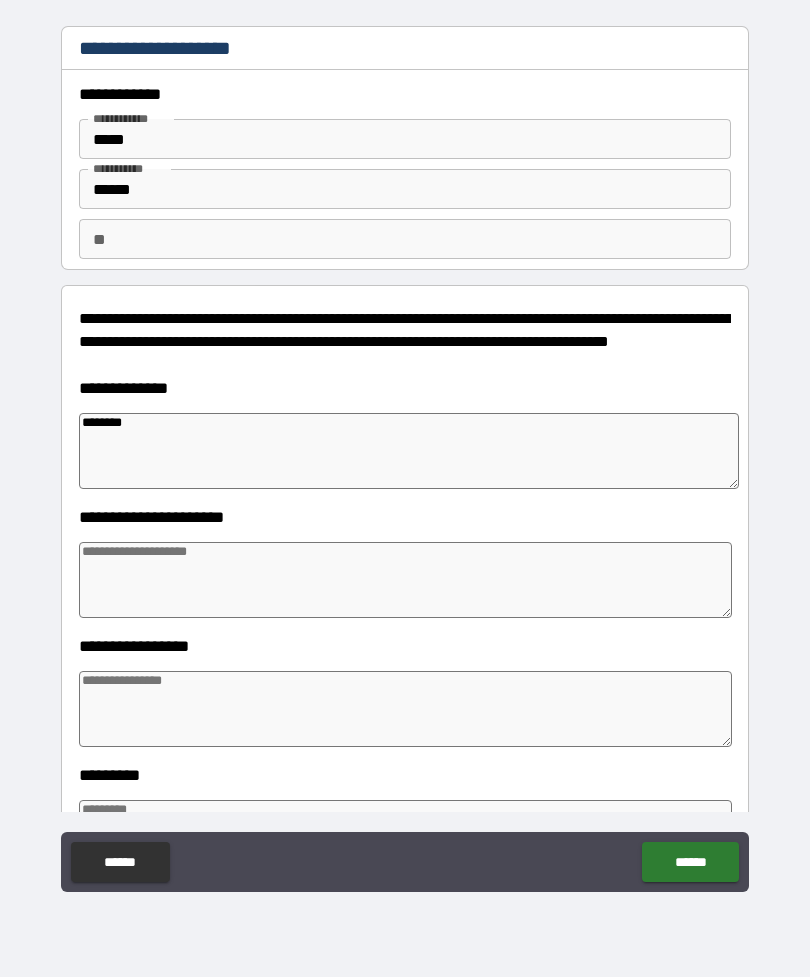 type on "*" 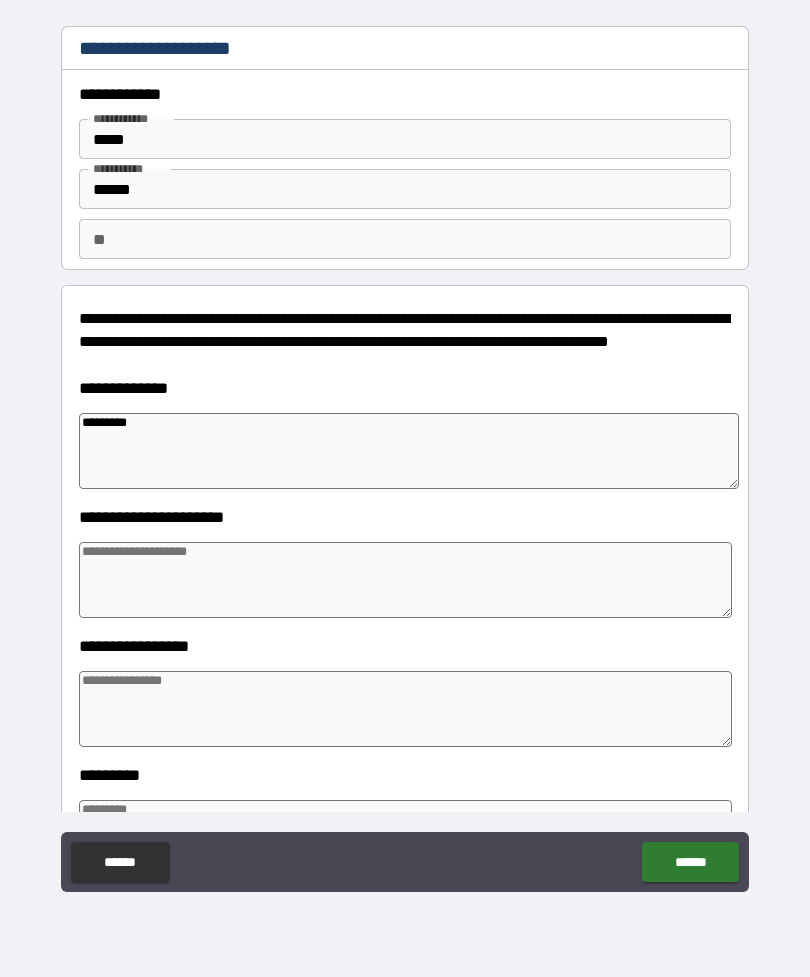 type on "*" 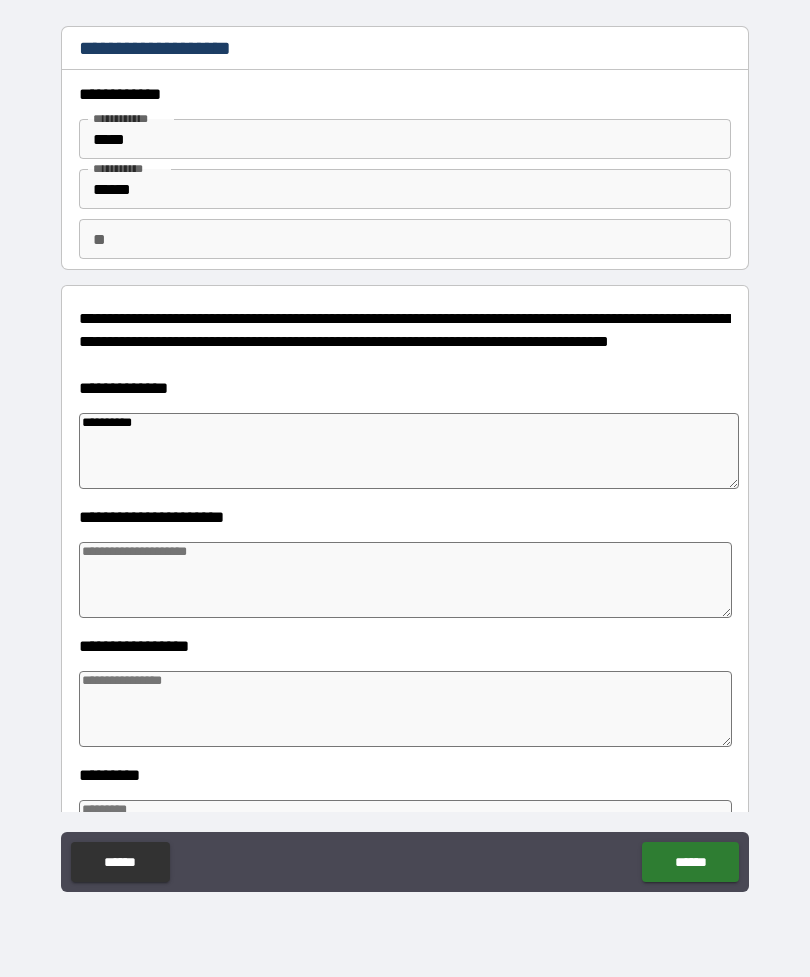 type on "*" 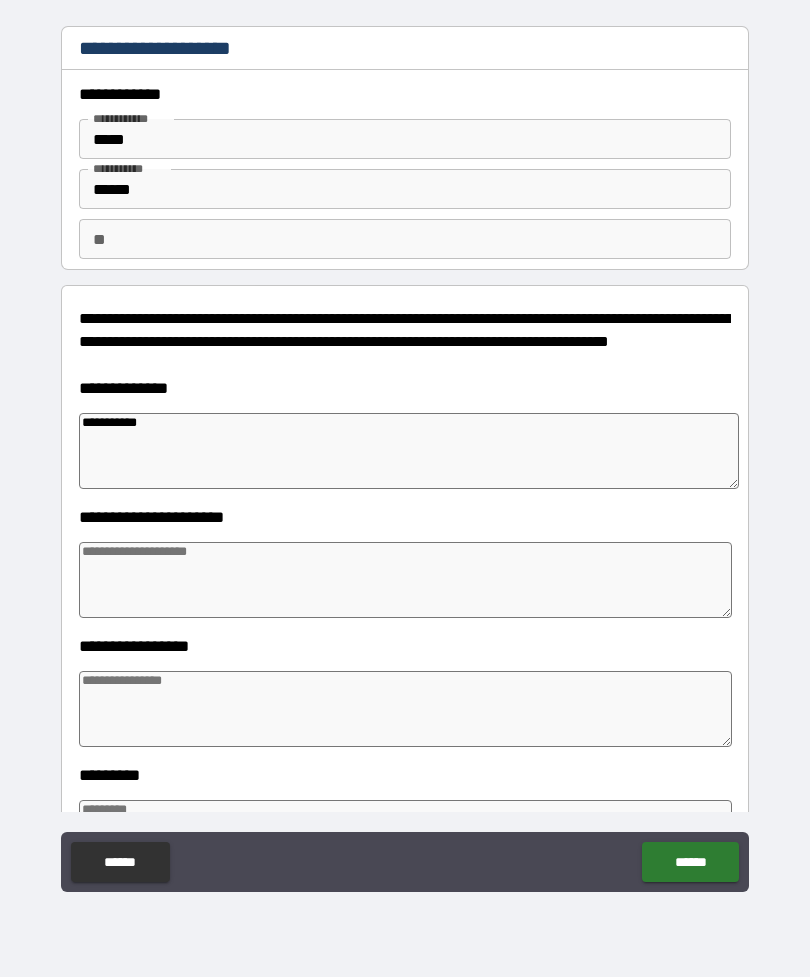 type on "*" 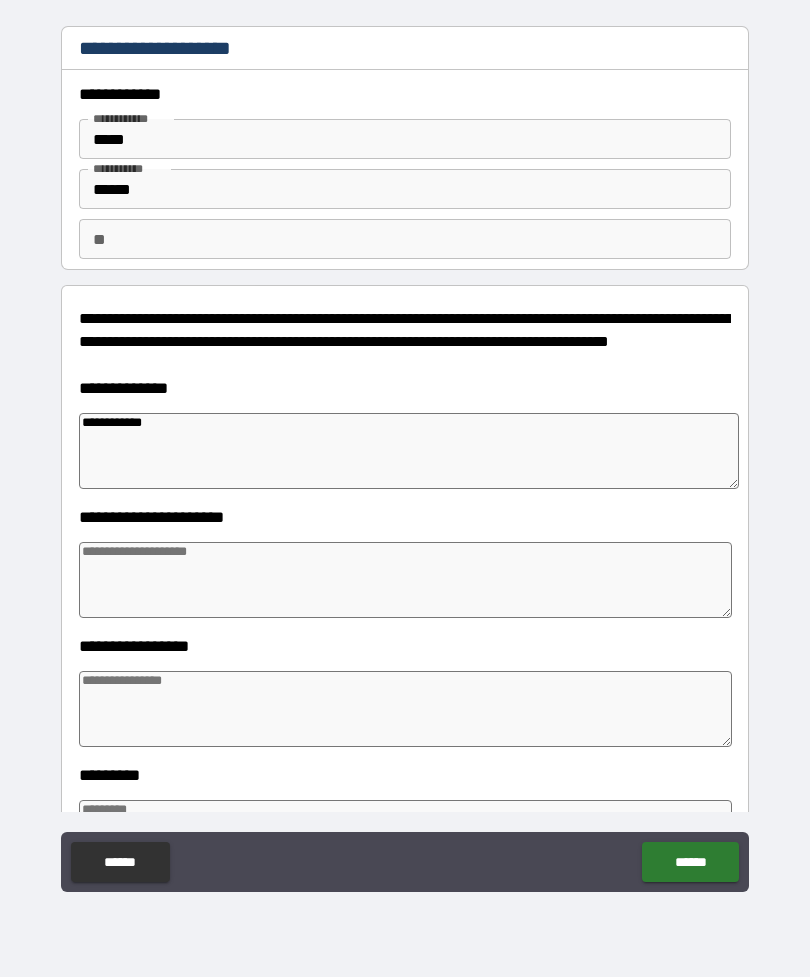 type on "*" 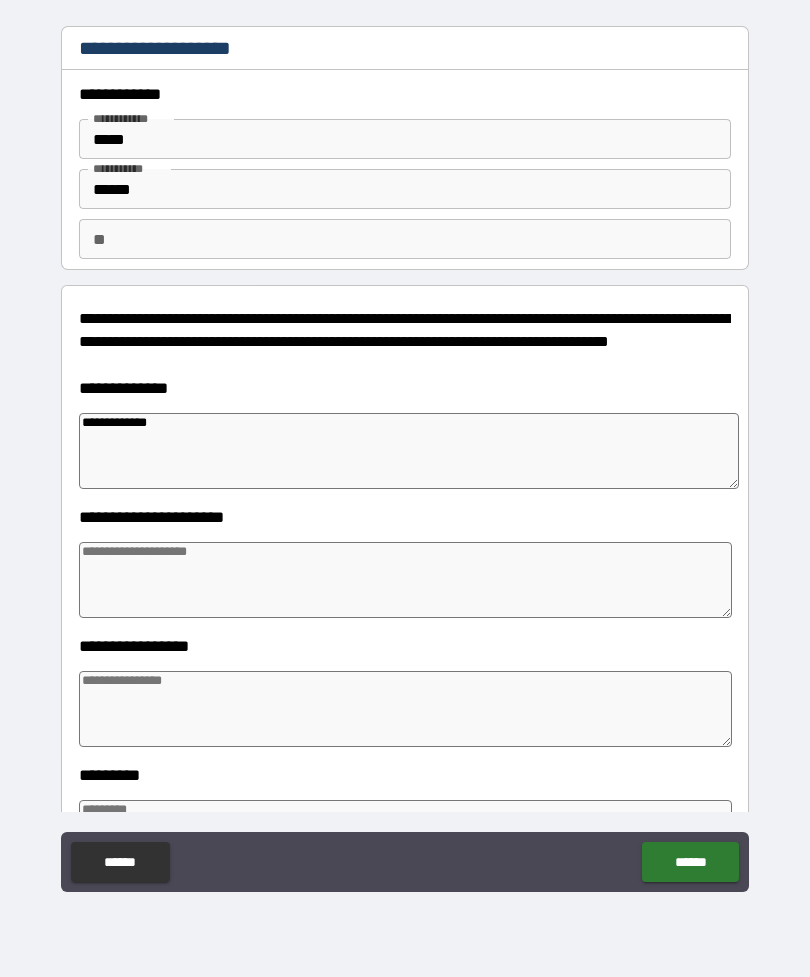 type on "*" 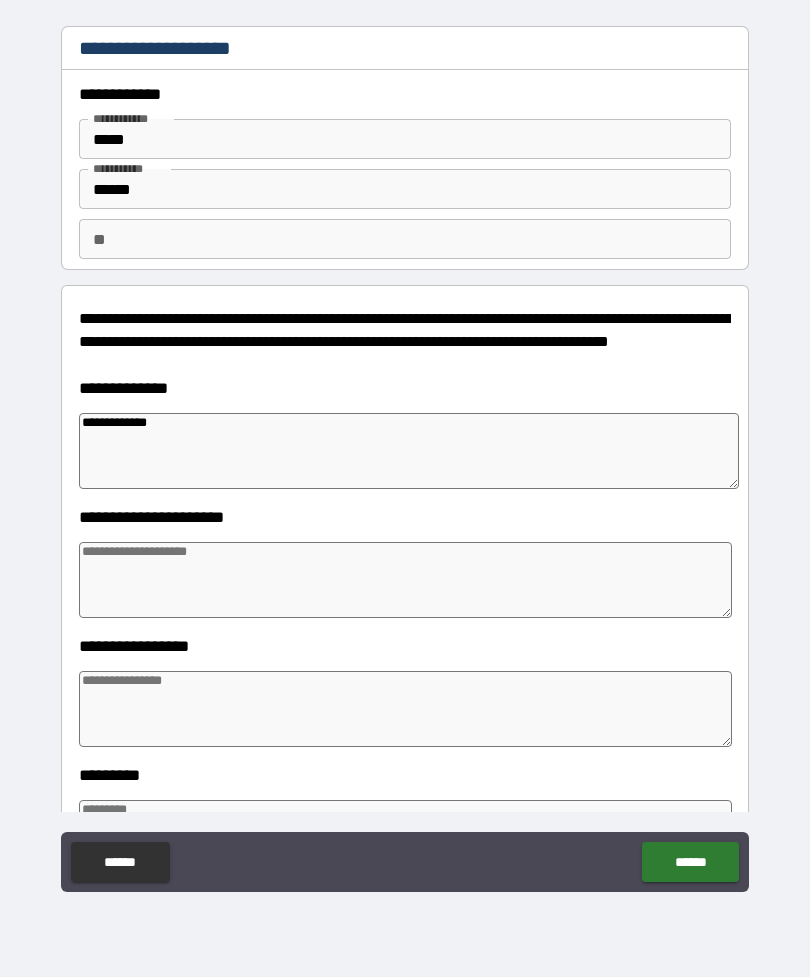 type on "**********" 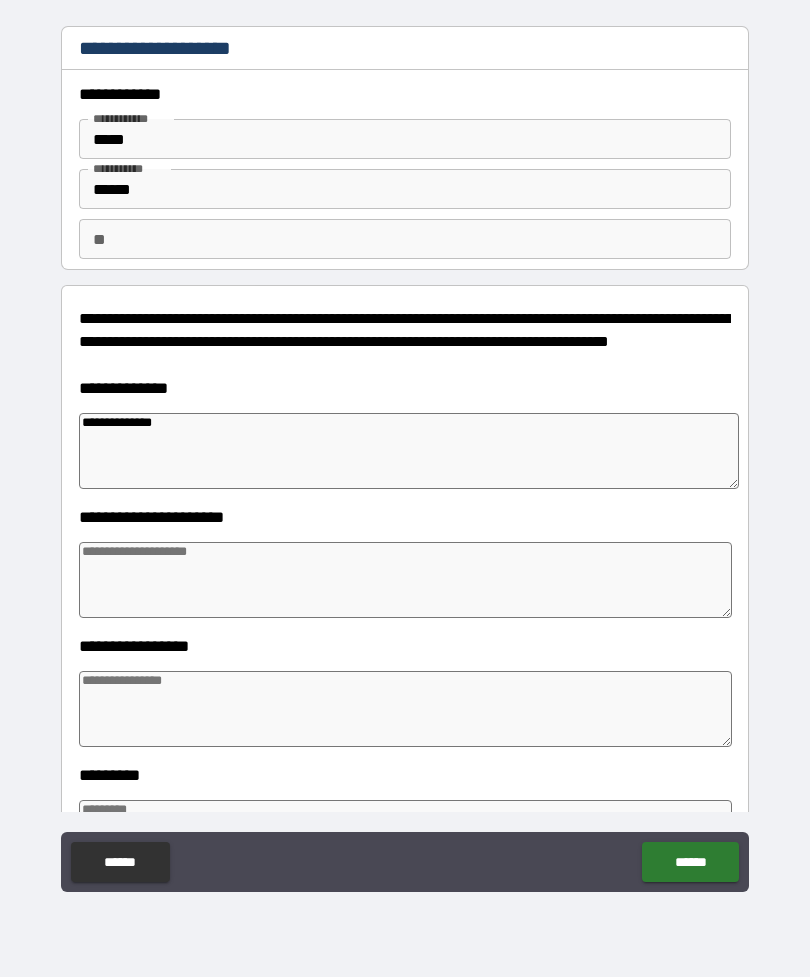 type on "*" 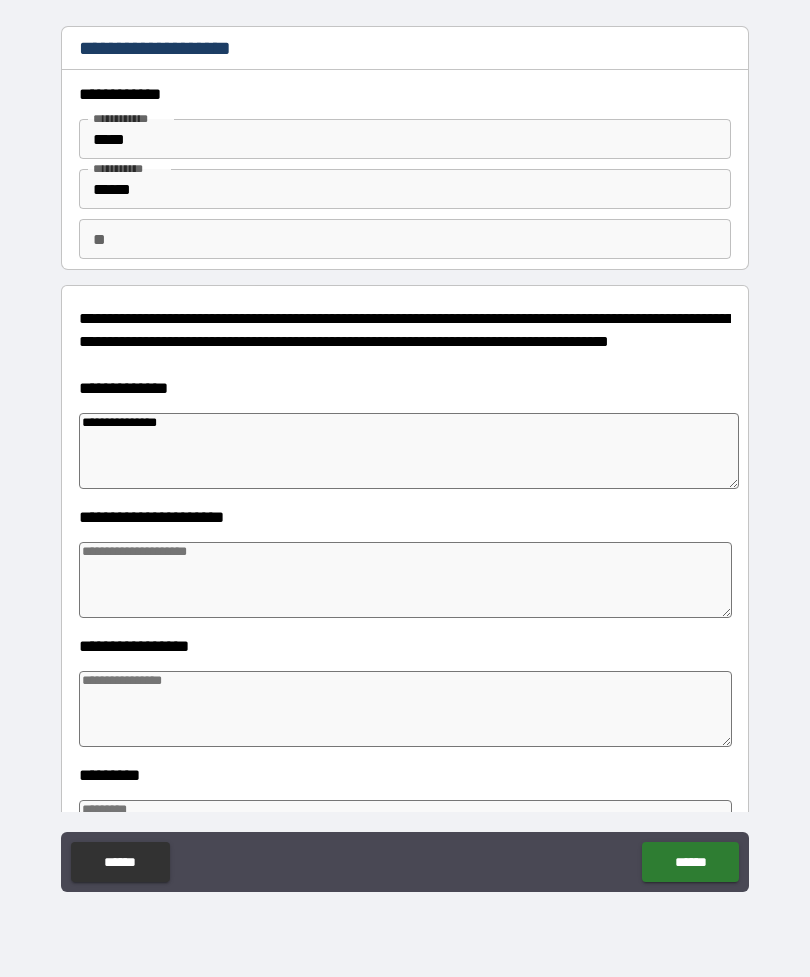 type on "*" 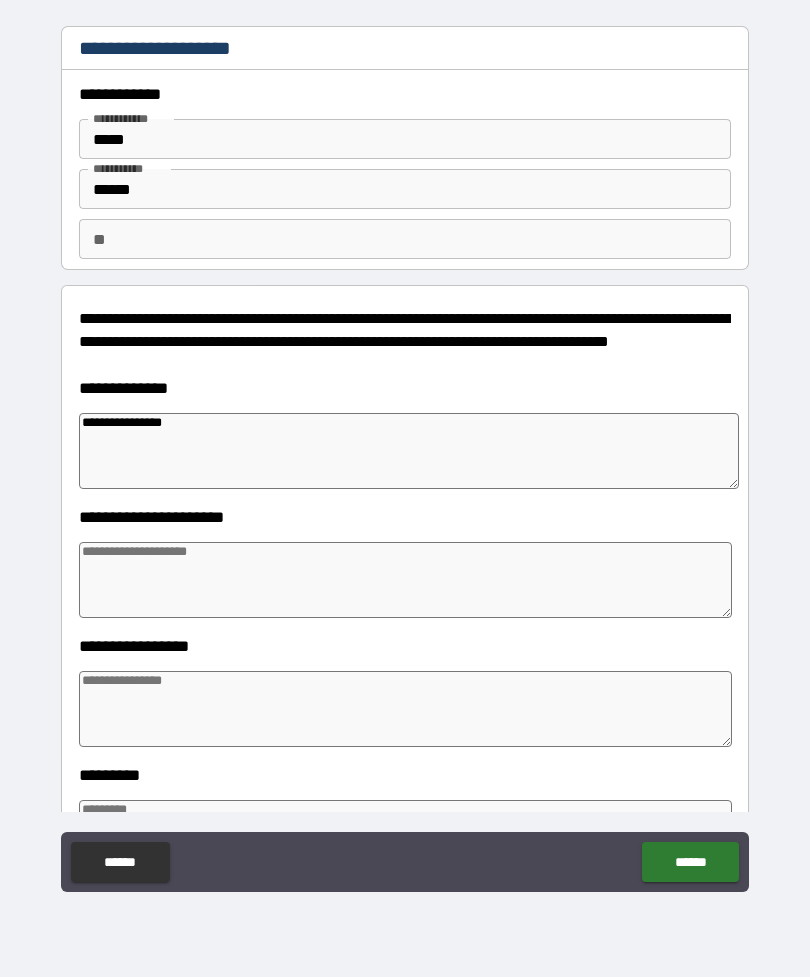 type on "*" 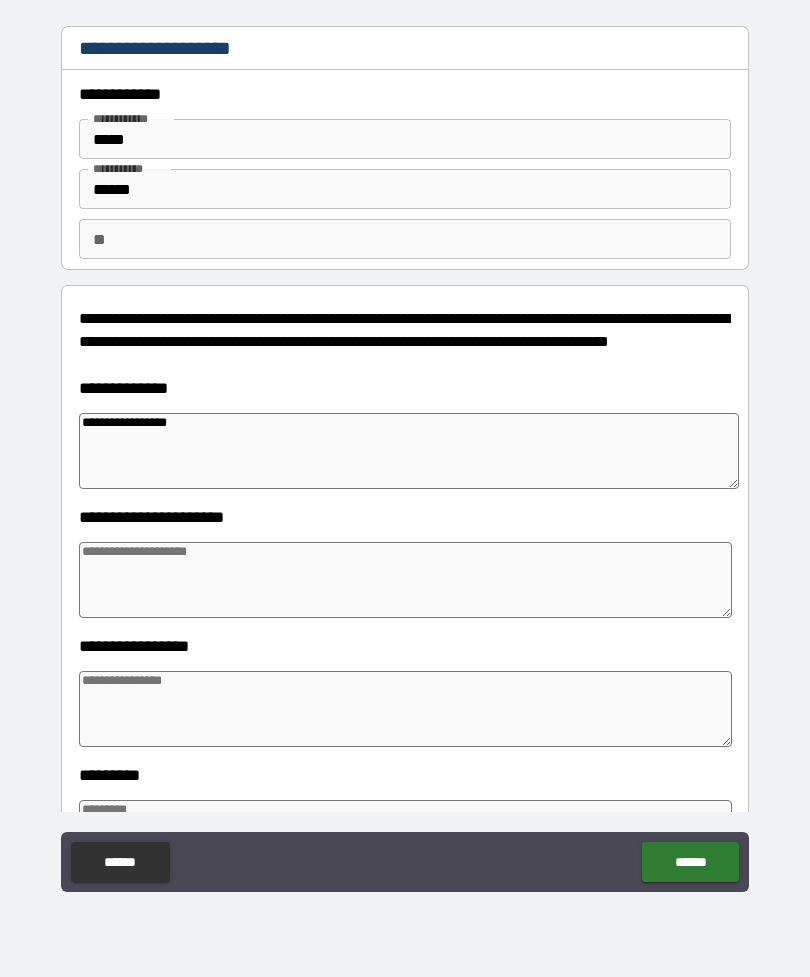 type on "*" 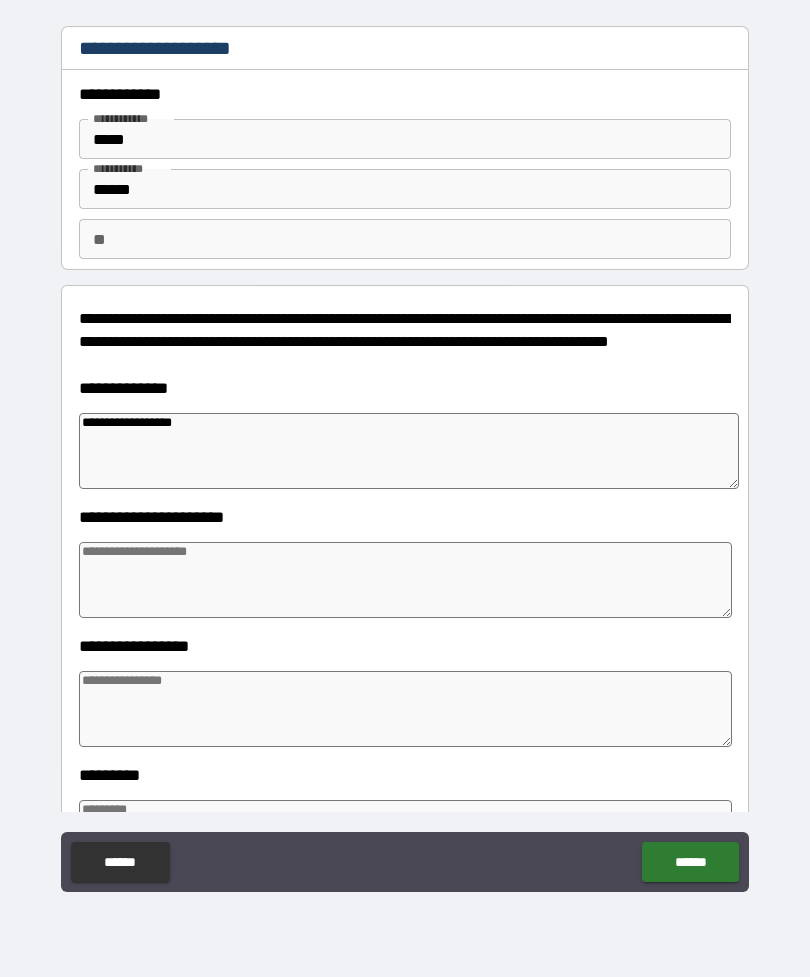type on "*" 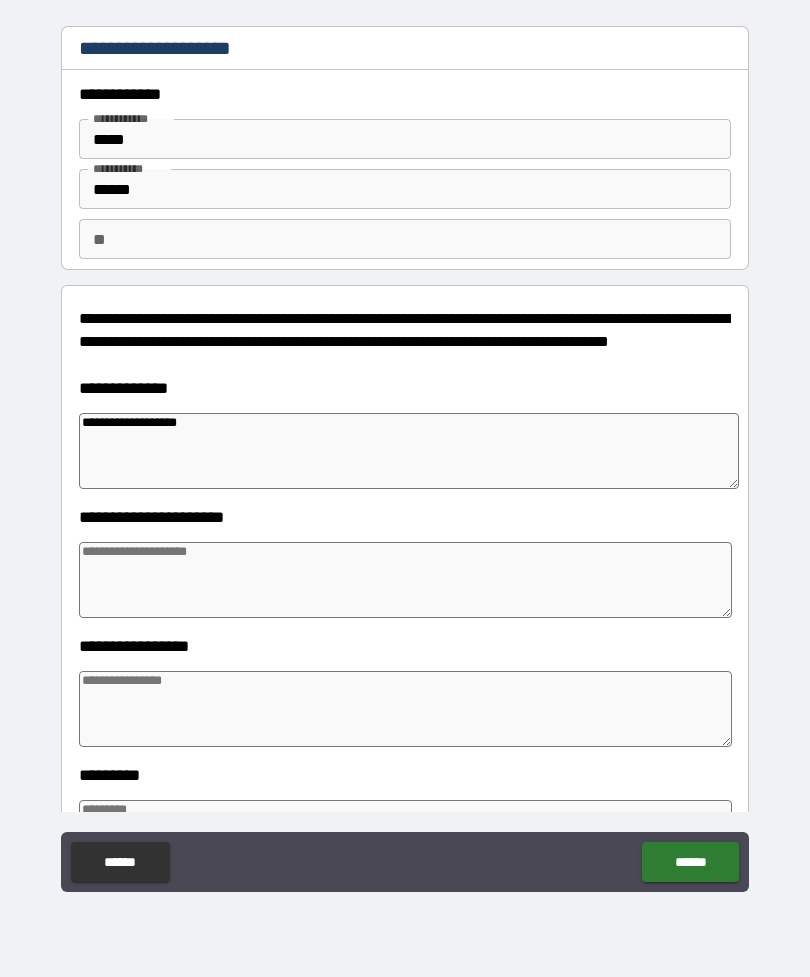 type on "*" 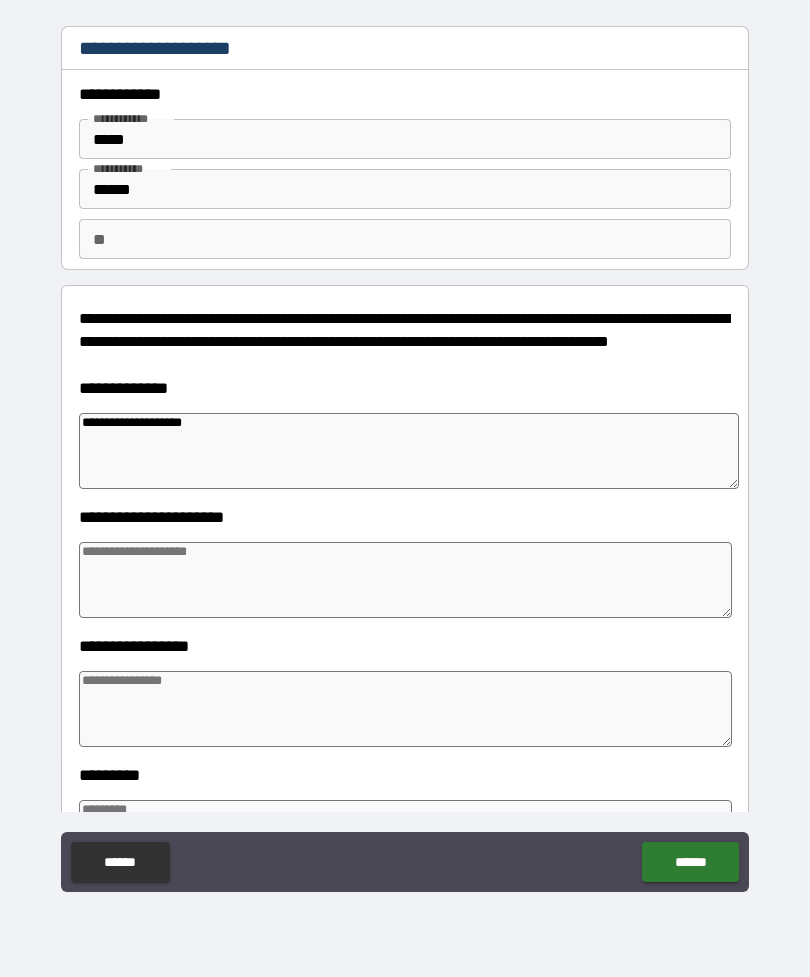 type on "*" 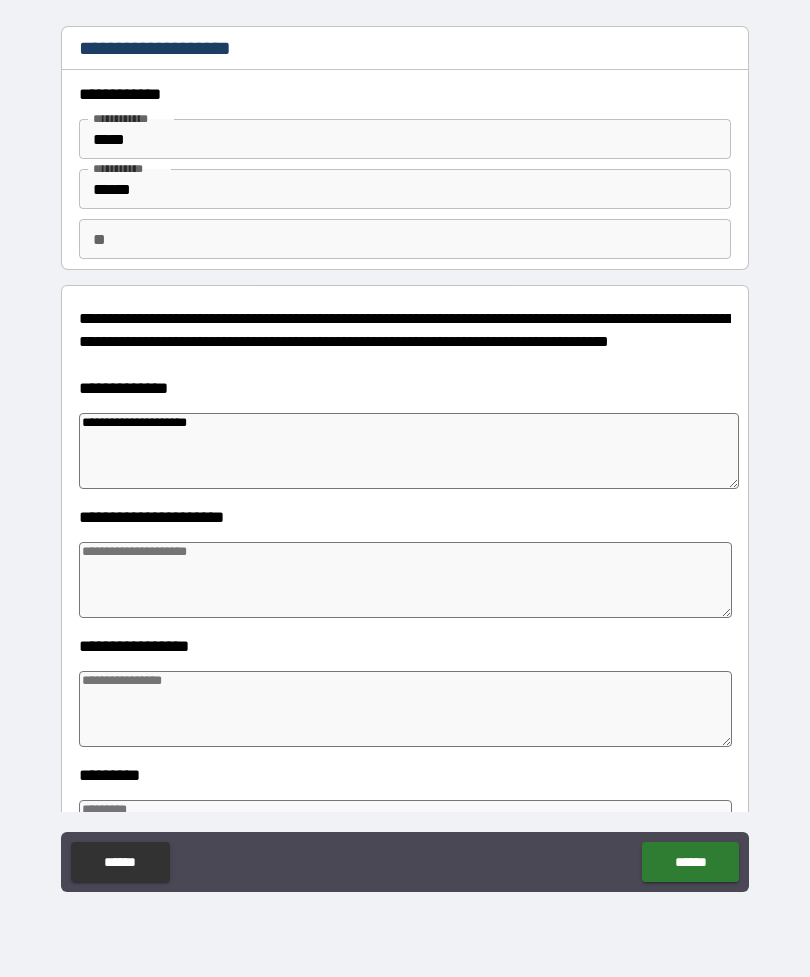 type on "*" 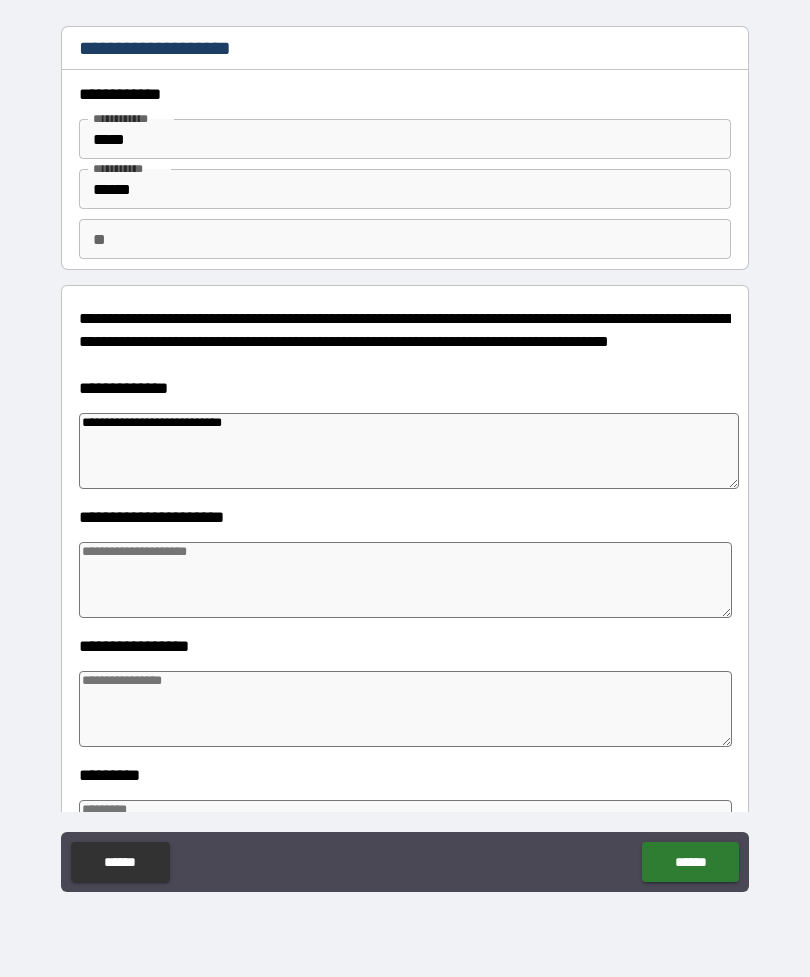 click at bounding box center (405, 580) 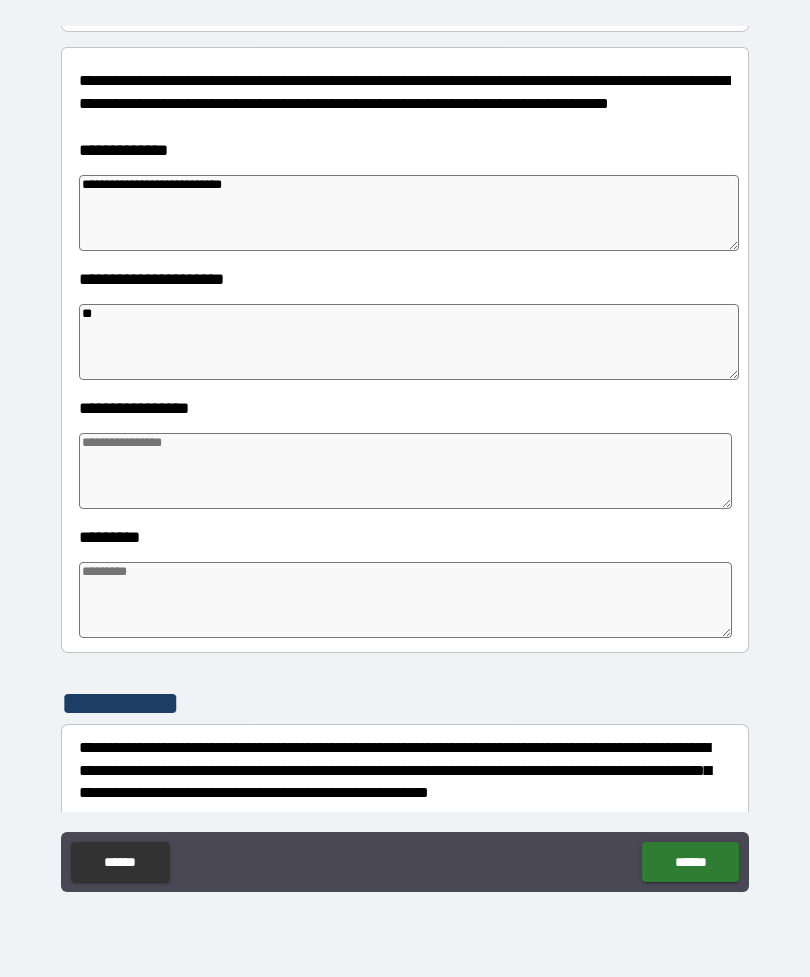 scroll, scrollTop: 255, scrollLeft: 0, axis: vertical 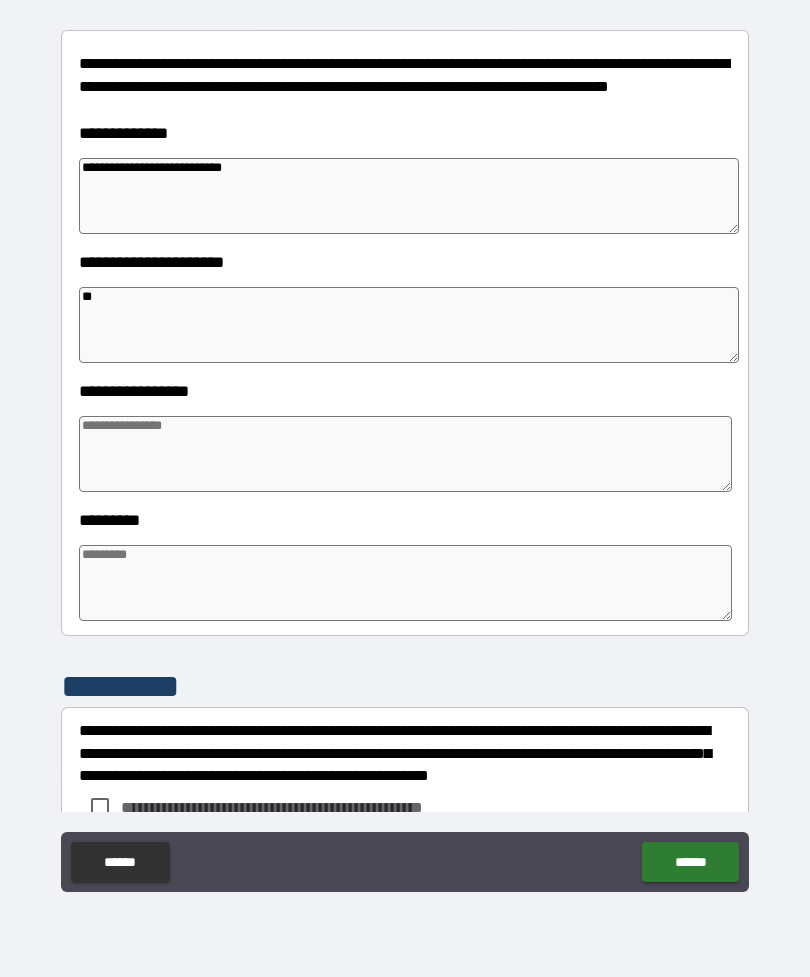 click at bounding box center (405, 454) 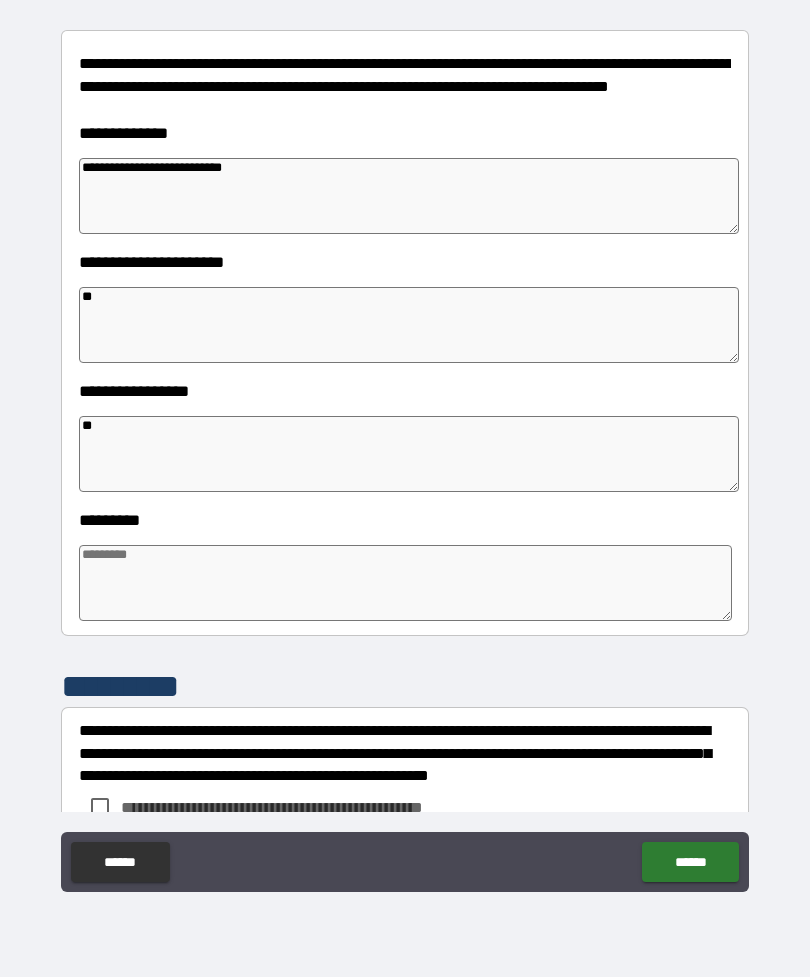 click at bounding box center (405, 583) 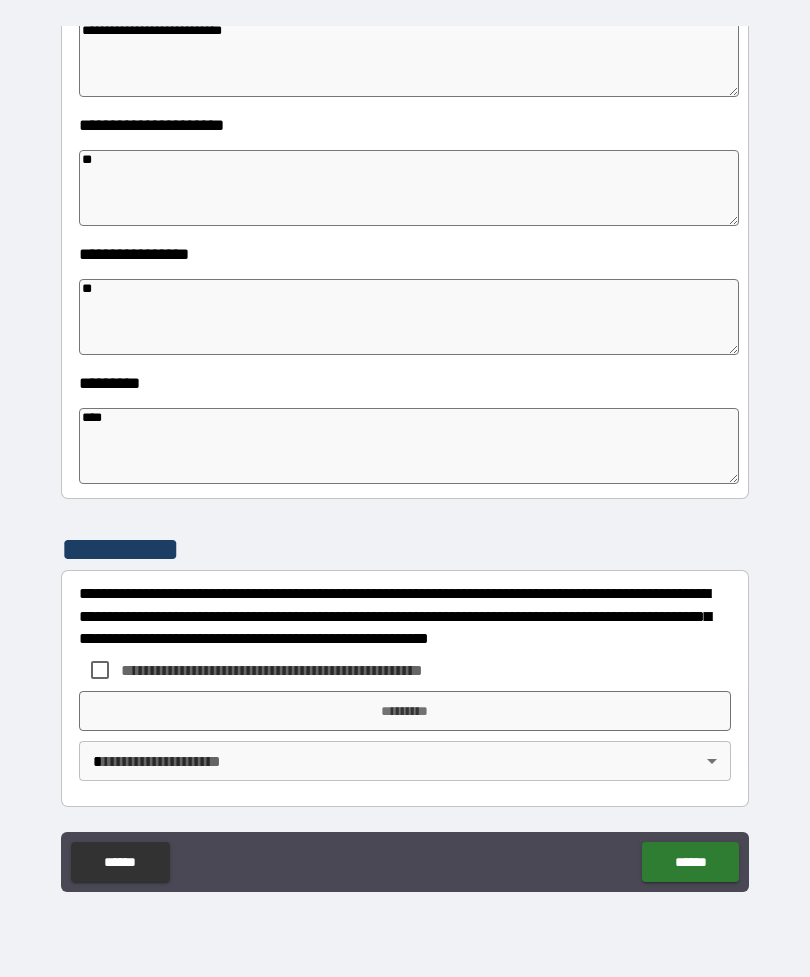scroll, scrollTop: 392, scrollLeft: 0, axis: vertical 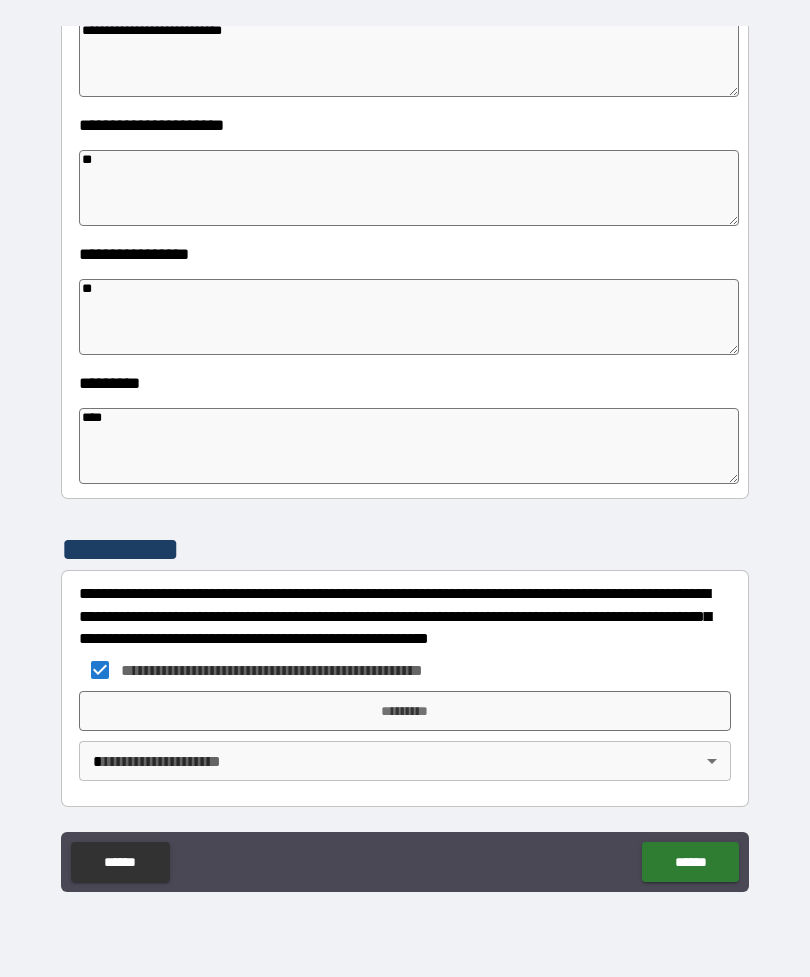 click on "*********" at bounding box center [405, 711] 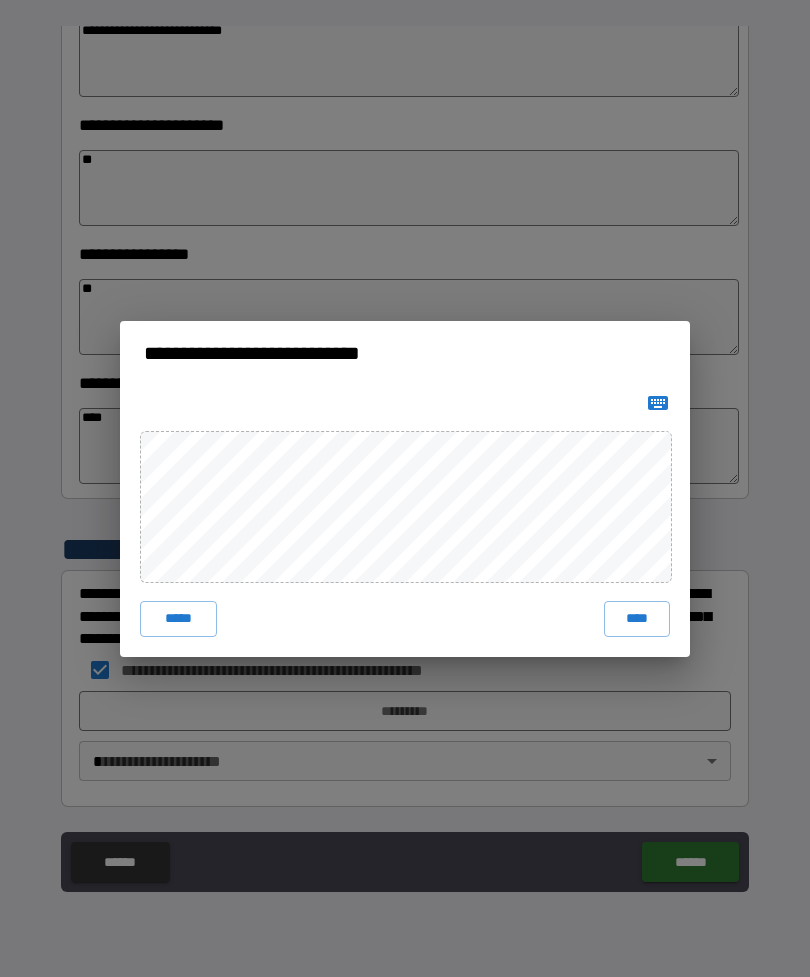 click on "****" at bounding box center (637, 619) 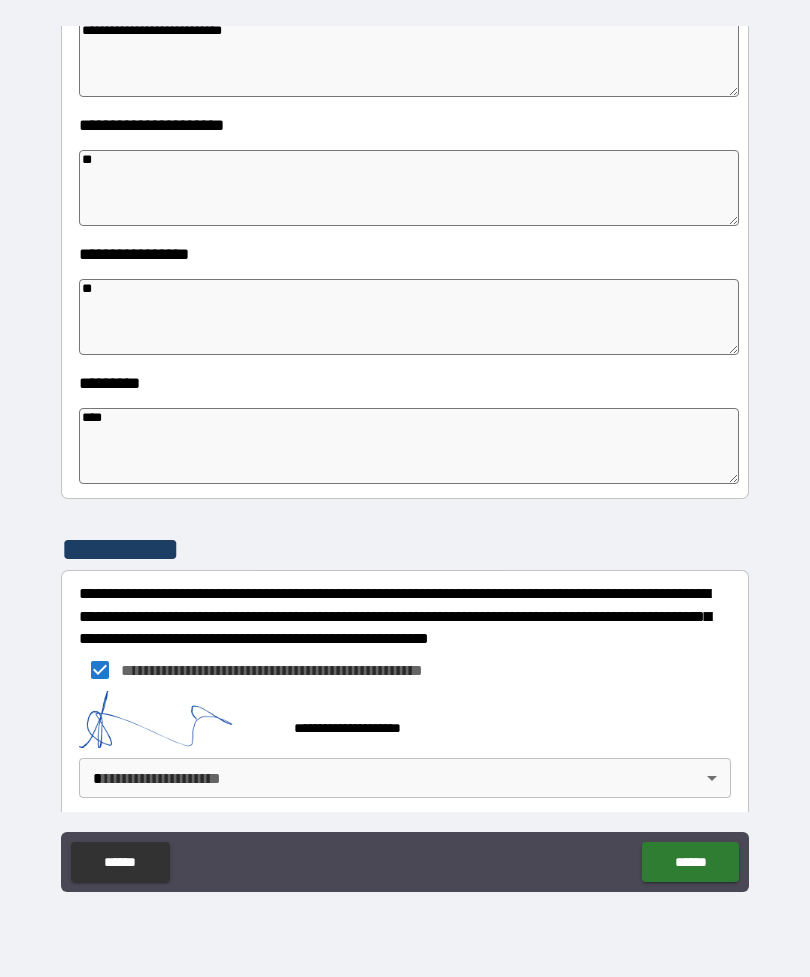 scroll, scrollTop: 382, scrollLeft: 0, axis: vertical 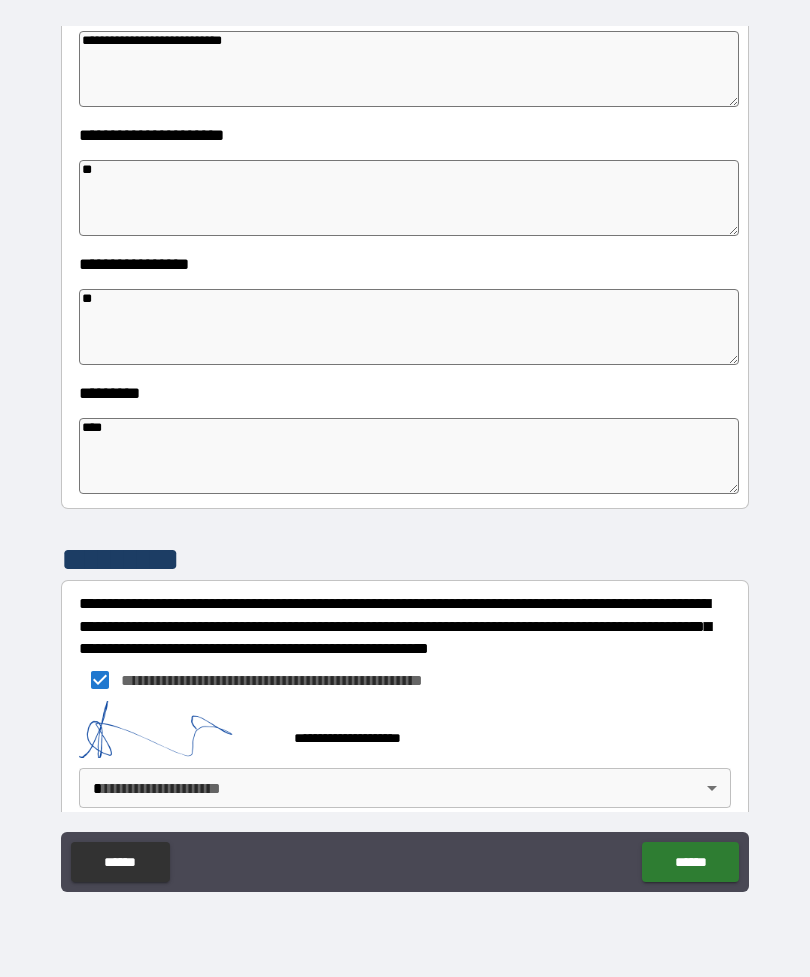 click on "**********" at bounding box center [405, 456] 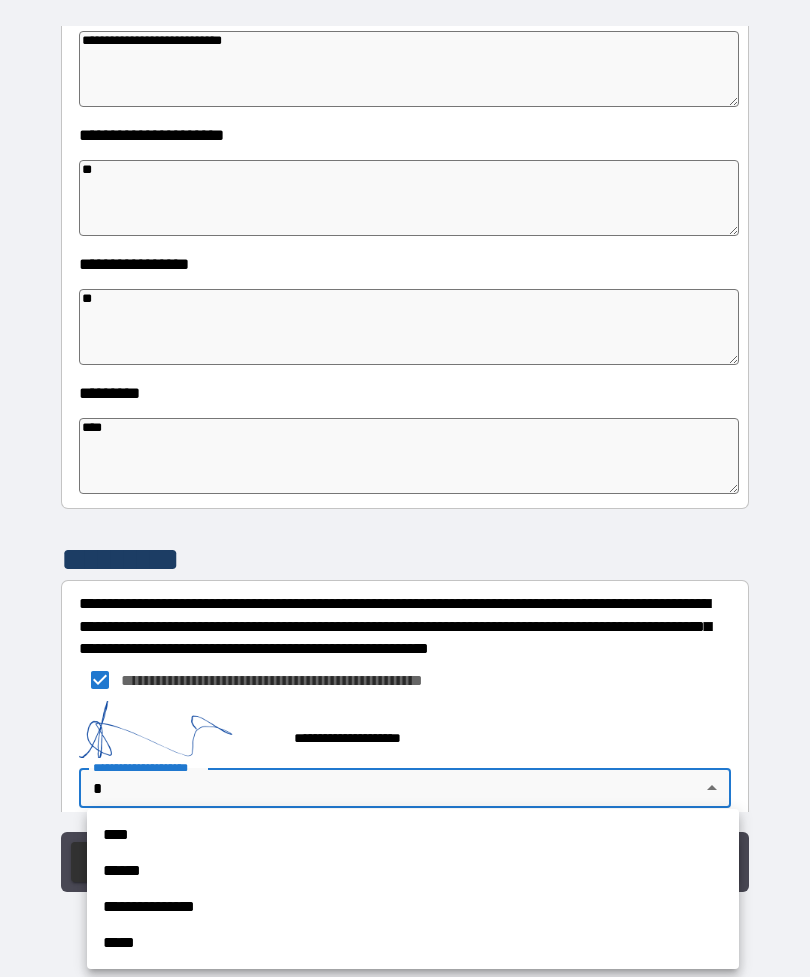 click on "****" at bounding box center (413, 835) 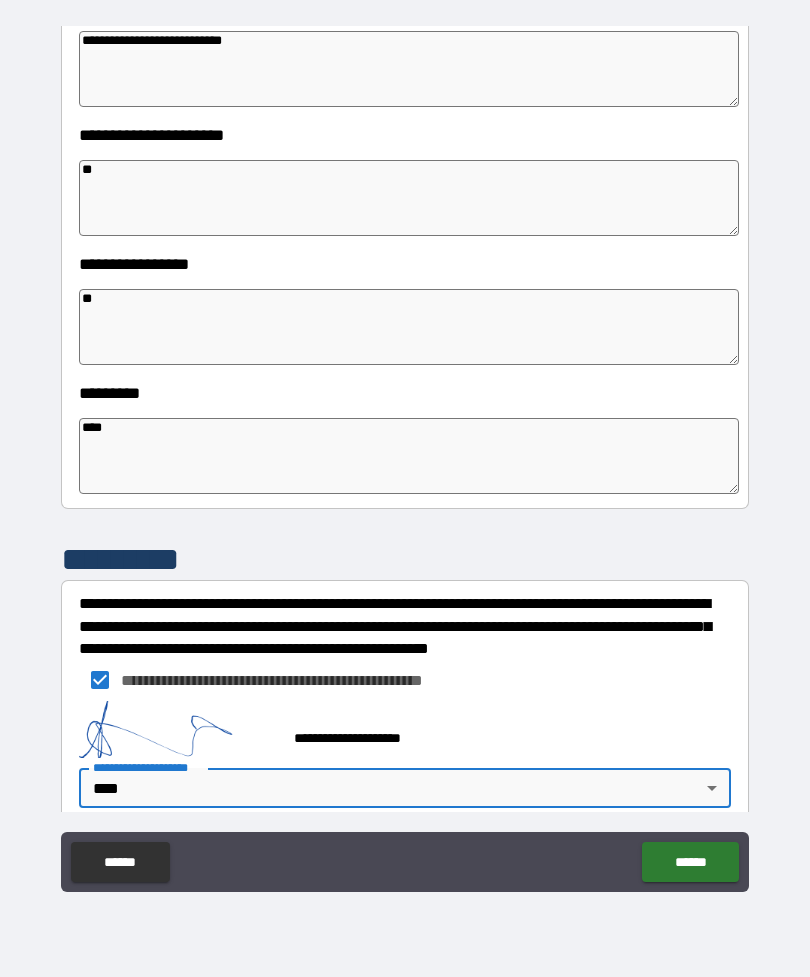 click on "******" at bounding box center (690, 862) 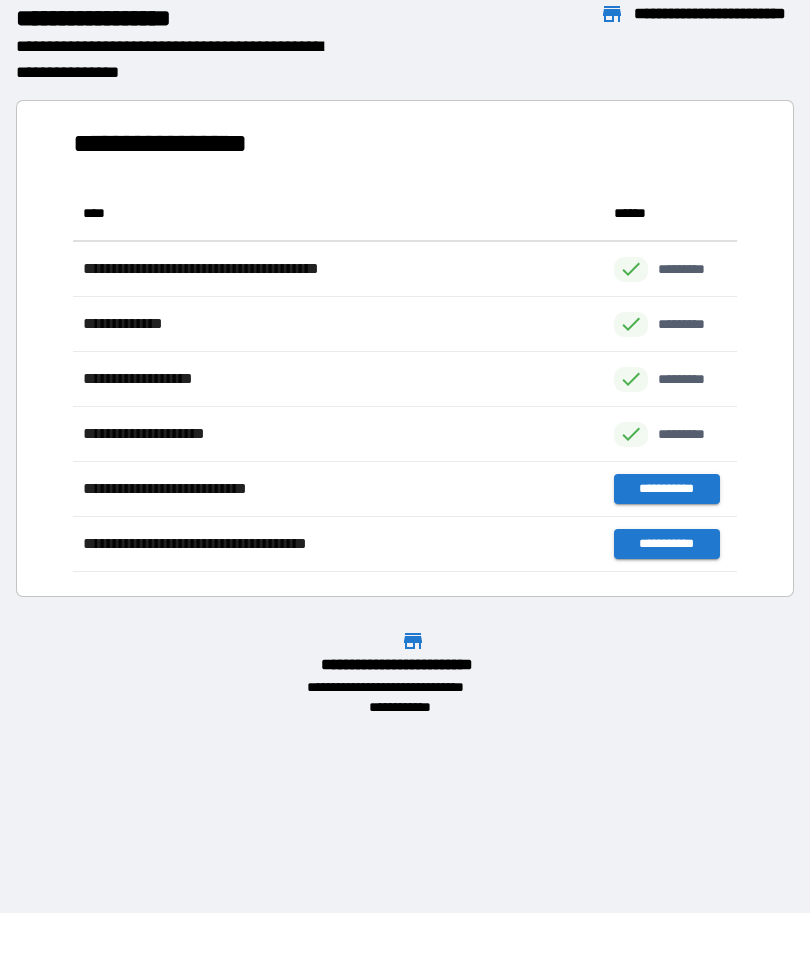 scroll, scrollTop: 1, scrollLeft: 1, axis: both 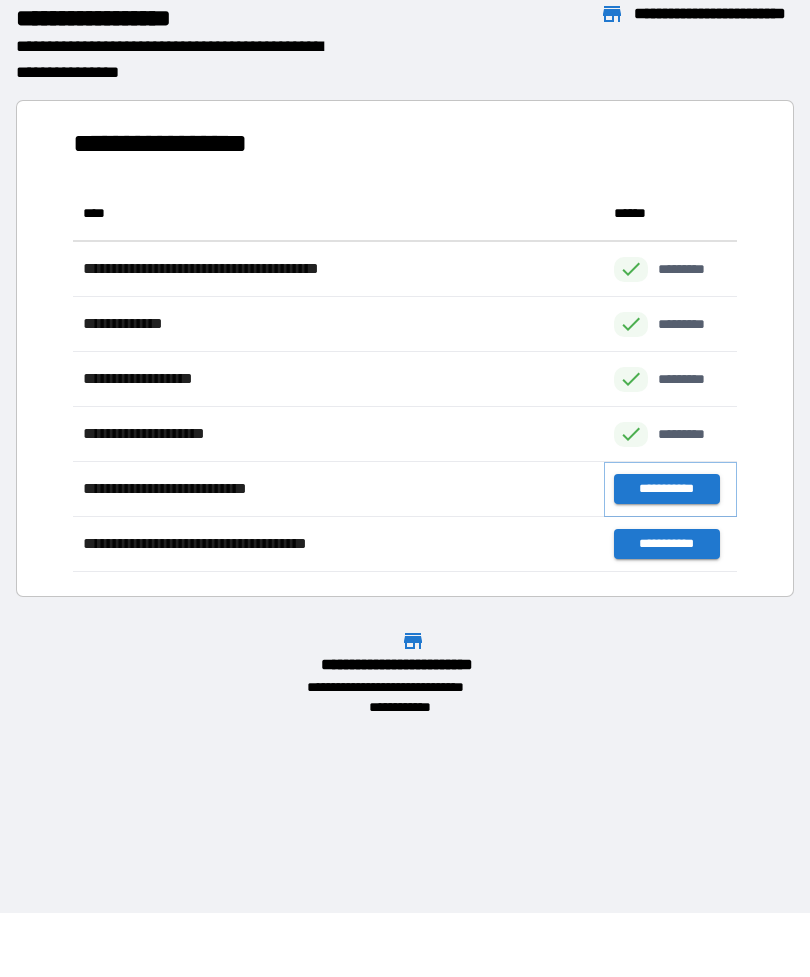 click on "**********" at bounding box center [666, 489] 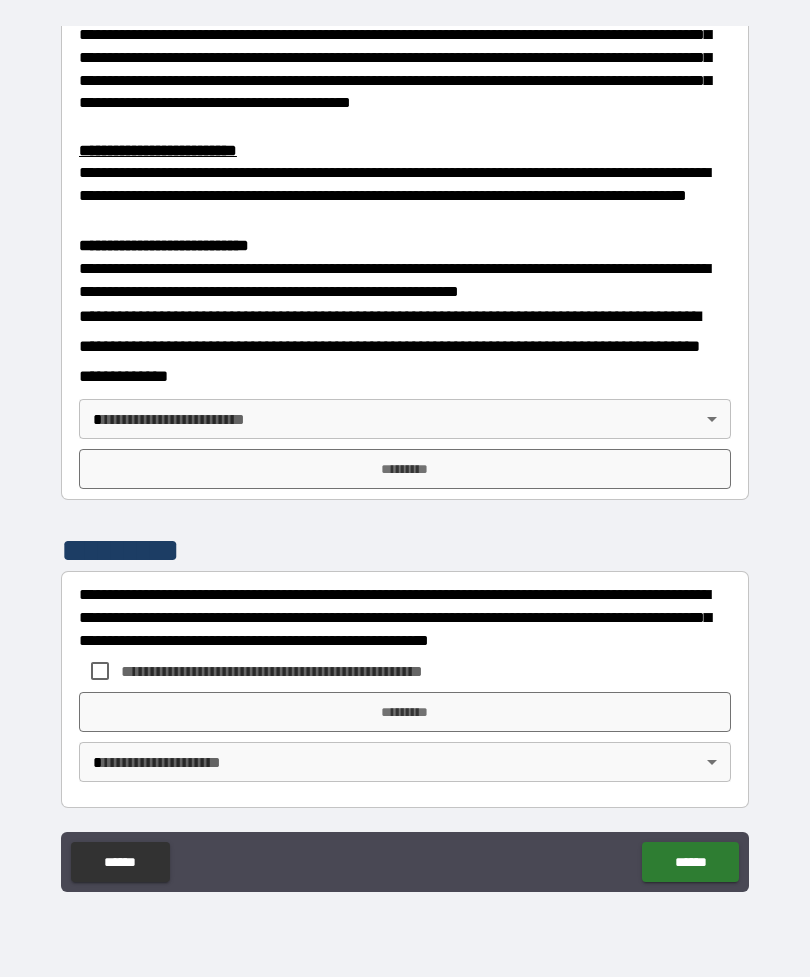 scroll, scrollTop: 594, scrollLeft: 0, axis: vertical 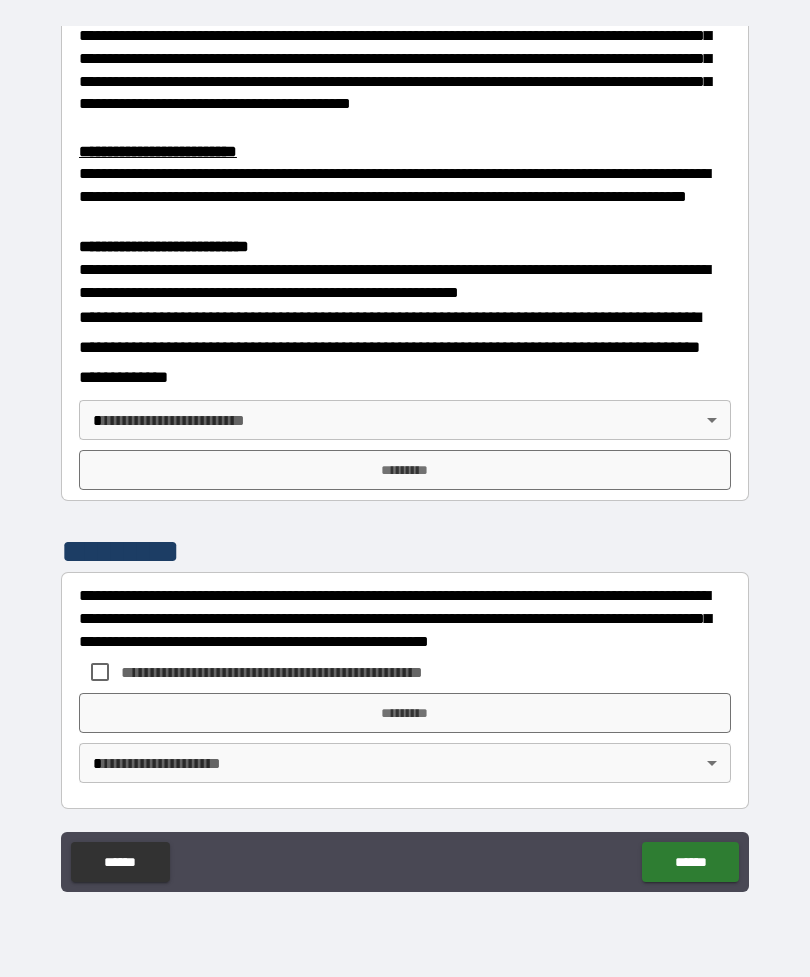 click on "**********" at bounding box center (405, 456) 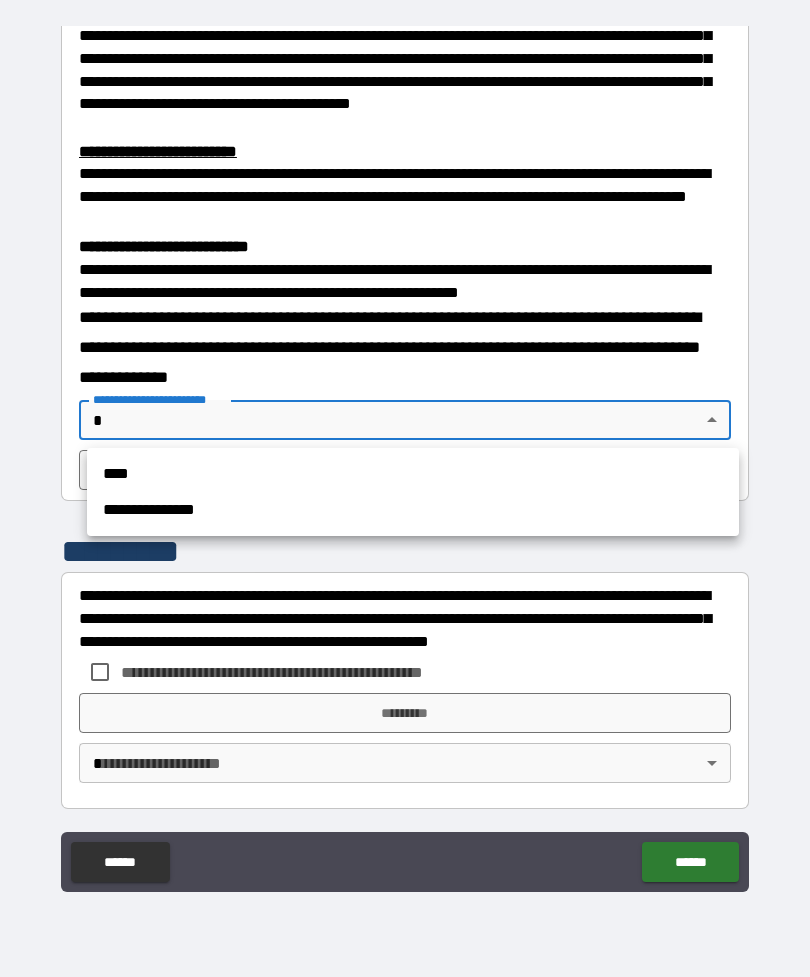 click on "****" at bounding box center (413, 474) 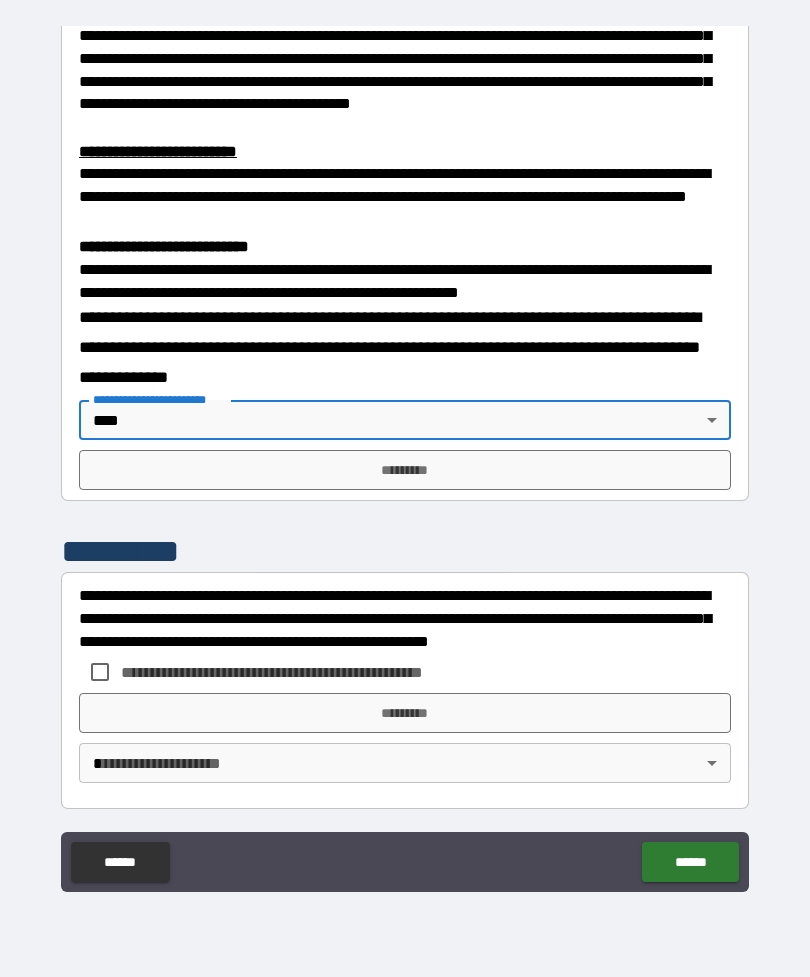 click on "*********" at bounding box center (405, 470) 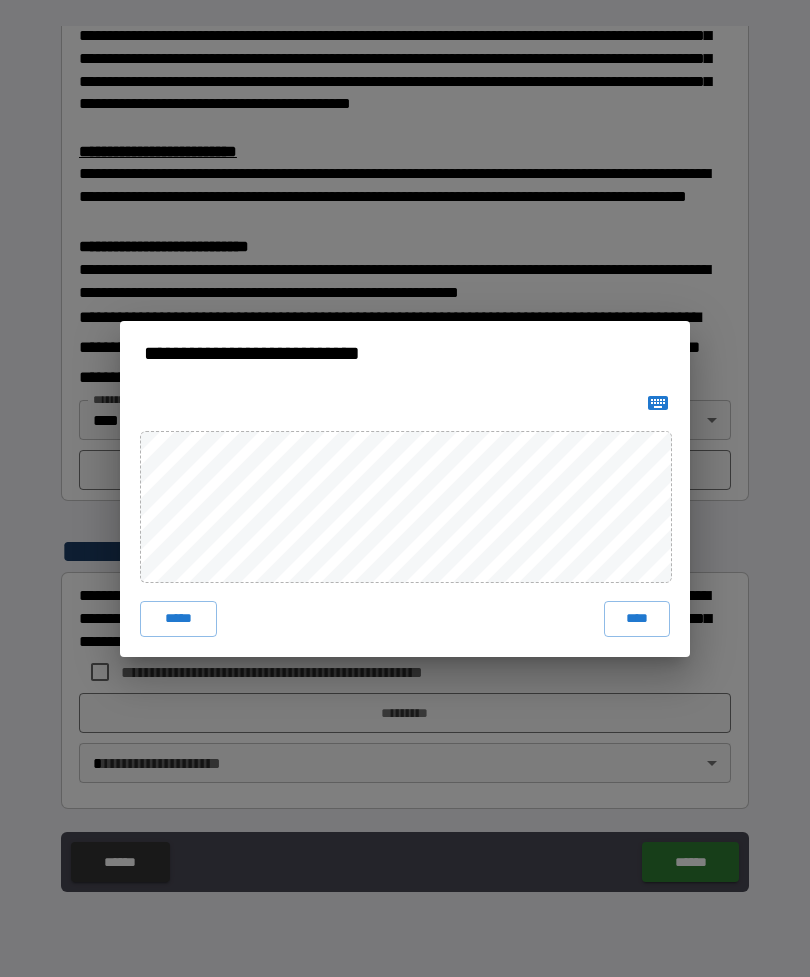 click on "****" at bounding box center (637, 619) 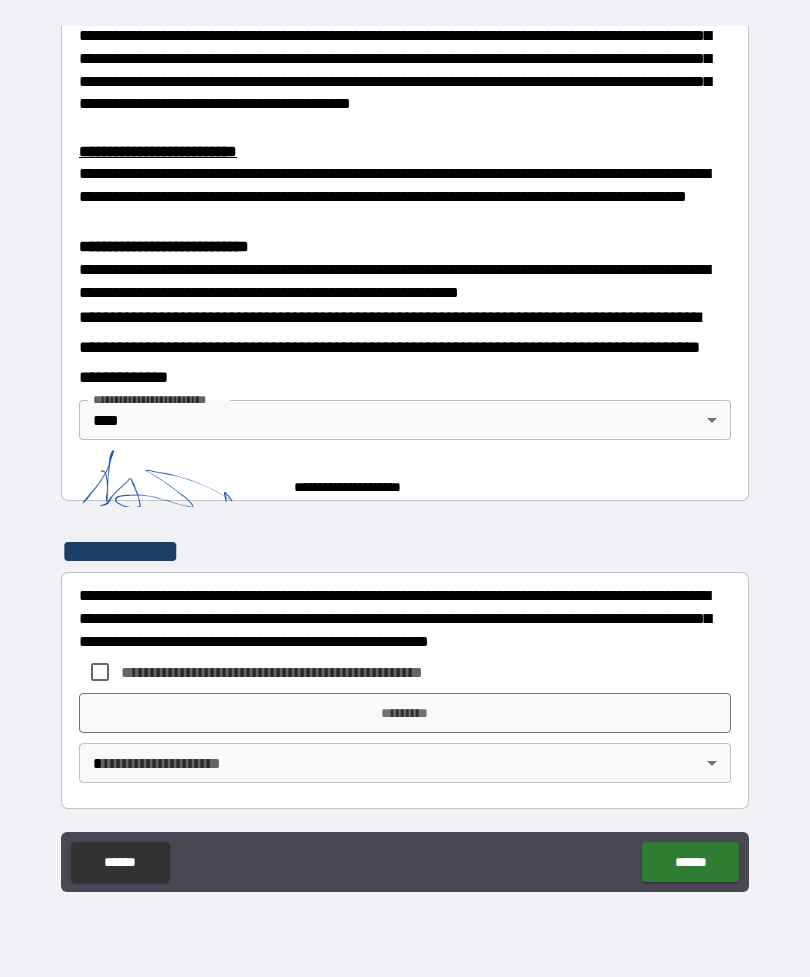 scroll, scrollTop: 584, scrollLeft: 0, axis: vertical 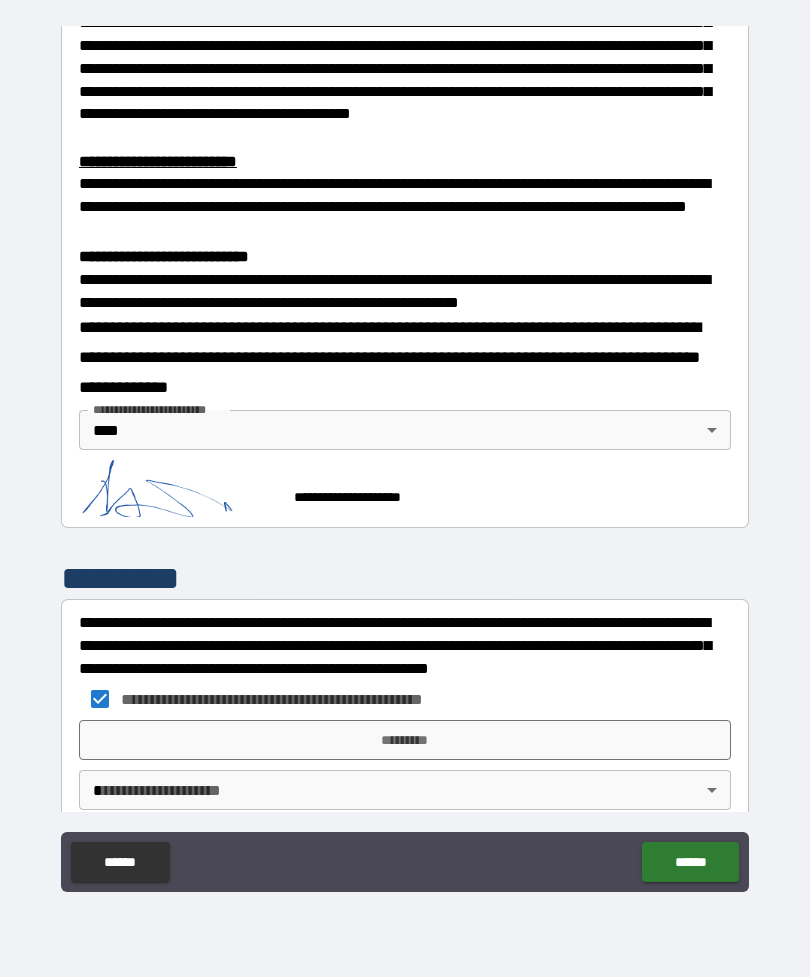 click on "*********" at bounding box center (405, 740) 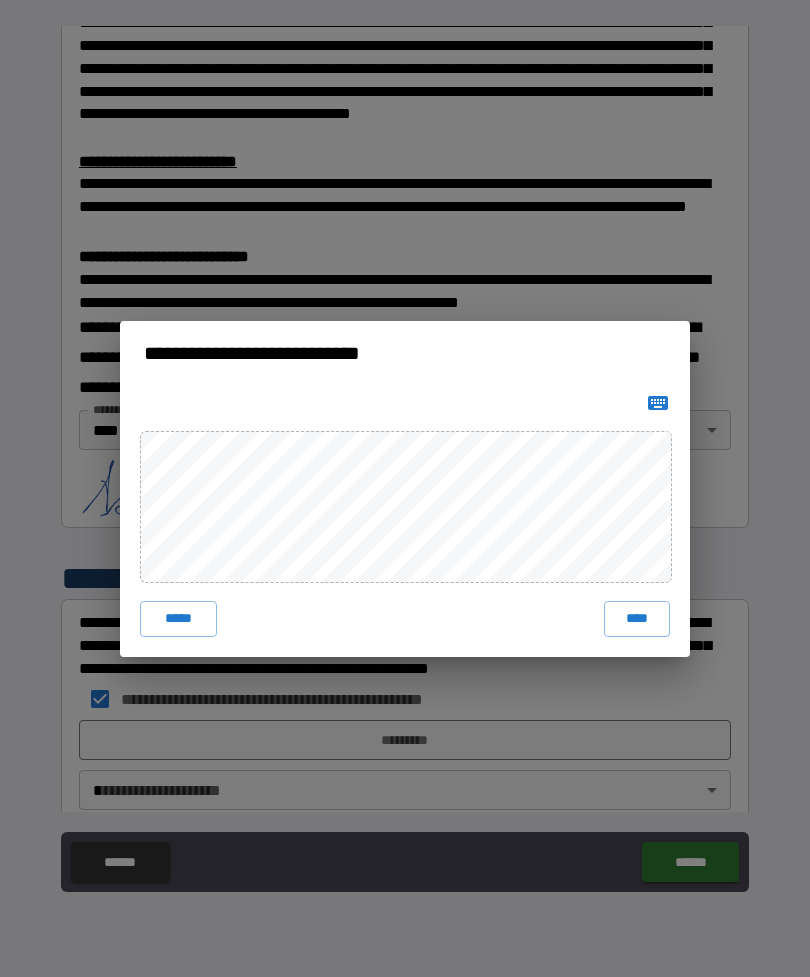 click on "****" at bounding box center (637, 619) 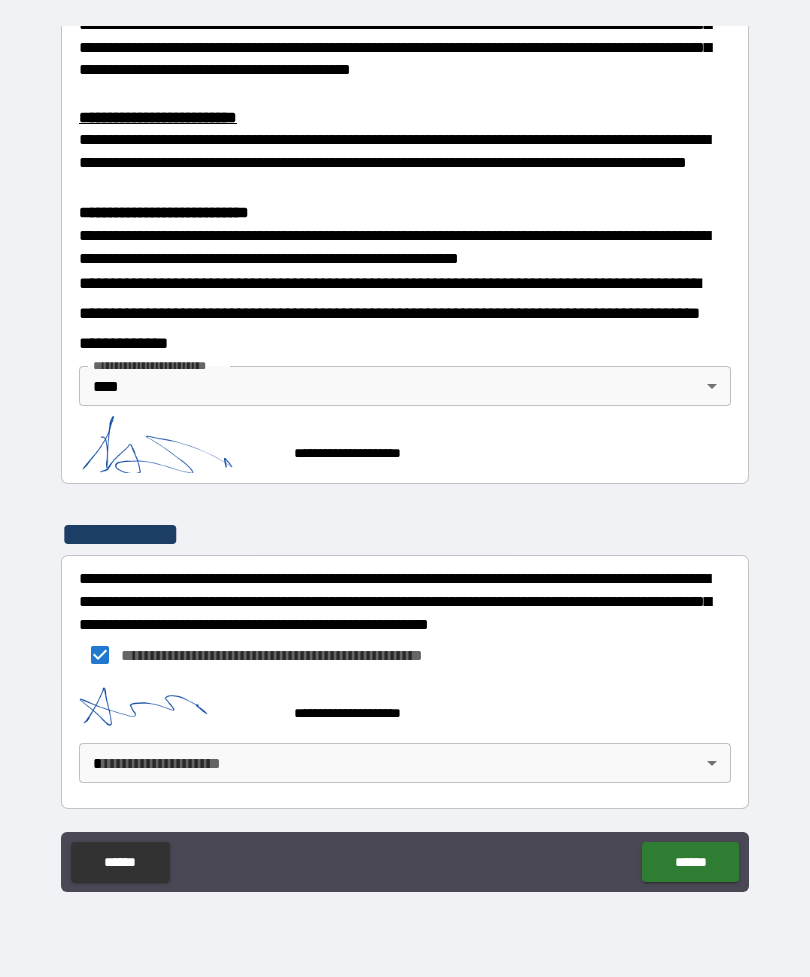 scroll, scrollTop: 628, scrollLeft: 0, axis: vertical 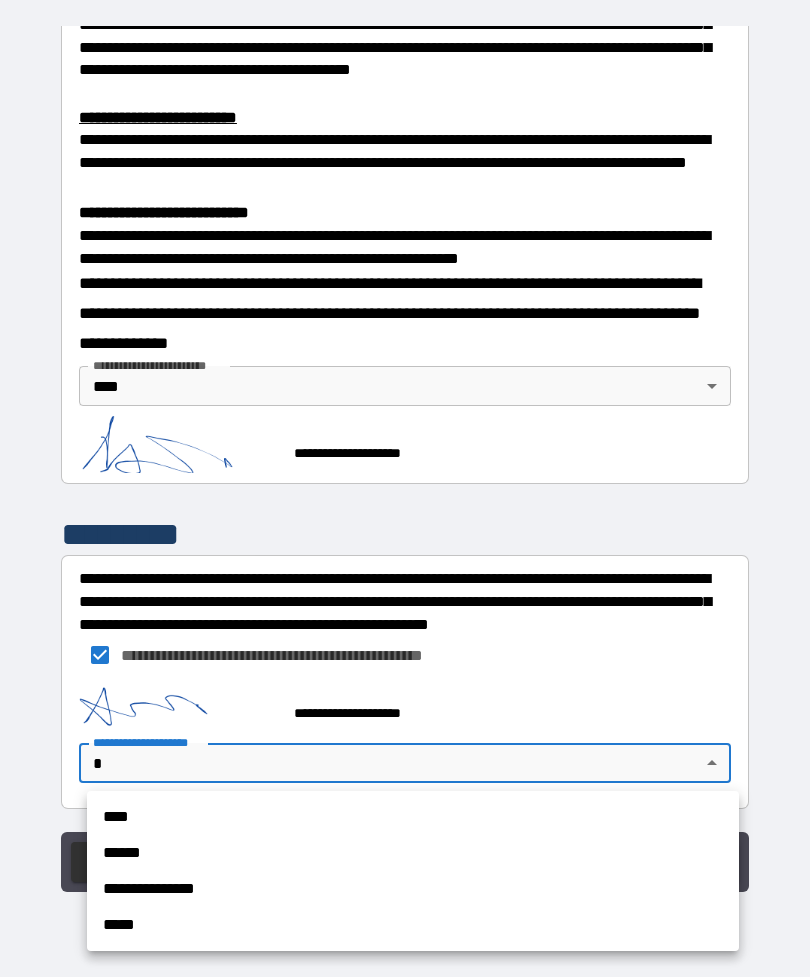 click on "****" at bounding box center [413, 817] 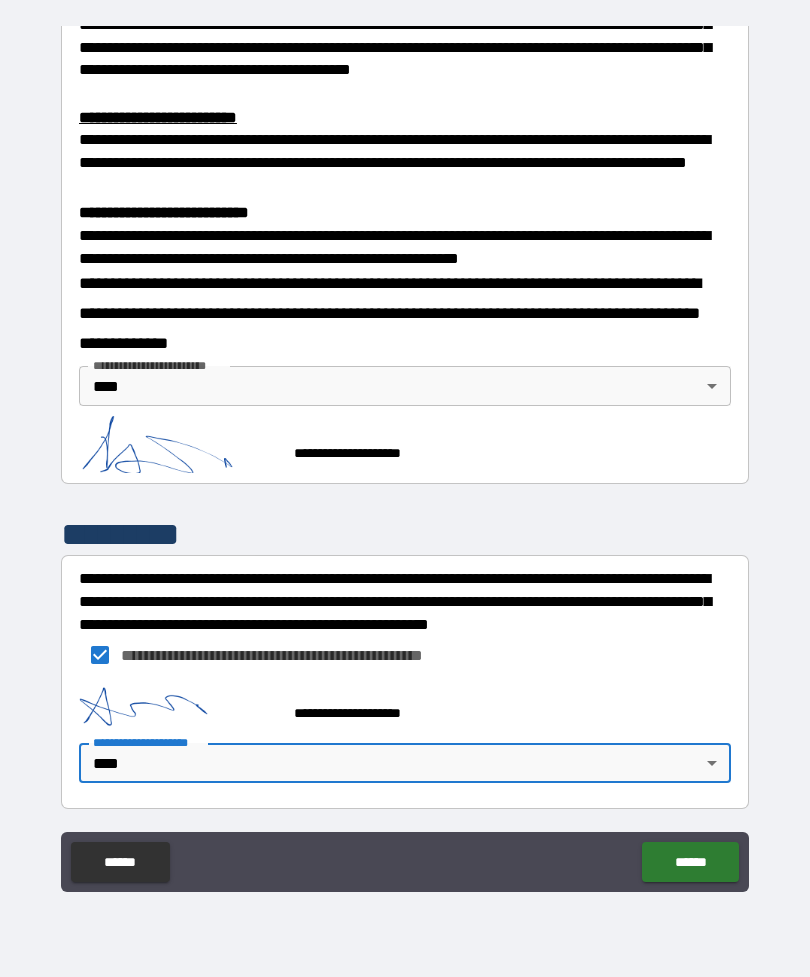 click on "******" at bounding box center (690, 862) 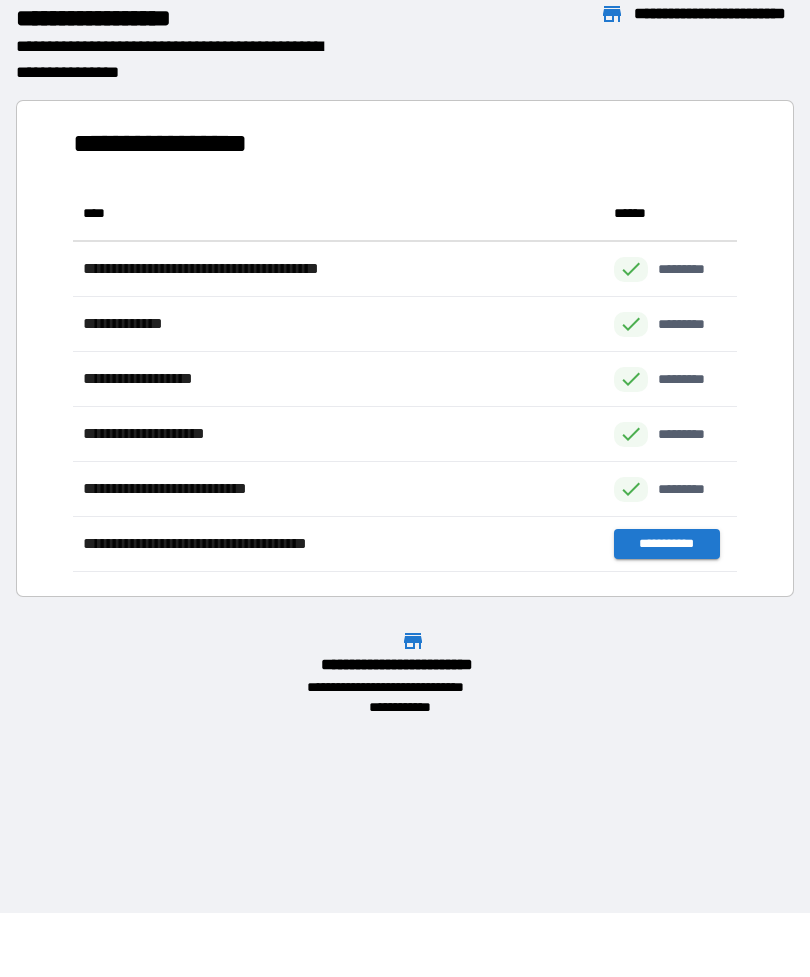 scroll, scrollTop: 1, scrollLeft: 1, axis: both 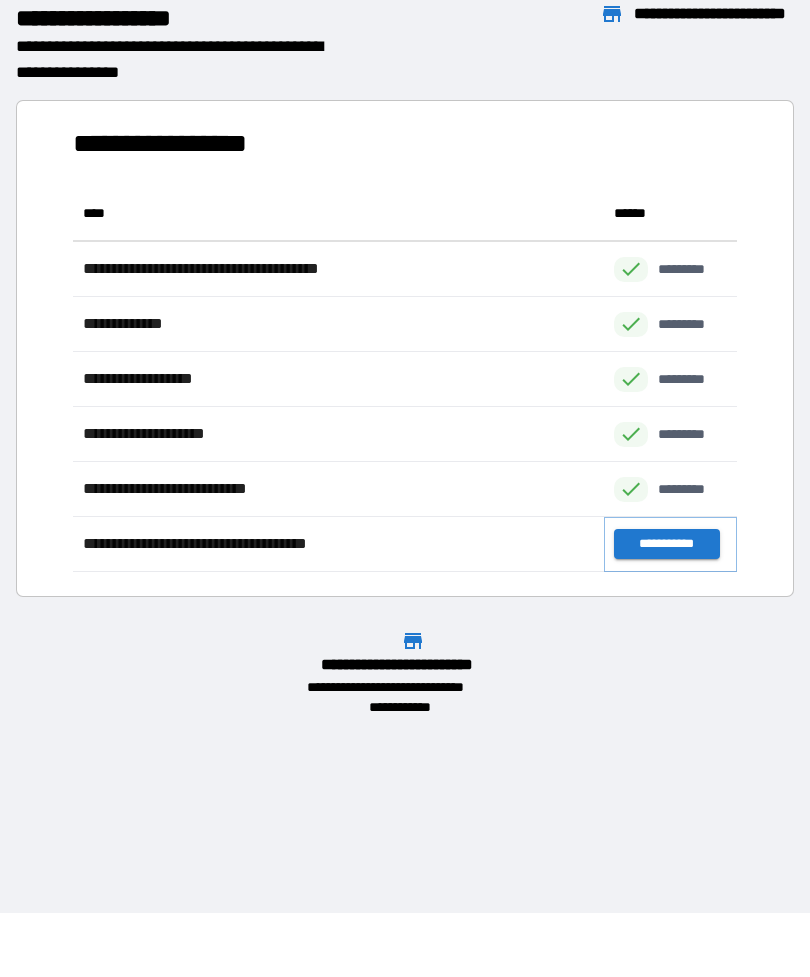 click on "**********" at bounding box center [666, 544] 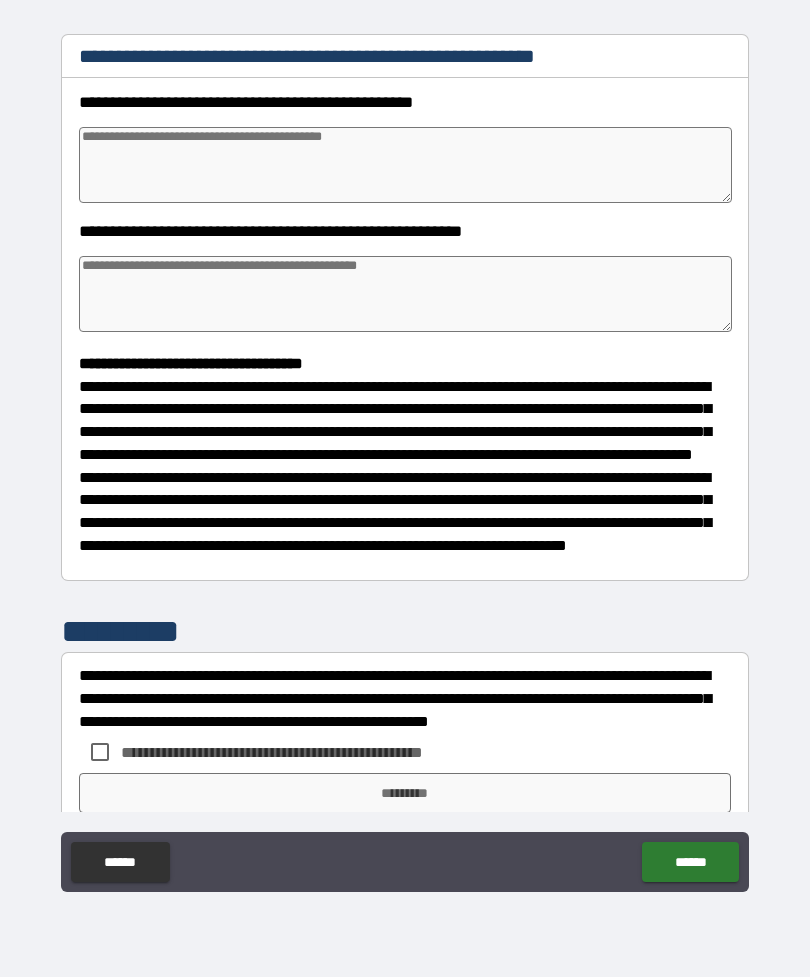 scroll, scrollTop: 96, scrollLeft: 0, axis: vertical 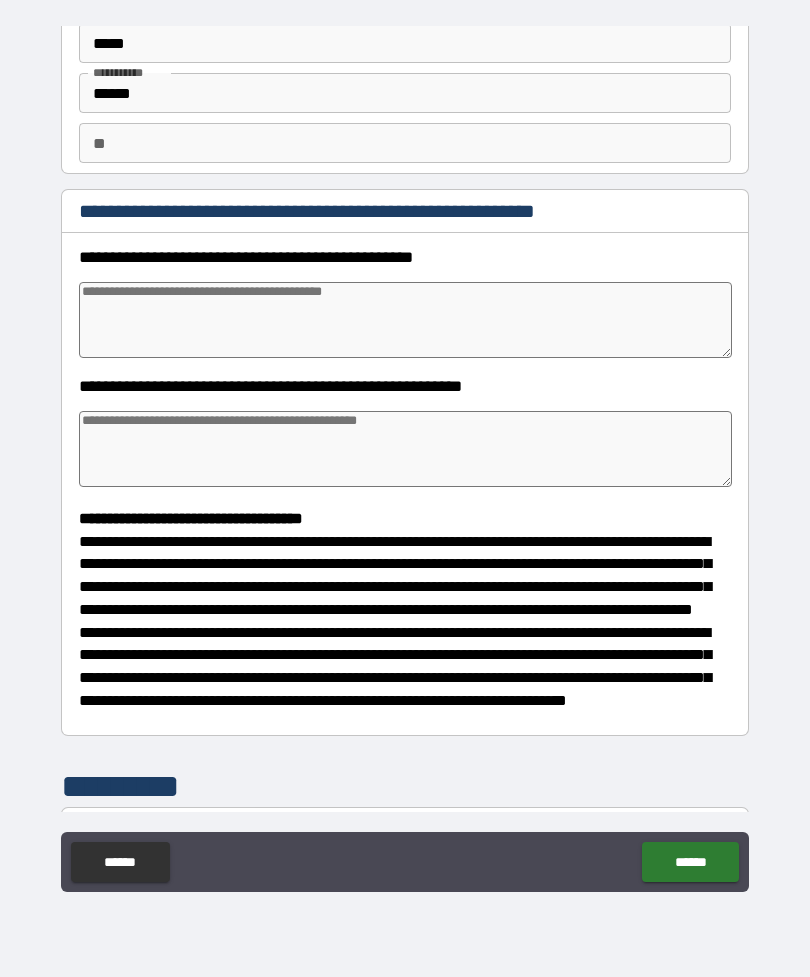 click at bounding box center (405, 320) 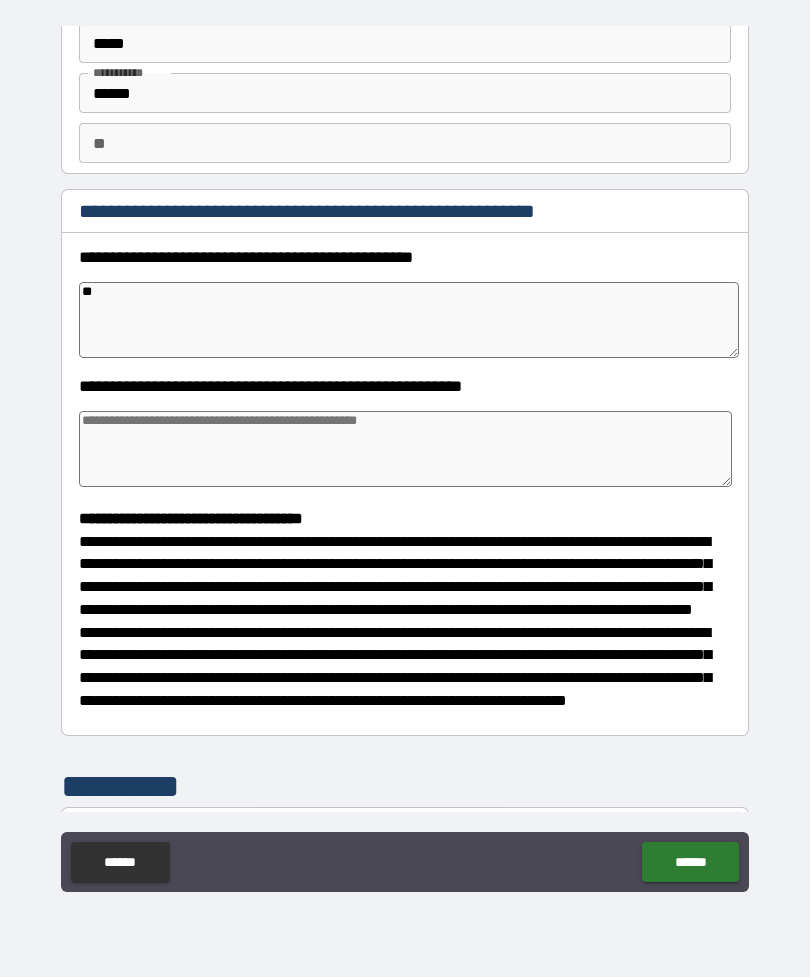 click at bounding box center [405, 449] 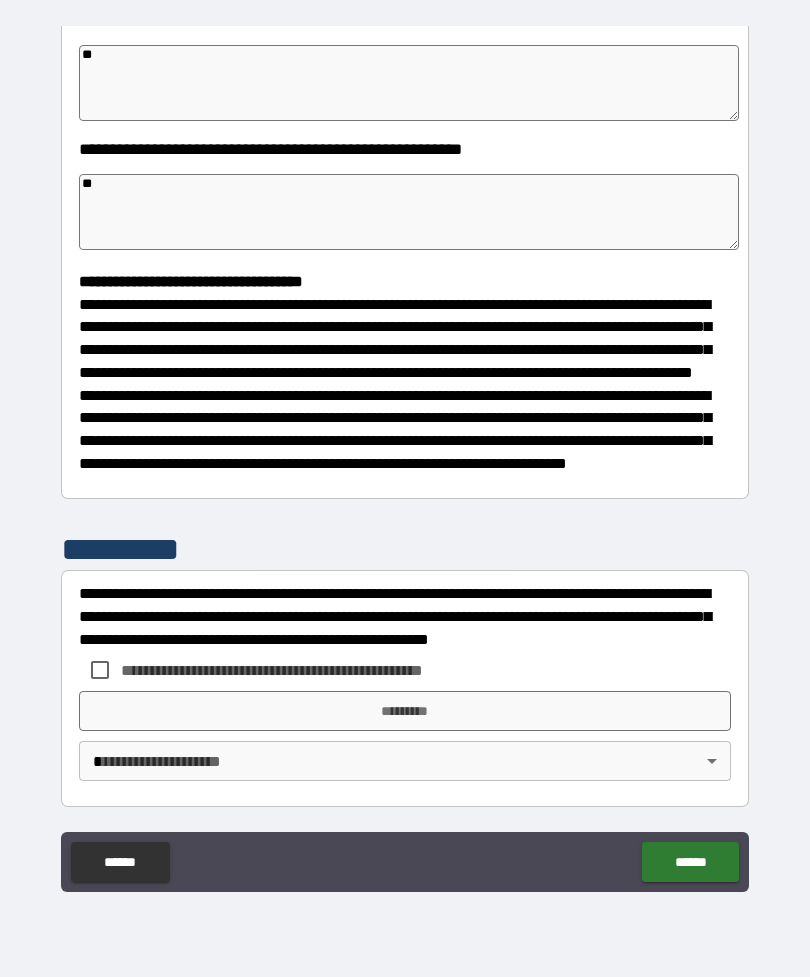 scroll, scrollTop: 370, scrollLeft: 0, axis: vertical 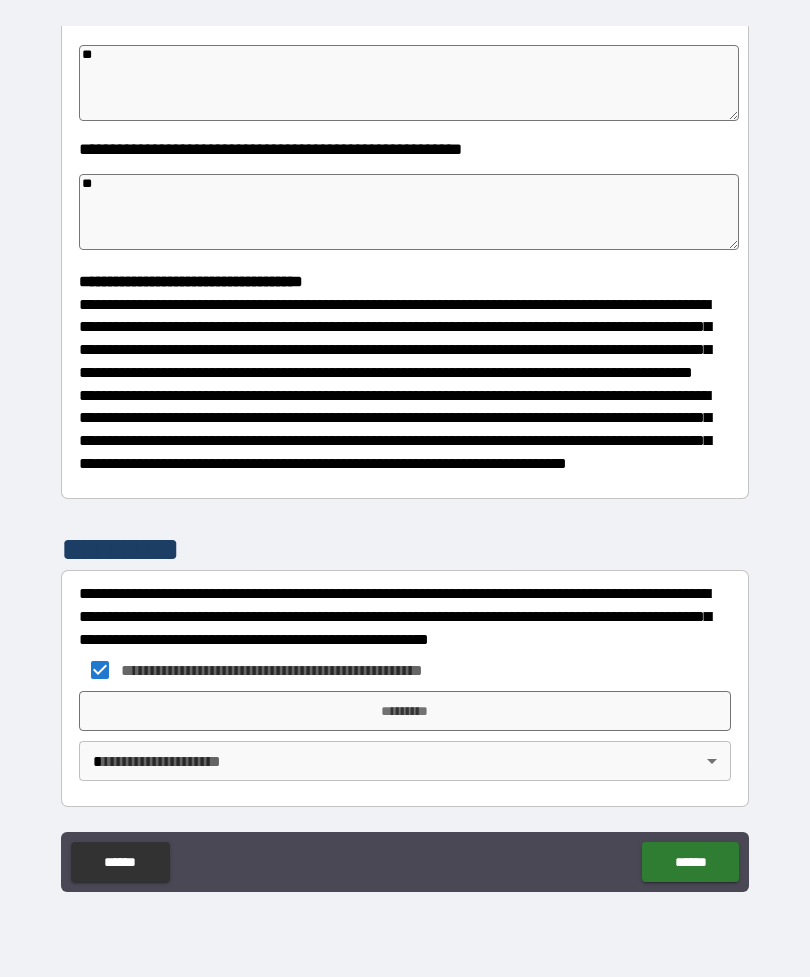 click on "*********" at bounding box center (405, 711) 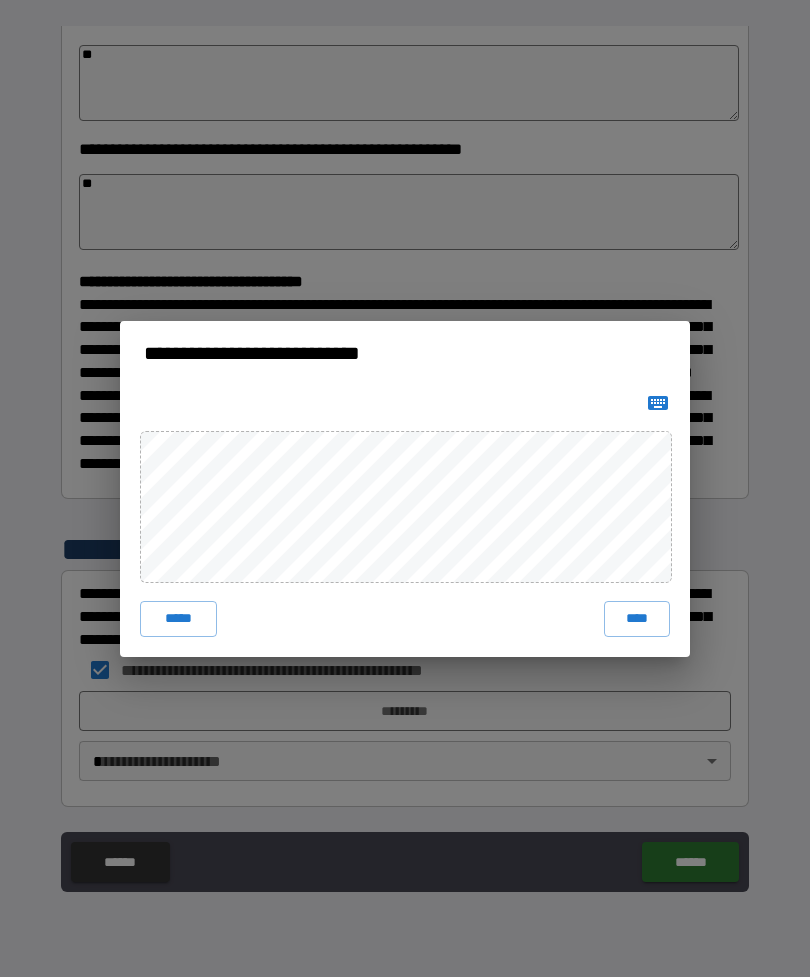 click on "****" at bounding box center [637, 619] 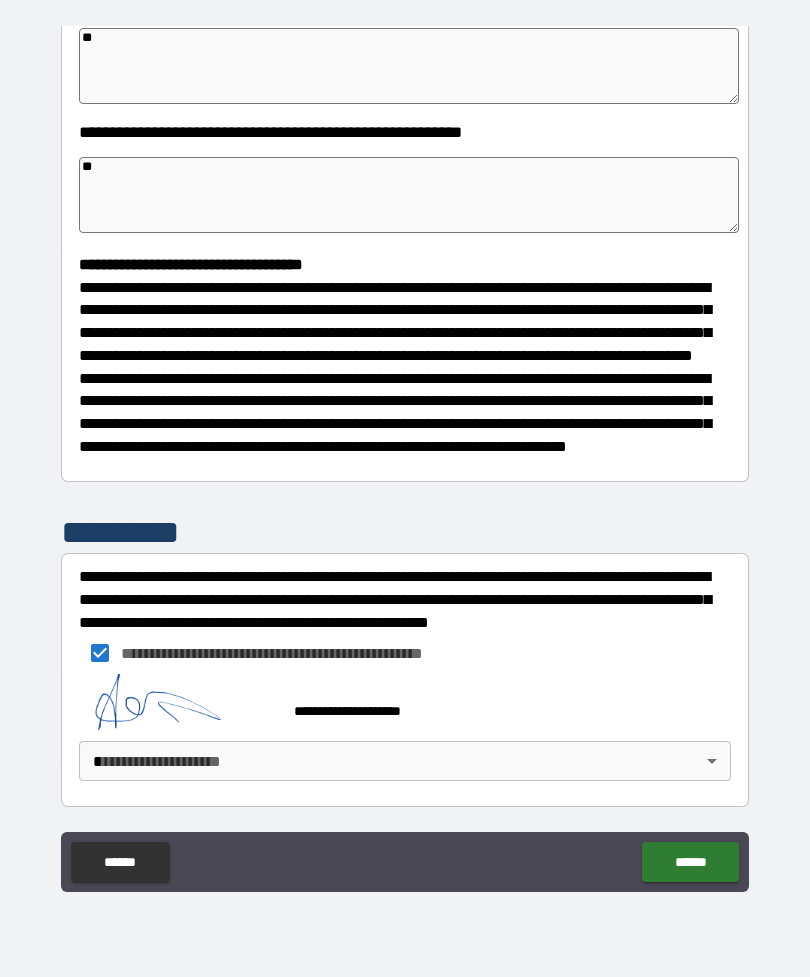 scroll, scrollTop: 360, scrollLeft: 0, axis: vertical 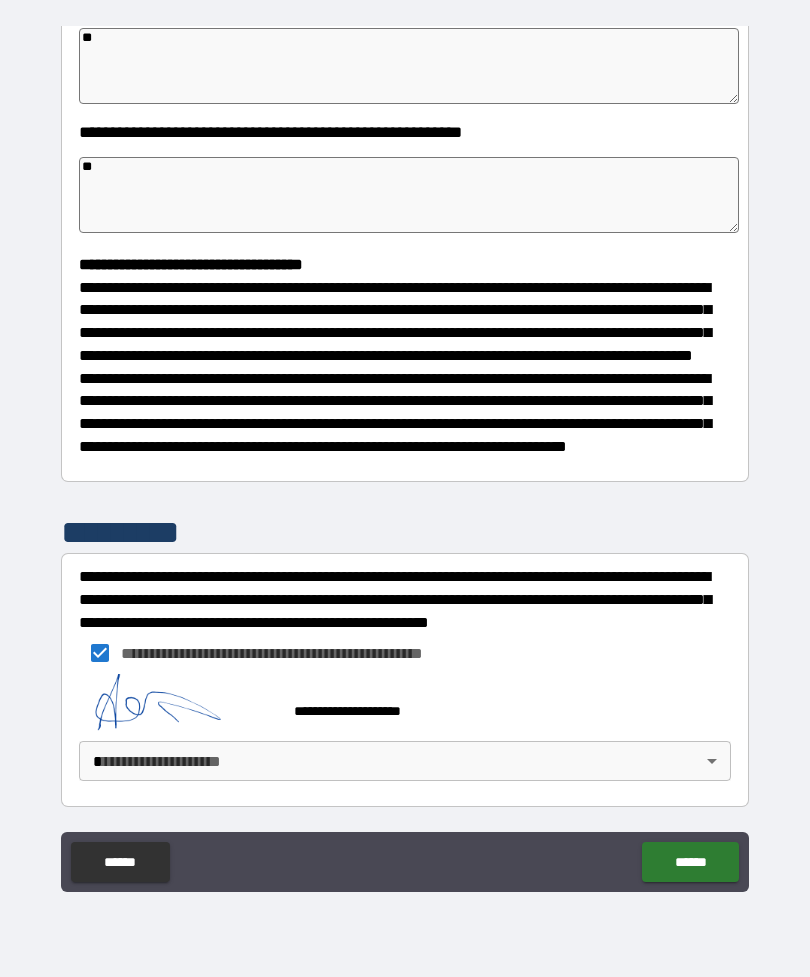click on "**********" at bounding box center [405, 456] 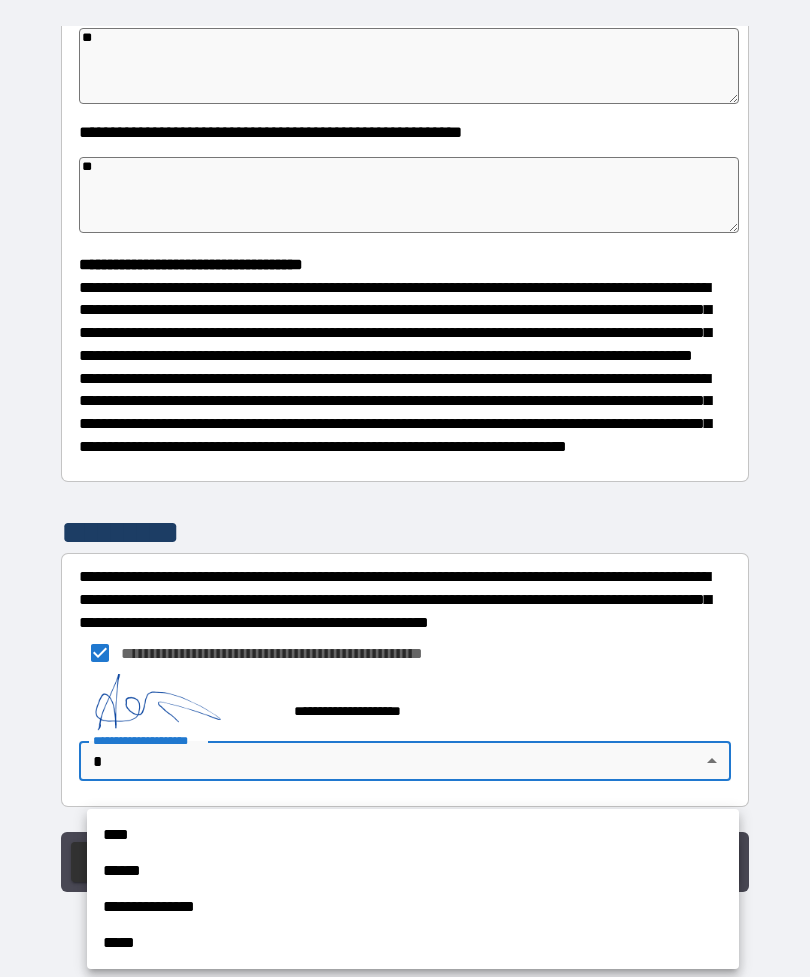 click on "****" at bounding box center [413, 835] 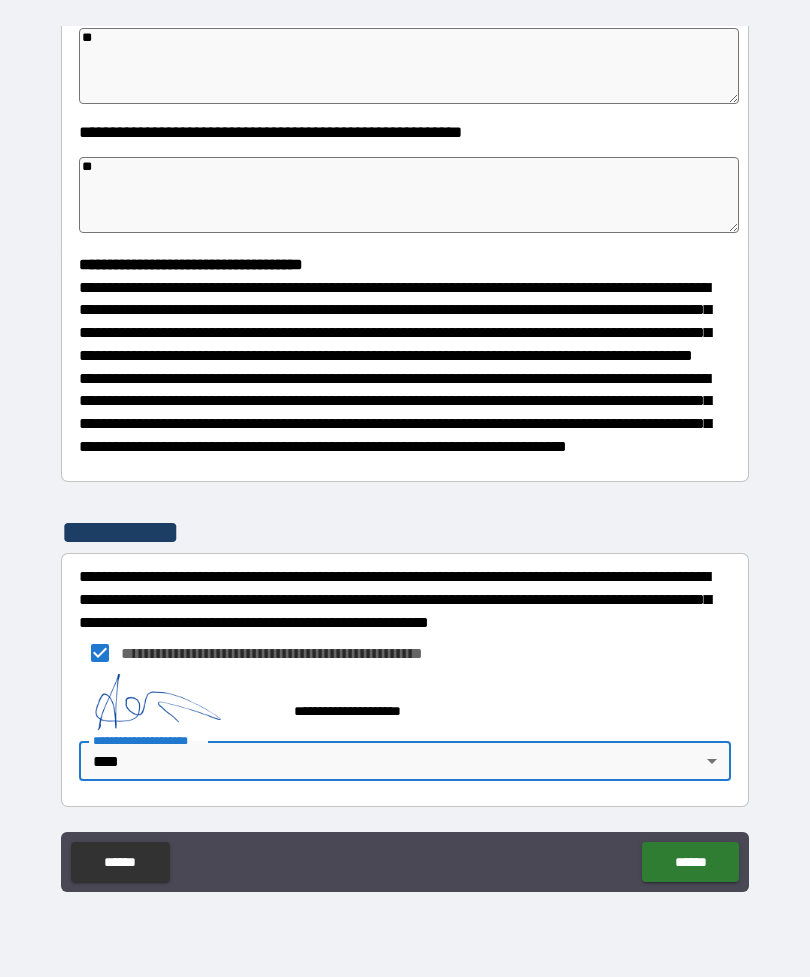 click on "******" at bounding box center (690, 862) 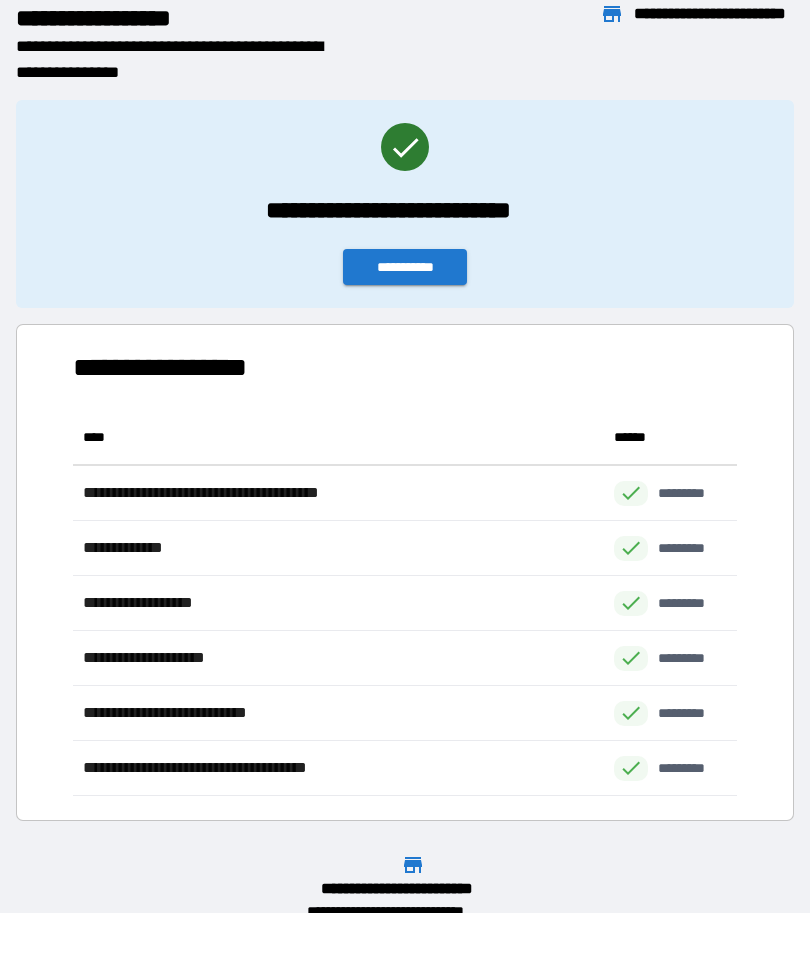 scroll, scrollTop: 1, scrollLeft: 1, axis: both 